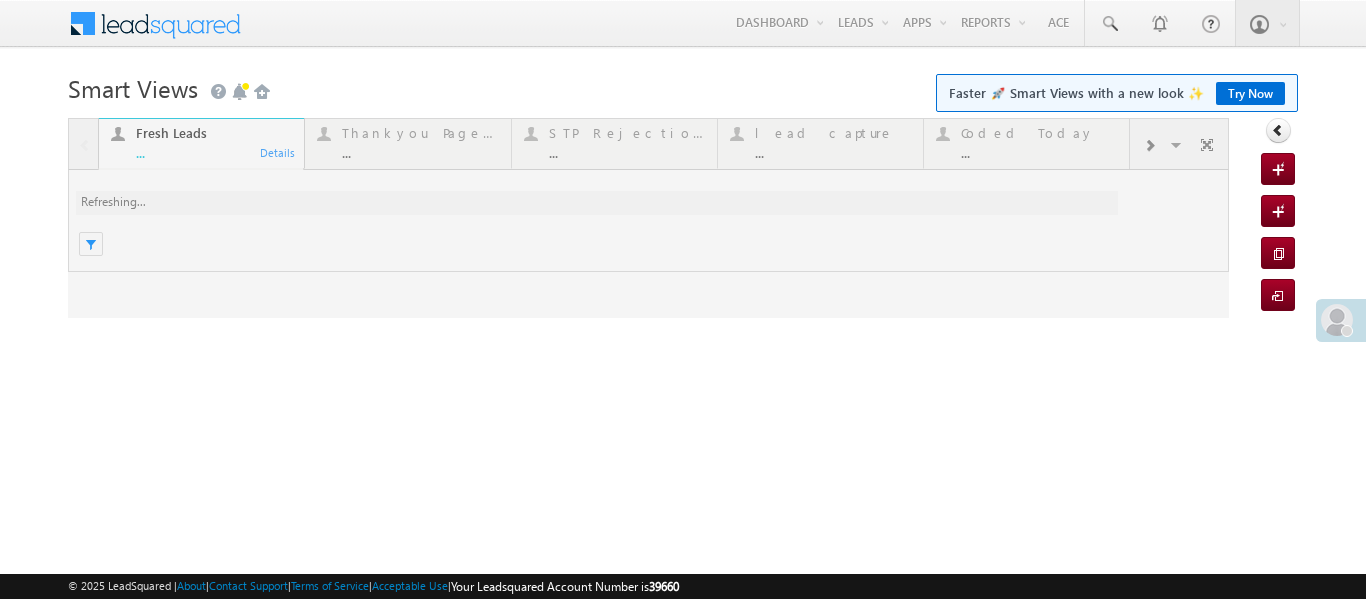 scroll, scrollTop: 0, scrollLeft: 0, axis: both 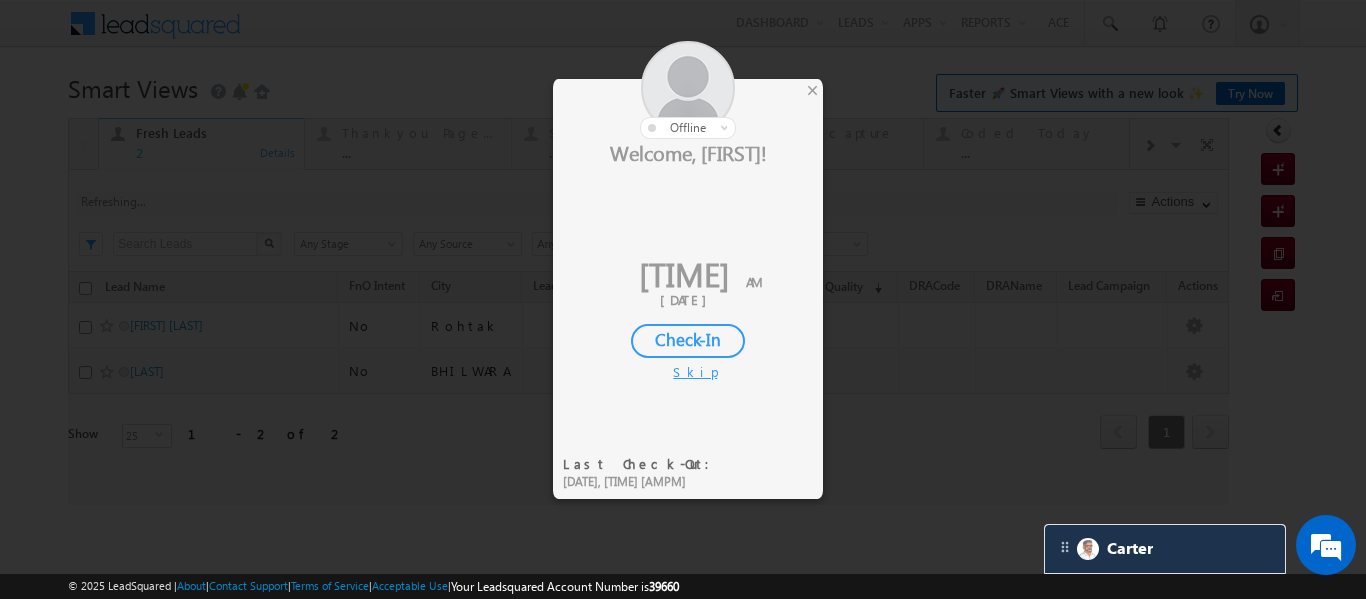 click on "Check-In" at bounding box center (688, 341) 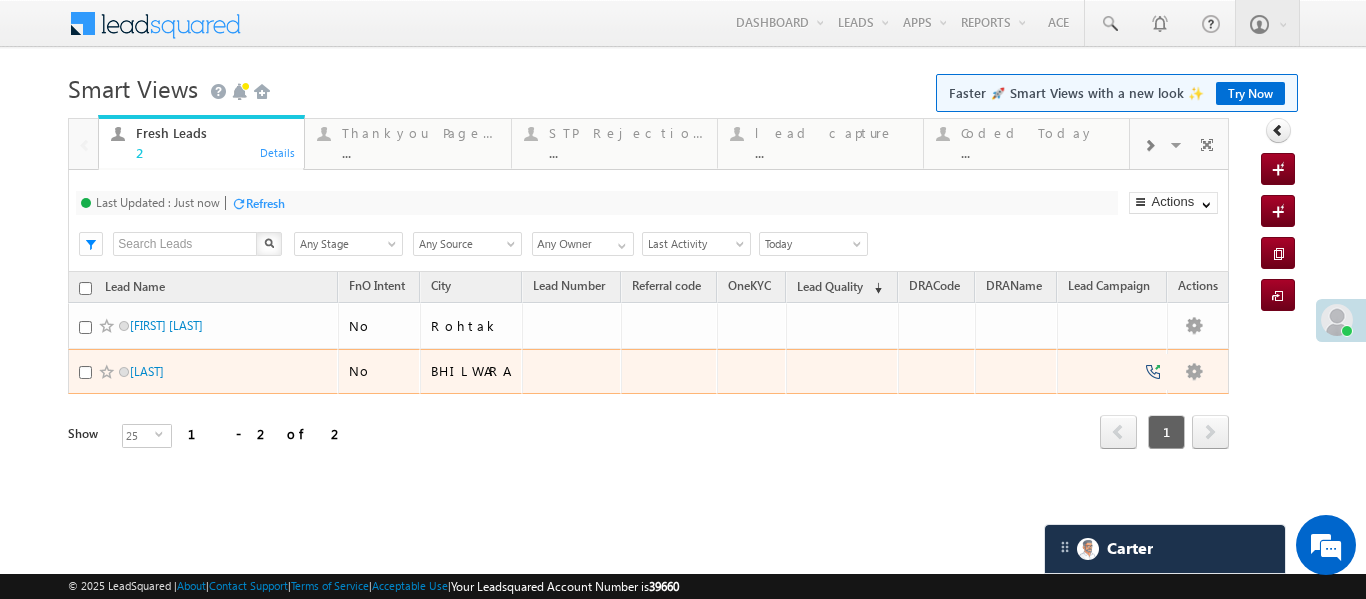 scroll, scrollTop: 0, scrollLeft: 0, axis: both 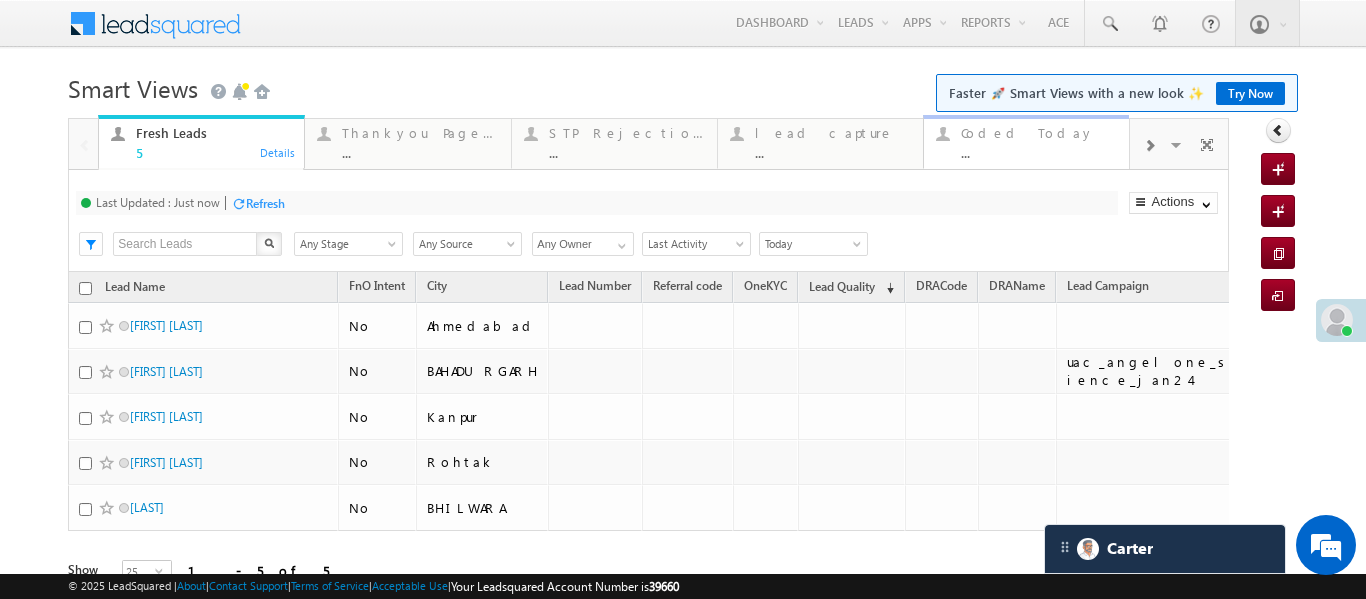 click on "..." at bounding box center (1039, 152) 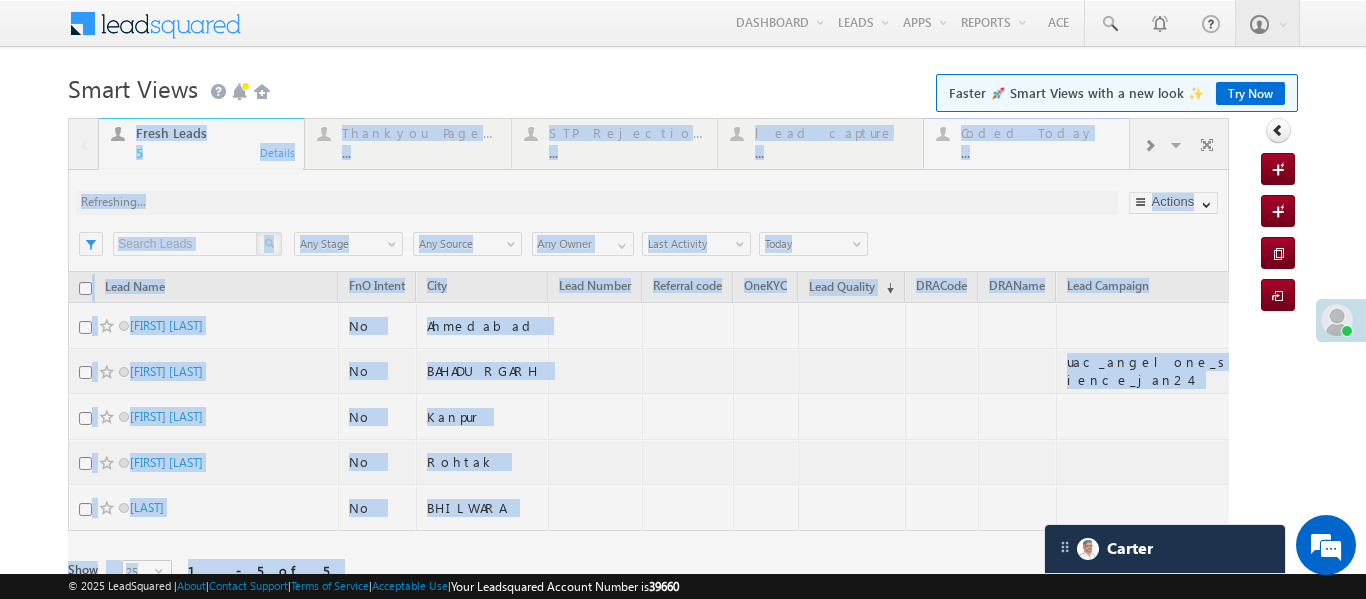 click at bounding box center [648, 379] 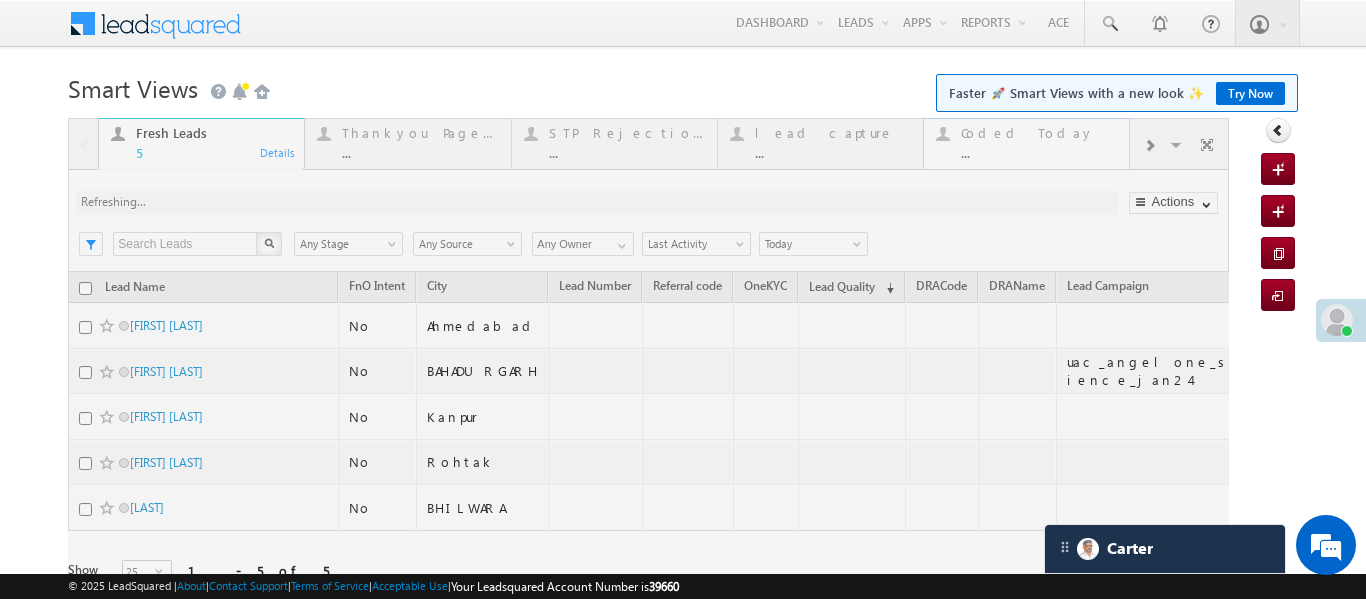 click at bounding box center (648, 379) 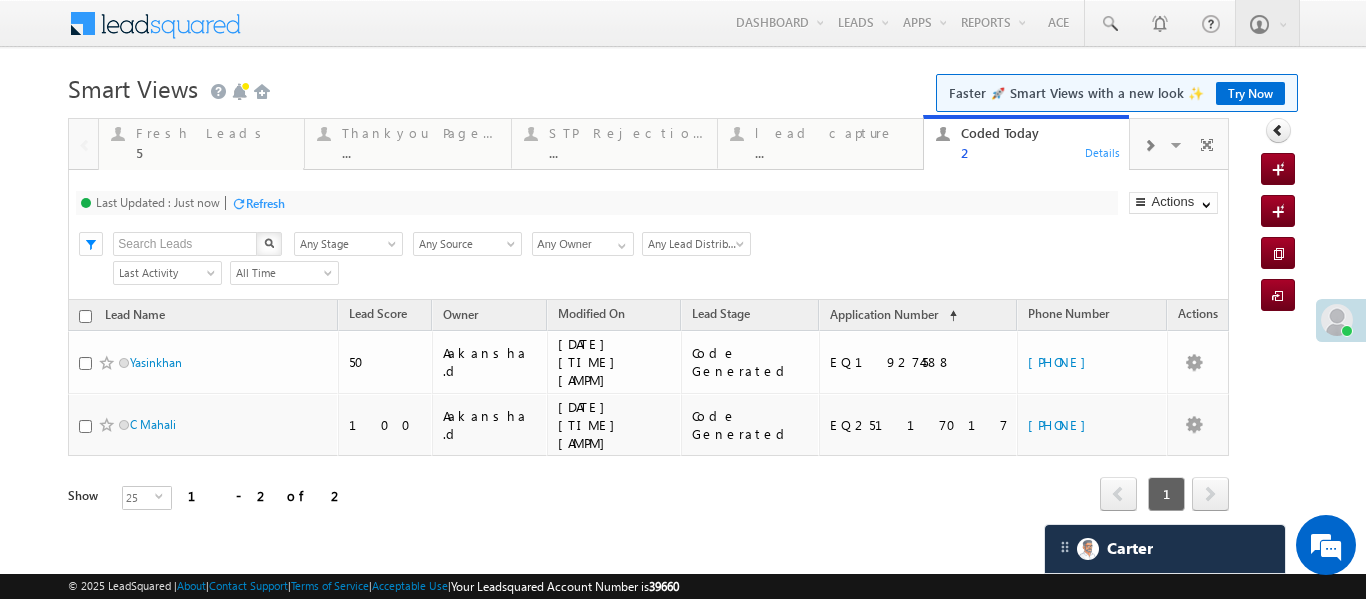 scroll, scrollTop: 0, scrollLeft: 0, axis: both 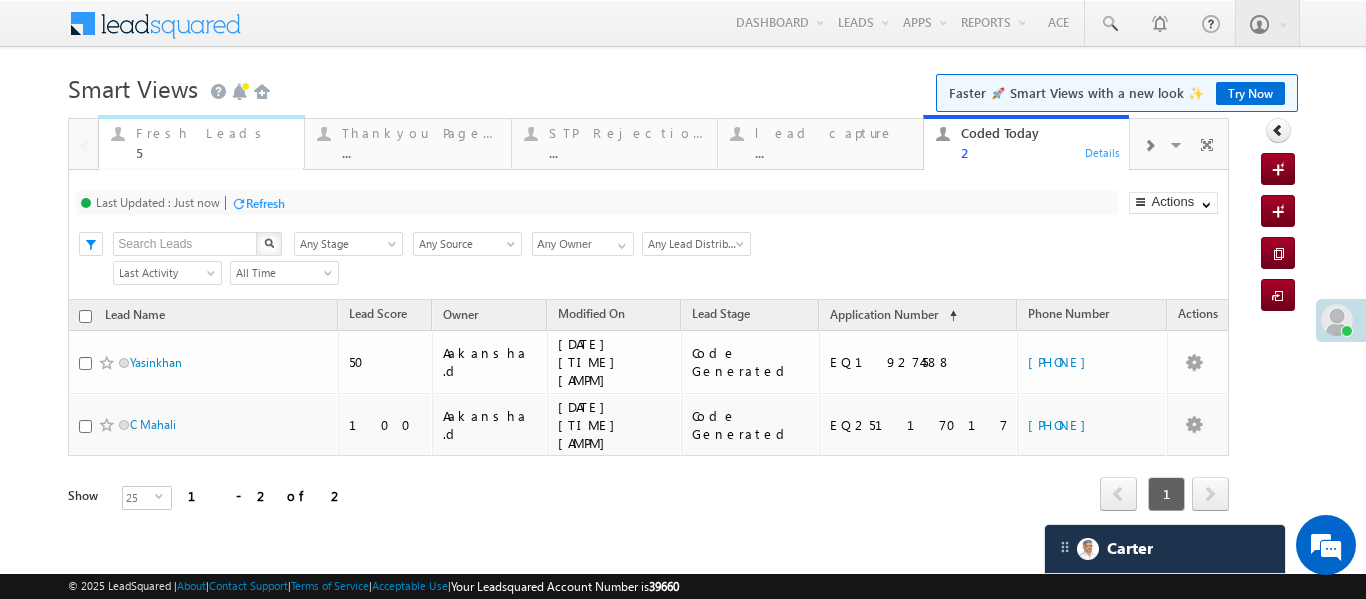 click on "5" at bounding box center [214, 152] 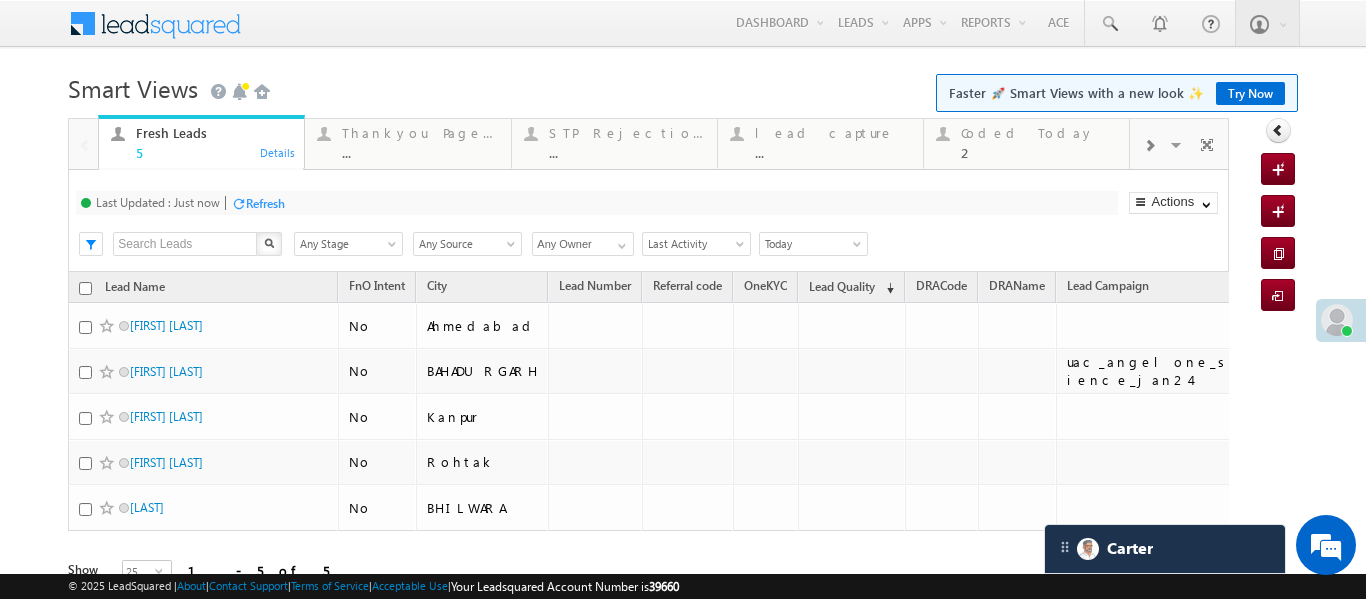 click on "5" at bounding box center (214, 152) 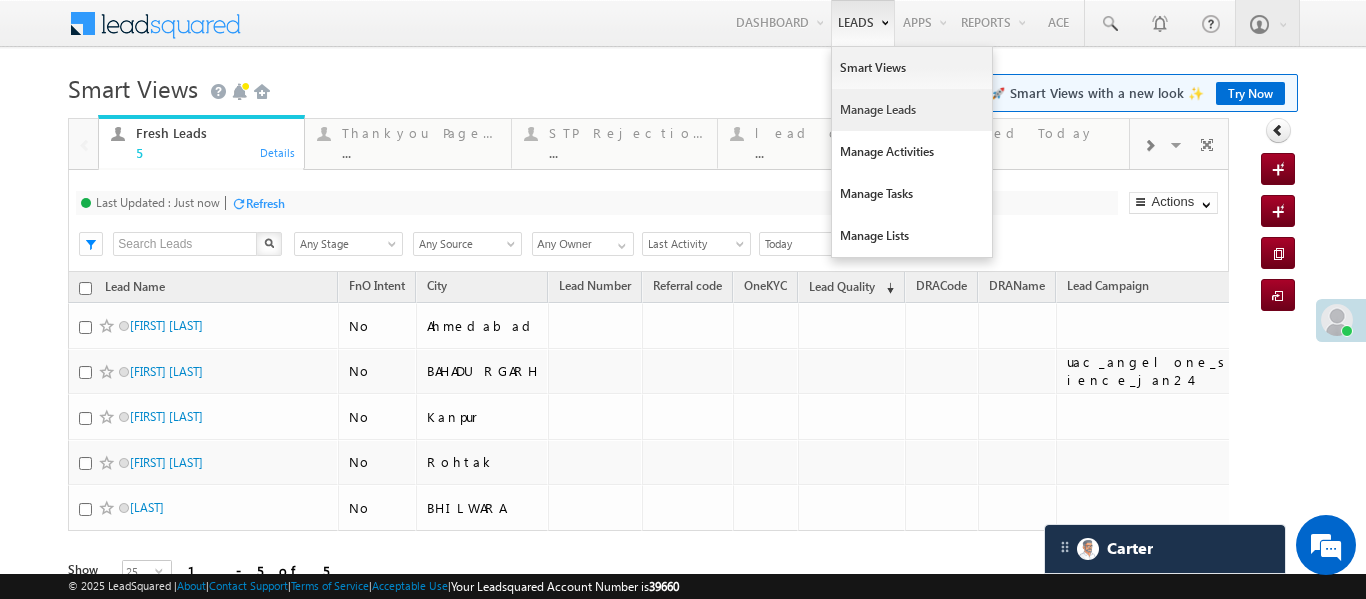 click on "Manage Leads" at bounding box center (912, 110) 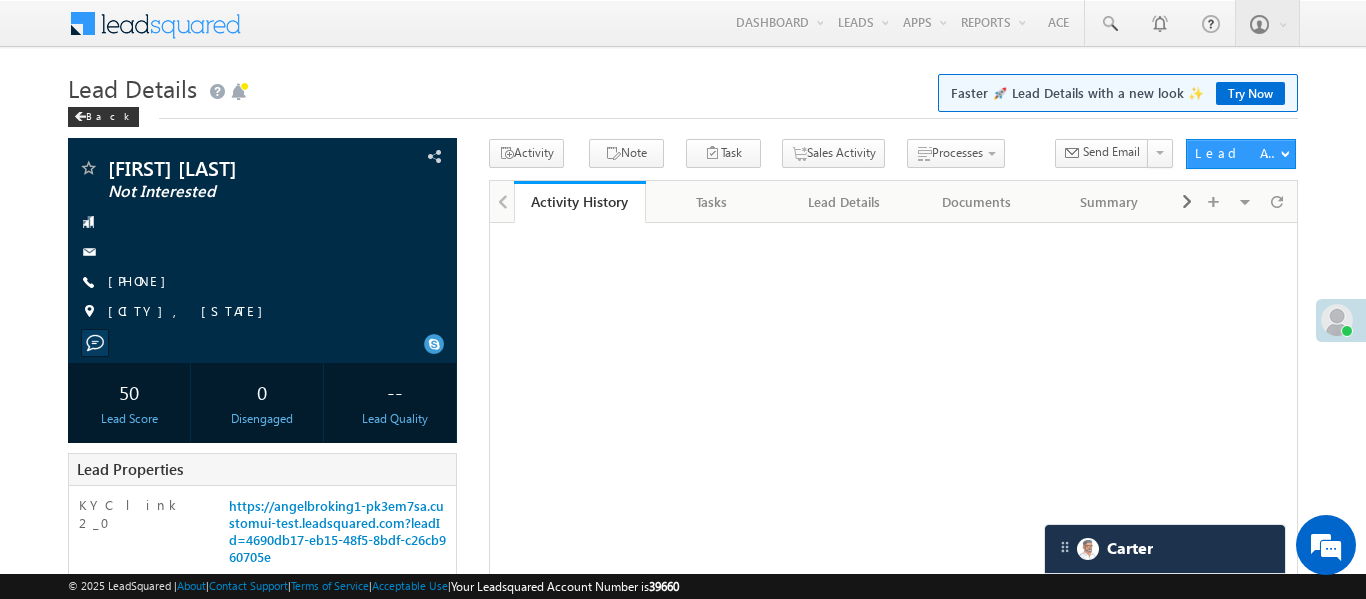 scroll, scrollTop: 0, scrollLeft: 0, axis: both 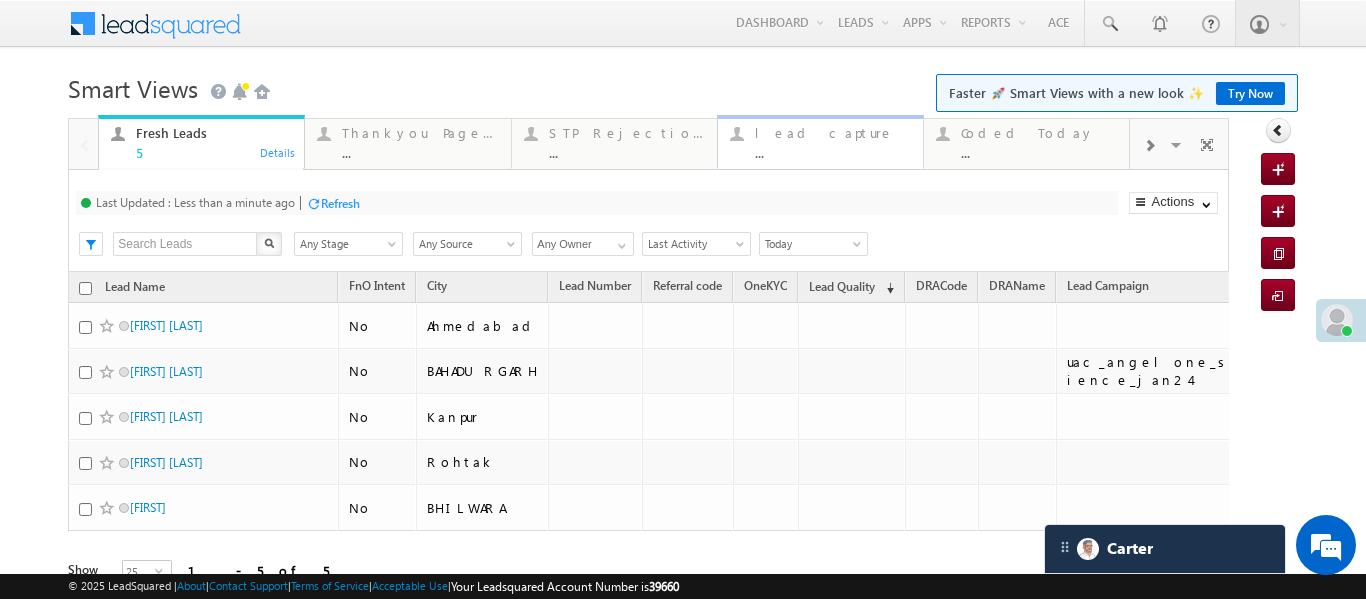 click on "lead capture" at bounding box center [833, 133] 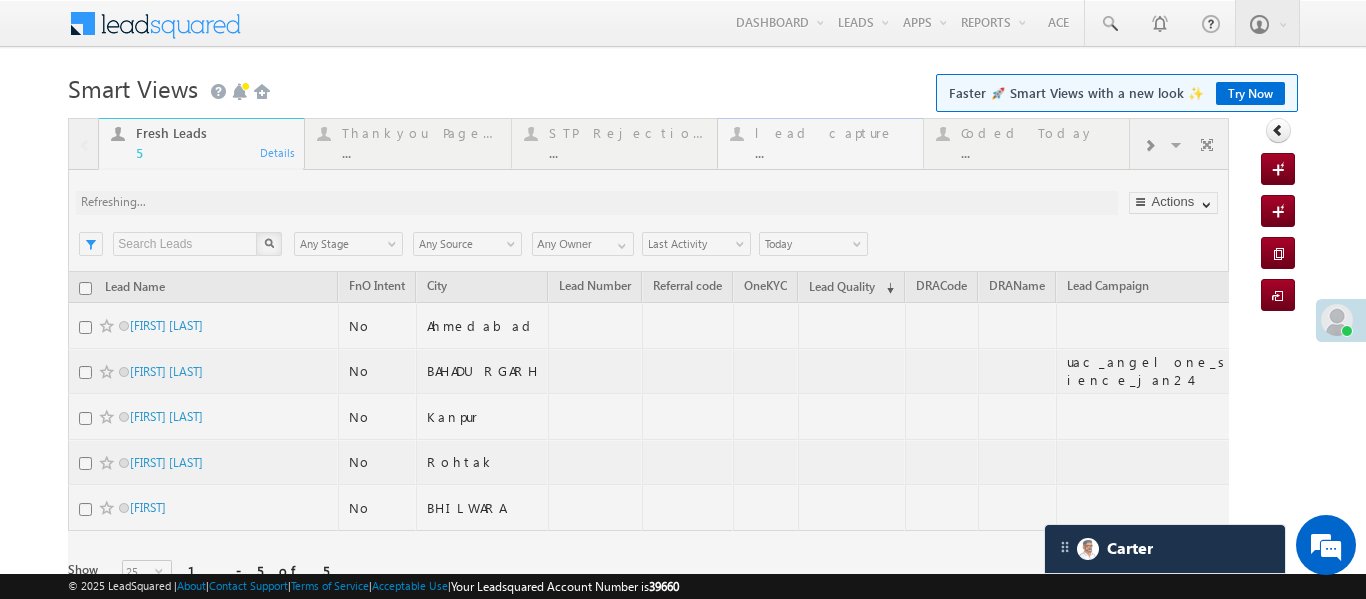 click at bounding box center (648, 379) 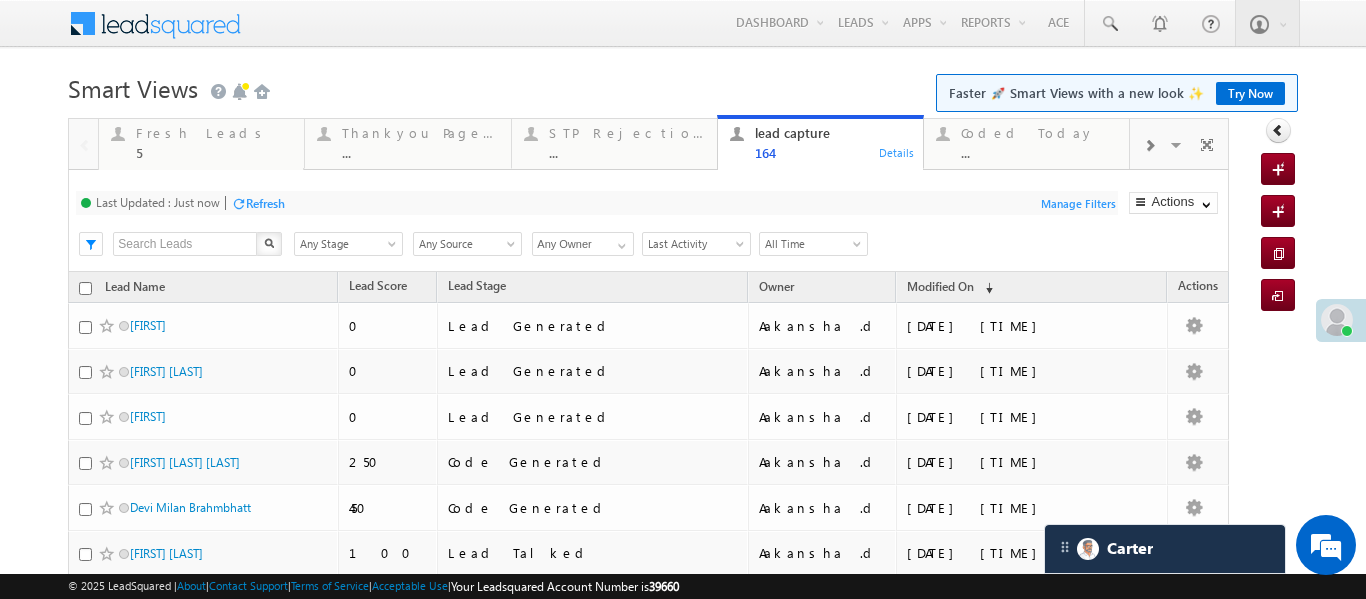 scroll, scrollTop: 0, scrollLeft: 0, axis: both 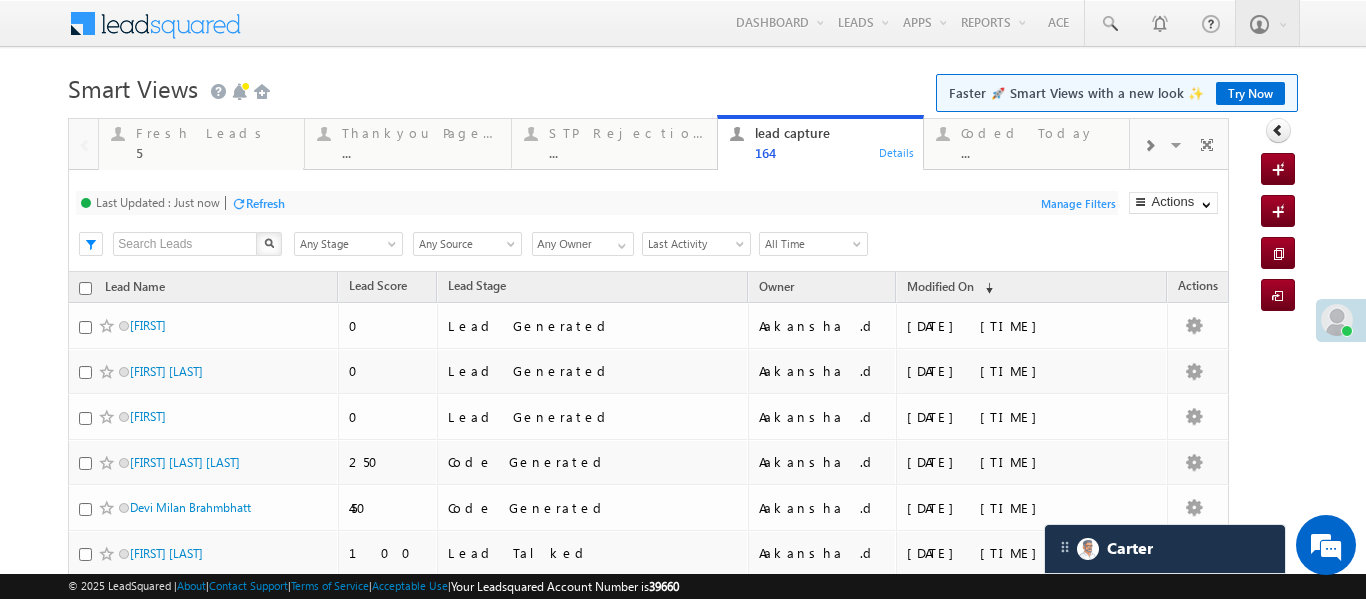 drag, startPoint x: 188, startPoint y: 122, endPoint x: 175, endPoint y: 115, distance: 14.764823 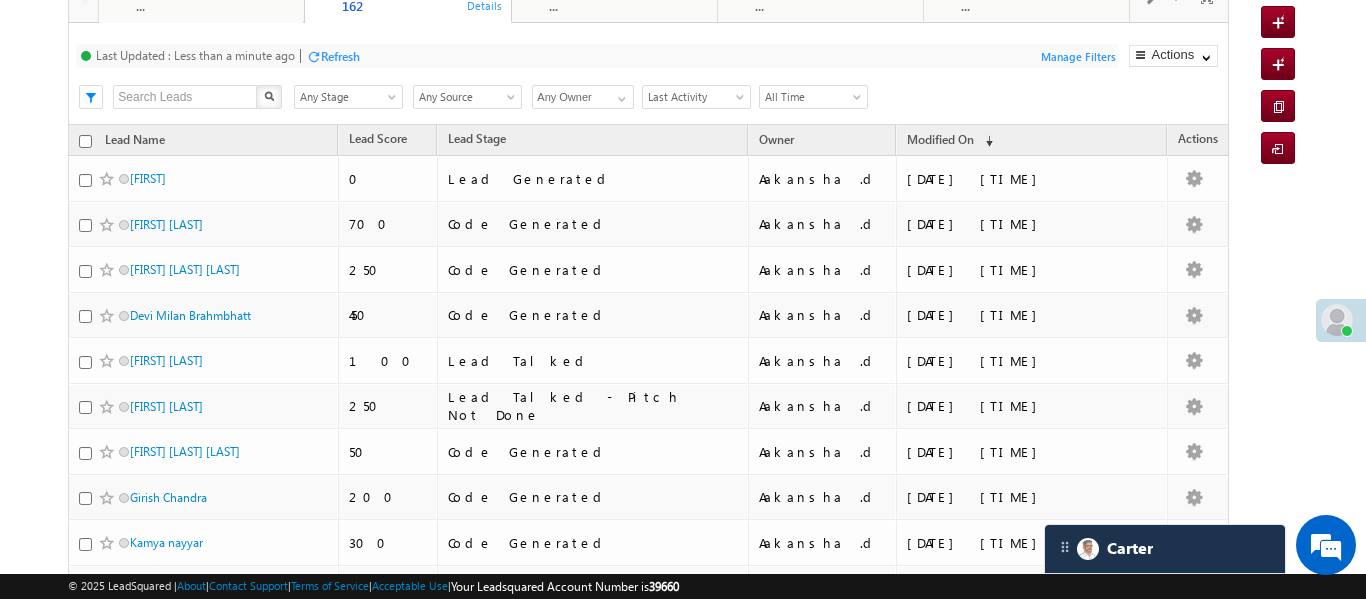 scroll, scrollTop: 150, scrollLeft: 0, axis: vertical 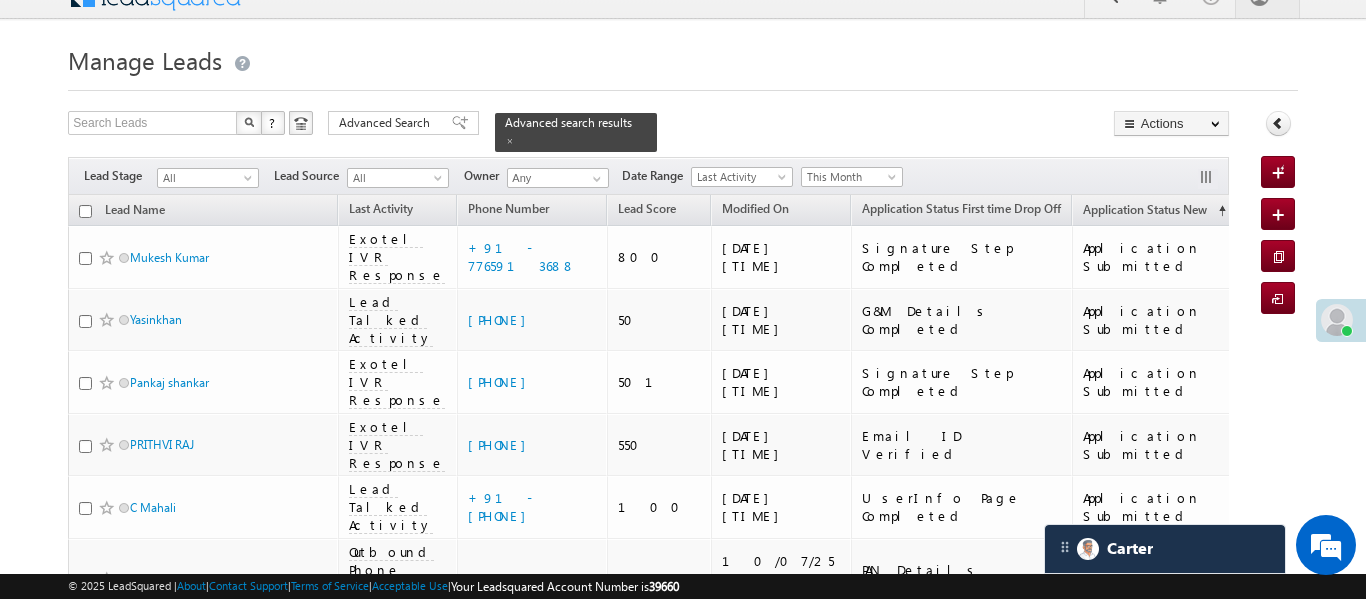 click at bounding box center [510, 140] 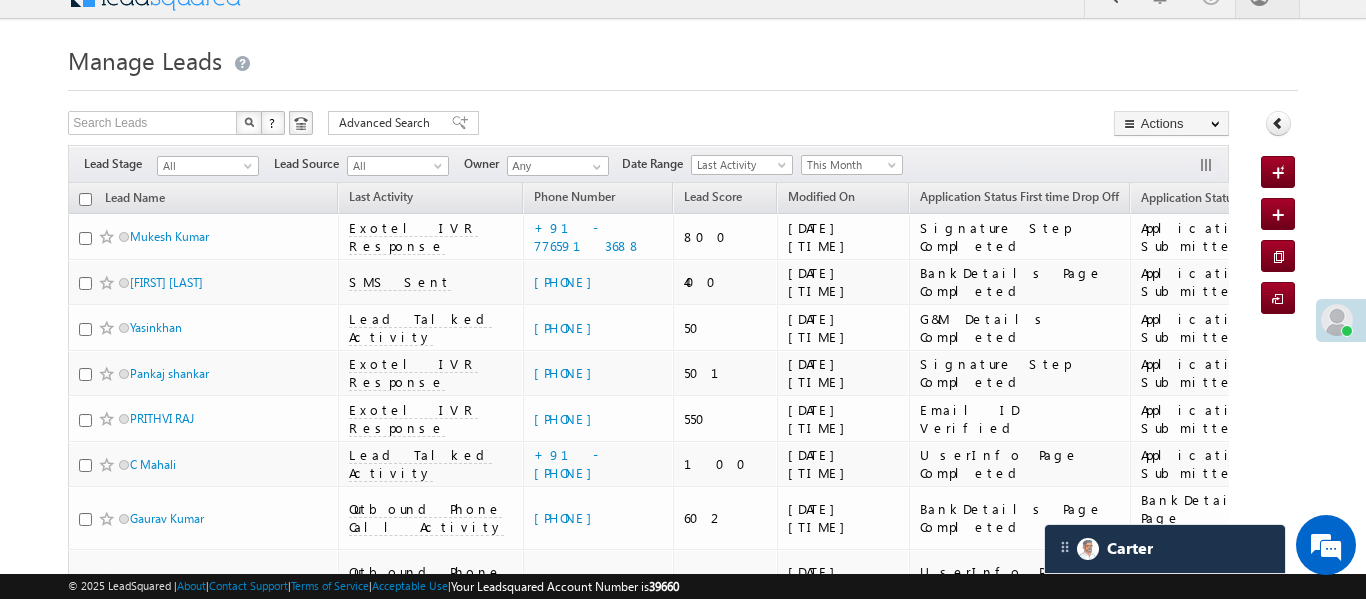 click on "This Month" at bounding box center [849, 165] 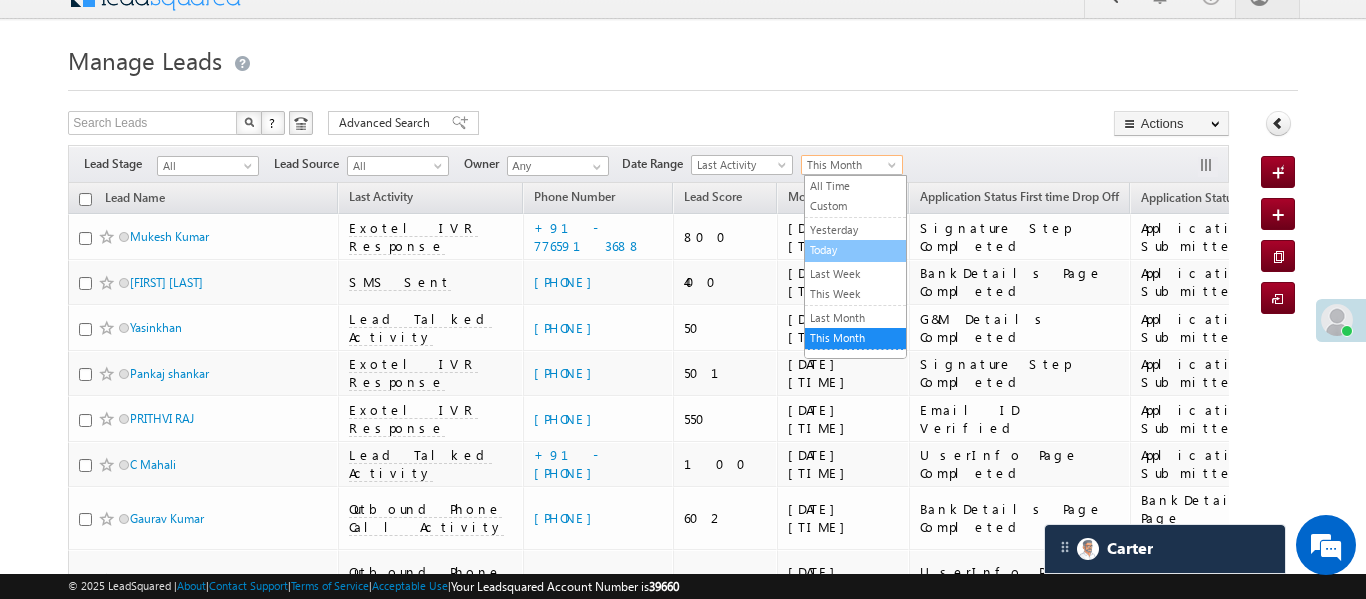 click on "Today" at bounding box center (855, 250) 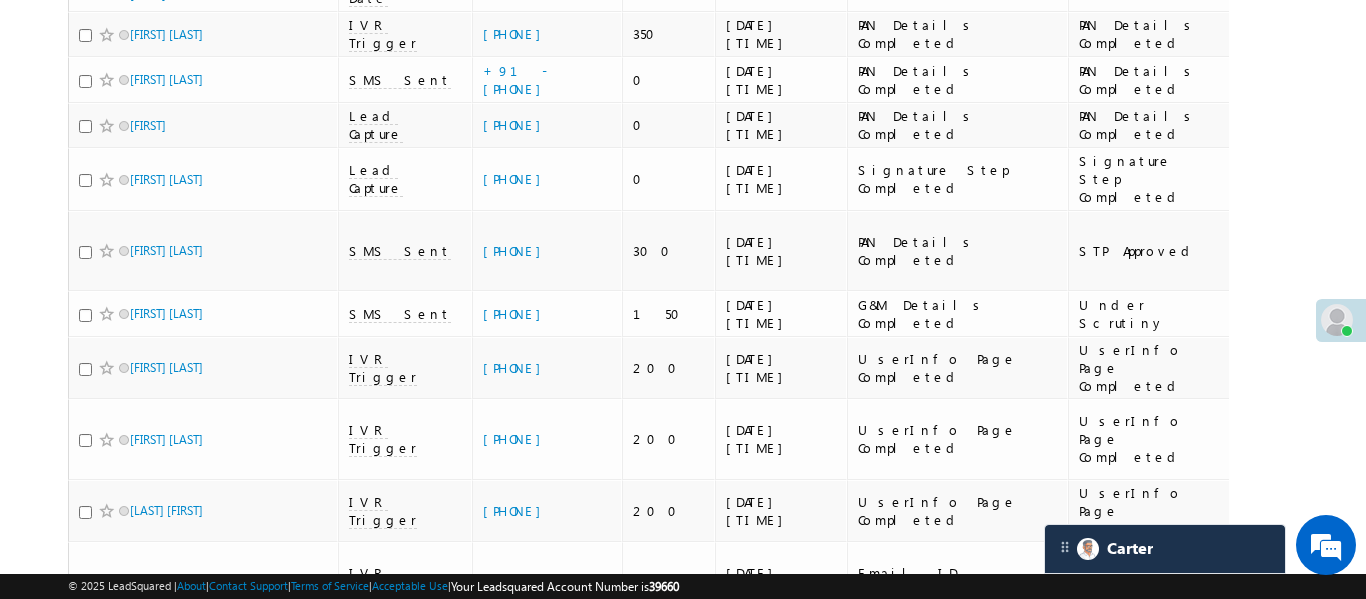 scroll, scrollTop: 2804, scrollLeft: 0, axis: vertical 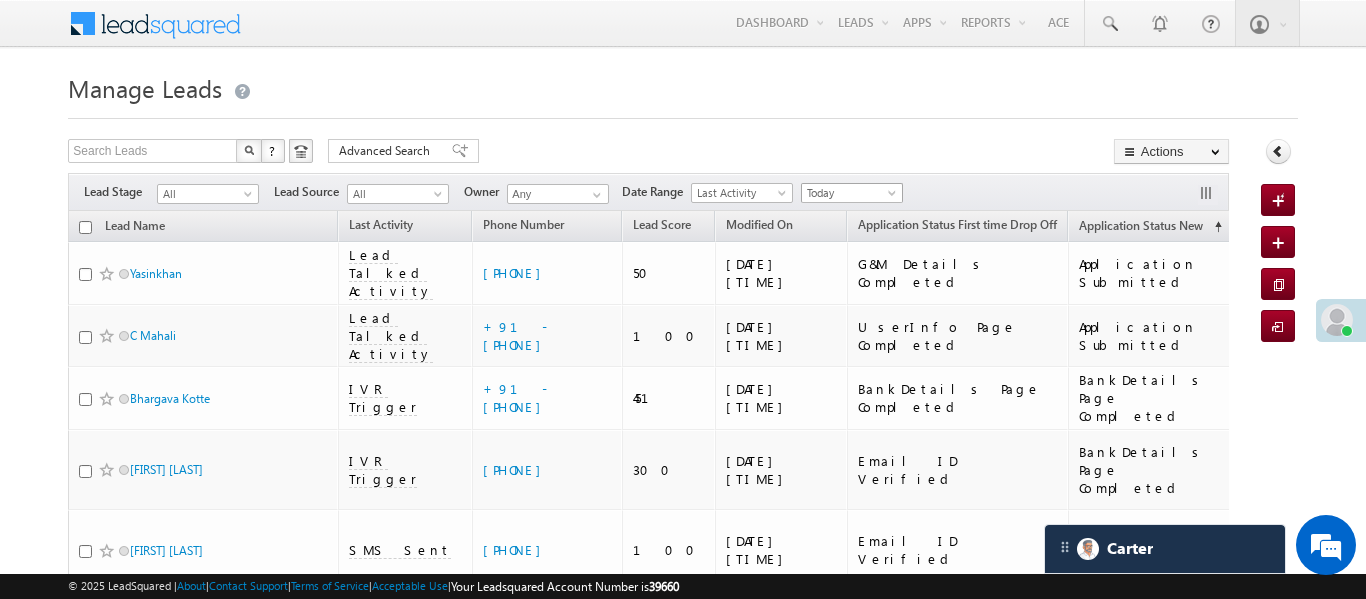 click on "Today" at bounding box center [849, 193] 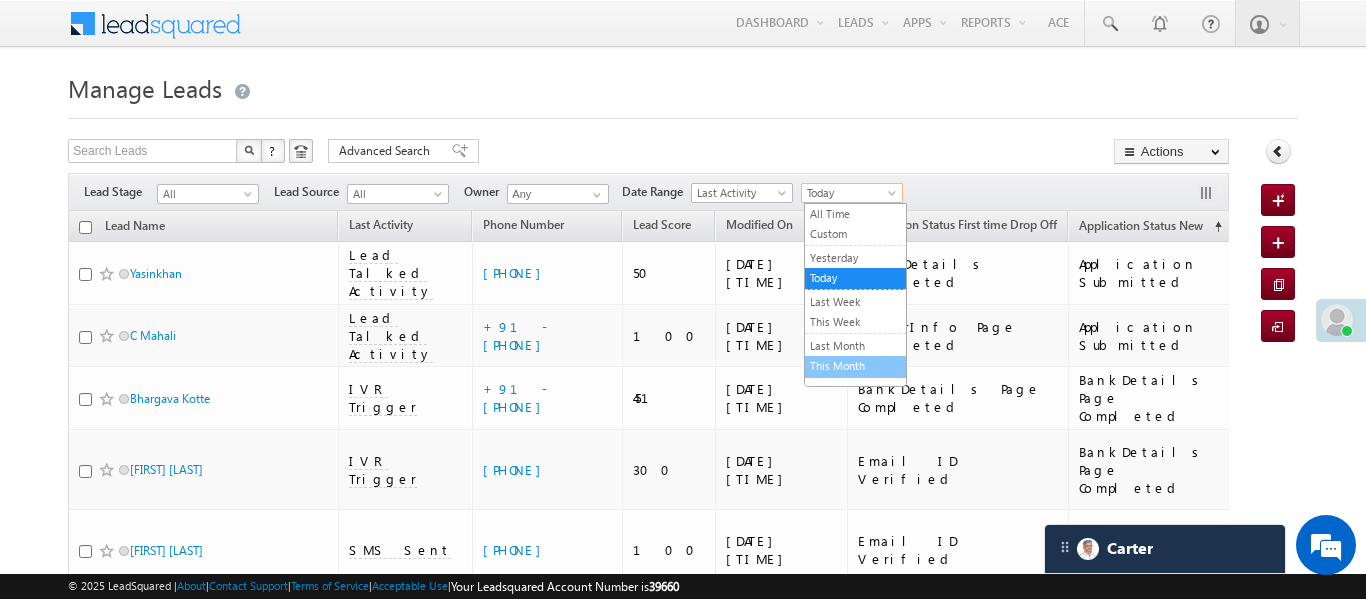 click on "This Month" at bounding box center (855, 366) 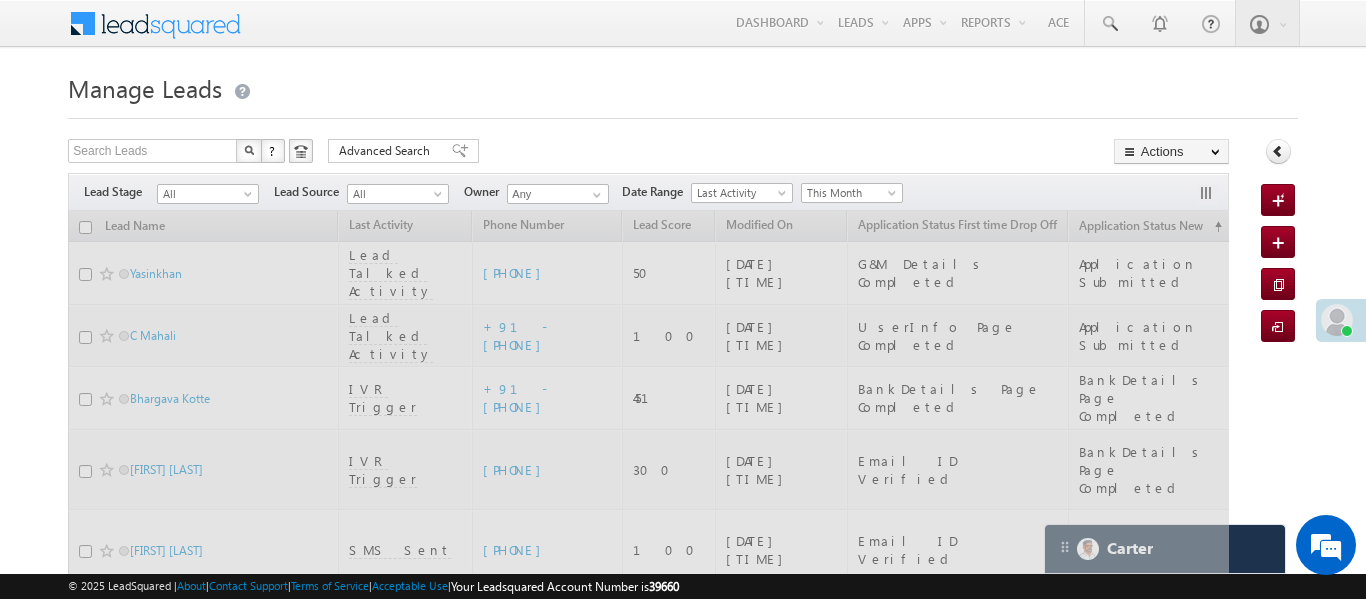 click on "All" at bounding box center (208, 191) 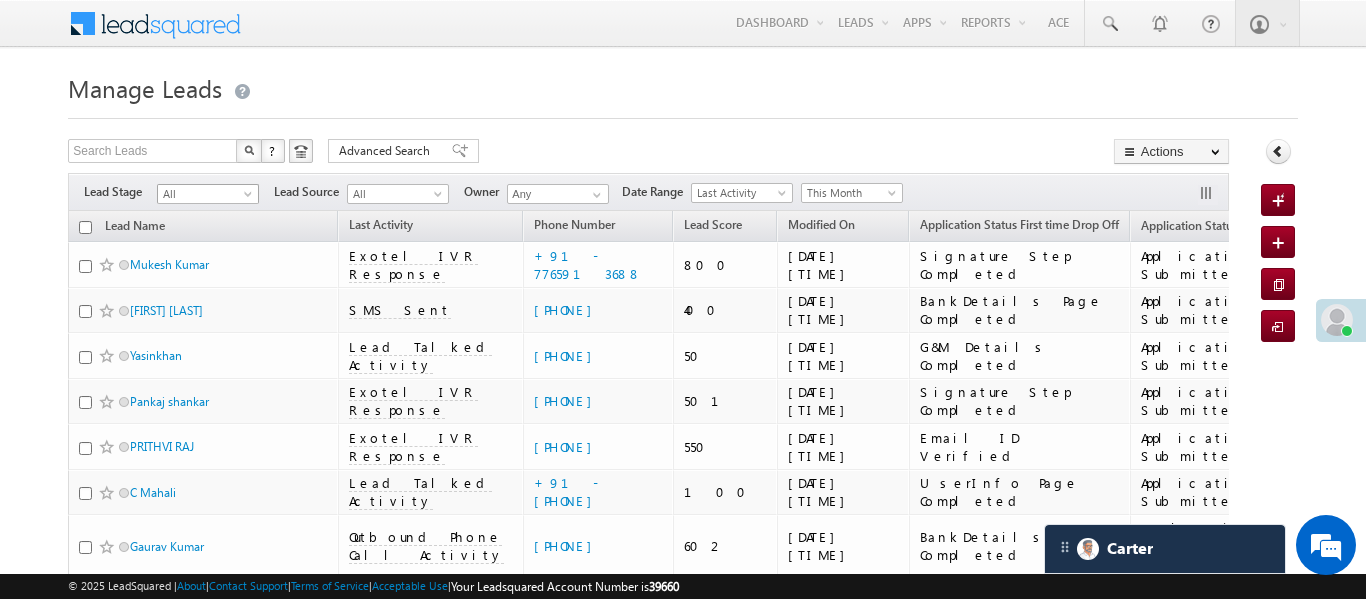 click on "All" at bounding box center (205, 194) 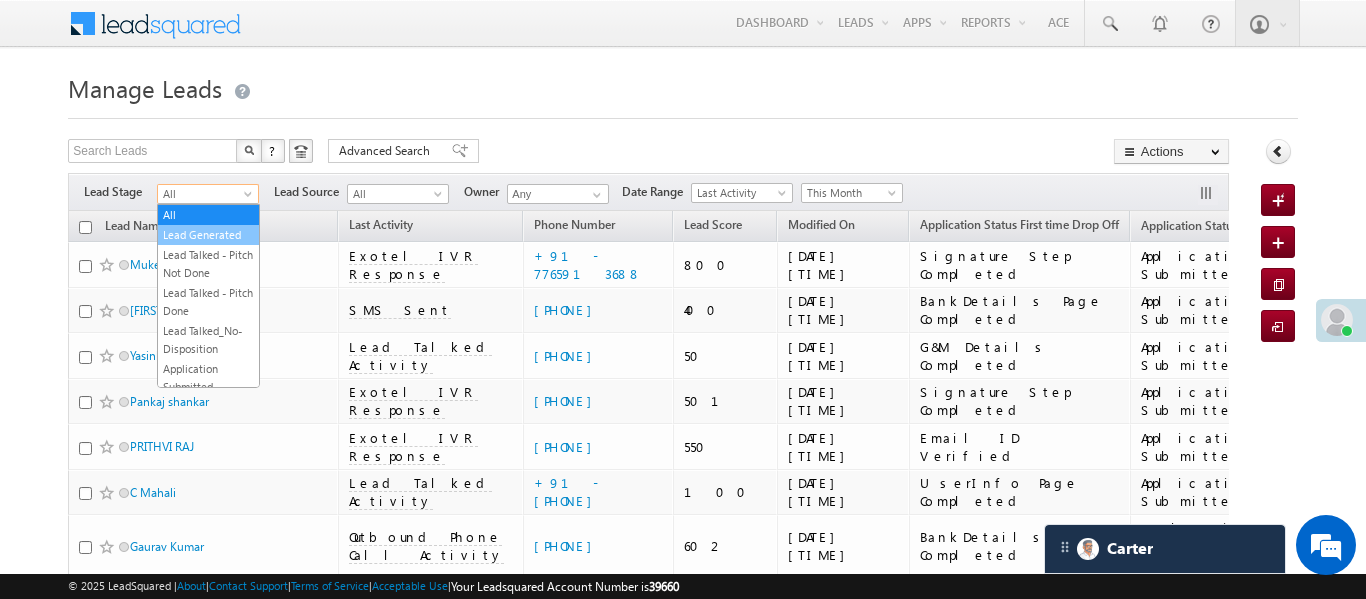click on "Lead Generated" at bounding box center (208, 235) 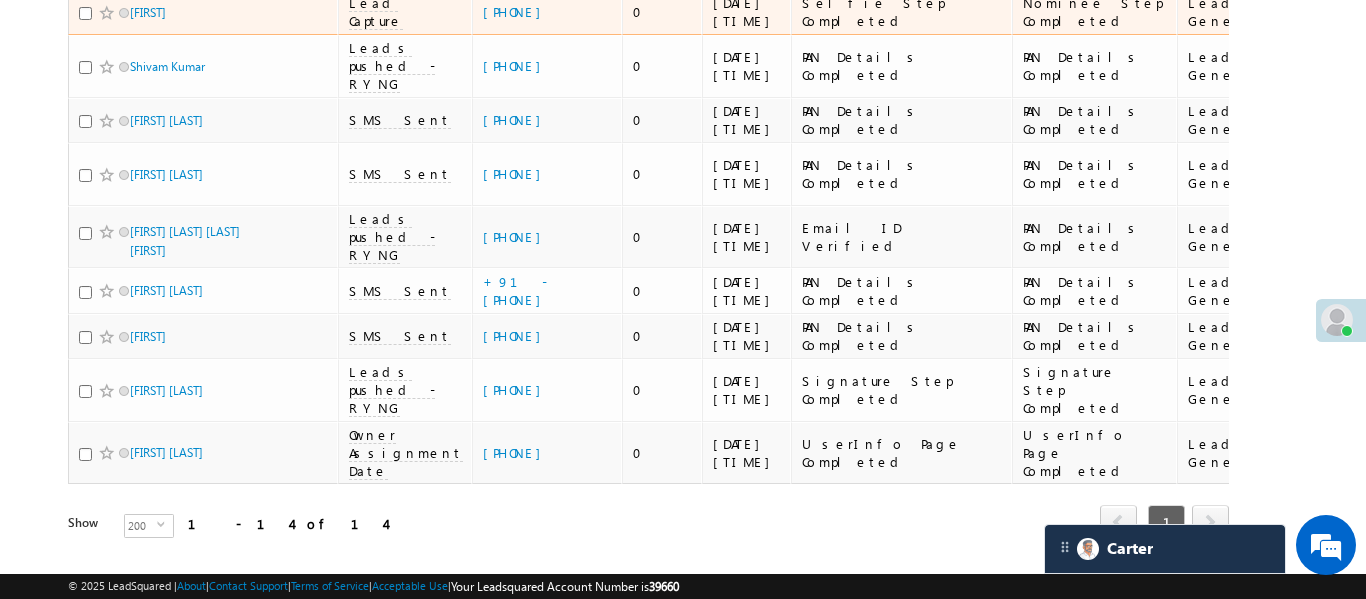 scroll, scrollTop: 538, scrollLeft: 0, axis: vertical 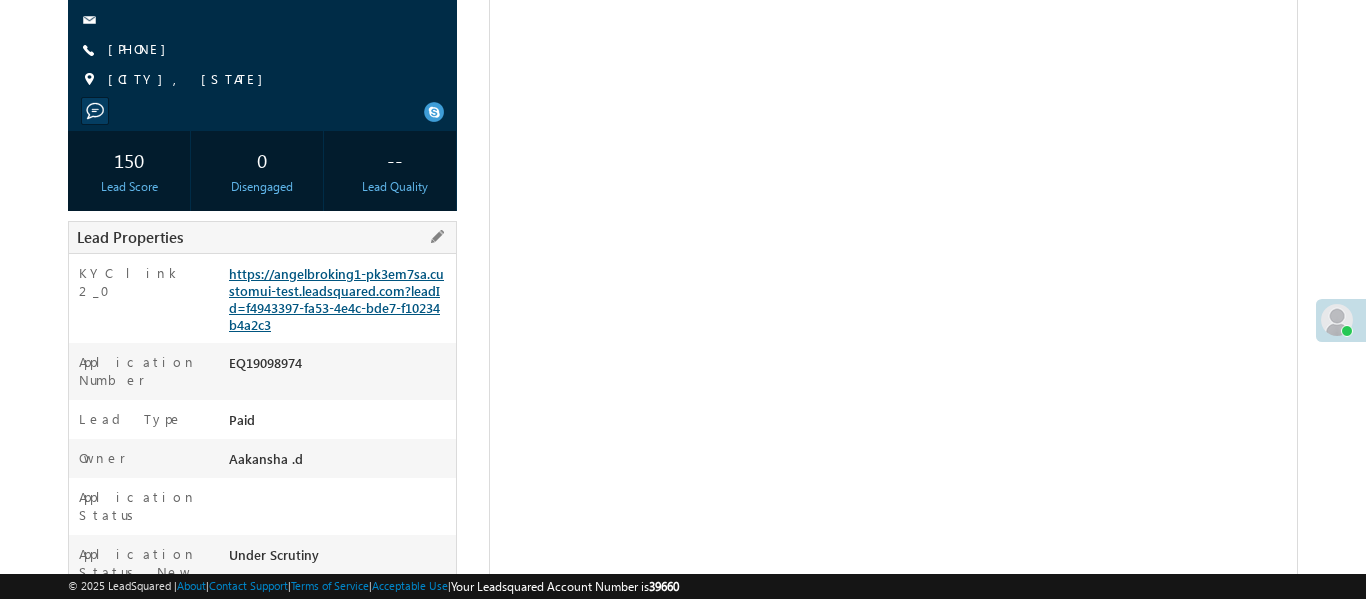 click on "https://angelbroking1-pk3em7sa.customui-test.leadsquared.com?leadId=f4943397-fa53-4e4c-bde7-f10234b4a2c3" at bounding box center (336, 299) 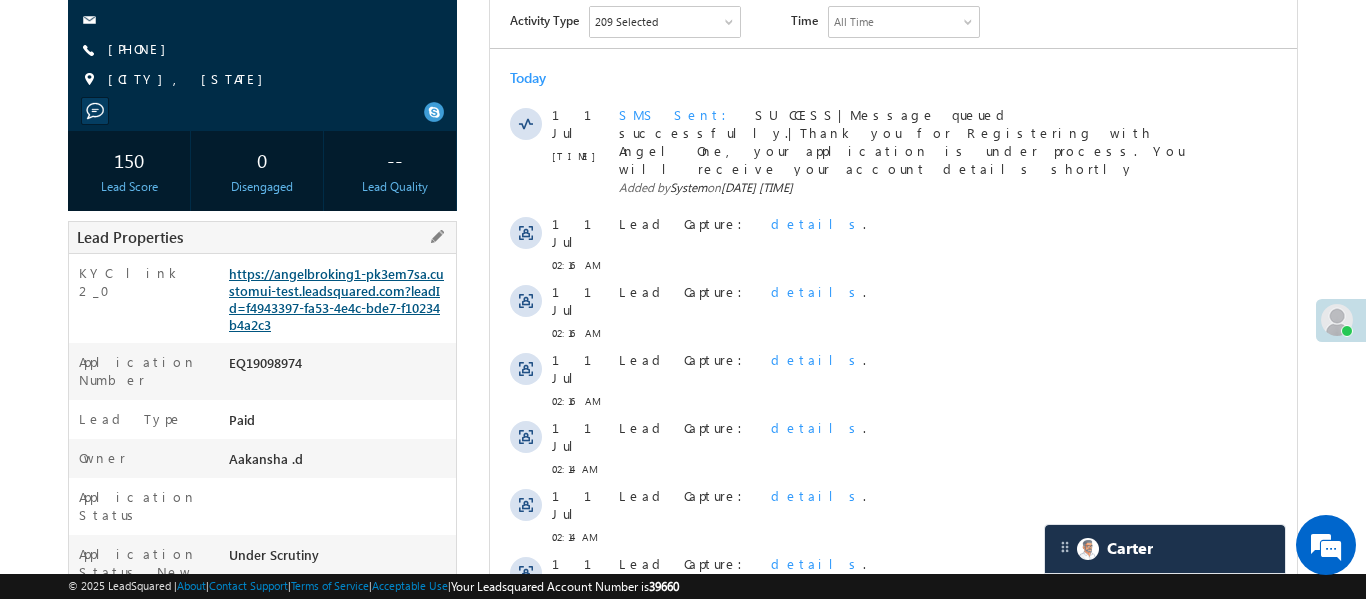 scroll, scrollTop: 232, scrollLeft: 0, axis: vertical 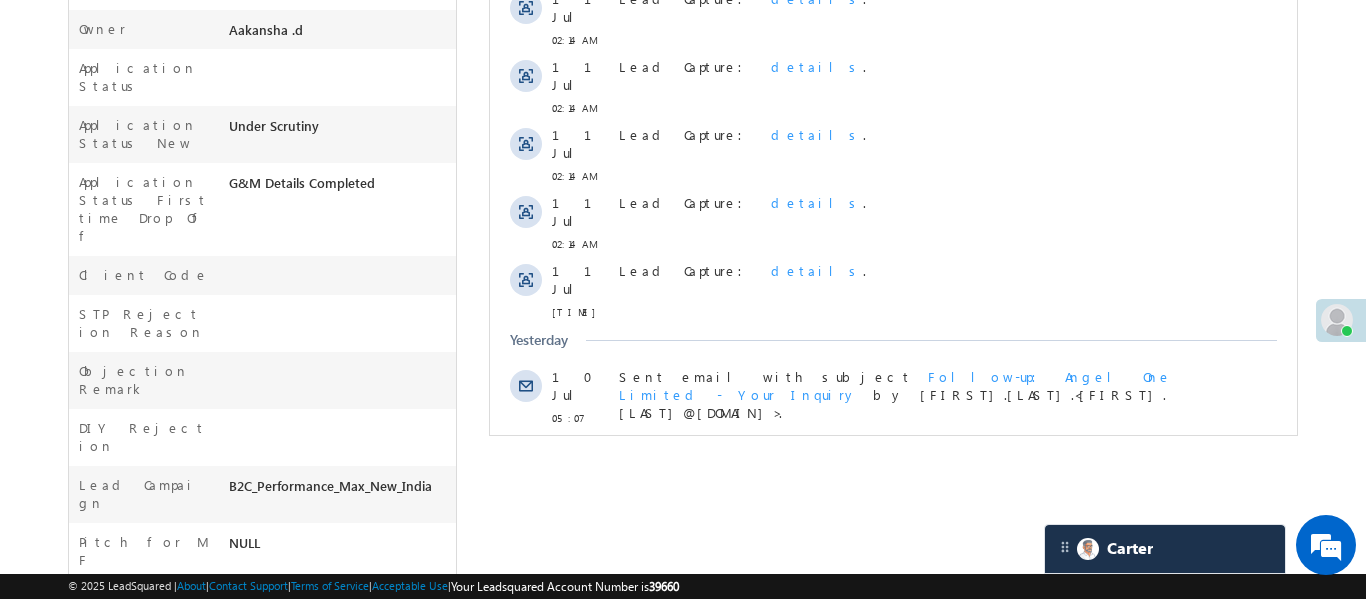 click on "Show More" at bounding box center (892, 480) 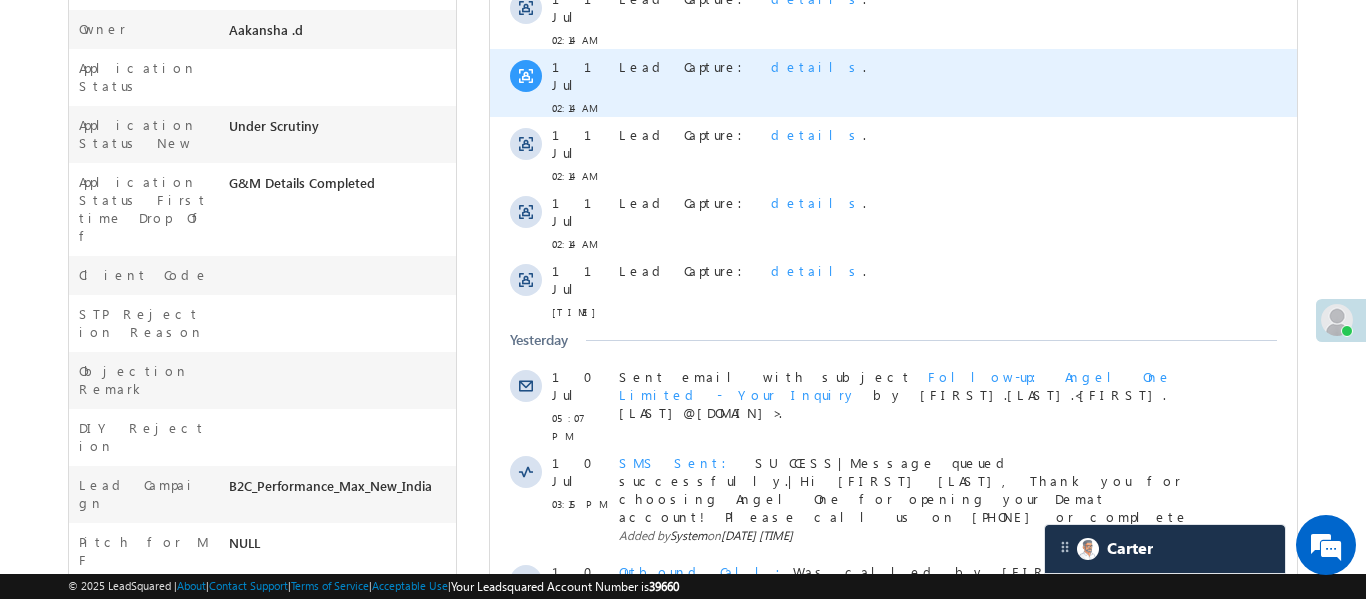 scroll, scrollTop: 0, scrollLeft: 0, axis: both 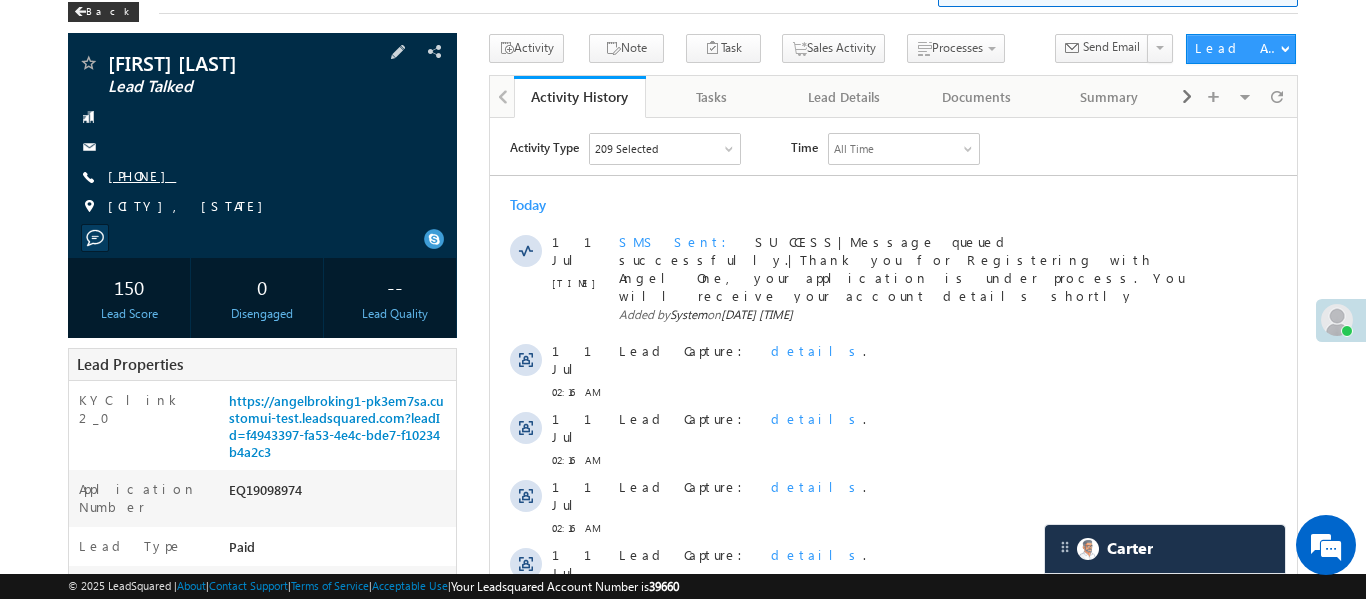 click on "+91-8240395638" at bounding box center (142, 175) 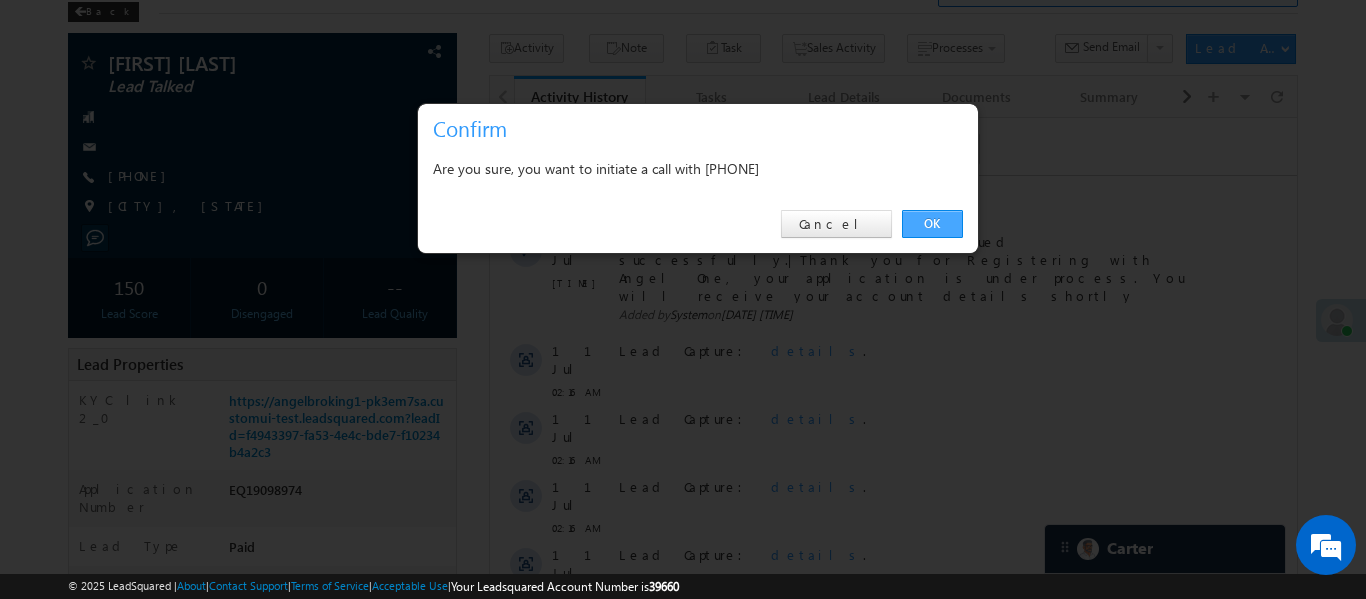 click on "OK" at bounding box center (932, 224) 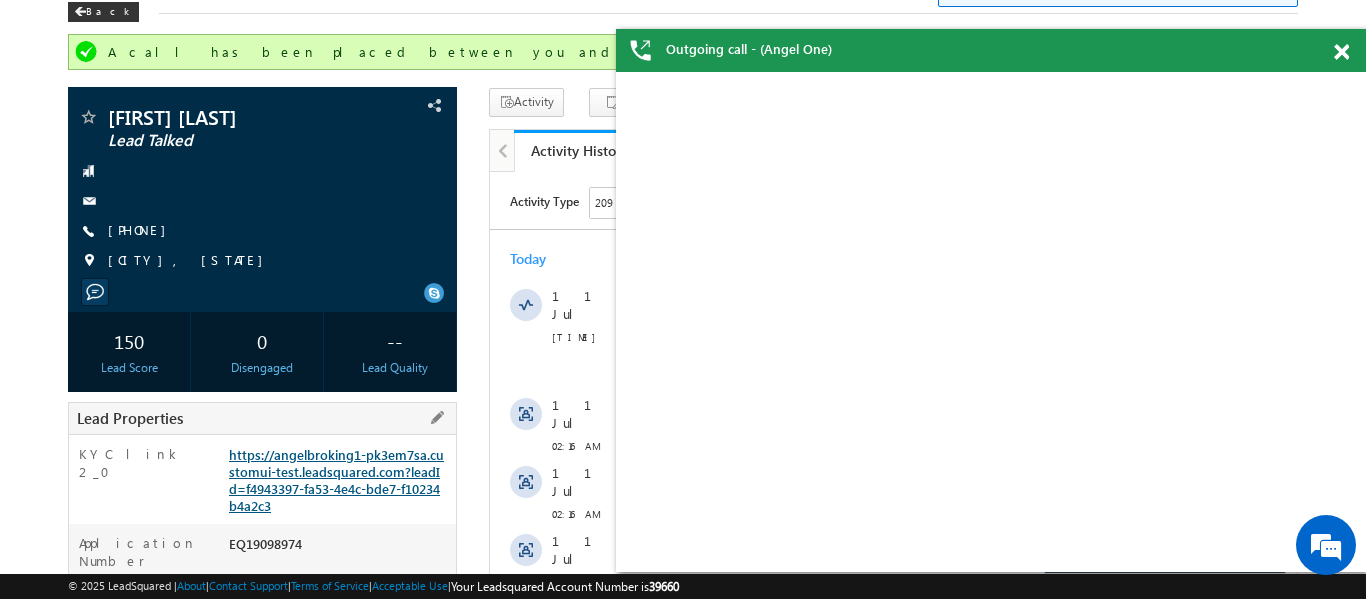 scroll, scrollTop: 0, scrollLeft: 0, axis: both 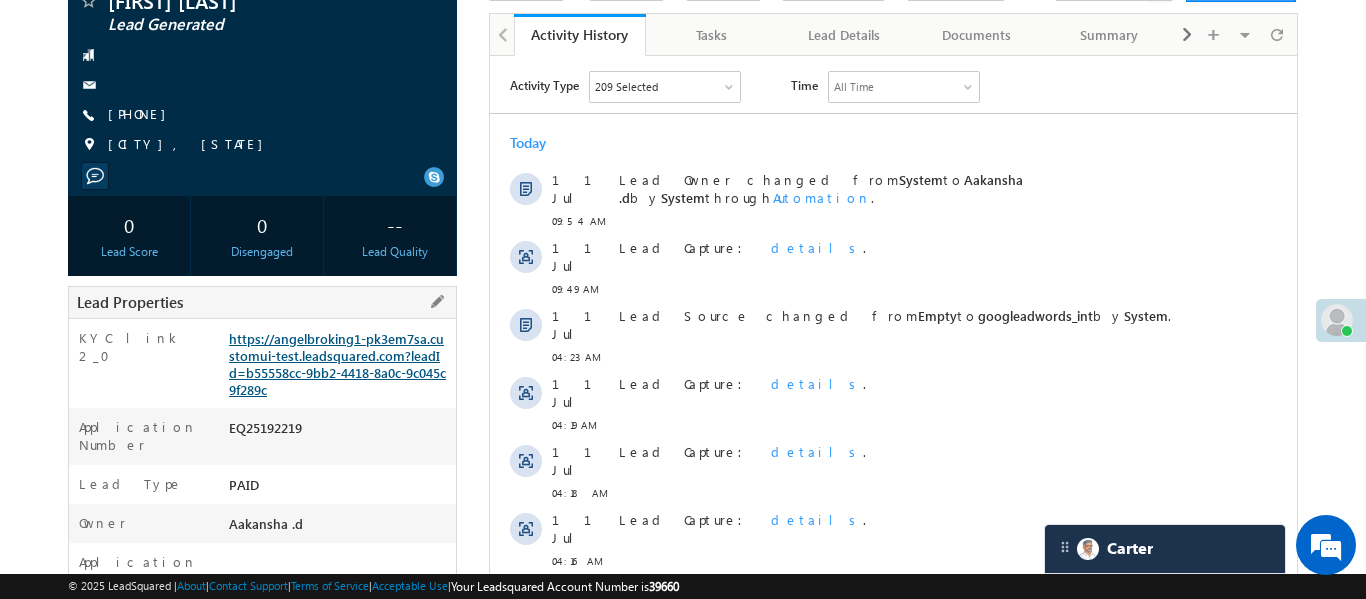 click on "https://angelbroking1-pk3em7sa.customui-test.leadsquared.com?leadId=b55558cc-9bb2-4418-8a0c-9c045c9f289c" at bounding box center (337, 364) 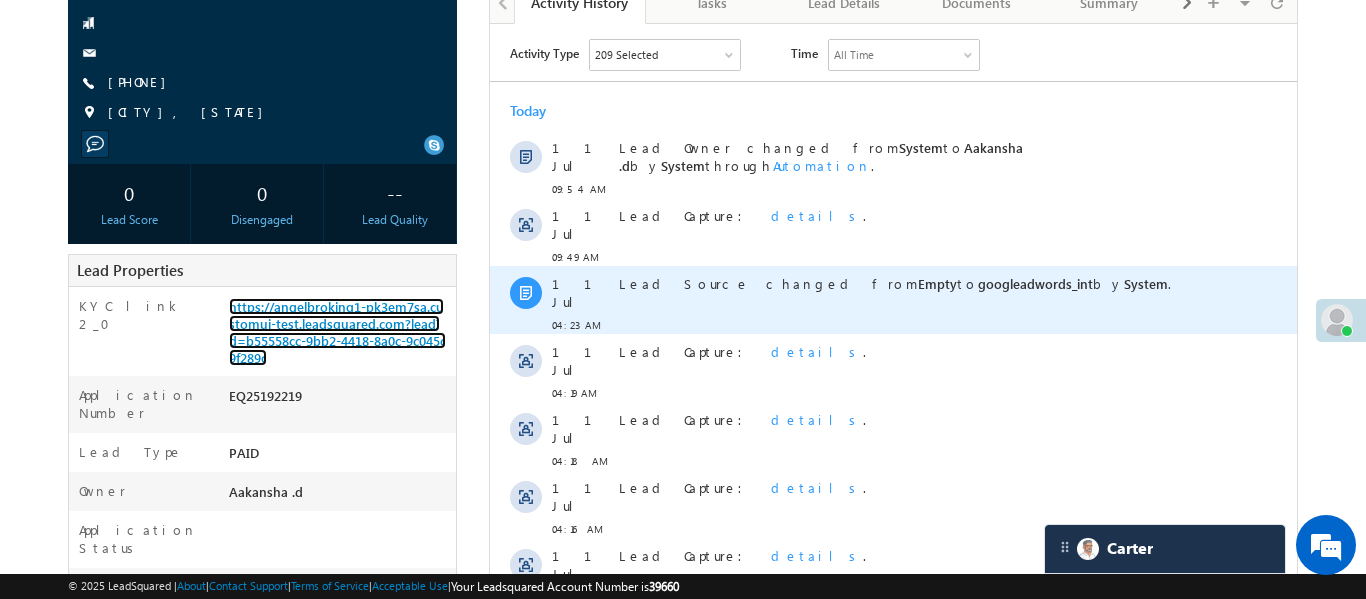 scroll, scrollTop: 211, scrollLeft: 0, axis: vertical 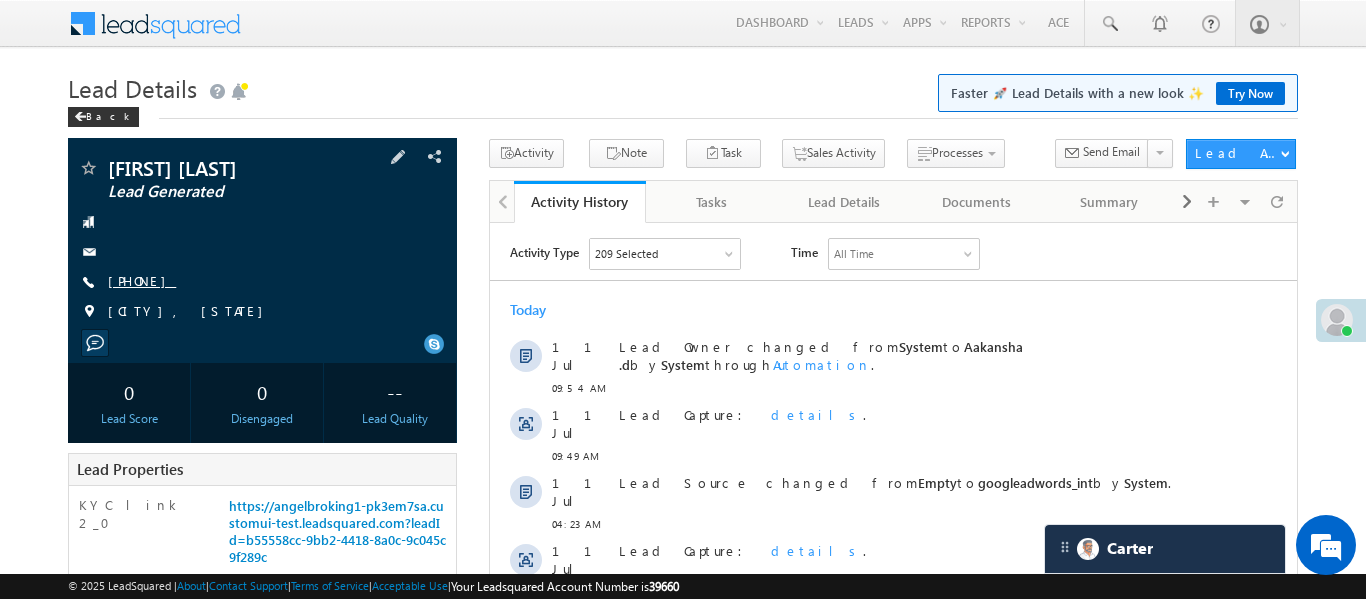 click on "+91-7610628338" at bounding box center (142, 280) 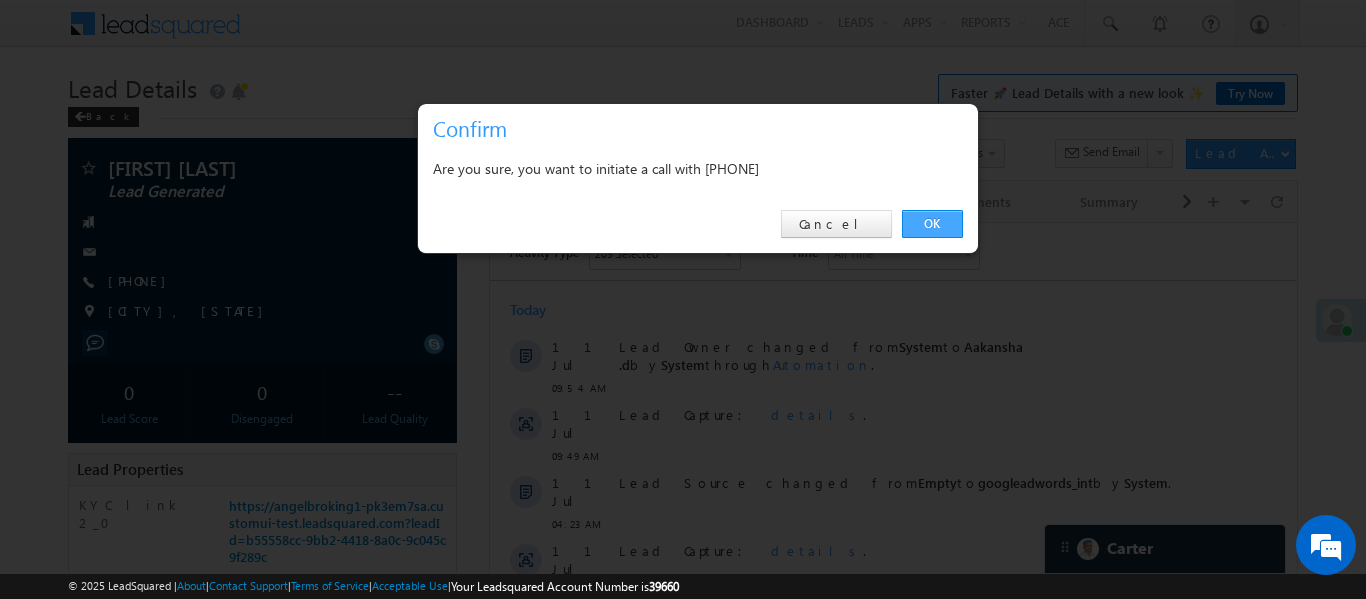 click on "OK" at bounding box center (932, 224) 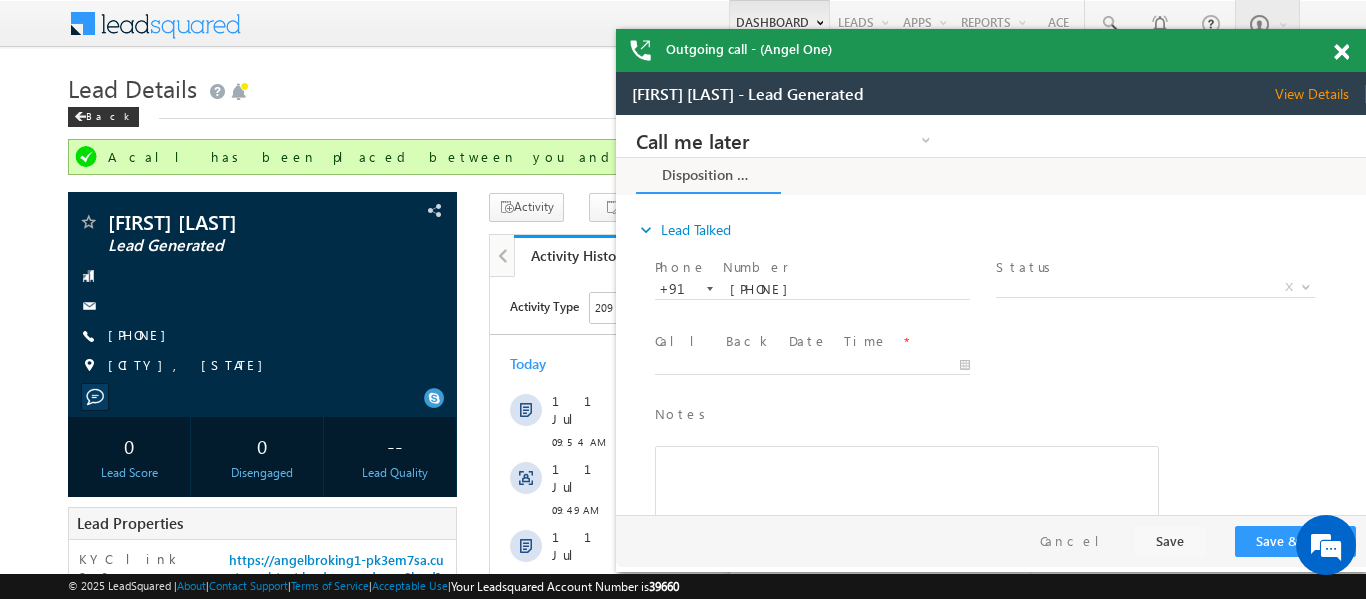 scroll, scrollTop: 0, scrollLeft: 0, axis: both 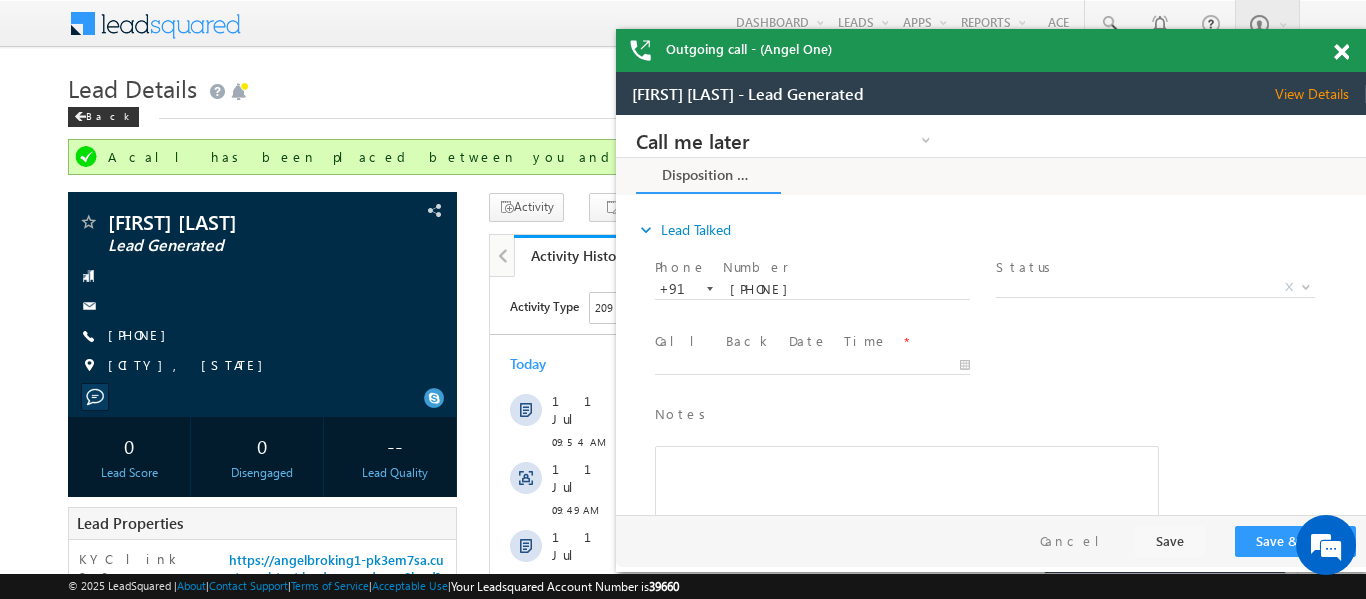 click at bounding box center (1341, 52) 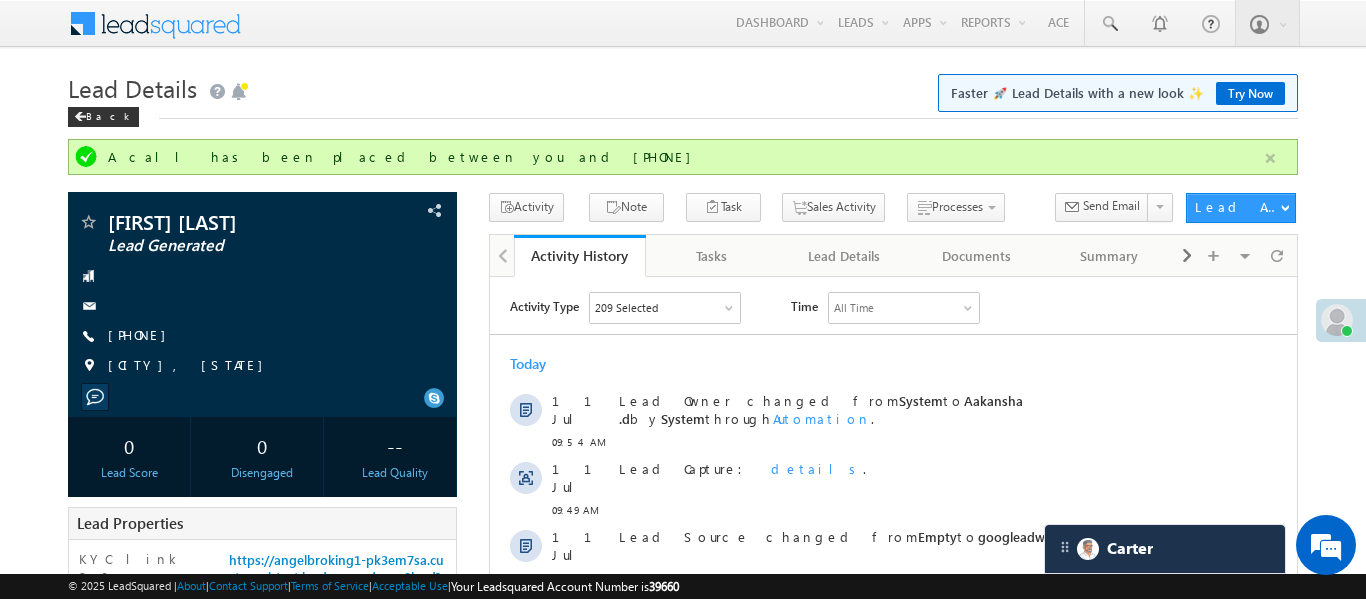 click at bounding box center [1270, 158] 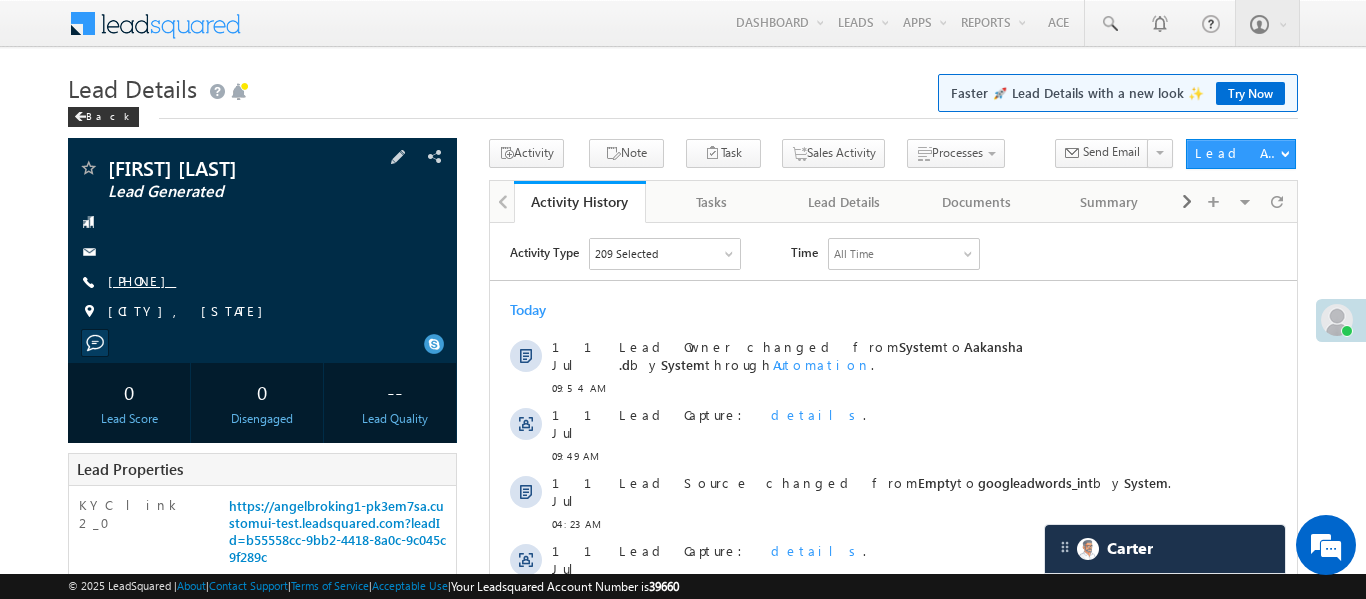 click on "[PHONE]" at bounding box center [142, 280] 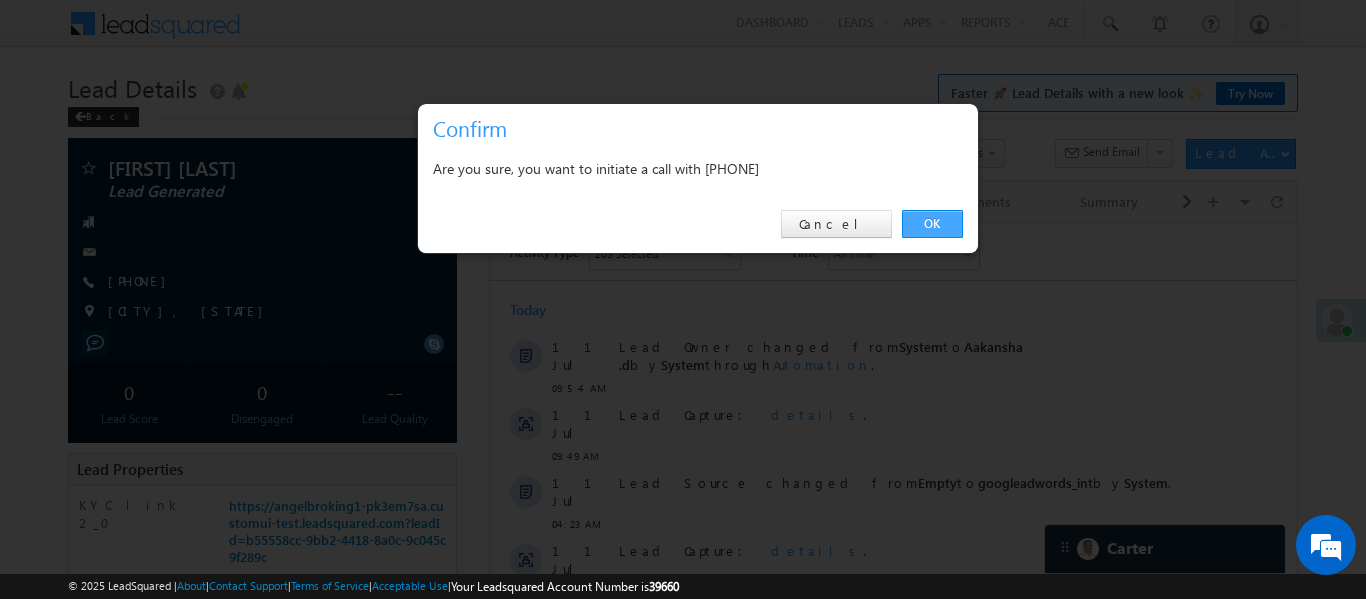 click on "OK" at bounding box center [932, 224] 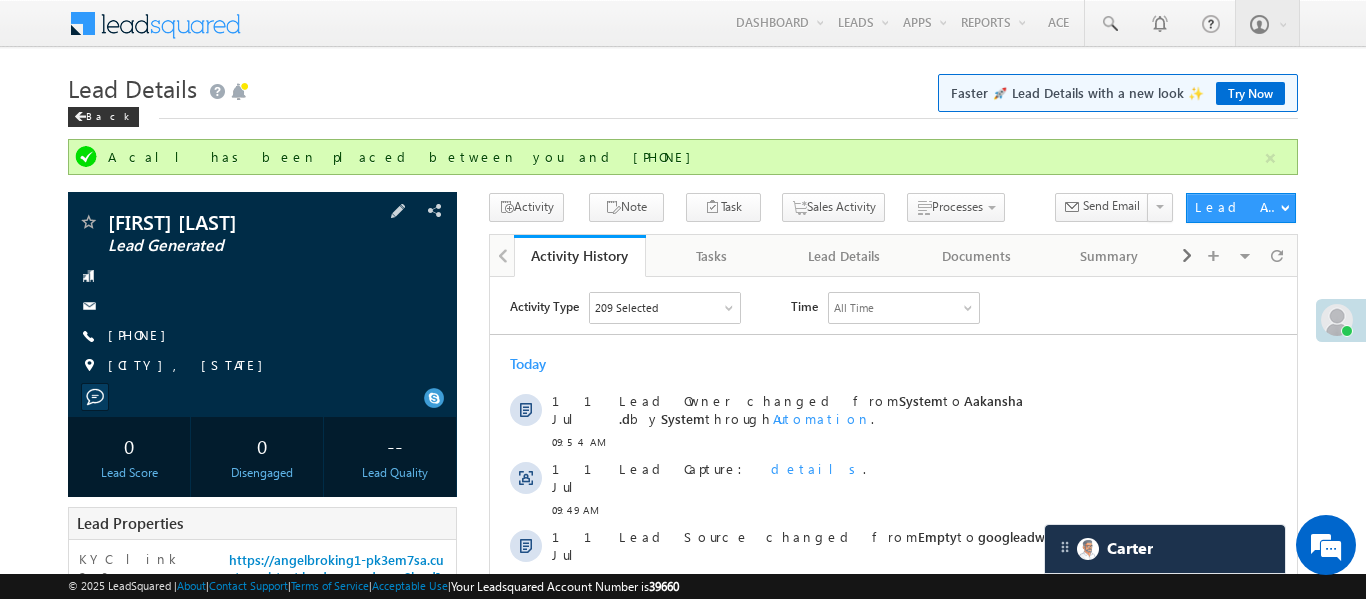 click on "[PHONE]" at bounding box center (142, 336) 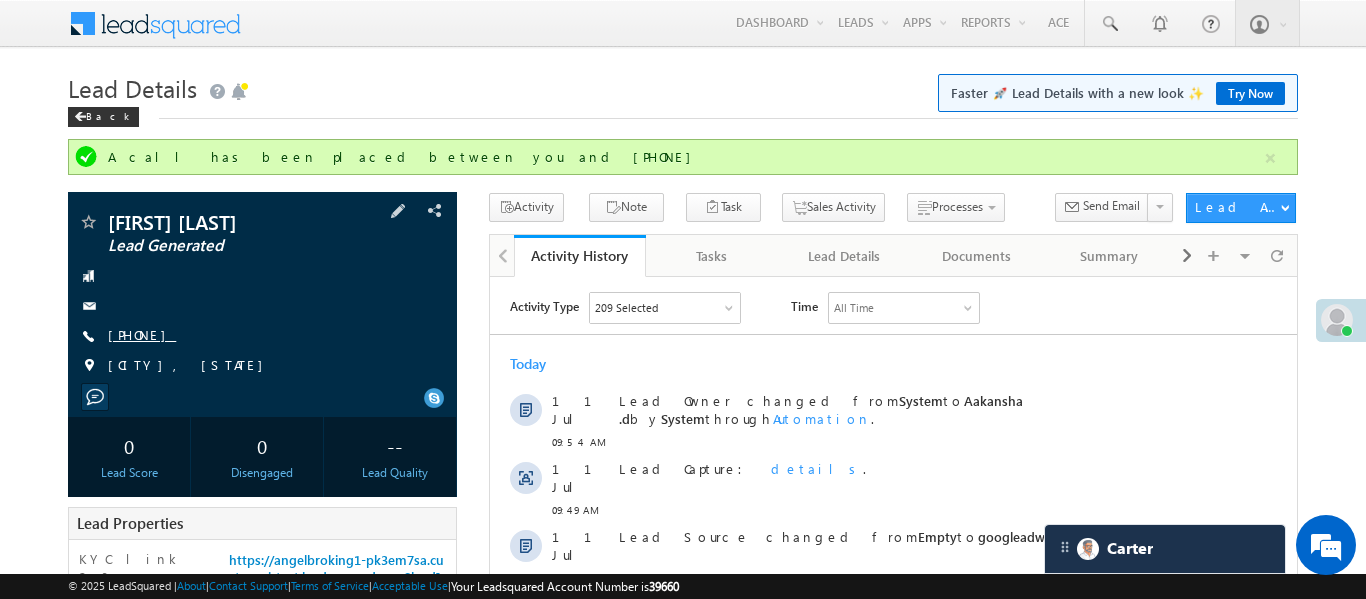 click on "[PHONE]" at bounding box center [142, 334] 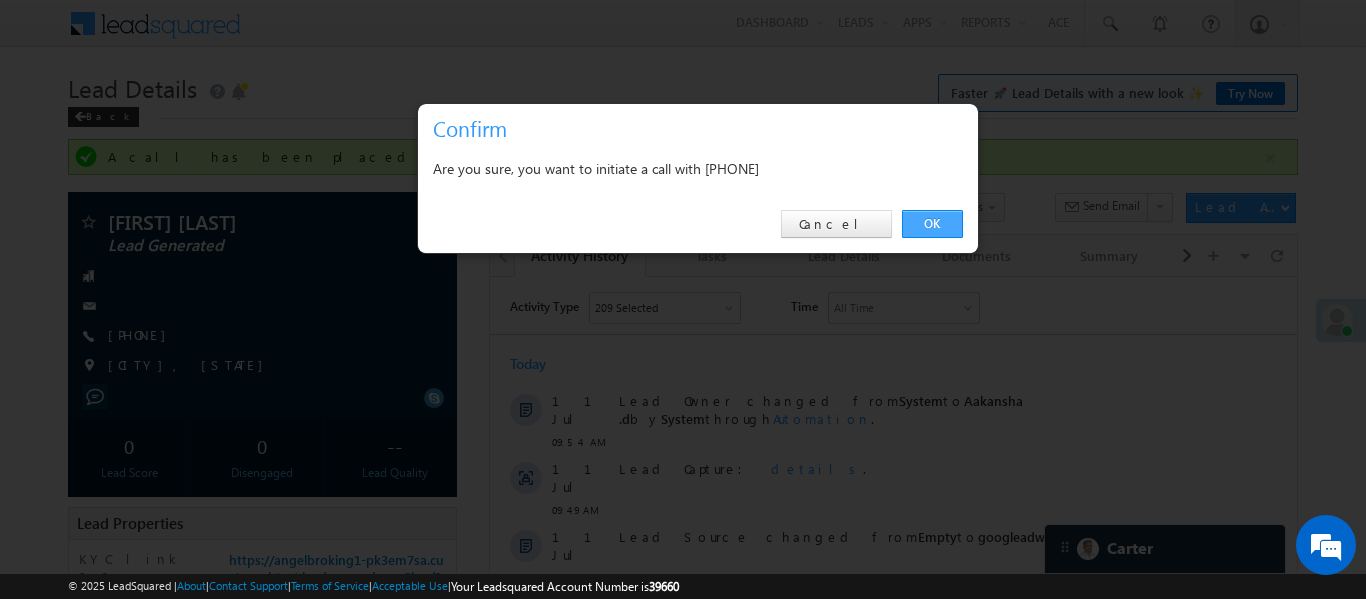 click on "OK" at bounding box center [932, 224] 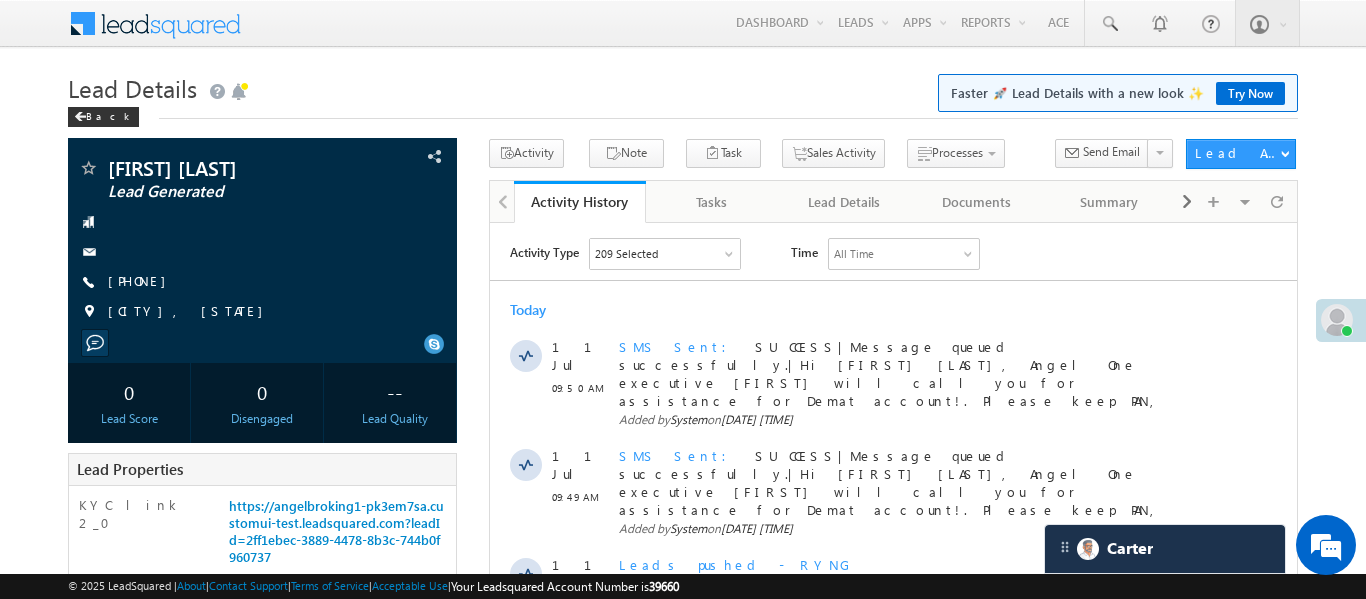 scroll, scrollTop: 0, scrollLeft: 0, axis: both 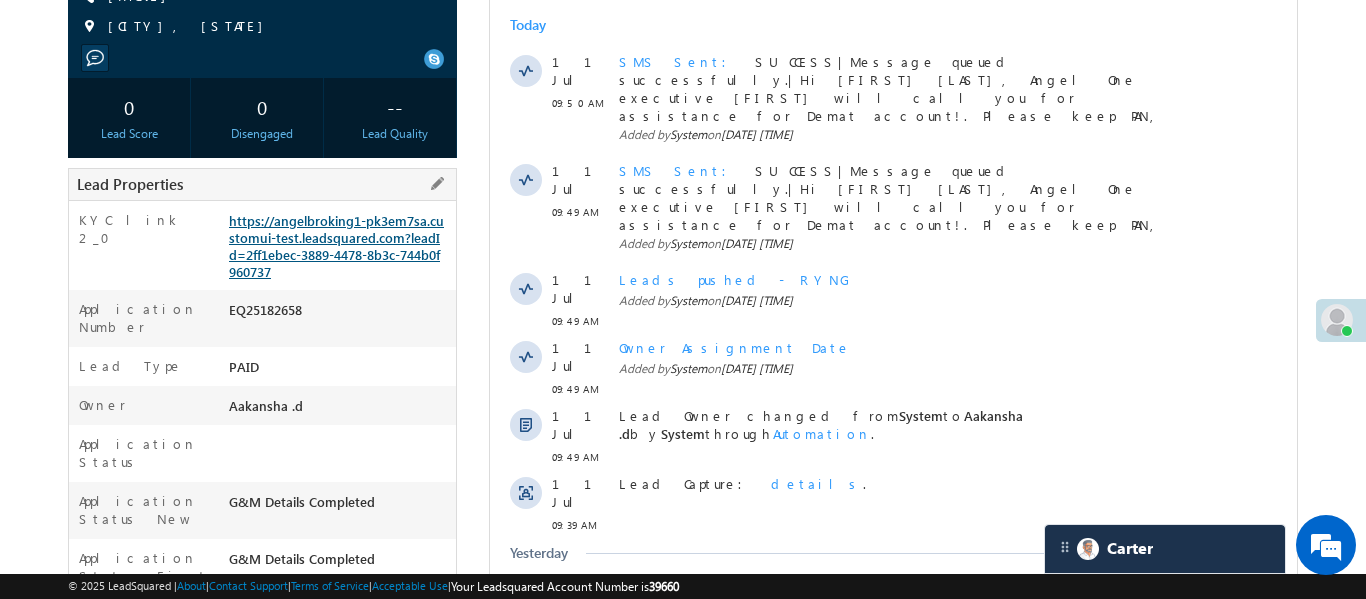click on "https://angelbroking1-pk3em7sa.customui-test.leadsquared.com?leadId=2ff1ebec-3889-4478-8b3c-744b0f960737" at bounding box center (336, 246) 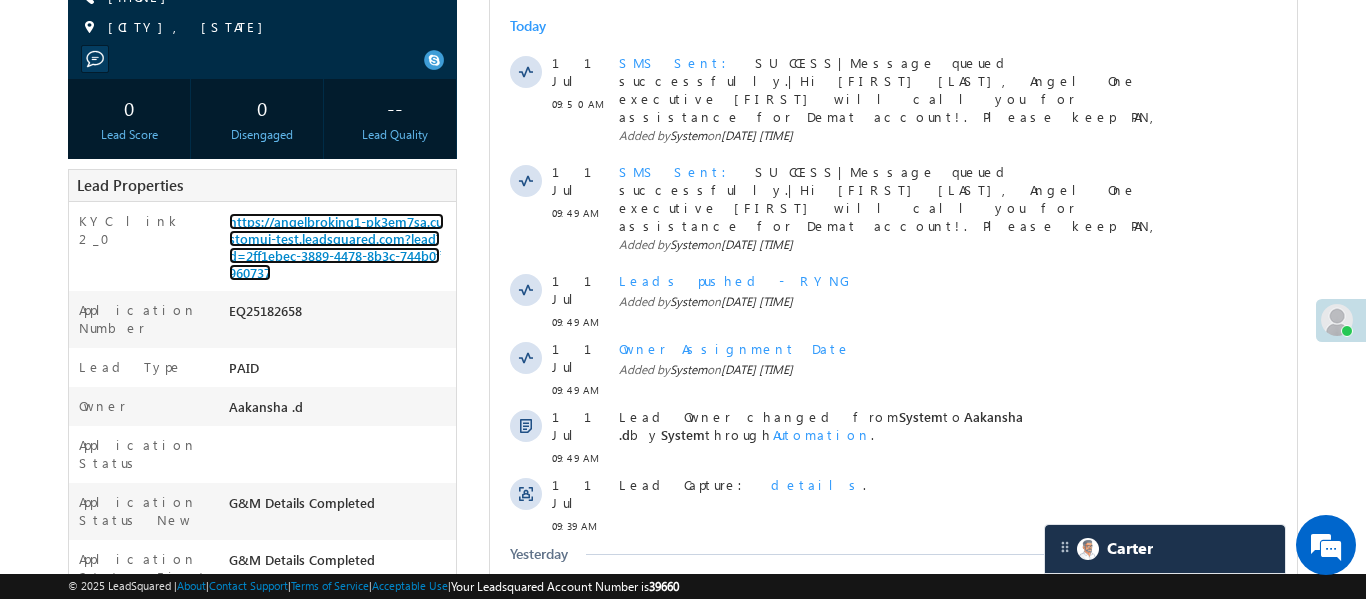 scroll, scrollTop: 0, scrollLeft: 0, axis: both 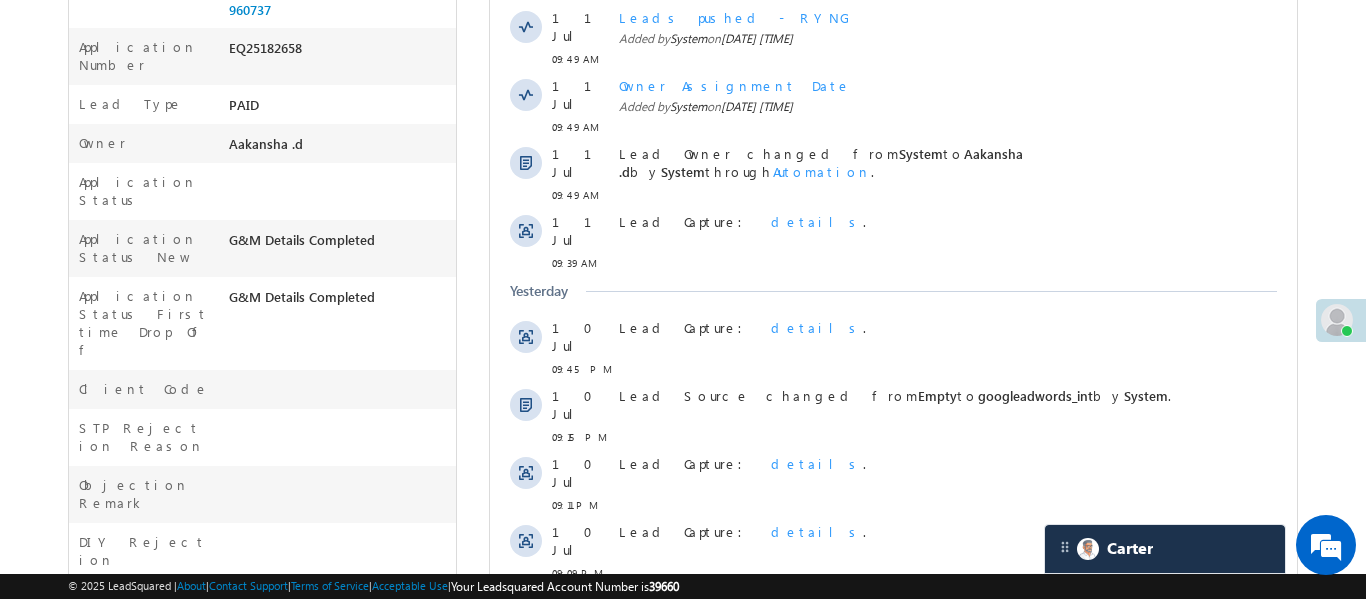 click on "Show More" at bounding box center (892, 609) 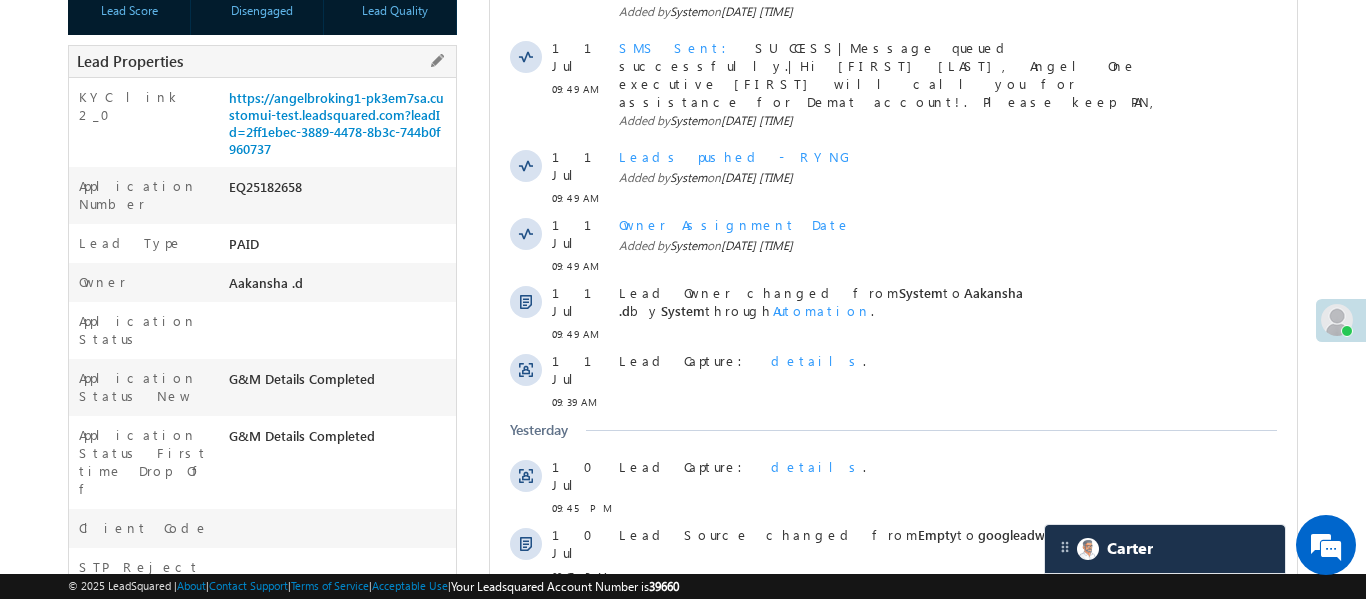 scroll, scrollTop: 405, scrollLeft: 0, axis: vertical 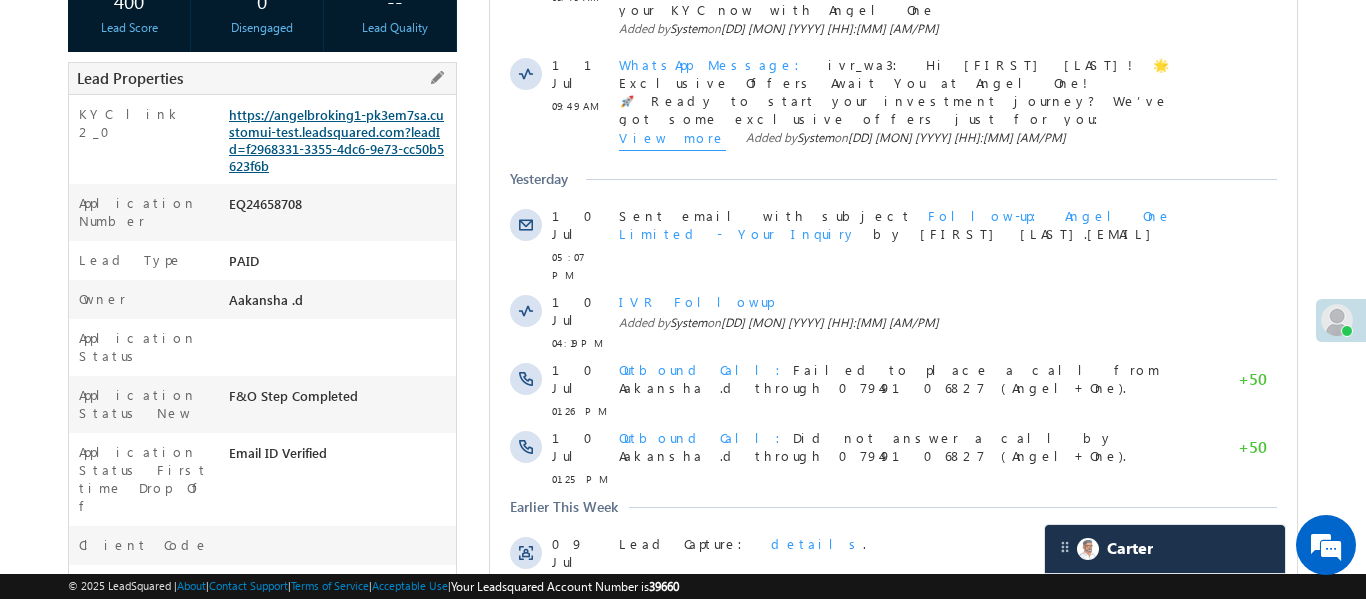 click on "https://angelbroking1-pk3em7sa.customui-test.leadsquared.com?leadId=f2968331-3355-4dc6-9e73-cc50b5623f6b" at bounding box center (336, 140) 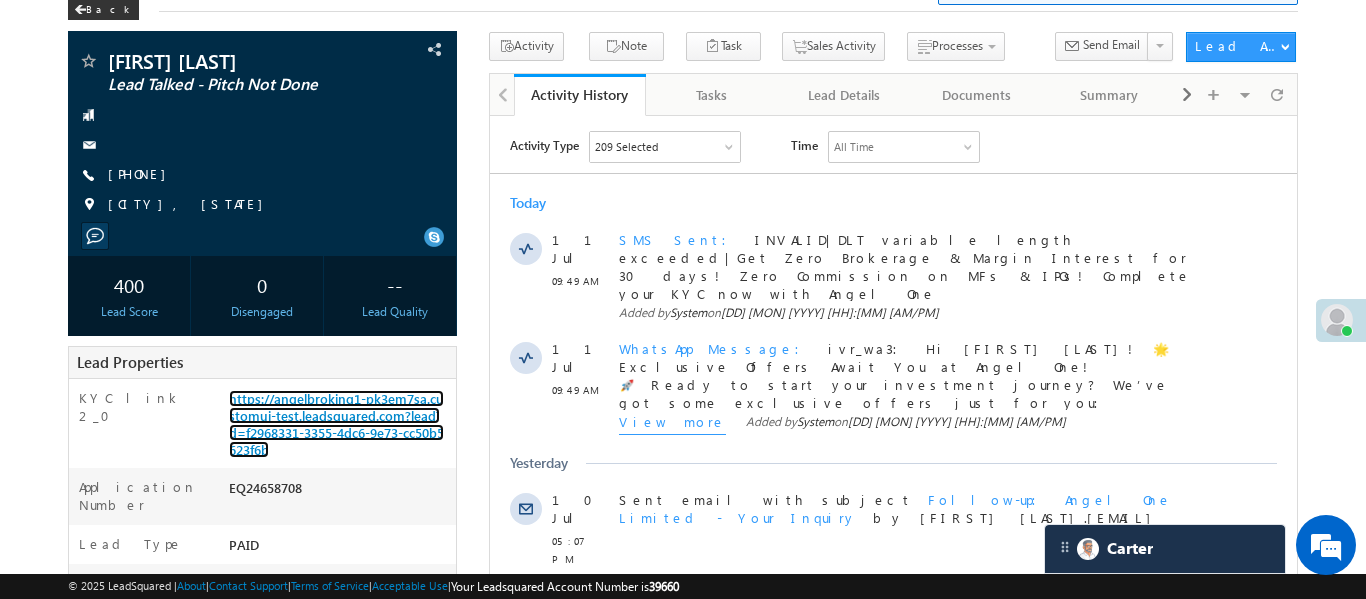scroll, scrollTop: 105, scrollLeft: 0, axis: vertical 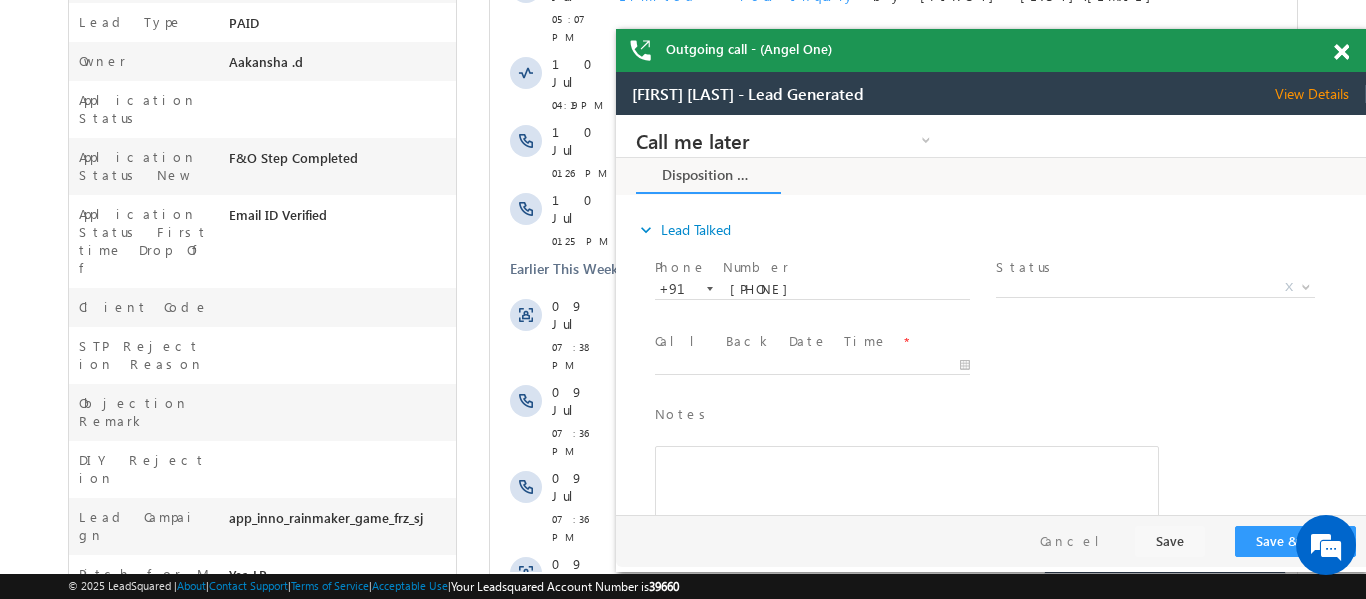 click at bounding box center (1341, 52) 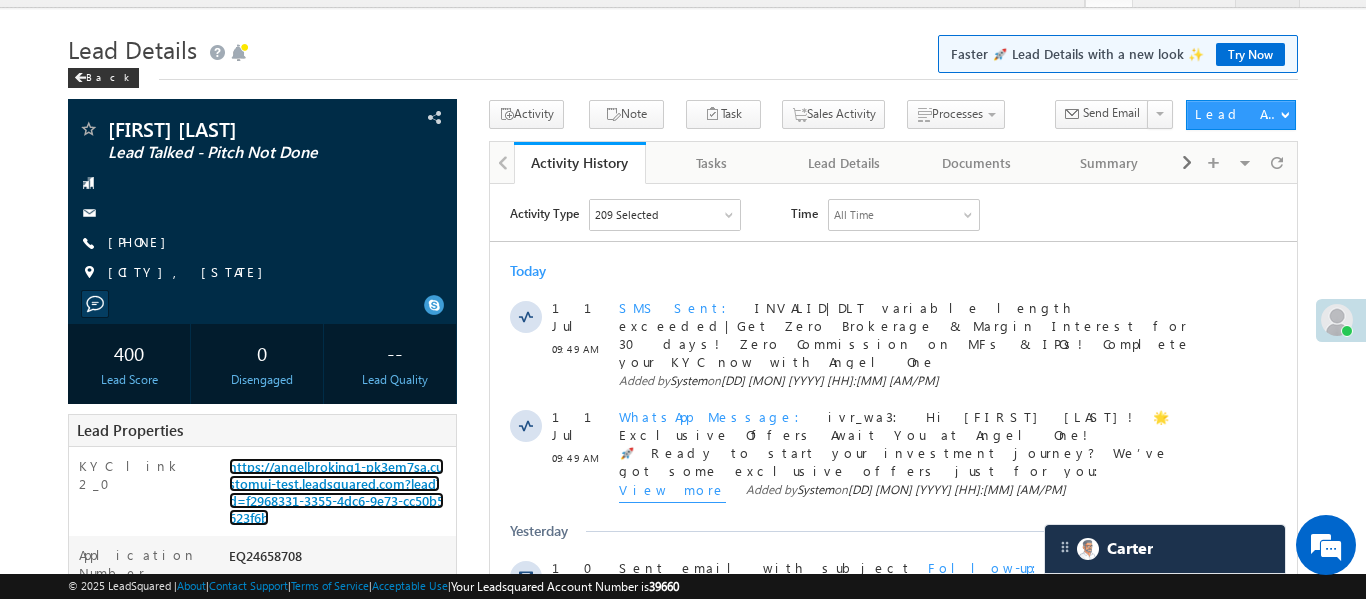 scroll, scrollTop: 0, scrollLeft: 0, axis: both 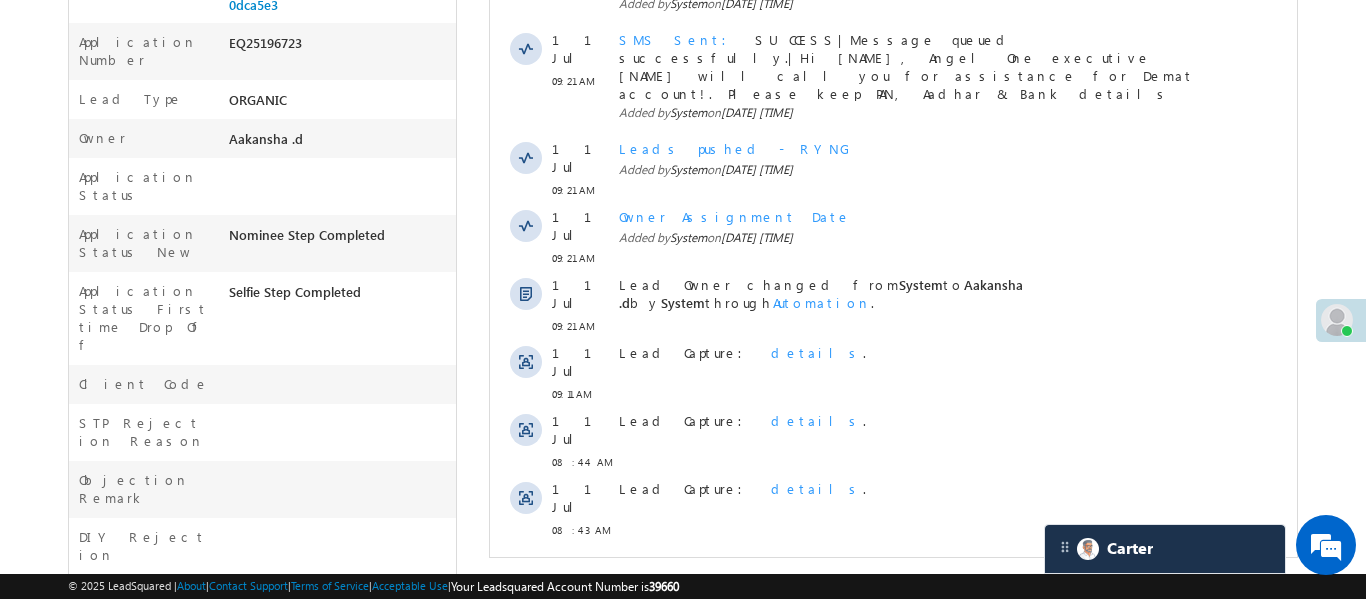 click on "Show More" at bounding box center (892, 566) 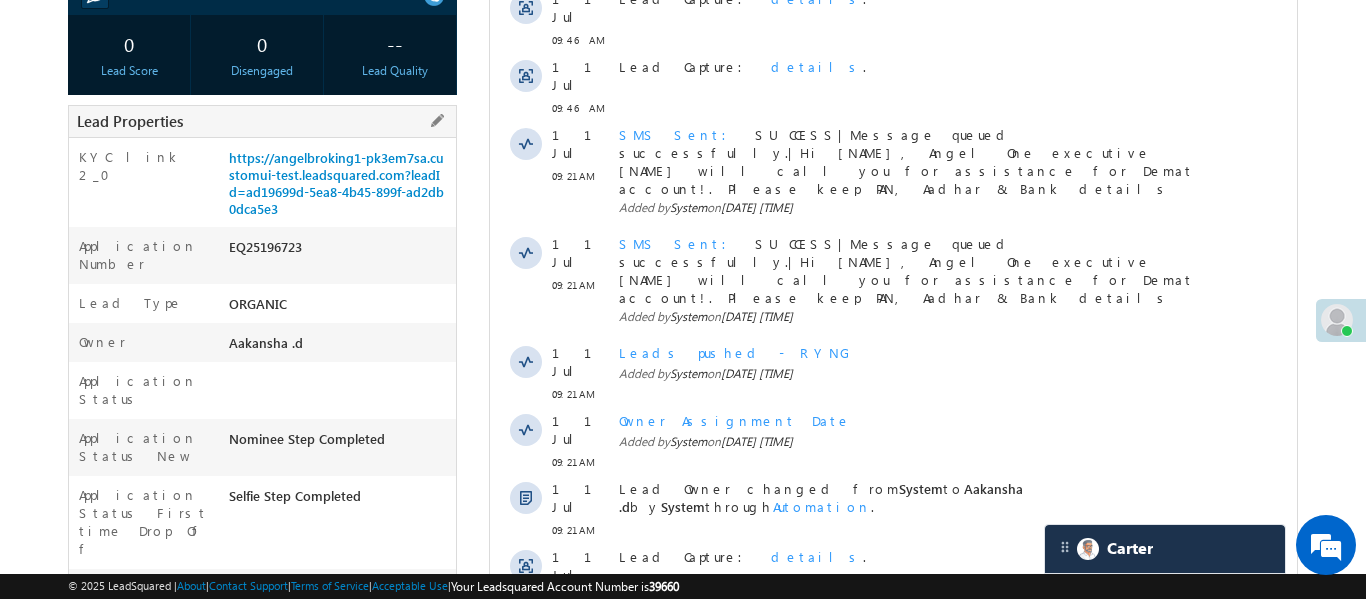 scroll, scrollTop: 341, scrollLeft: 0, axis: vertical 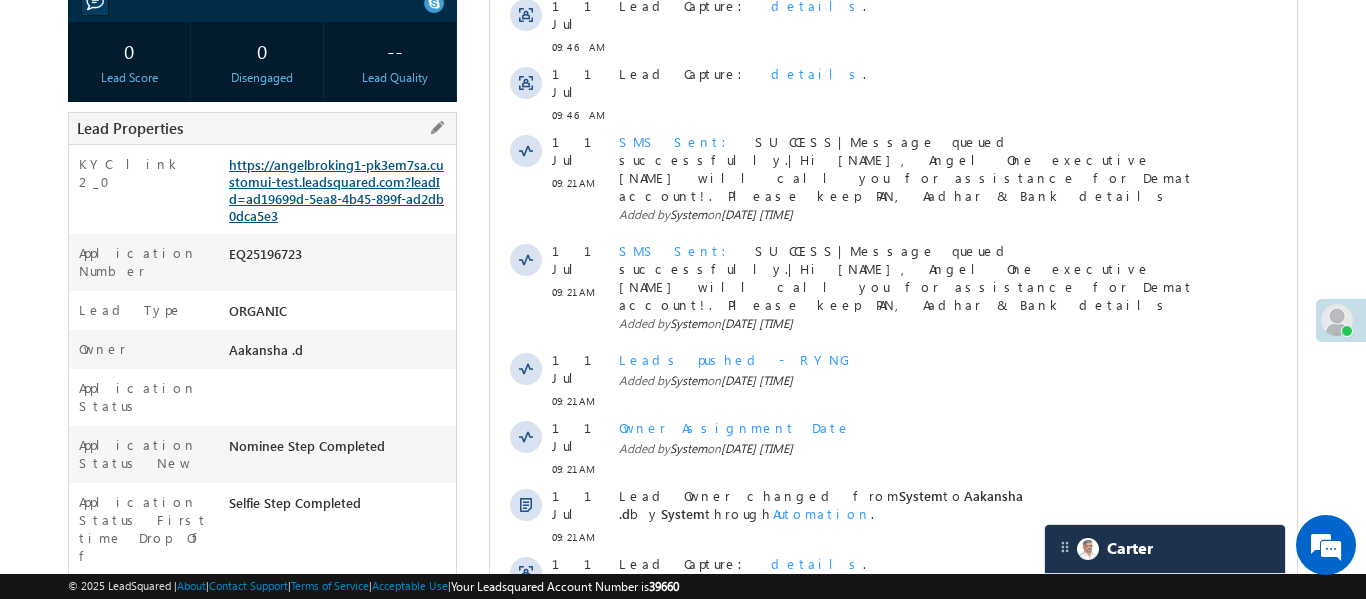 click on "https://angelbroking1-pk3em7sa.customui-test.leadsquared.com?leadId=ad19699d-5ea8-4b45-899f-ad2db0dca5e3" at bounding box center [336, 190] 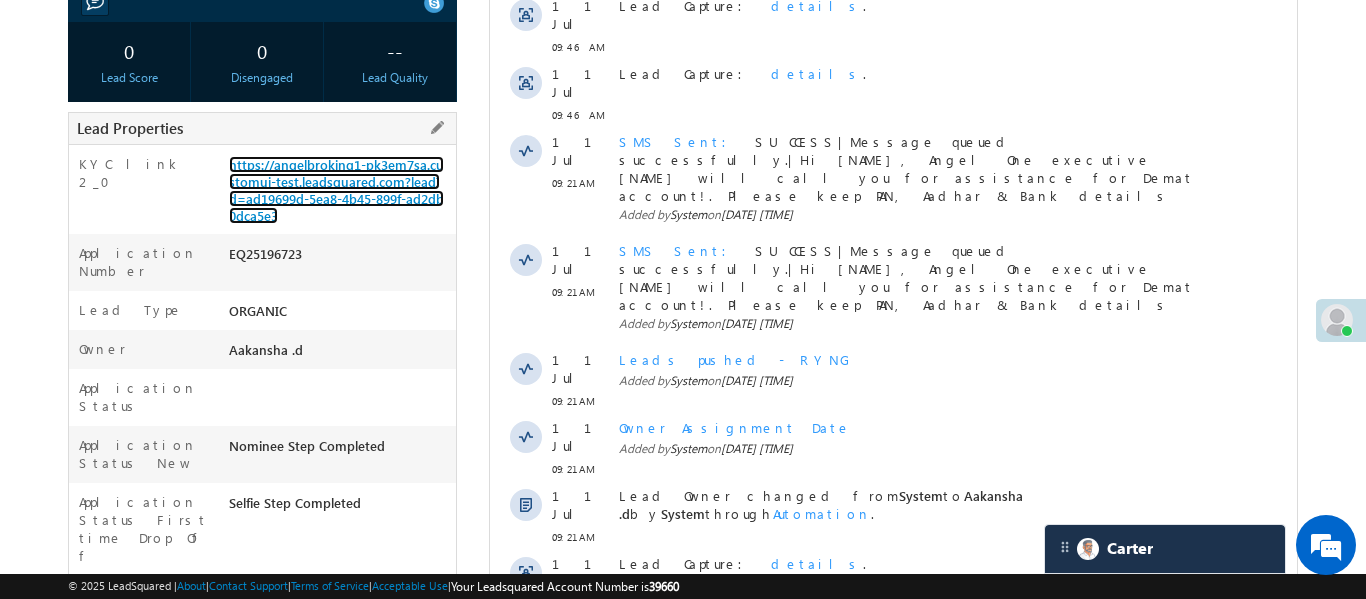 scroll, scrollTop: 0, scrollLeft: 0, axis: both 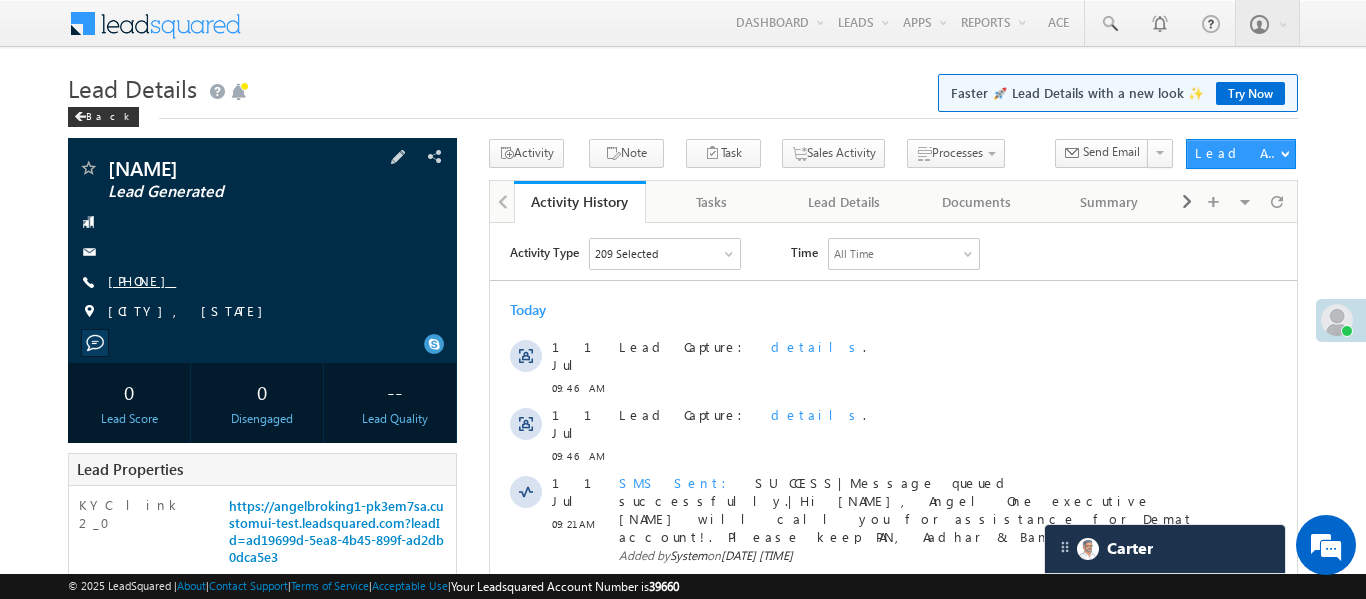 click on "+91-9166184741" at bounding box center (142, 280) 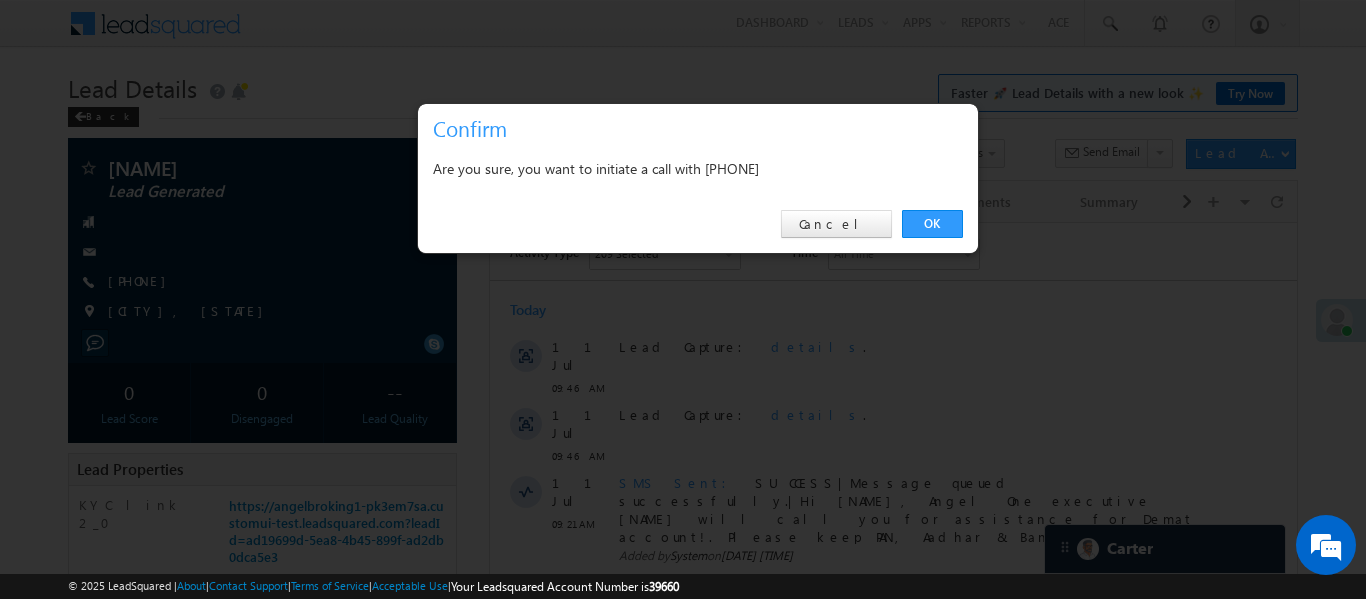 click on "OK Cancel" at bounding box center (698, 224) 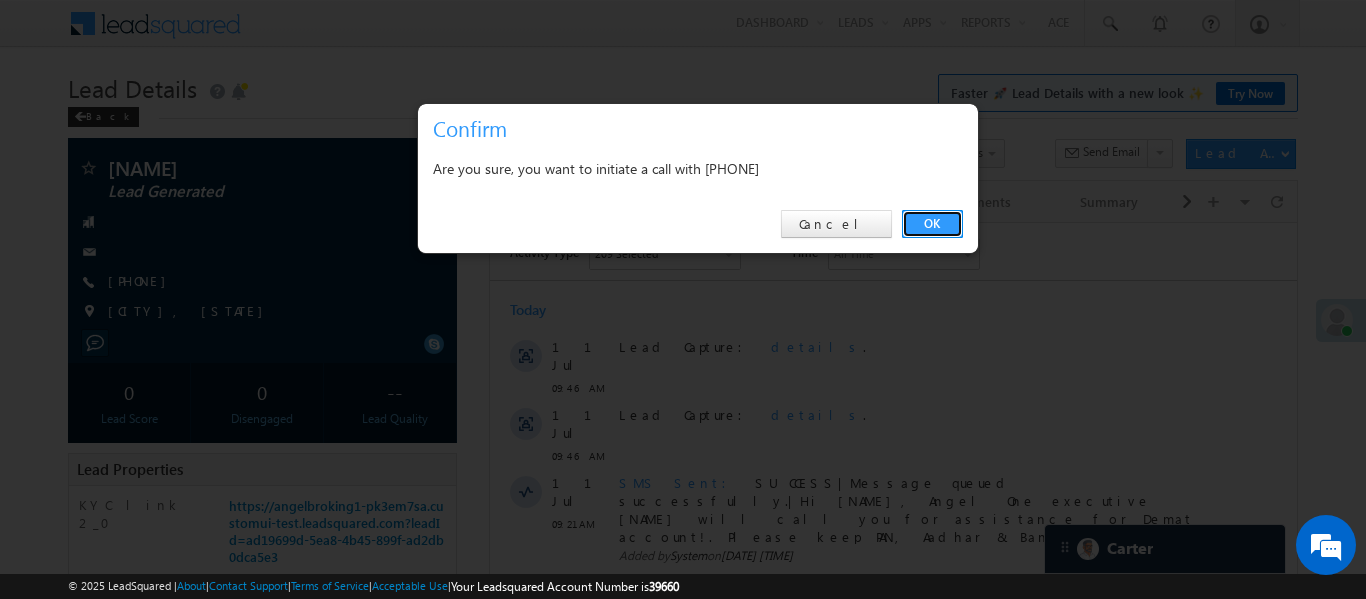 click on "OK" at bounding box center [932, 224] 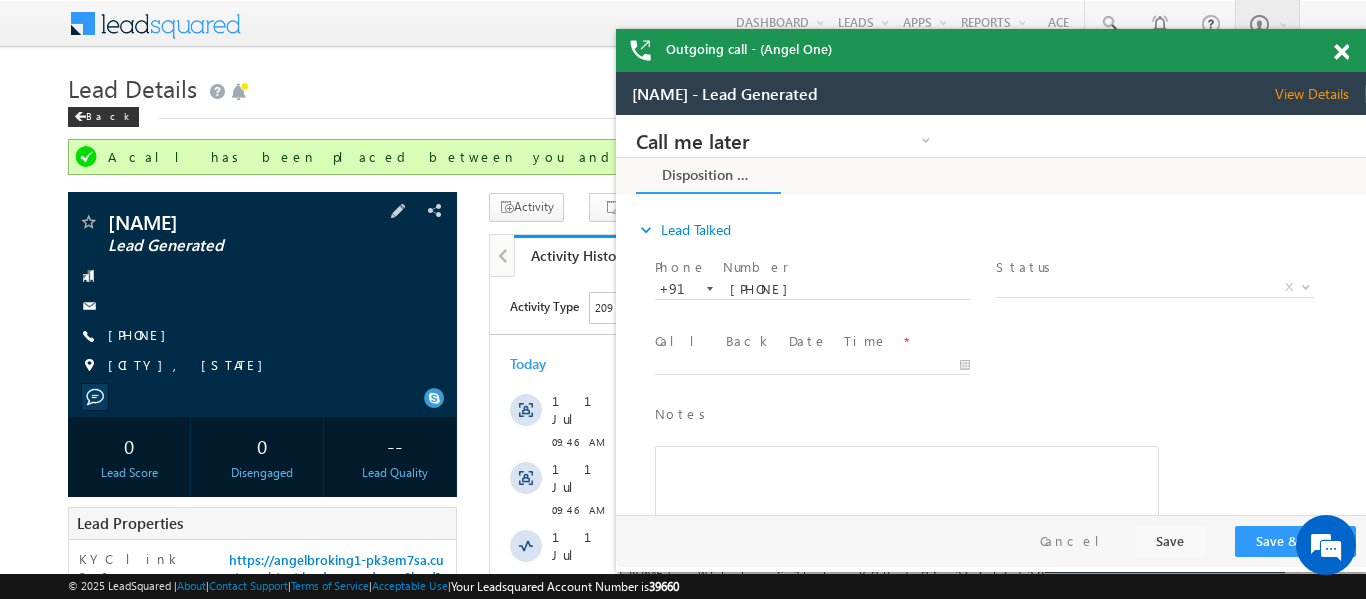 scroll, scrollTop: 0, scrollLeft: 0, axis: both 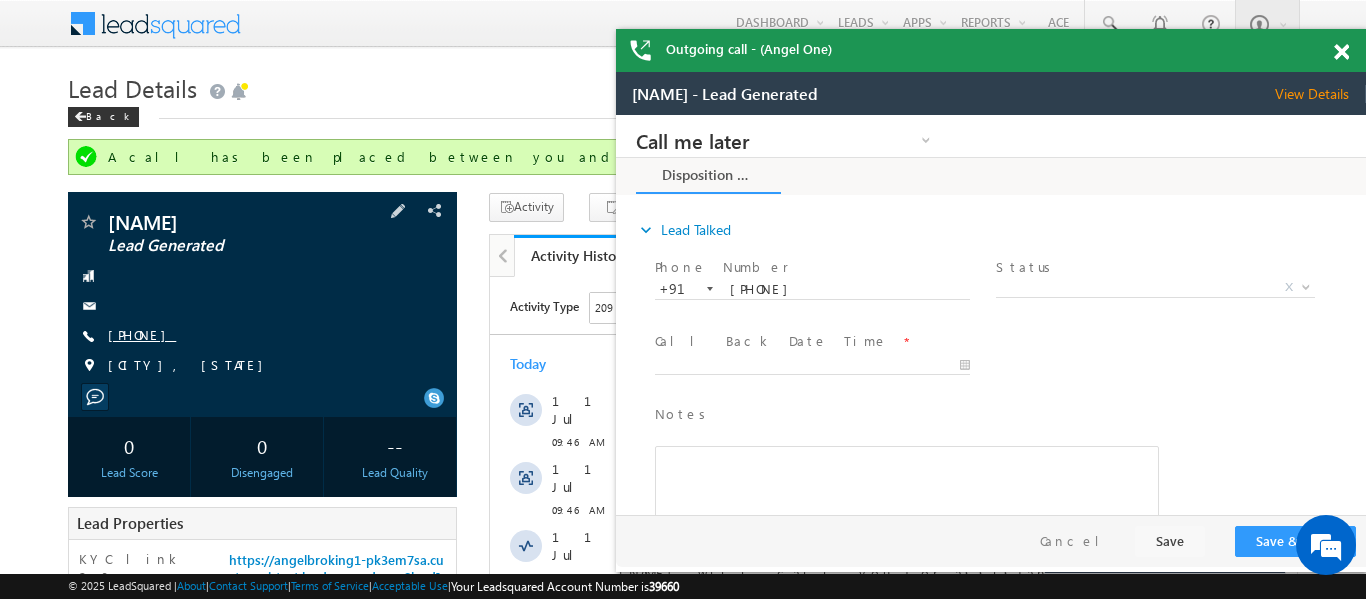 click on "+91-9166184741" at bounding box center [142, 334] 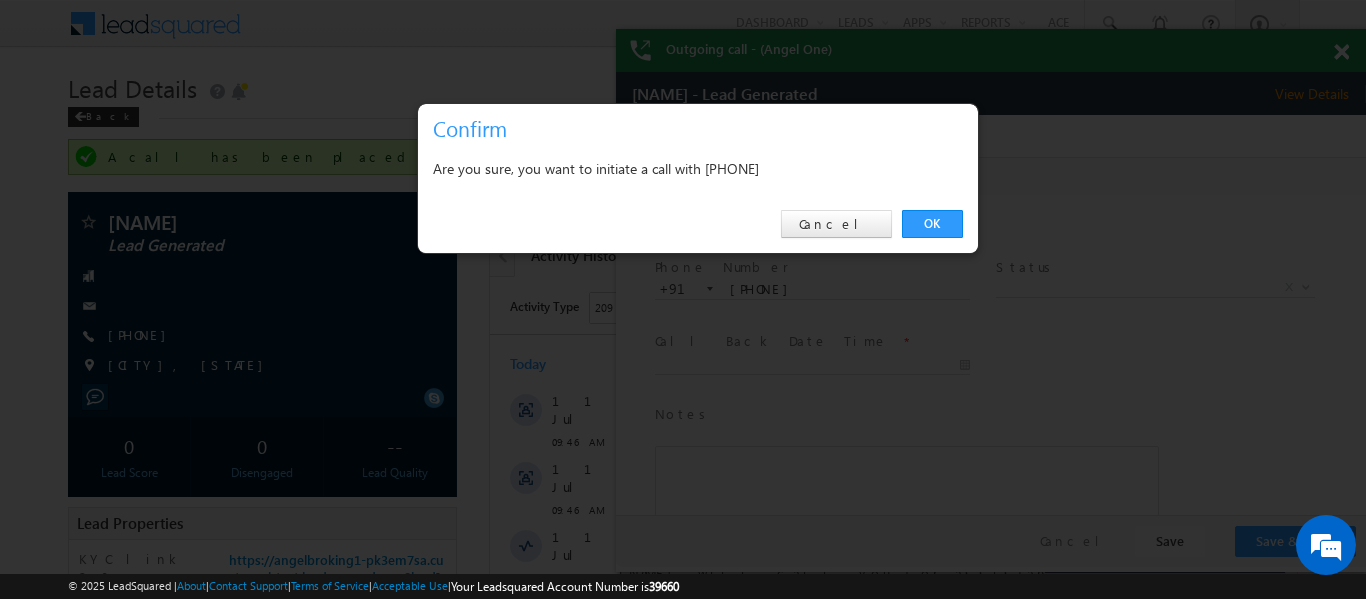 click at bounding box center [683, 299] 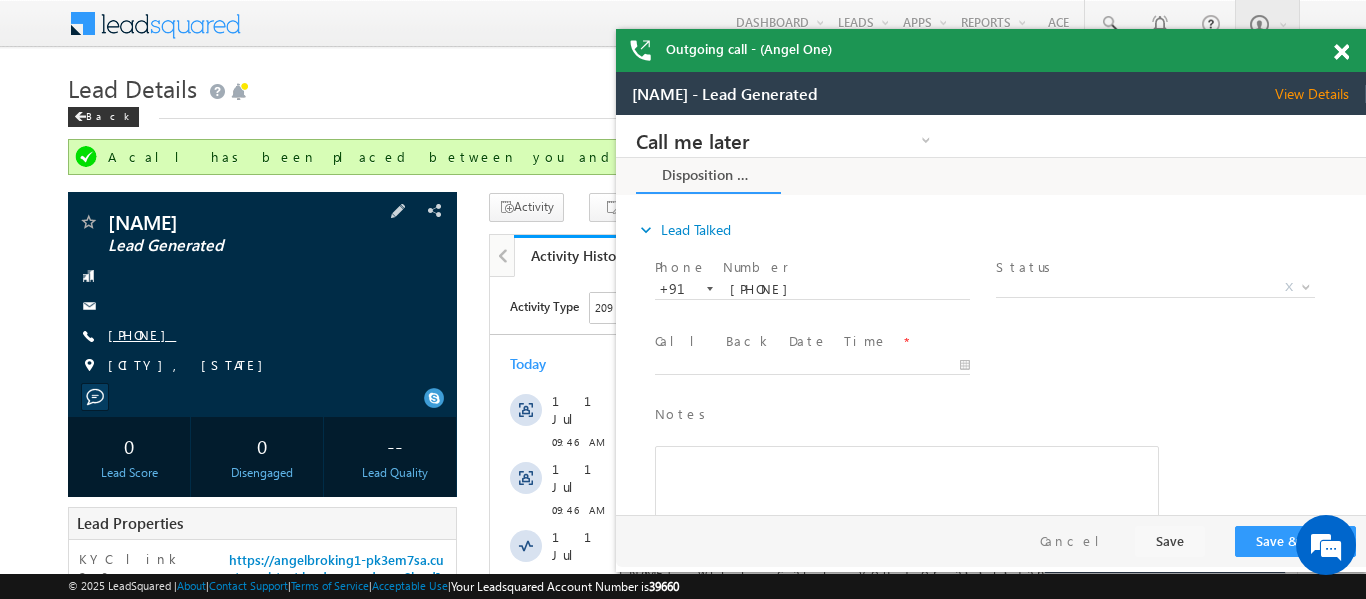 click on "+91-9166184741" at bounding box center (142, 334) 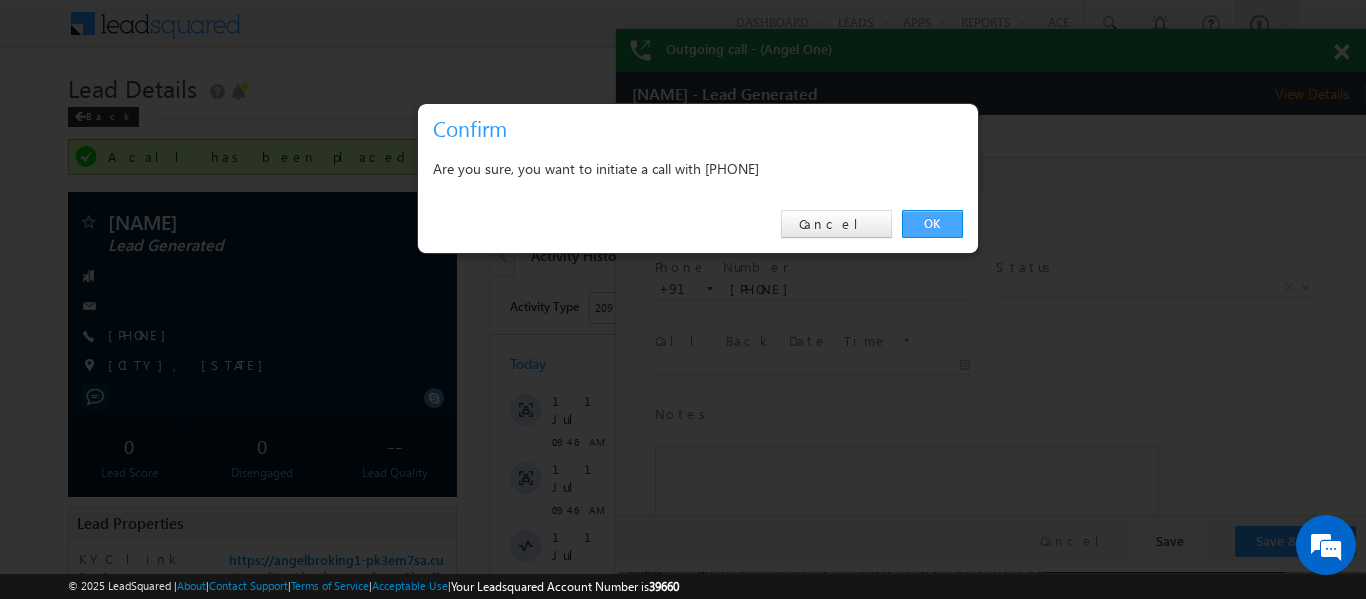 drag, startPoint x: 936, startPoint y: 228, endPoint x: 315, endPoint y: 227, distance: 621.0008 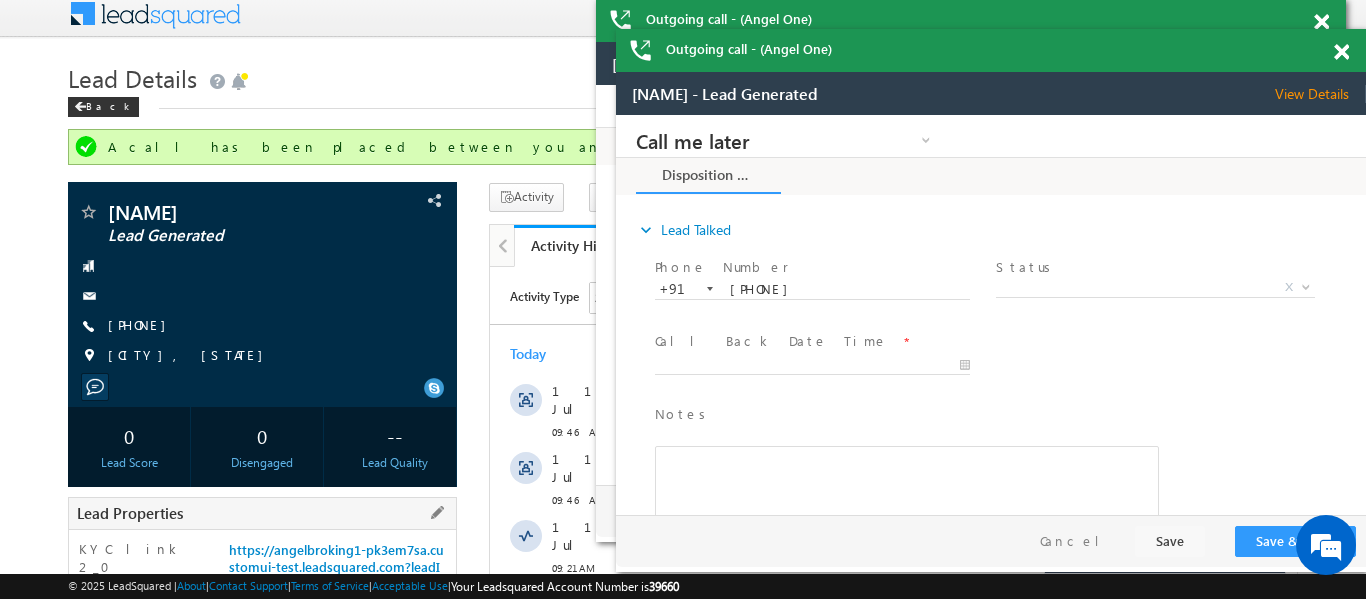 scroll, scrollTop: 132, scrollLeft: 0, axis: vertical 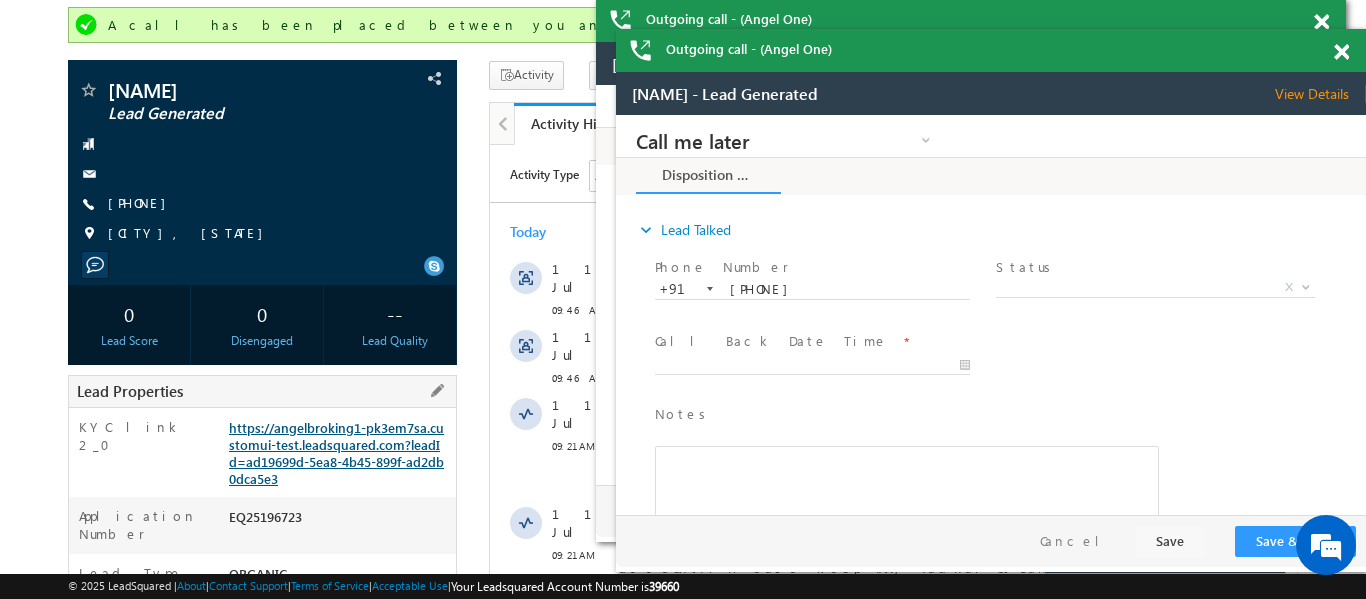 click on "https://angelbroking1-pk3em7sa.customui-test.leadsquared.com?leadId=ad19699d-5ea8-4b45-899f-ad2db0dca5e3" at bounding box center (336, 453) 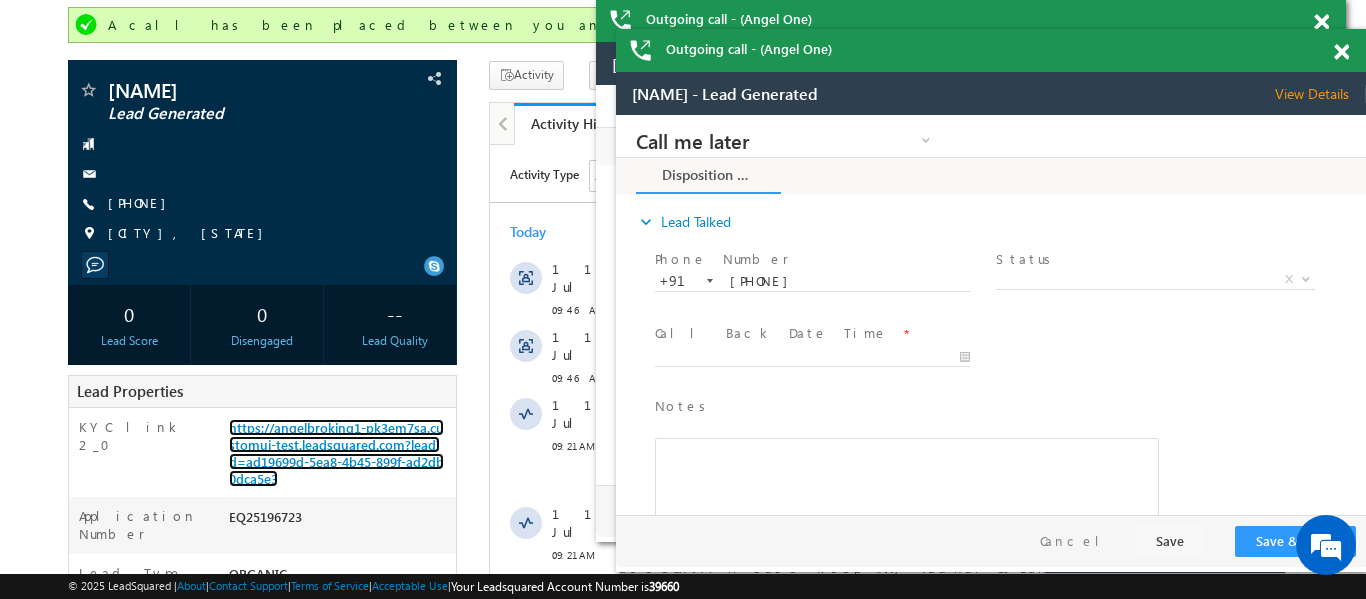 scroll, scrollTop: 10, scrollLeft: 0, axis: vertical 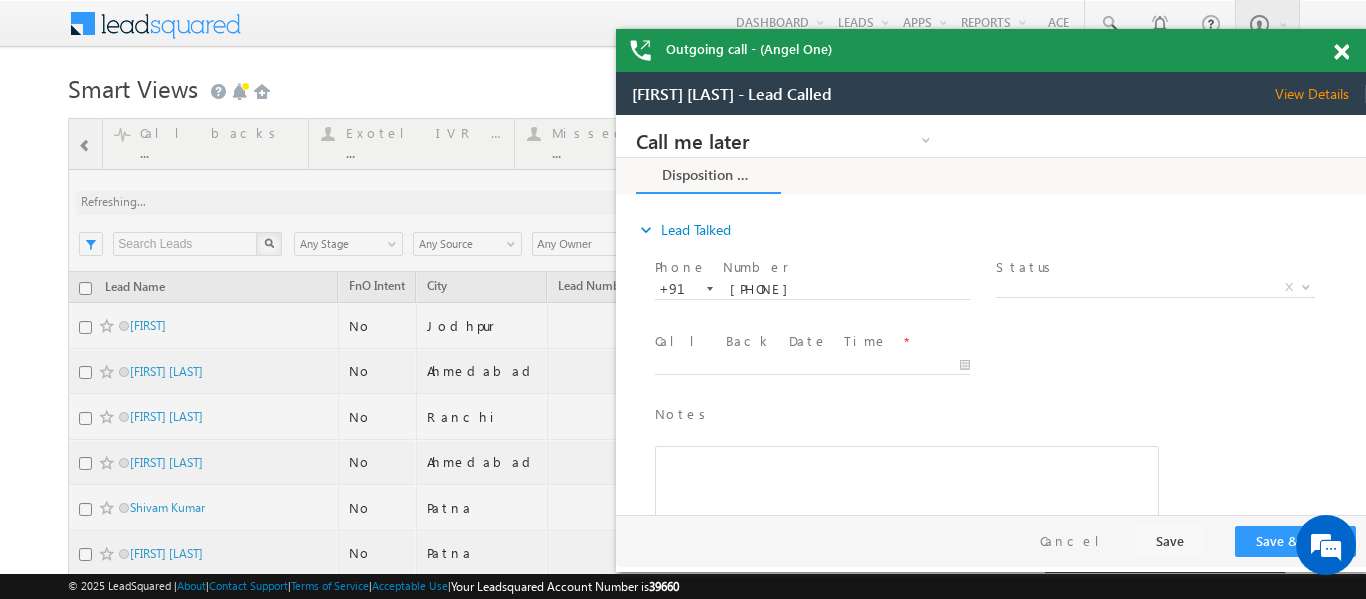 click at bounding box center [1341, 52] 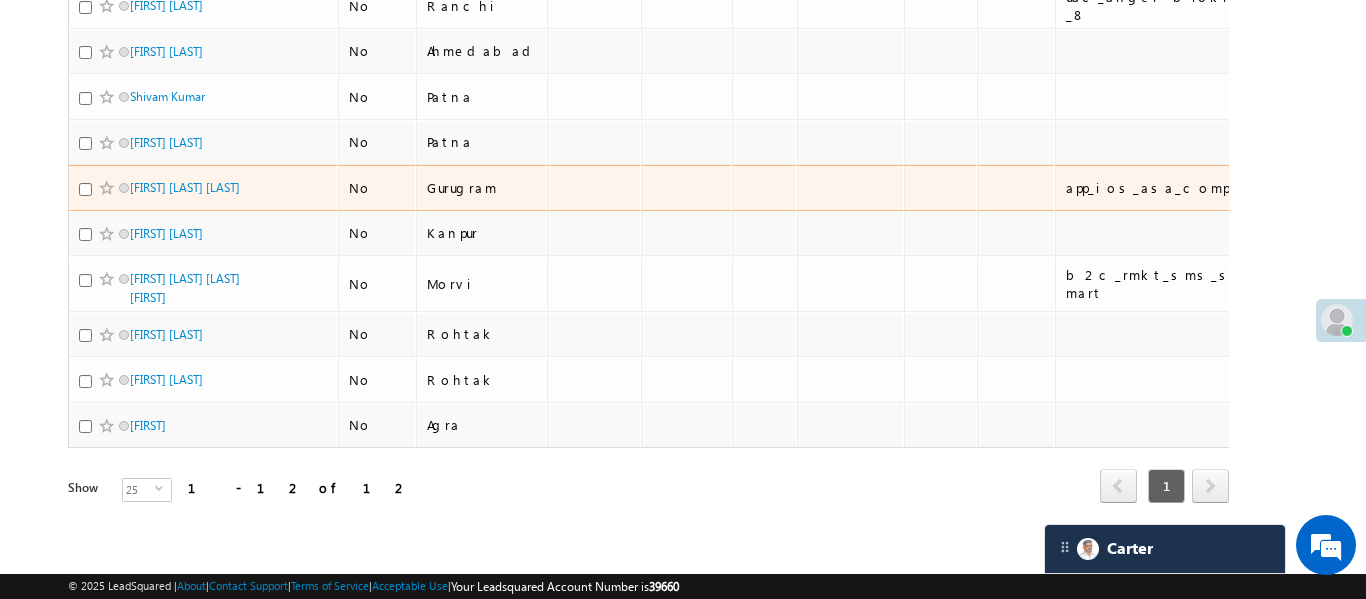 scroll, scrollTop: 0, scrollLeft: 0, axis: both 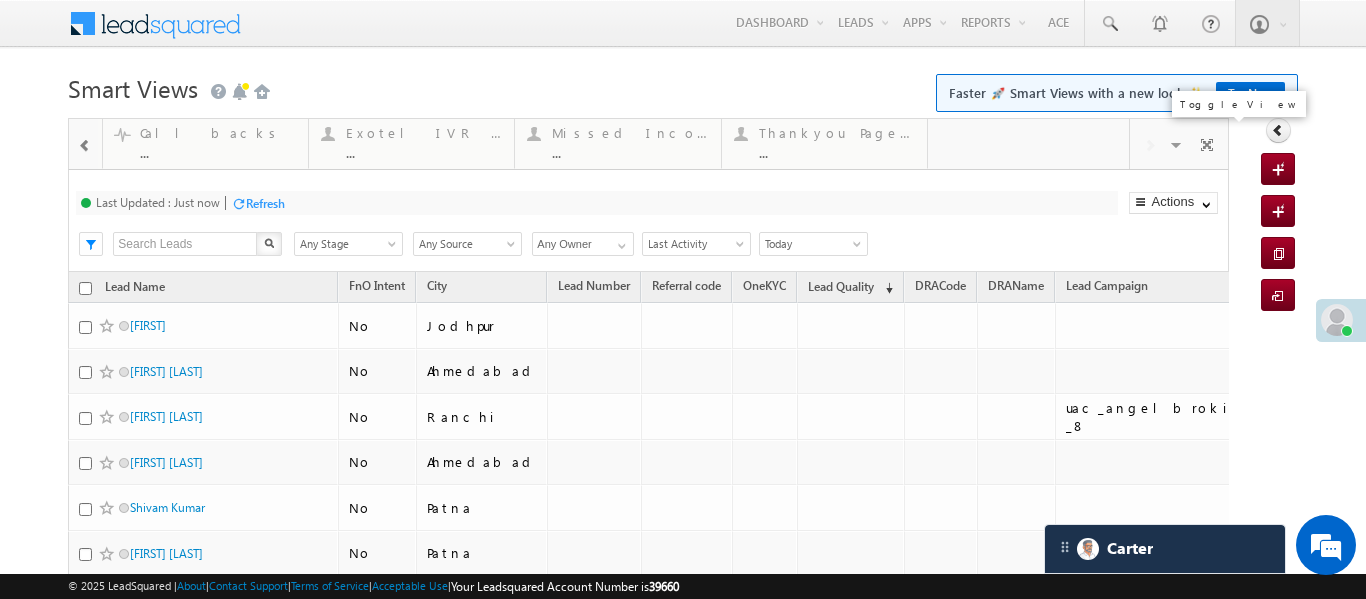 click at bounding box center (1207, 148) 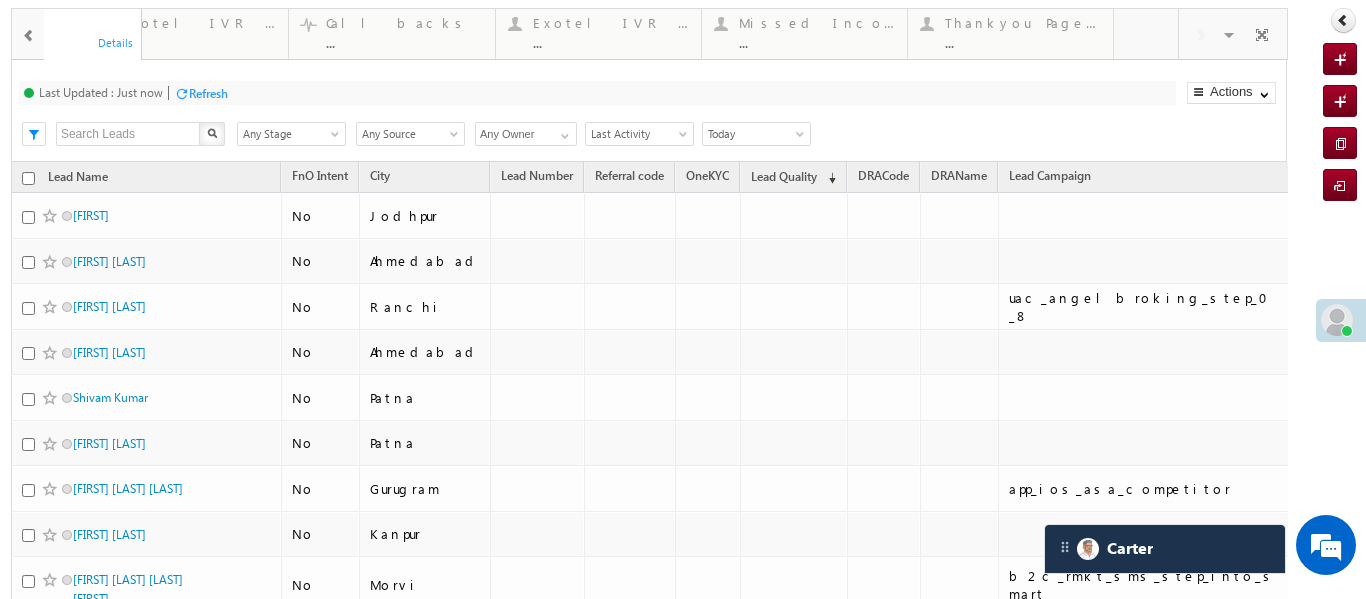 drag, startPoint x: 889, startPoint y: 44, endPoint x: 0, endPoint y: 80, distance: 889.72864 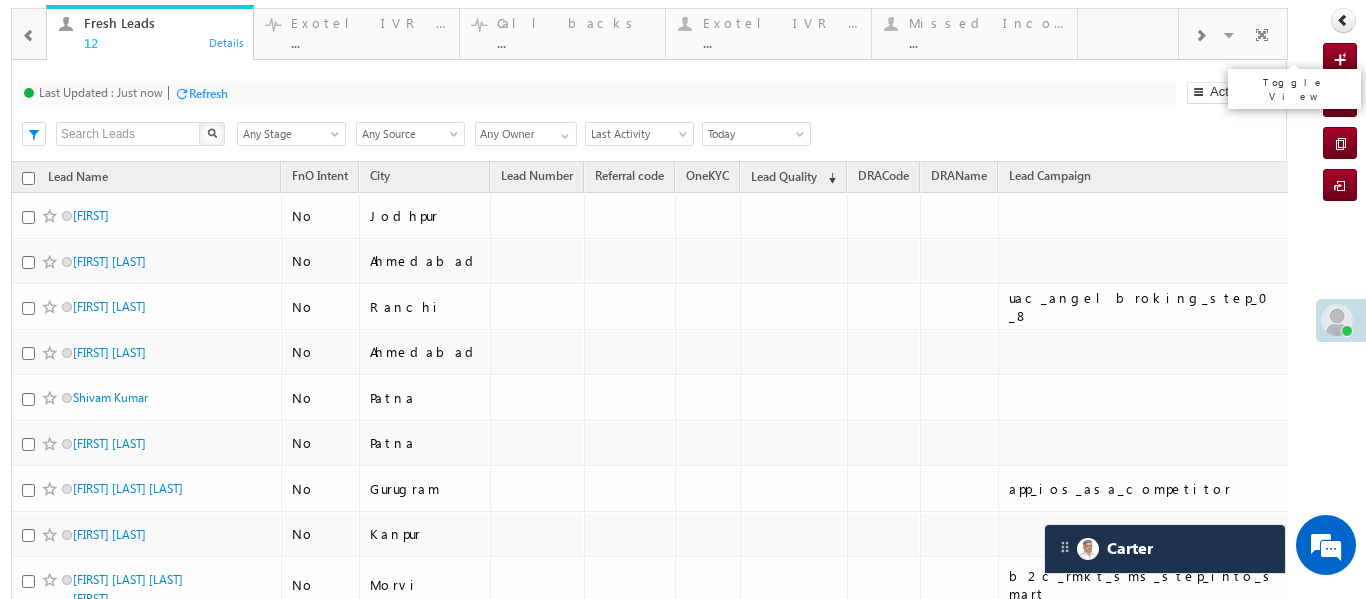 click at bounding box center (1262, 38) 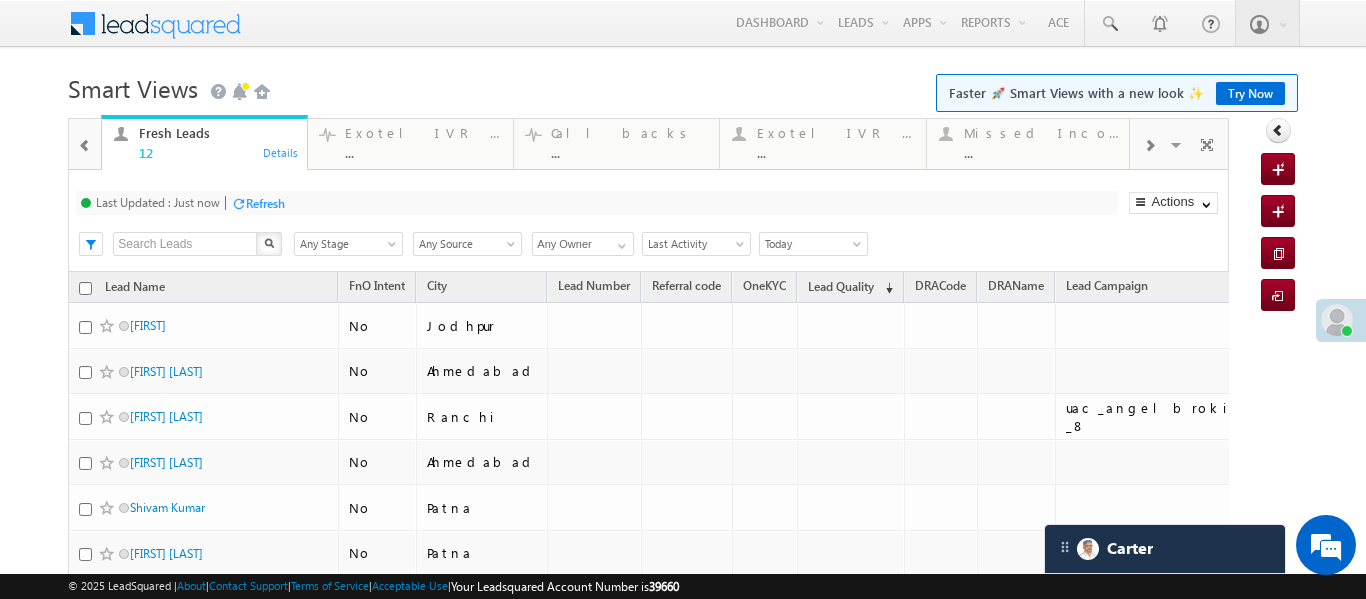 click at bounding box center (85, 146) 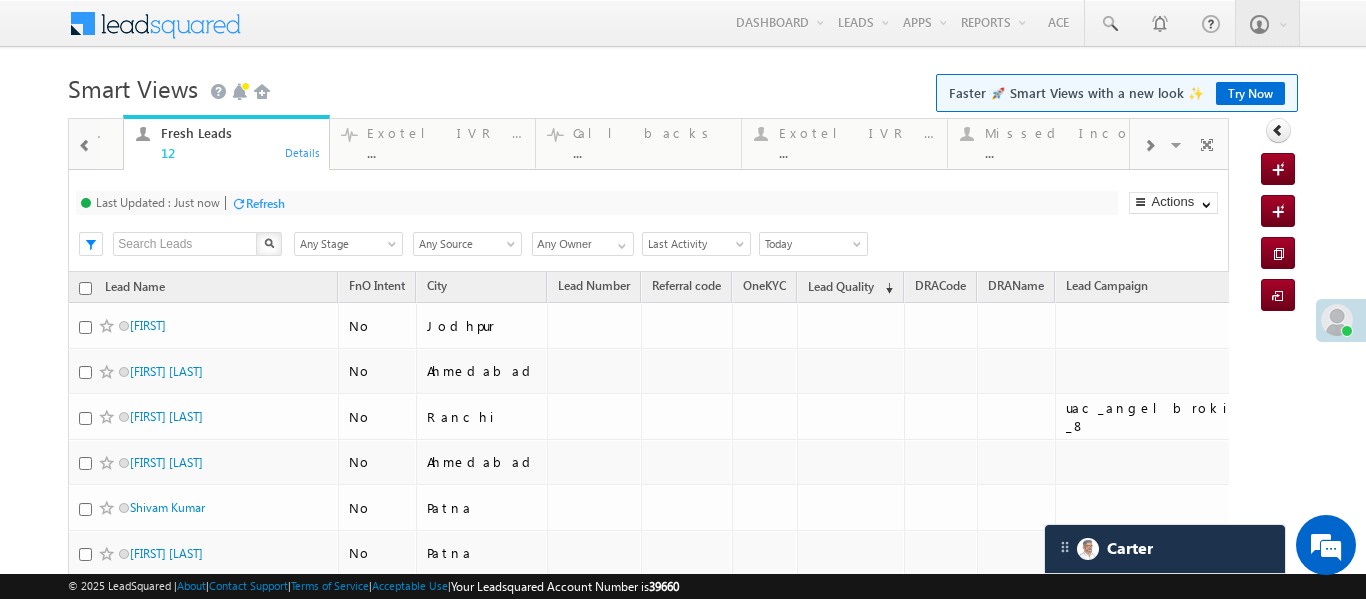 click at bounding box center [85, 146] 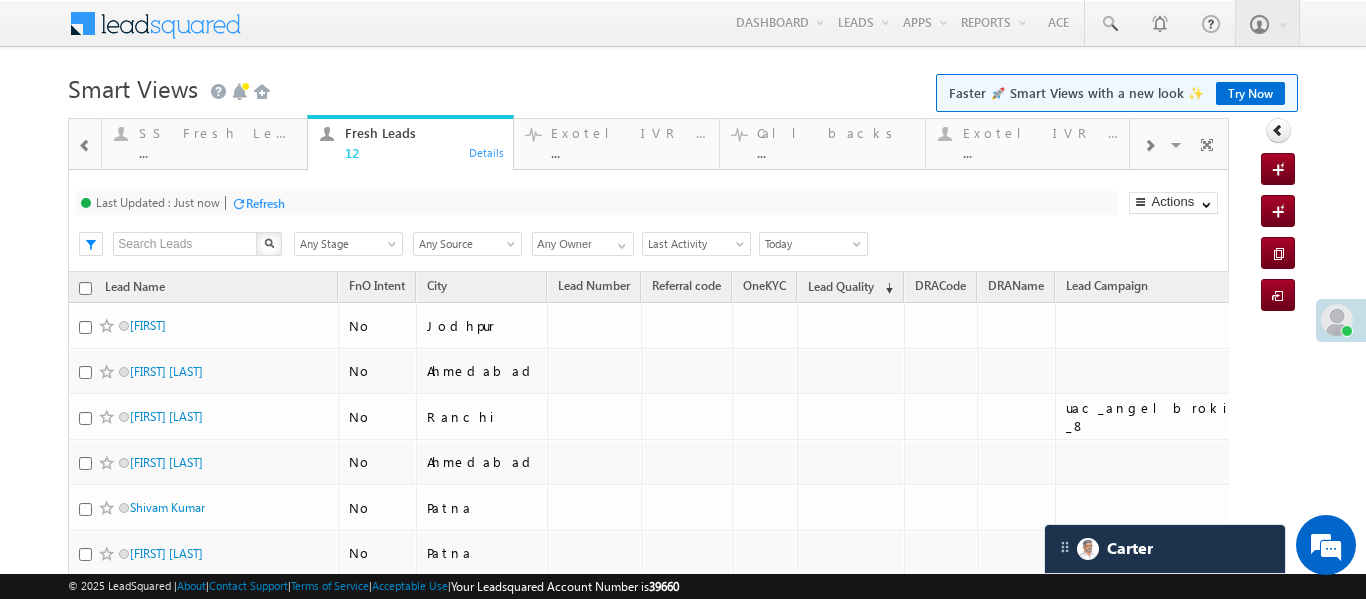 click at bounding box center (85, 146) 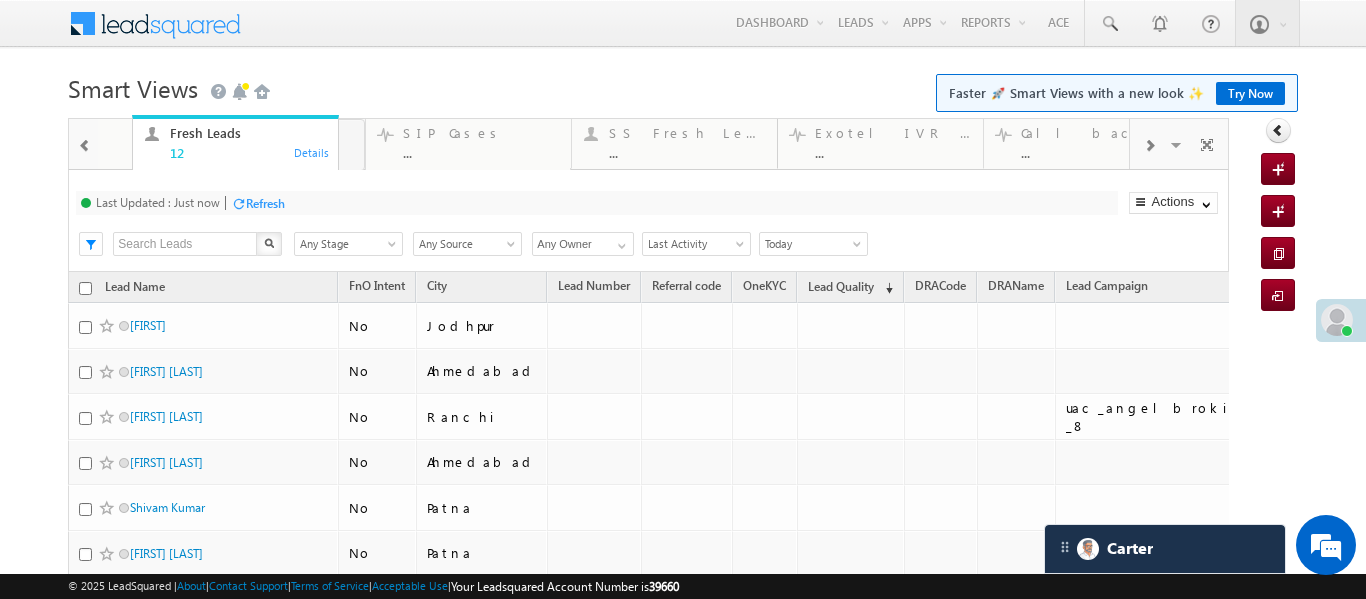 drag, startPoint x: 572, startPoint y: 142, endPoint x: 133, endPoint y: 157, distance: 439.2562 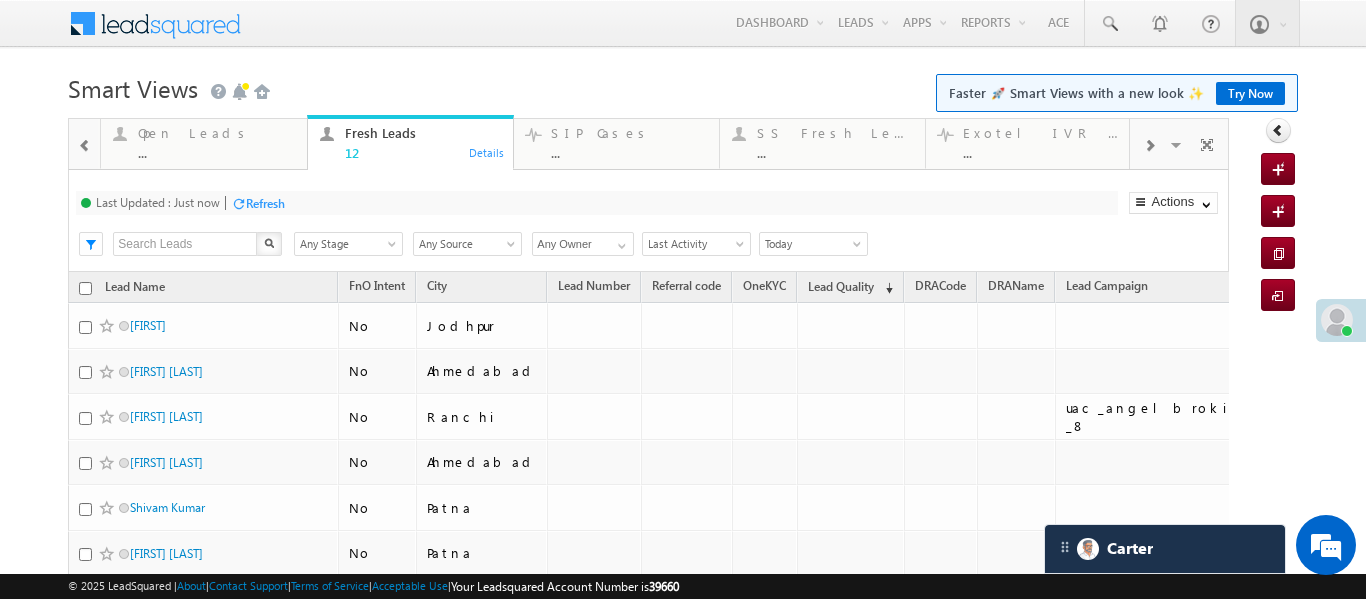 click at bounding box center [85, 144] 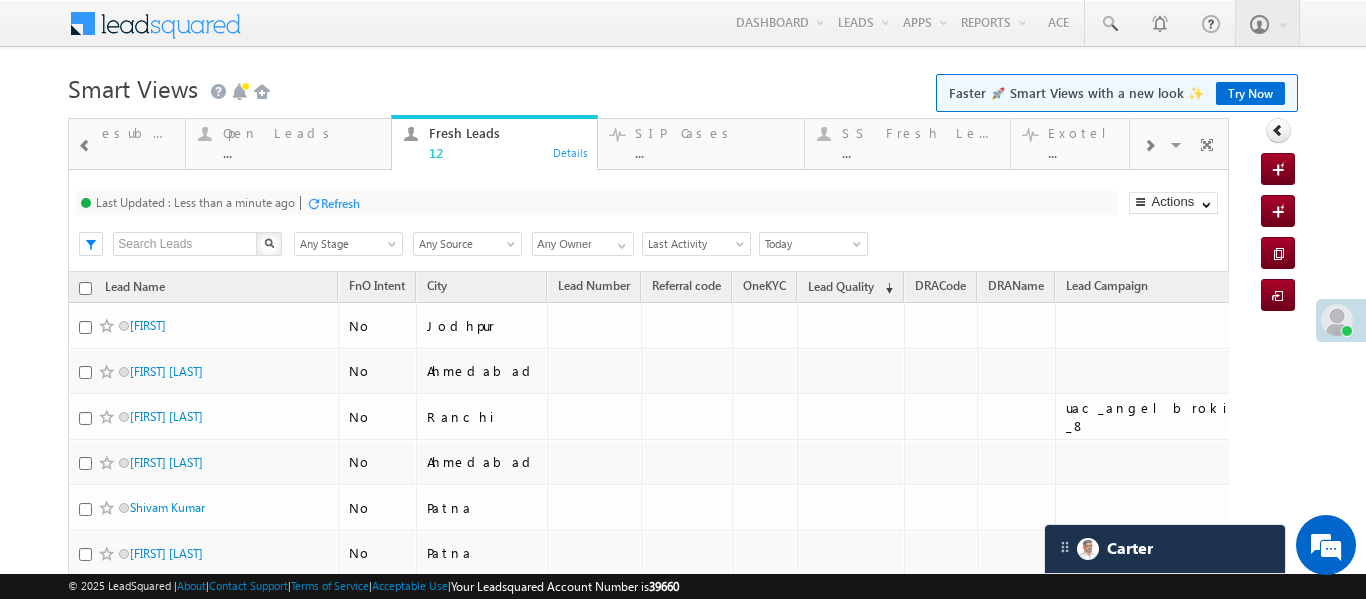 click at bounding box center (85, 144) 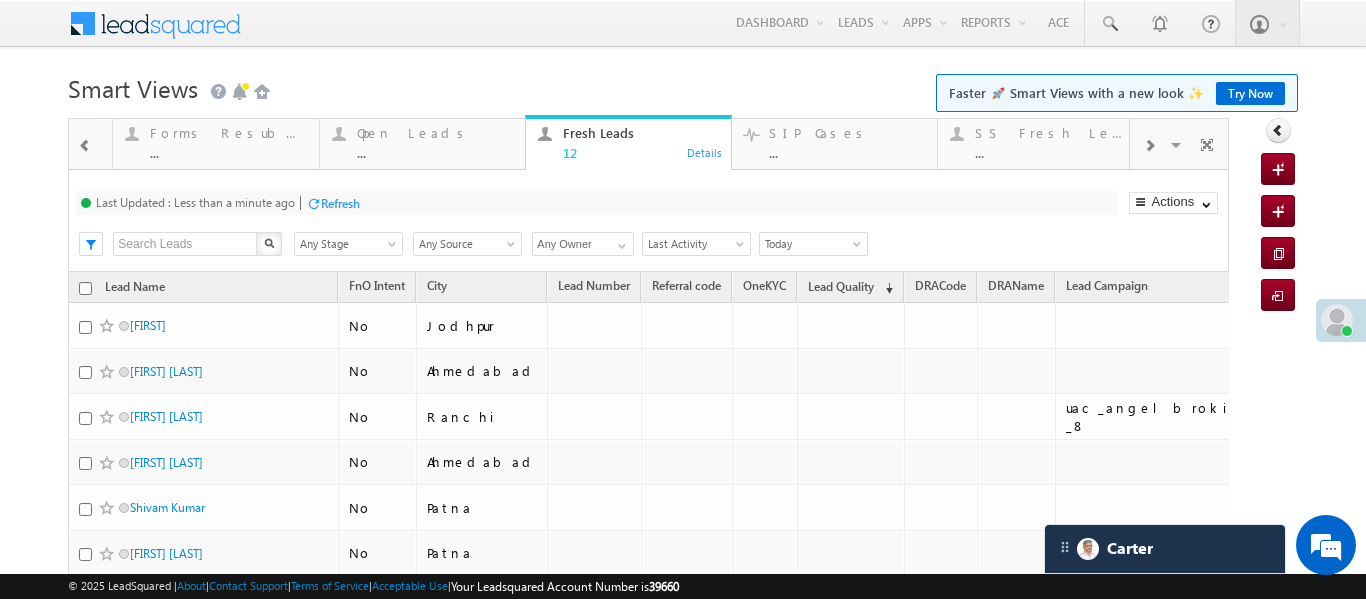 click at bounding box center [85, 144] 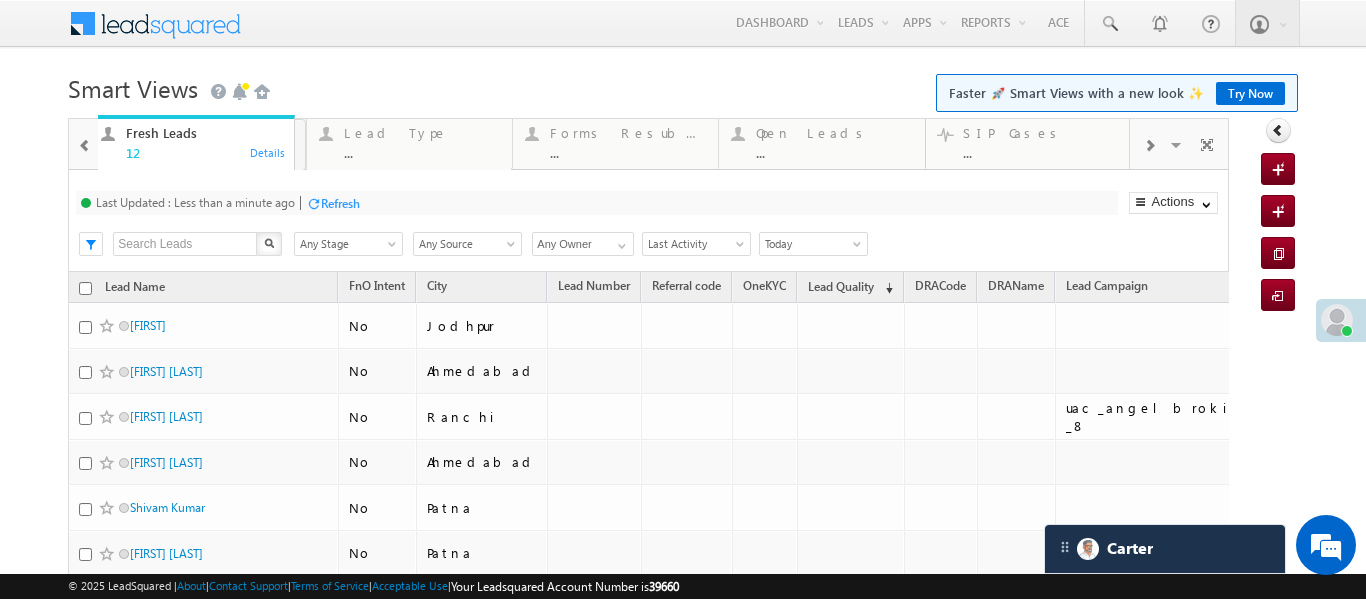 drag, startPoint x: 792, startPoint y: 150, endPoint x: 161, endPoint y: 162, distance: 631.1141 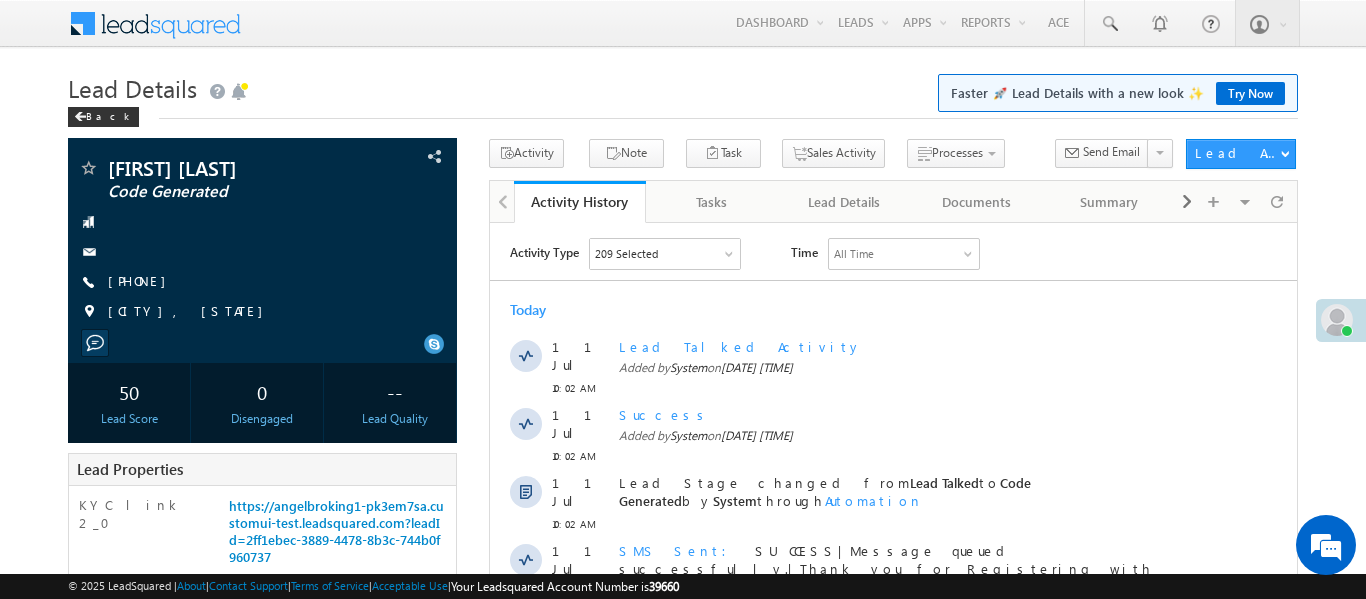 scroll, scrollTop: 0, scrollLeft: 0, axis: both 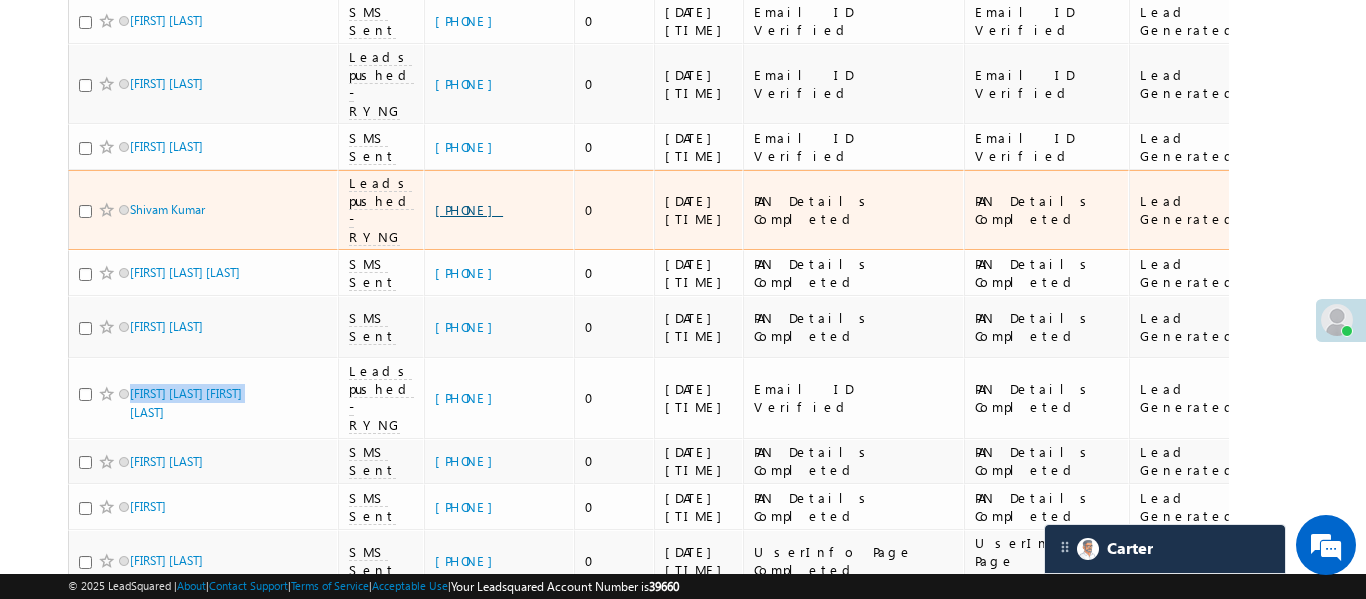 click on "+91-7756839224" at bounding box center (469, 209) 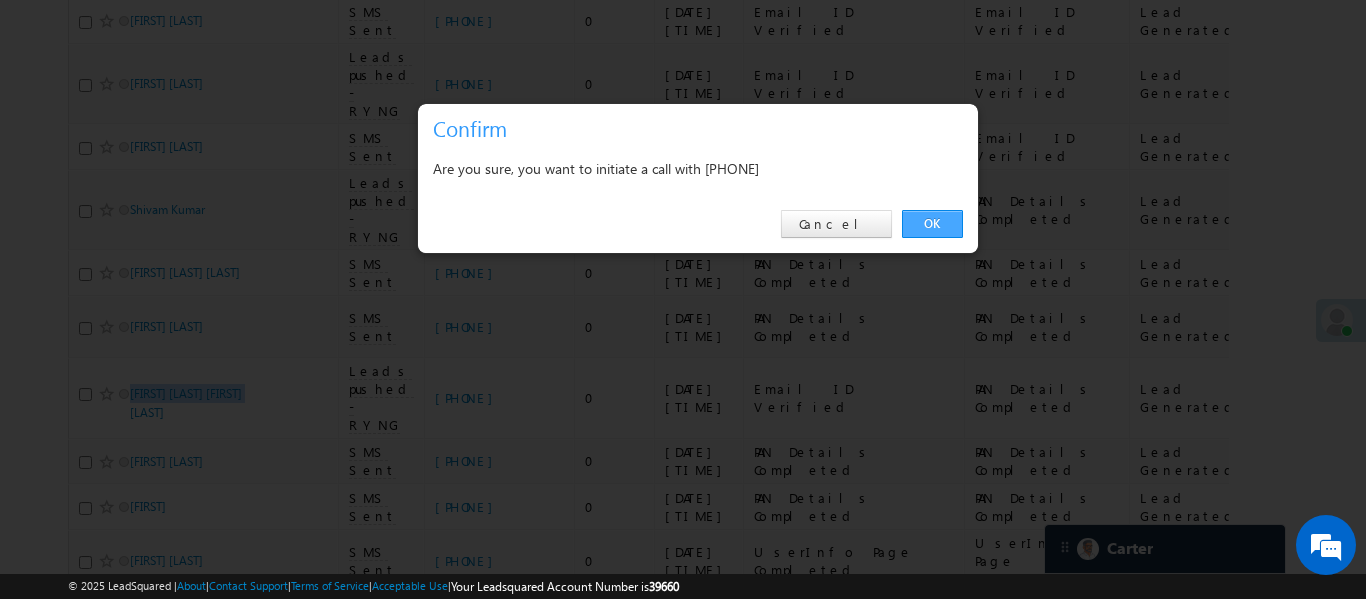 click on "OK" at bounding box center (932, 224) 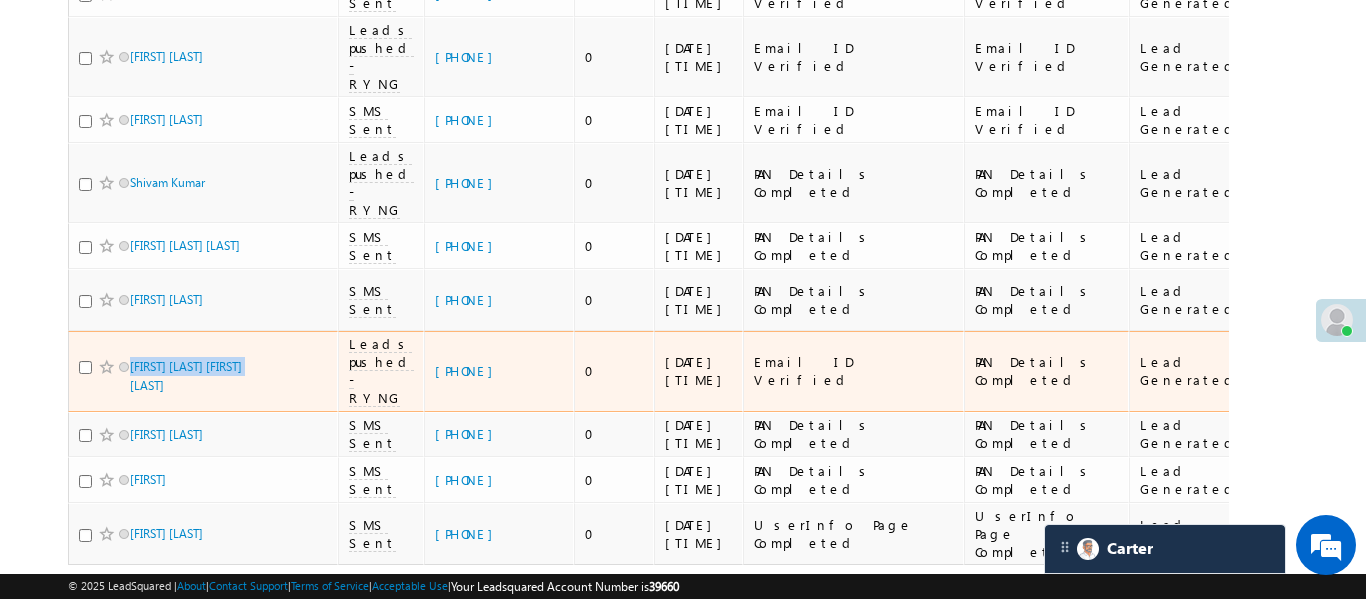 scroll, scrollTop: 489, scrollLeft: 0, axis: vertical 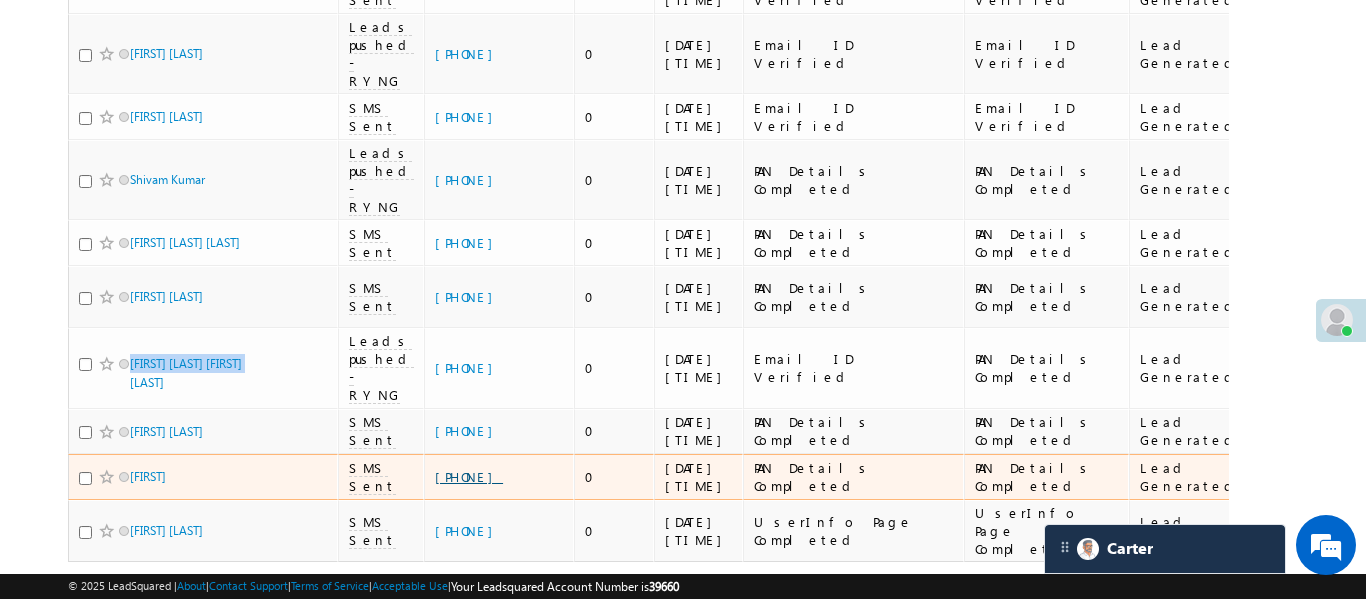 click on "+91-7905889160" at bounding box center (469, 476) 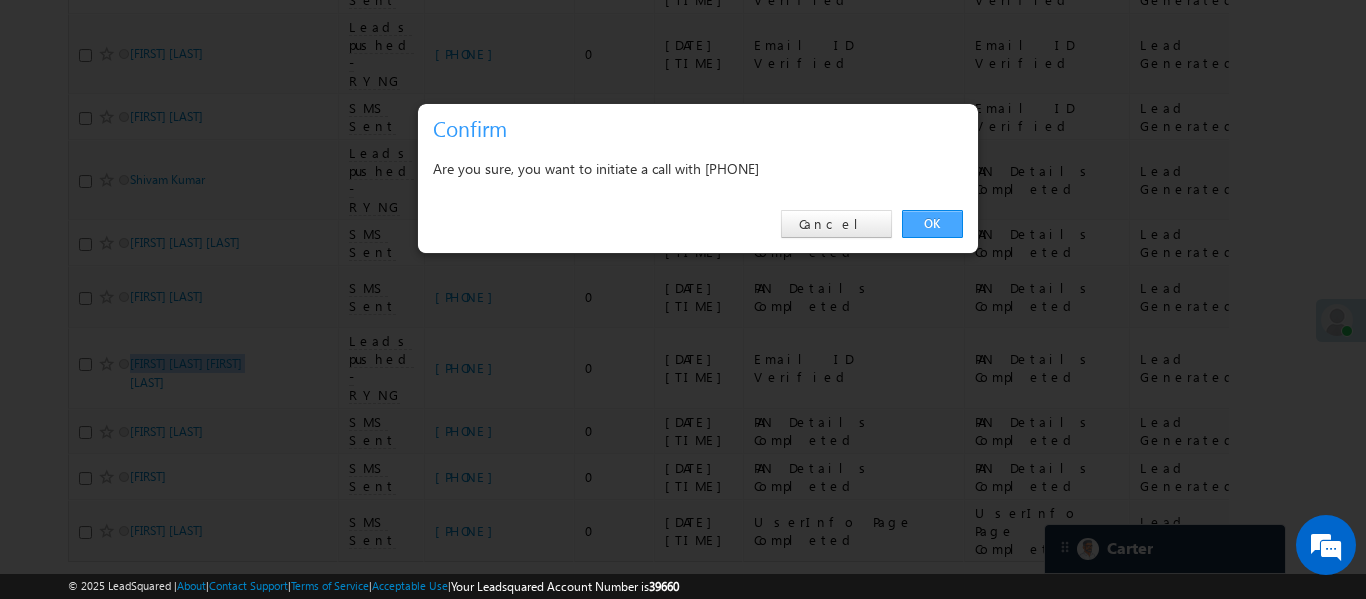 click on "OK" at bounding box center (932, 224) 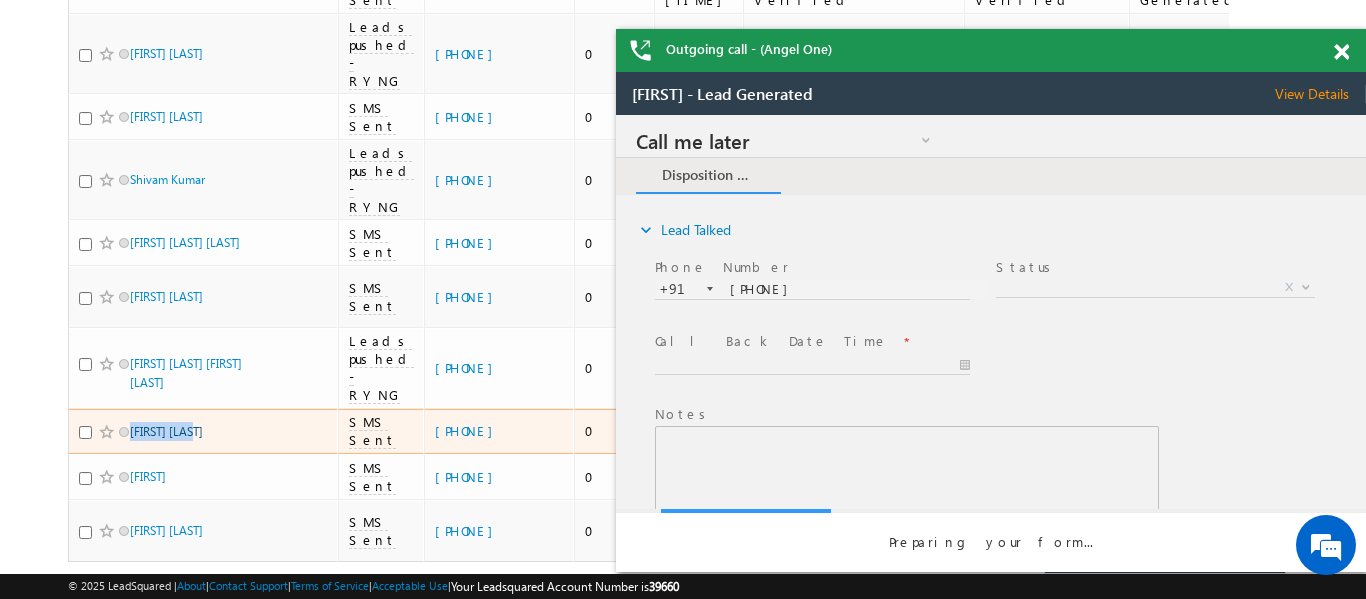 scroll, scrollTop: 0, scrollLeft: 0, axis: both 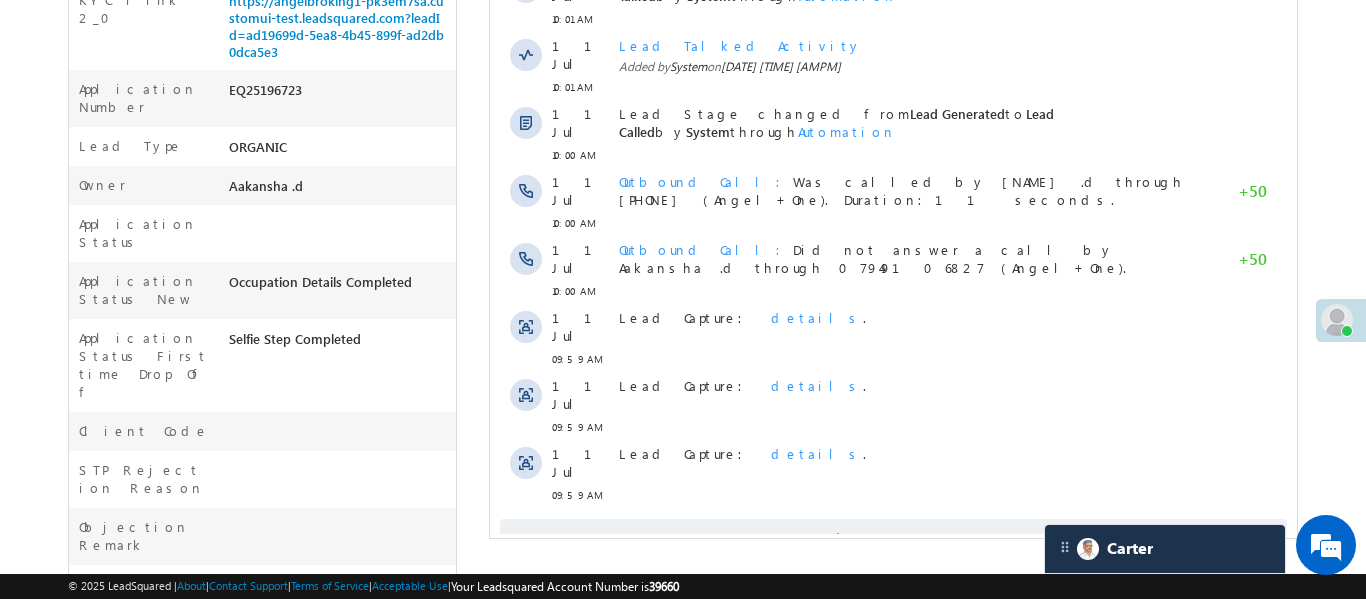 click on "Show More" at bounding box center (892, 539) 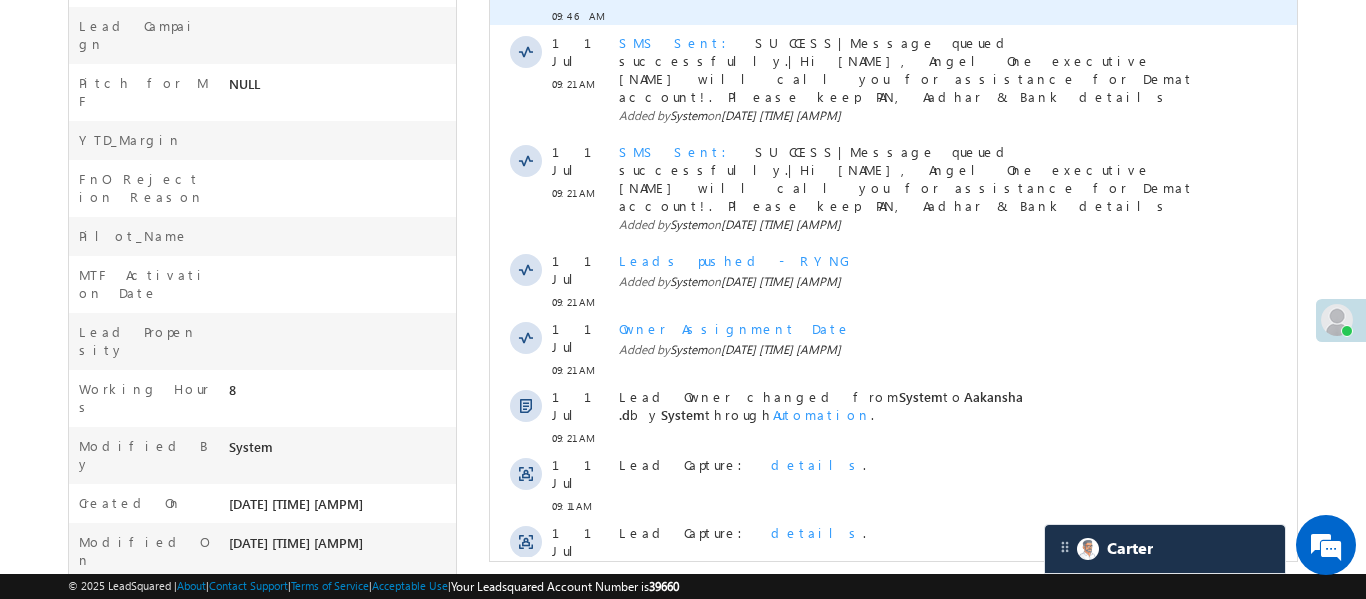 scroll, scrollTop: 1134, scrollLeft: 0, axis: vertical 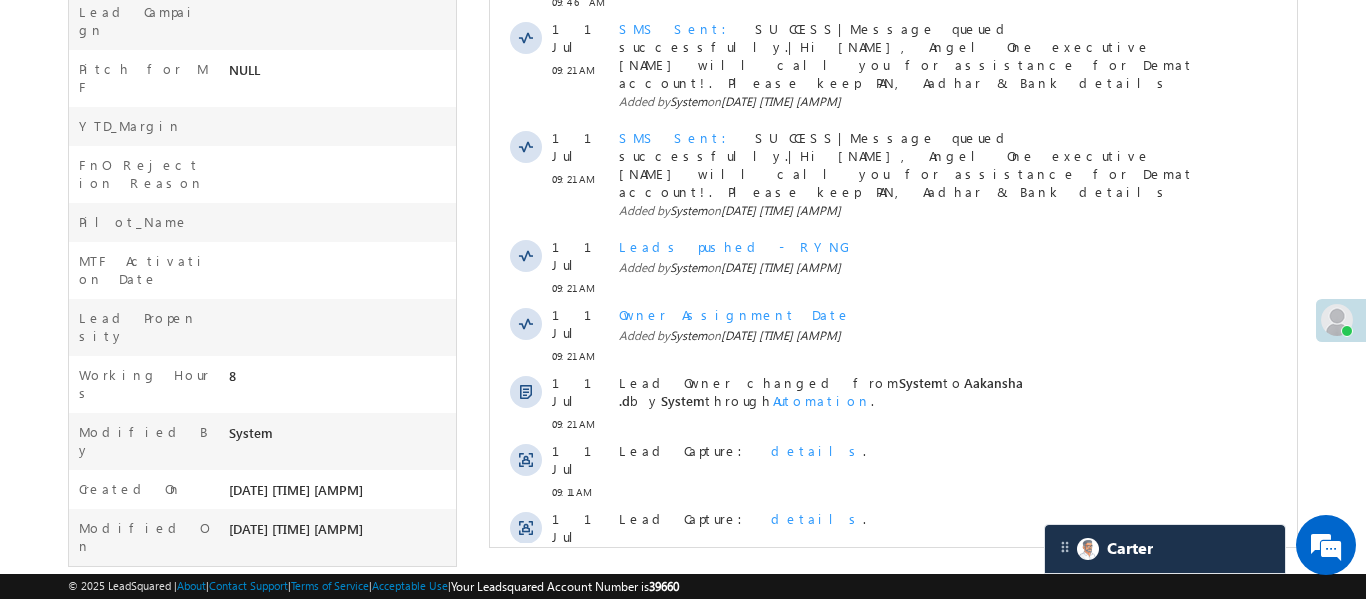 click on "Show More" at bounding box center (892, 672) 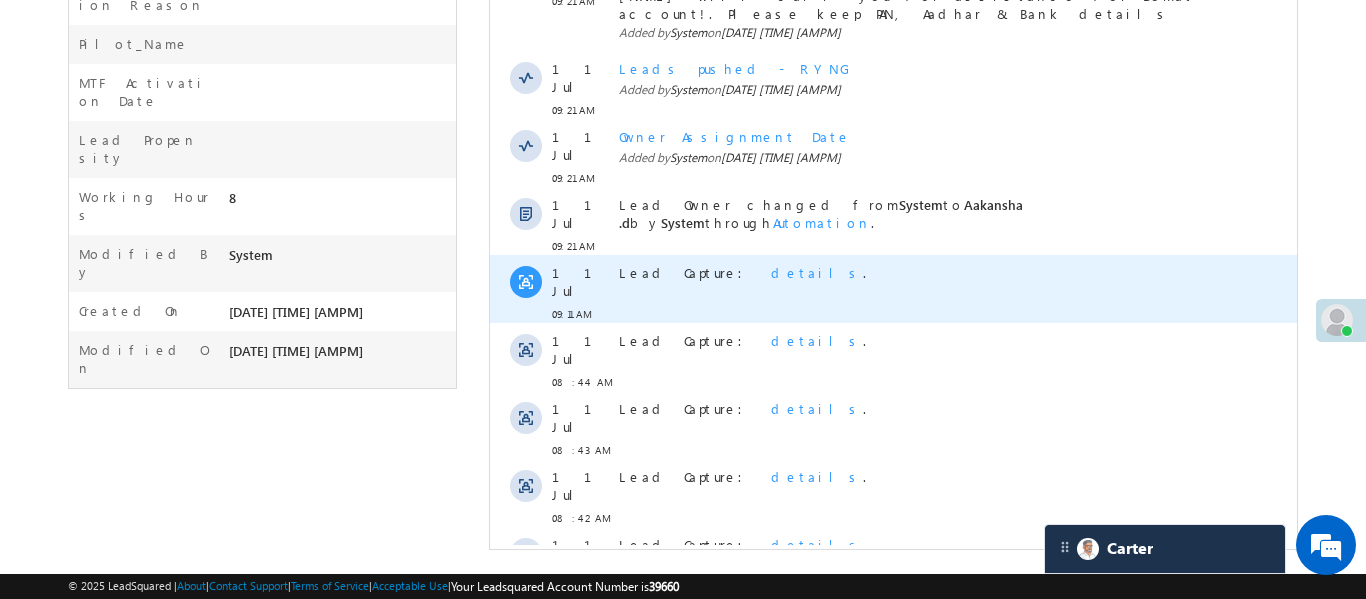 scroll, scrollTop: 1314, scrollLeft: 0, axis: vertical 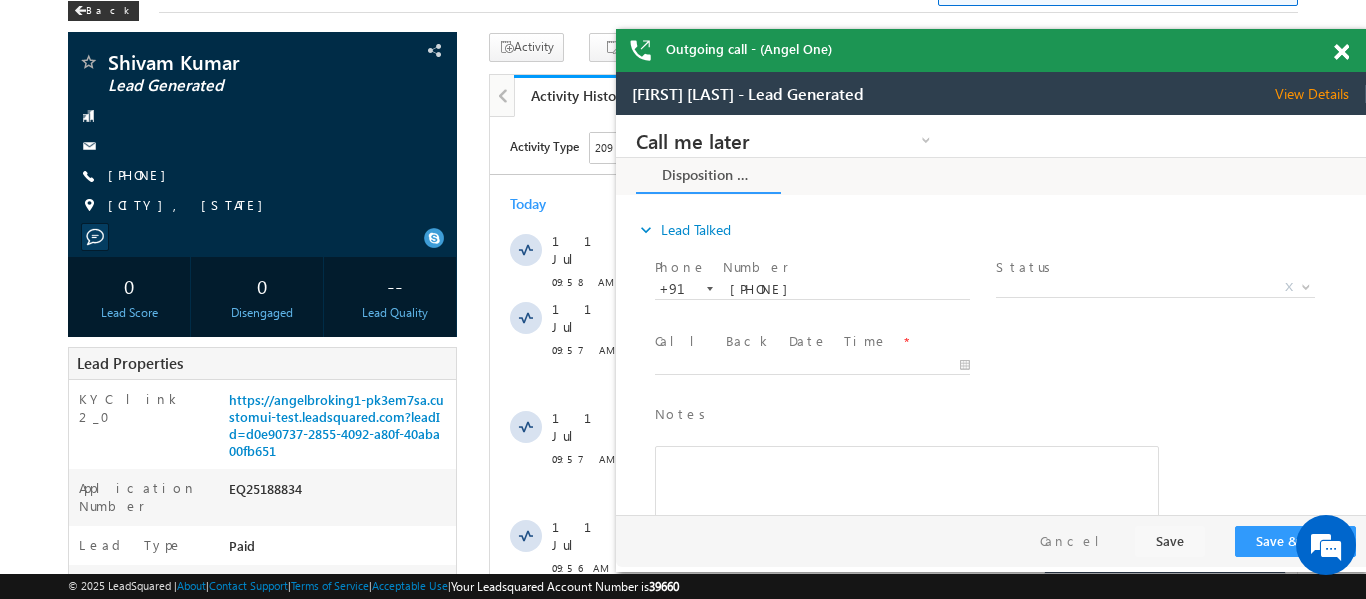 click at bounding box center (1341, 52) 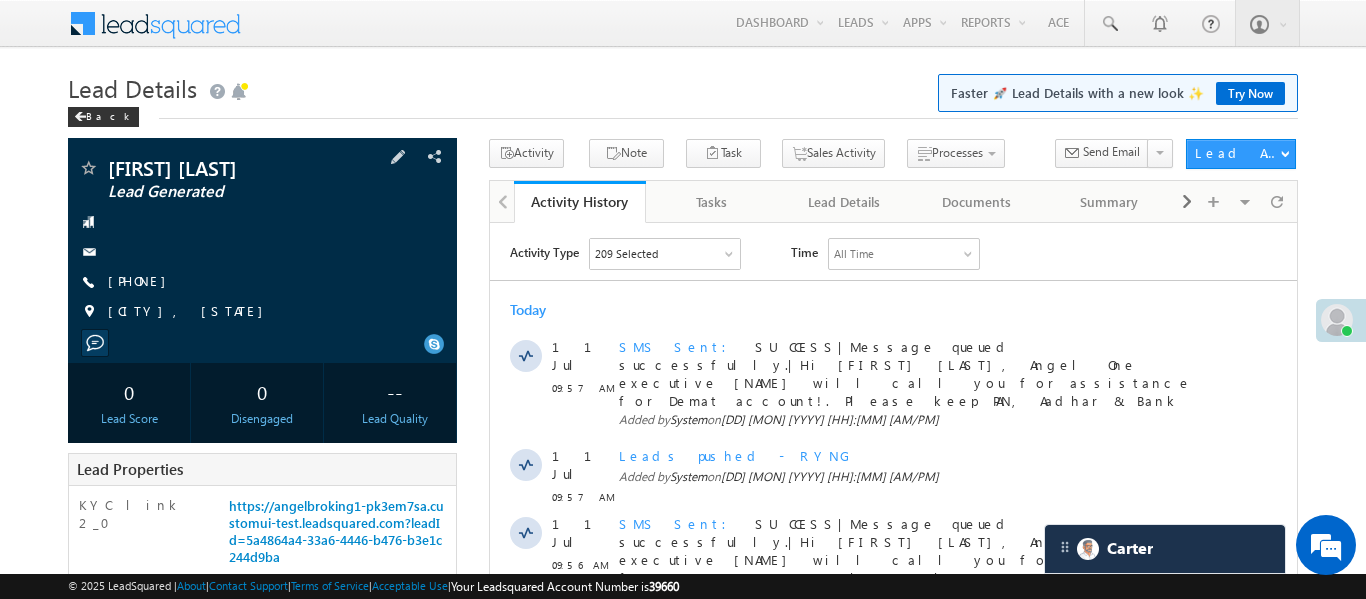 scroll, scrollTop: 0, scrollLeft: 0, axis: both 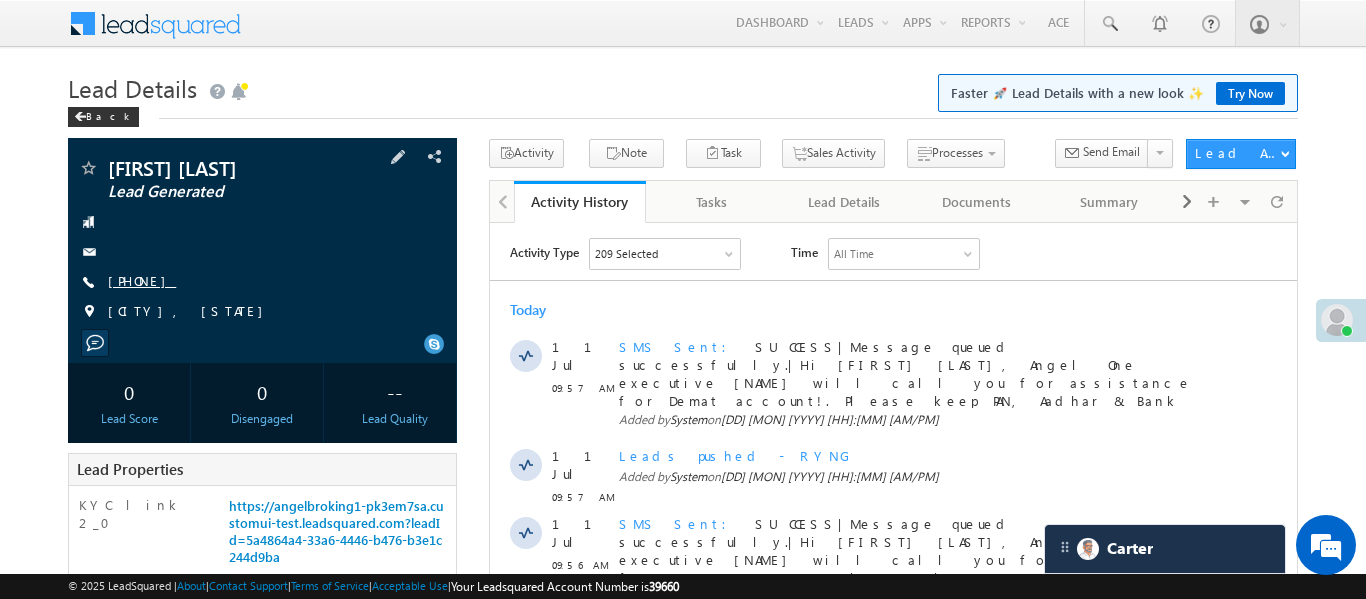 click on "+91-9499977717" at bounding box center (142, 280) 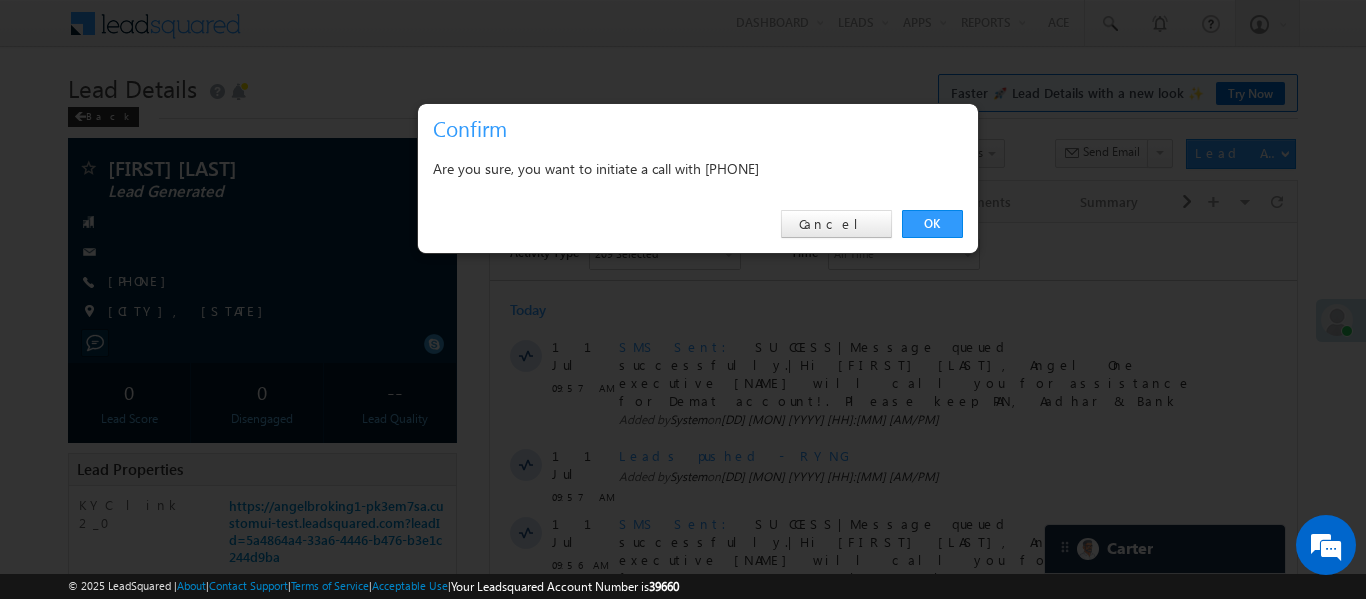 click on "OK Cancel" at bounding box center (698, 224) 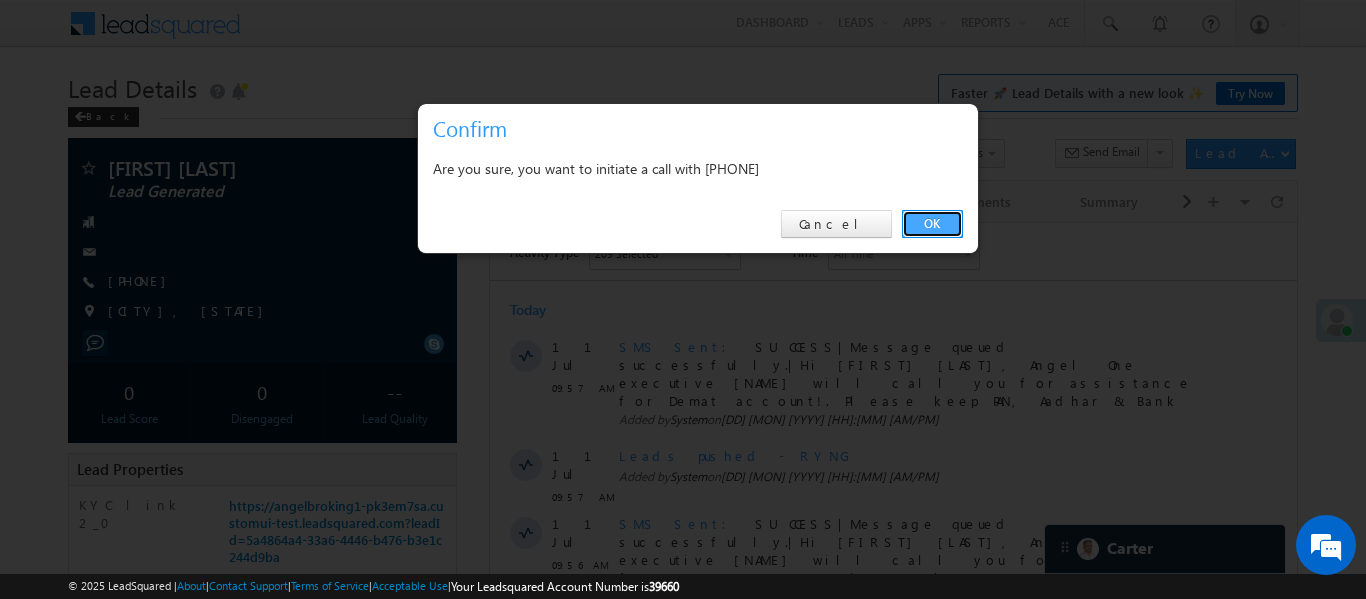 click on "OK" at bounding box center [932, 224] 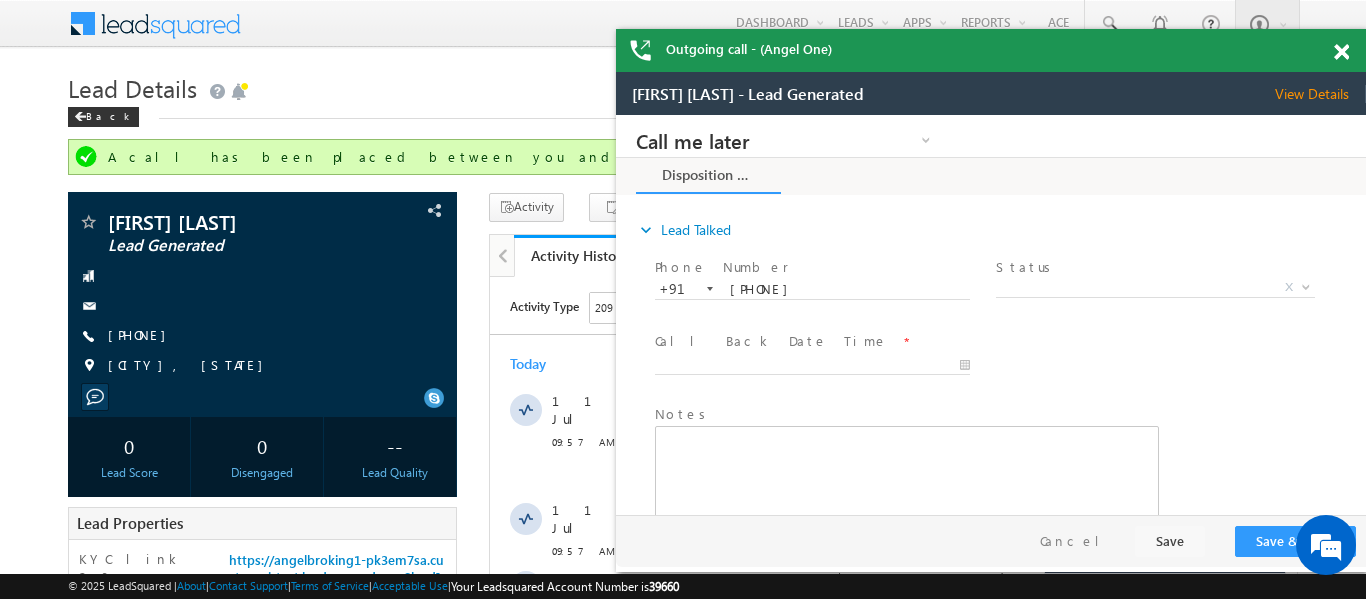 scroll, scrollTop: 0, scrollLeft: 0, axis: both 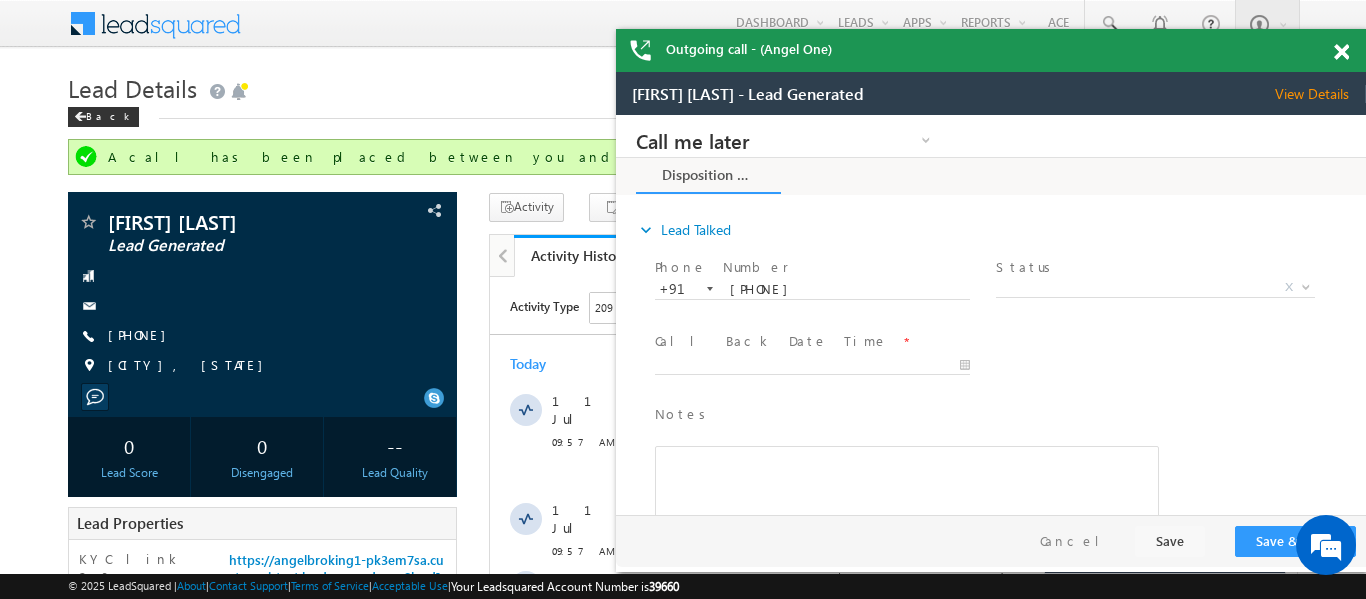click on "Menu
Aakansha .d
Aakan sha.D @ange lbrok ing.c om
Angel Broki     Settings" at bounding box center (682, 24) 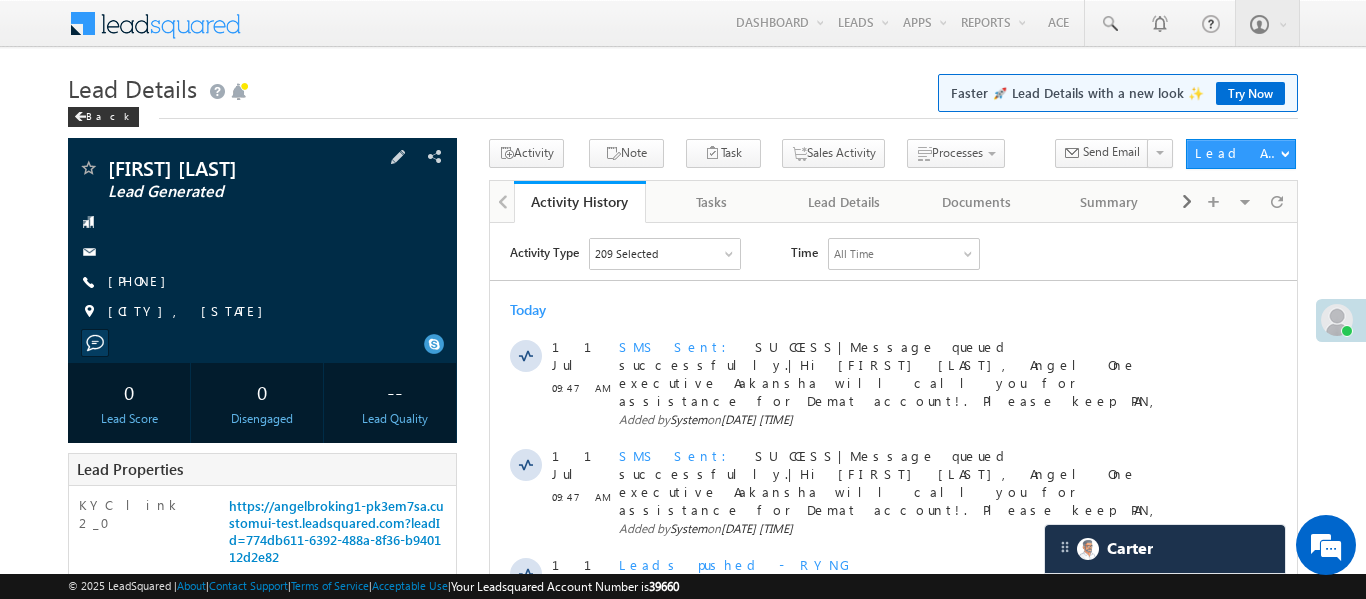 scroll, scrollTop: 0, scrollLeft: 0, axis: both 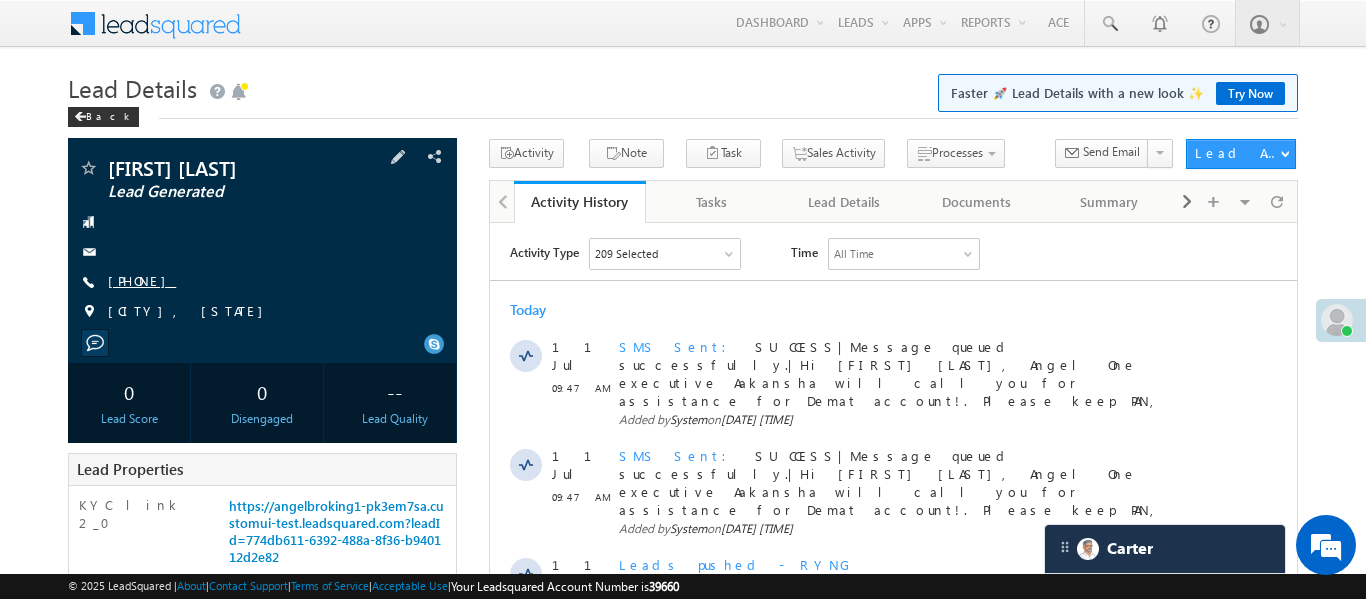 click on "[PHONE]" at bounding box center [142, 280] 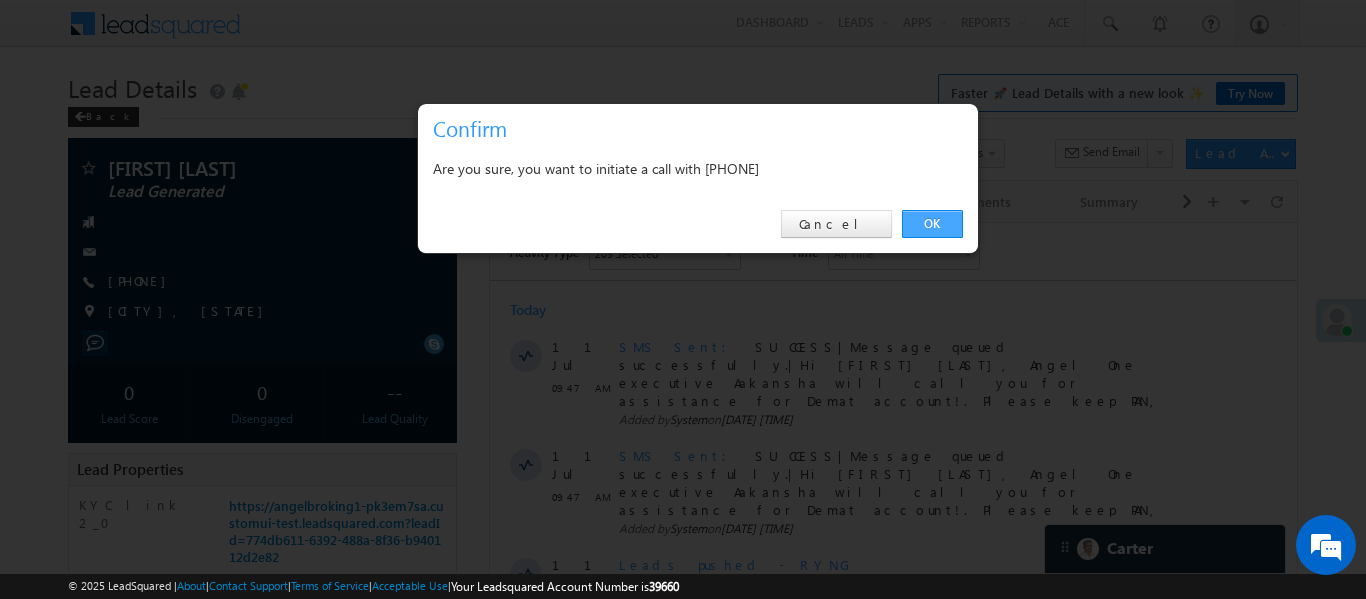 click on "OK" at bounding box center (932, 224) 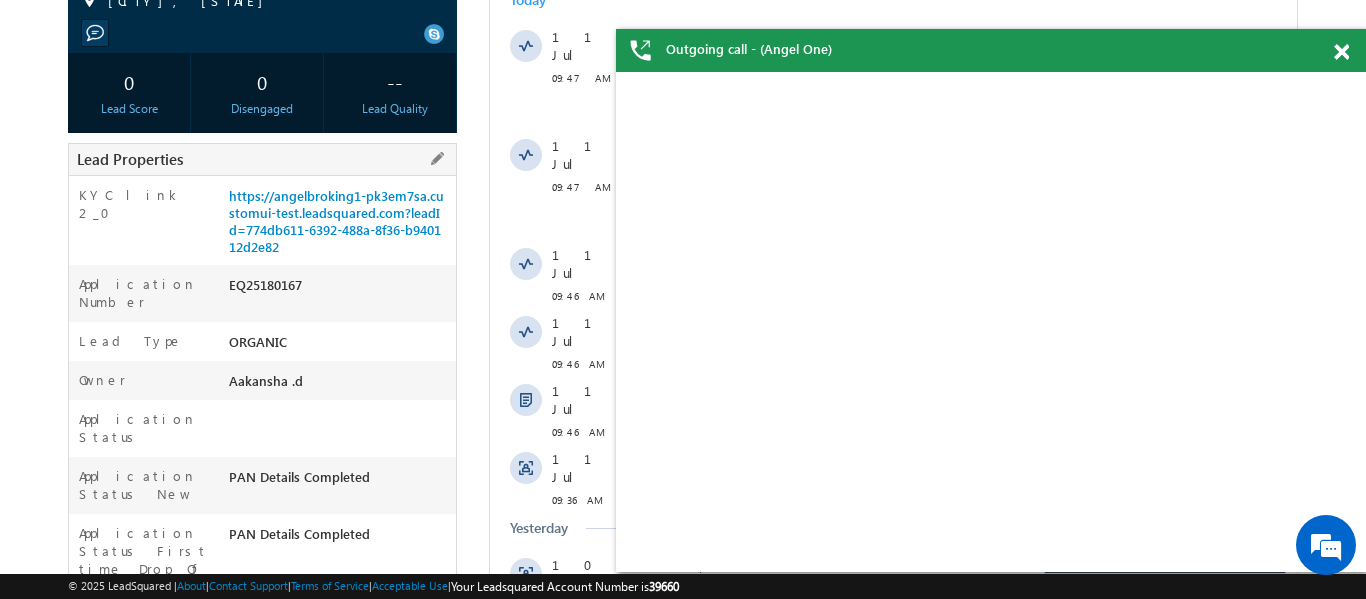 scroll, scrollTop: 148, scrollLeft: 0, axis: vertical 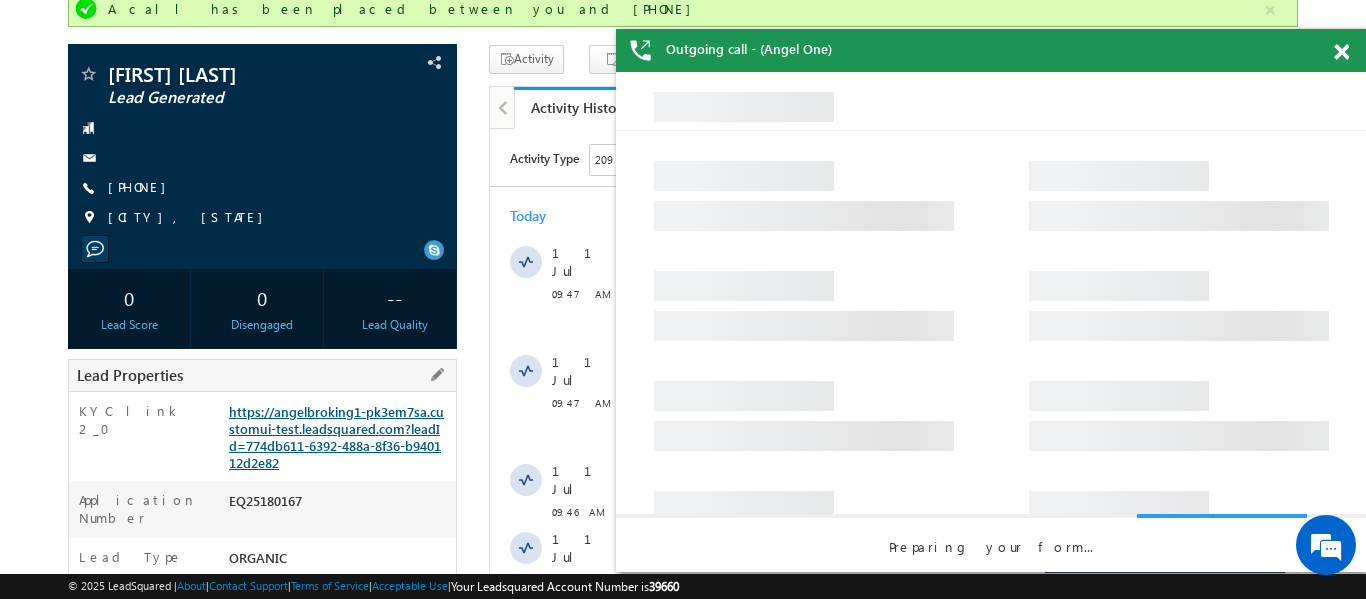 click on "https://angelbroking1-pk3em7sa.customui-test.leadsquared.com?leadId=774db611-6392-488a-8f36-b940112d2e82" at bounding box center (336, 437) 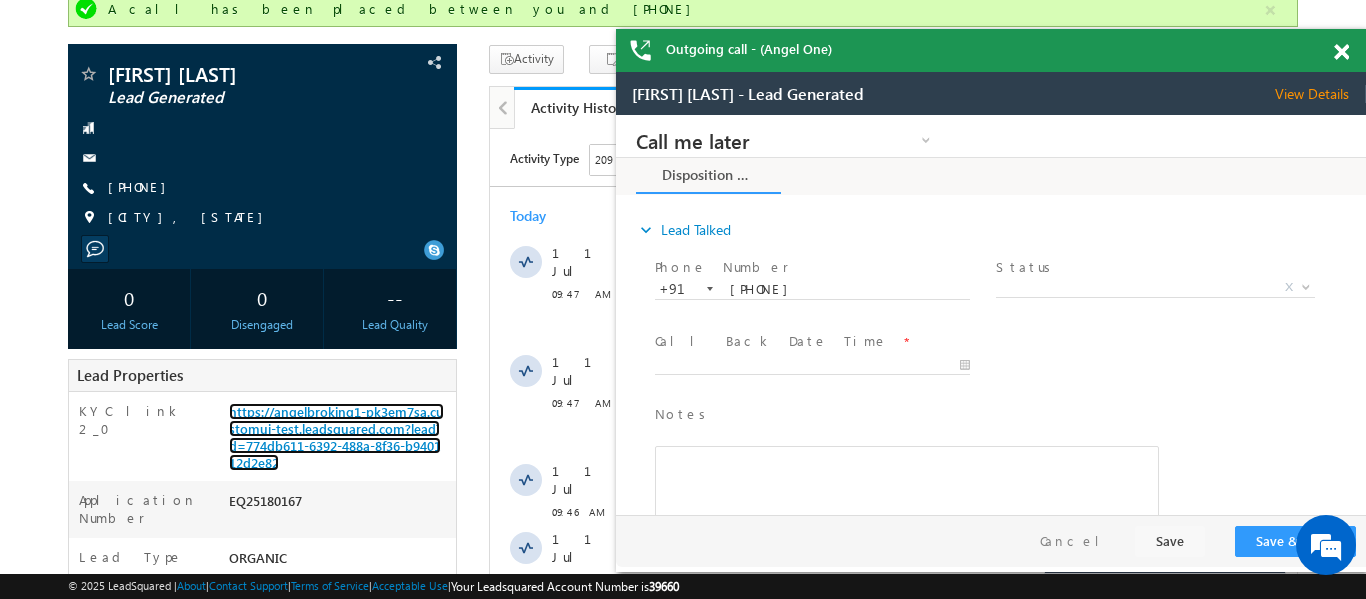 scroll, scrollTop: 0, scrollLeft: 0, axis: both 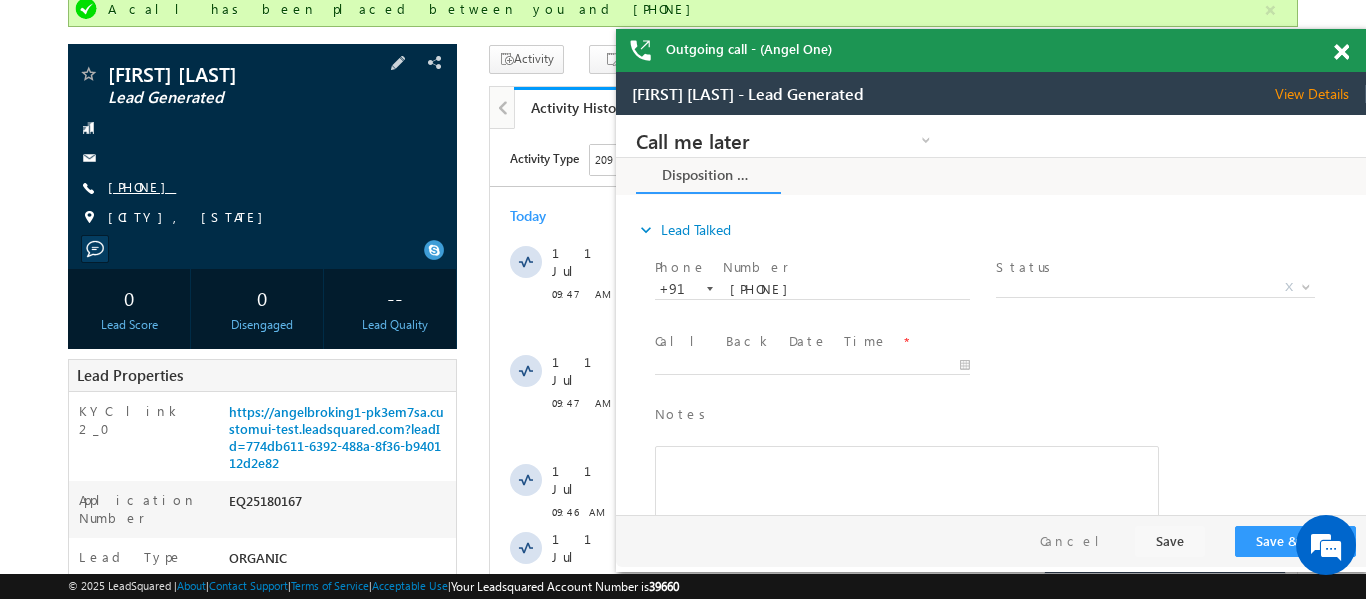 click on "[PHONE]" at bounding box center [142, 186] 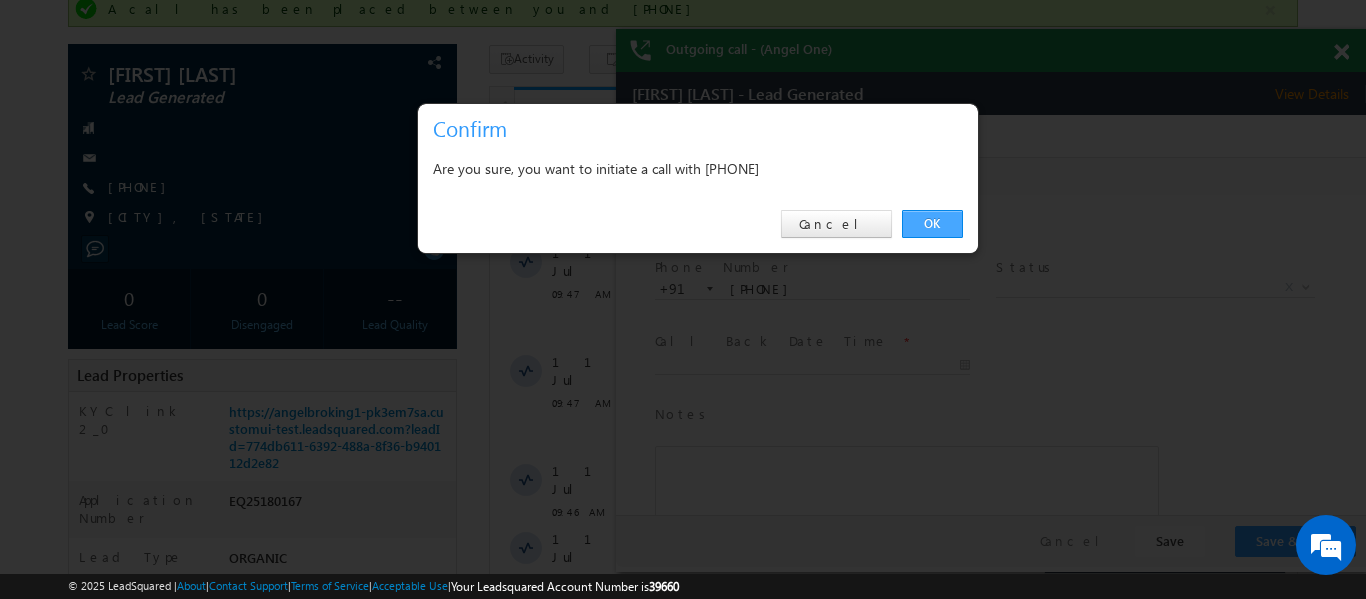 click on "OK" at bounding box center [932, 224] 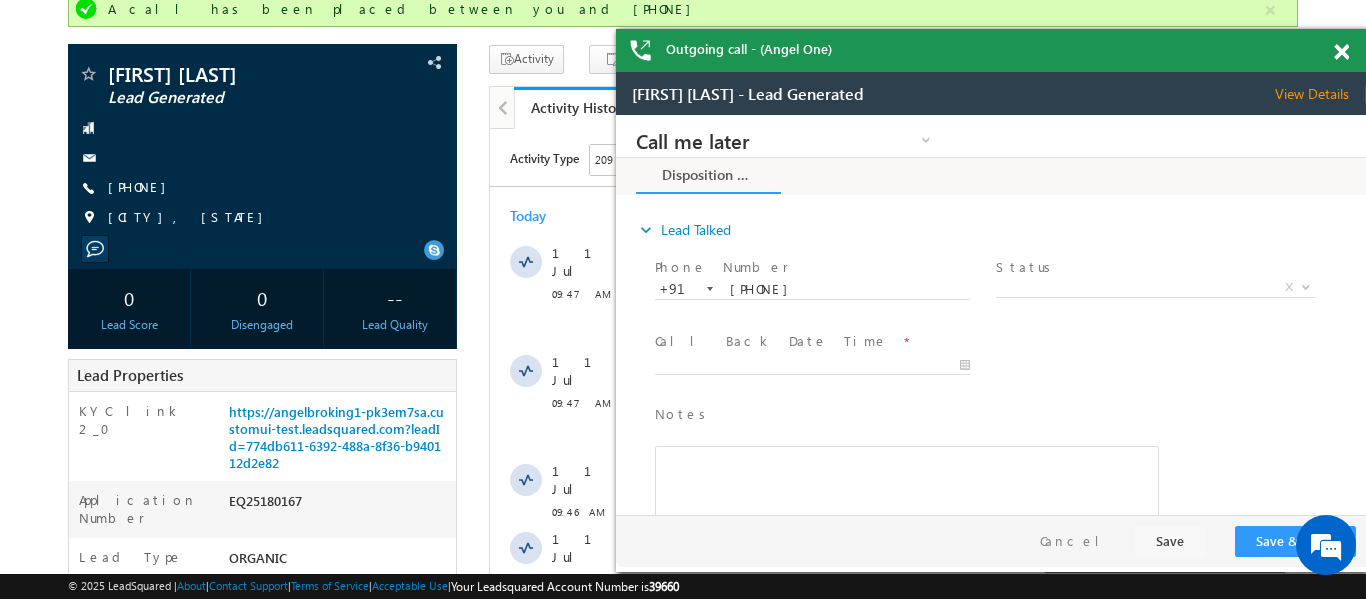 scroll, scrollTop: 0, scrollLeft: 0, axis: both 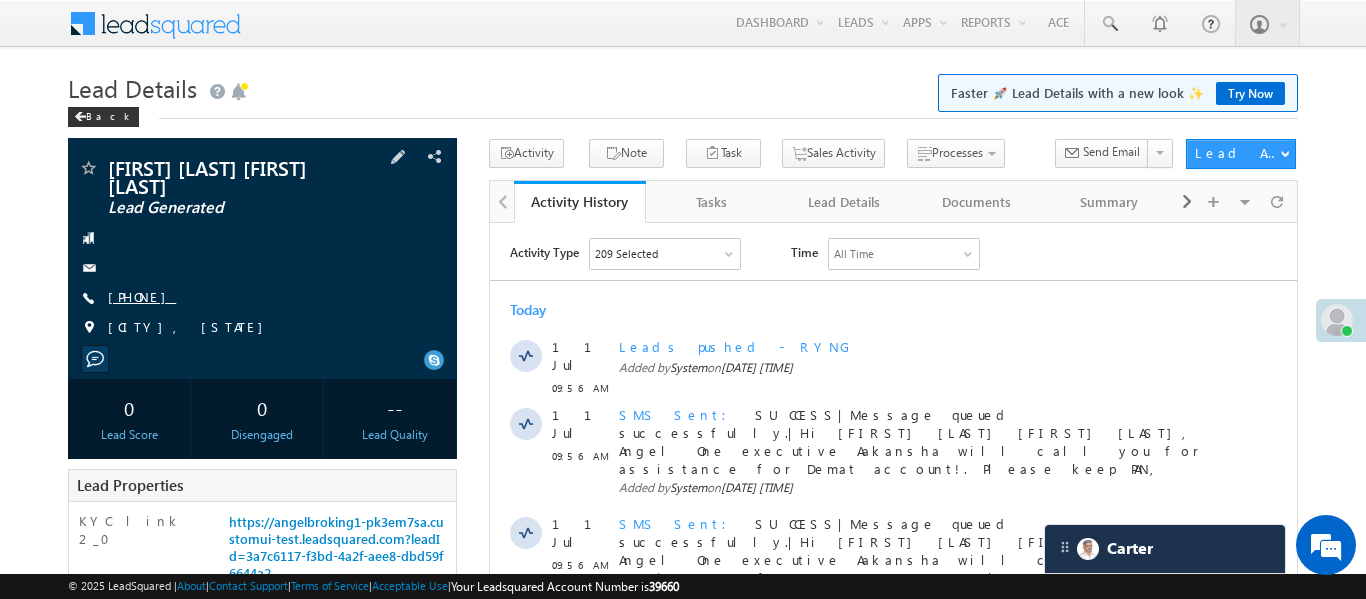click on "+91-6355704447" at bounding box center [142, 296] 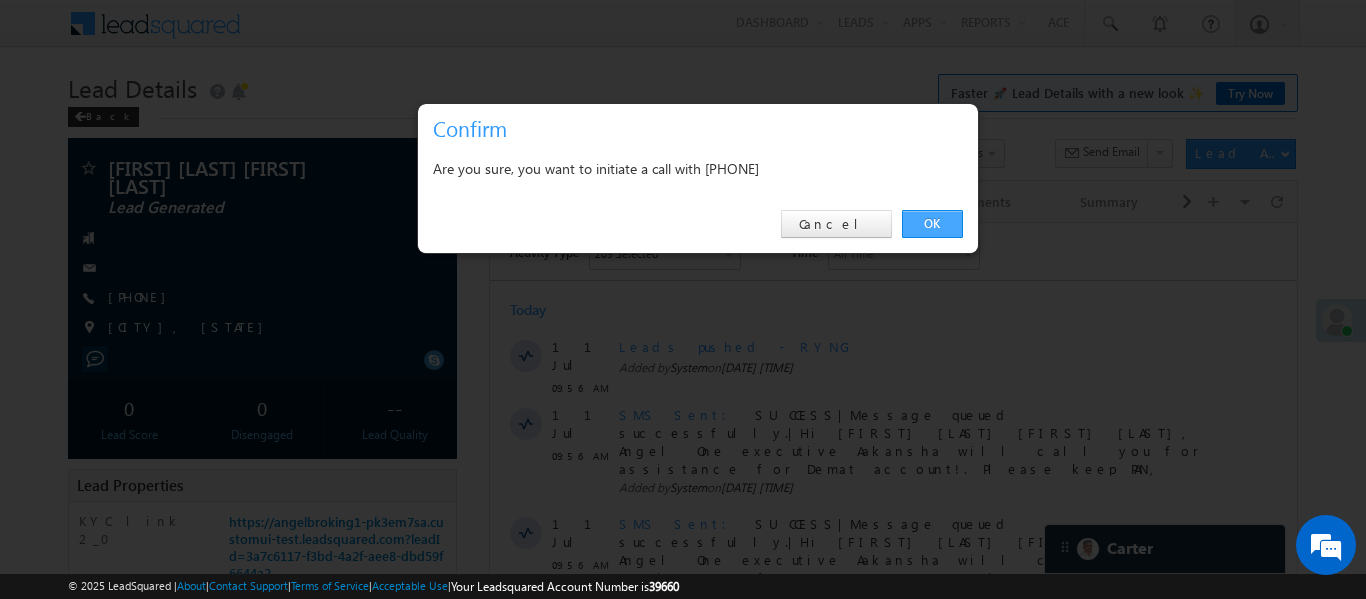 drag, startPoint x: 949, startPoint y: 232, endPoint x: 458, endPoint y: 6, distance: 540.5155 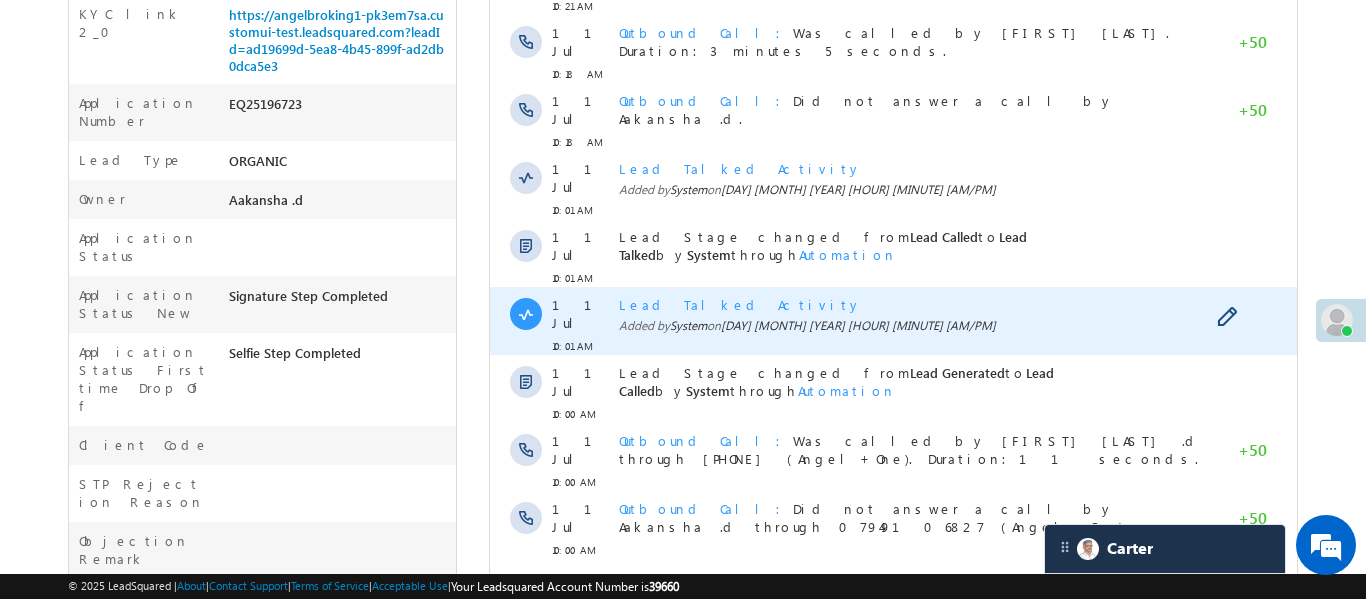 scroll, scrollTop: 521, scrollLeft: 0, axis: vertical 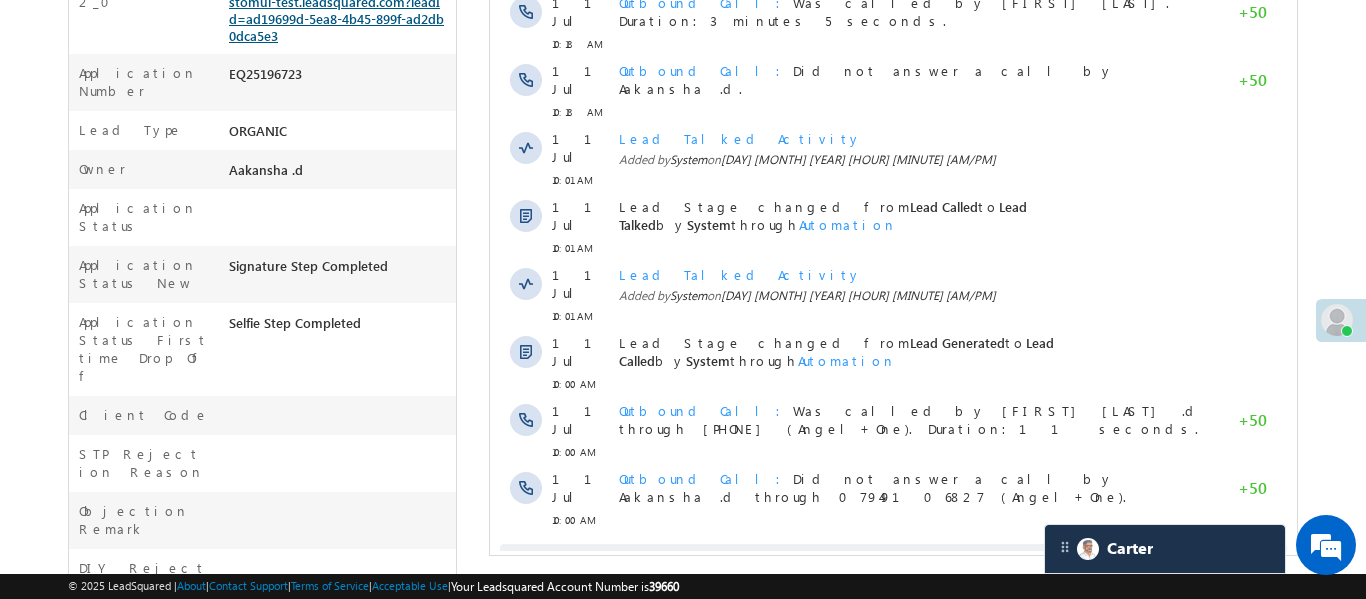 click on "https://angelbroking1-pk3em7sa.customui-test.leadsquared.com?leadId=ad19699d-5ea8-4b45-899f-ad2db0dca5e3" at bounding box center [336, 10] 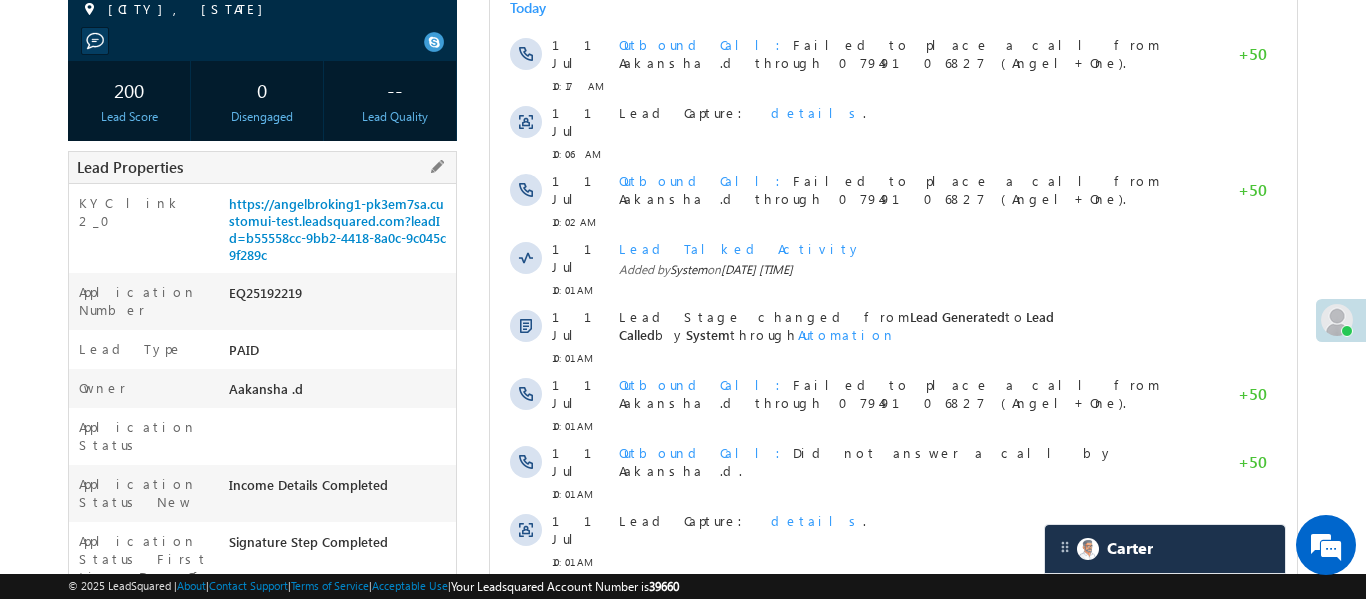 scroll, scrollTop: 266, scrollLeft: 0, axis: vertical 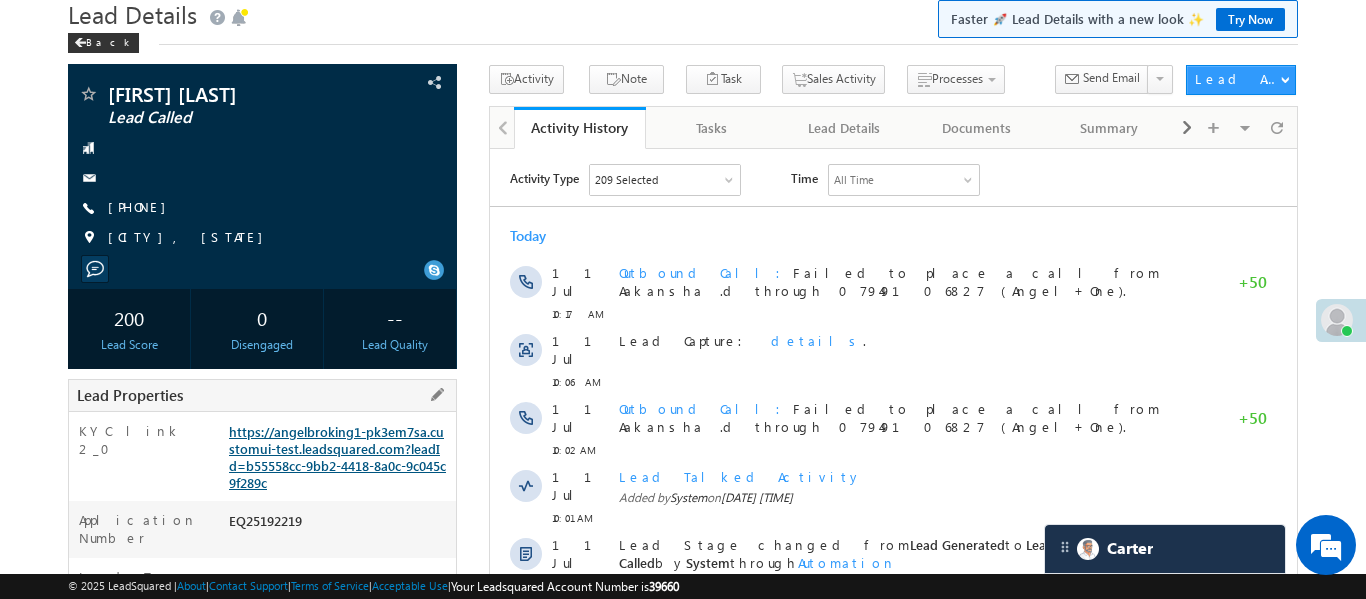 click on "https://angelbroking1-pk3em7sa.customui-test.leadsquared.com?leadId=b55558cc-9bb2-4418-8a0c-9c045c9f289c" at bounding box center [337, 457] 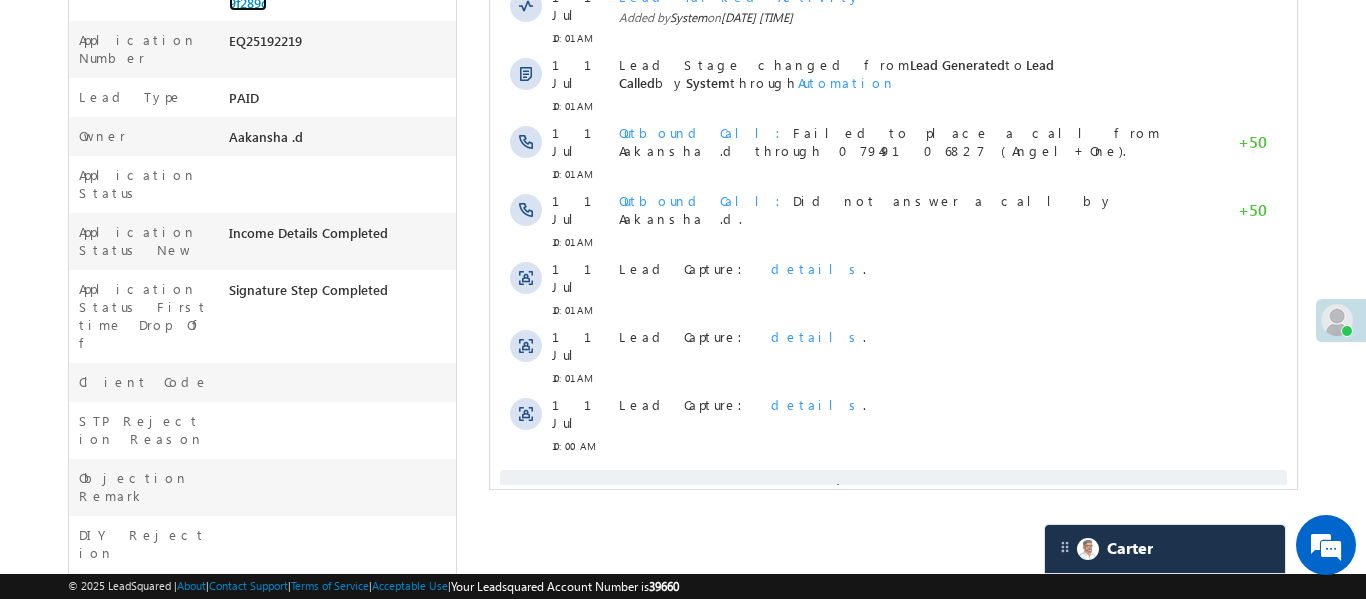 scroll, scrollTop: 572, scrollLeft: 0, axis: vertical 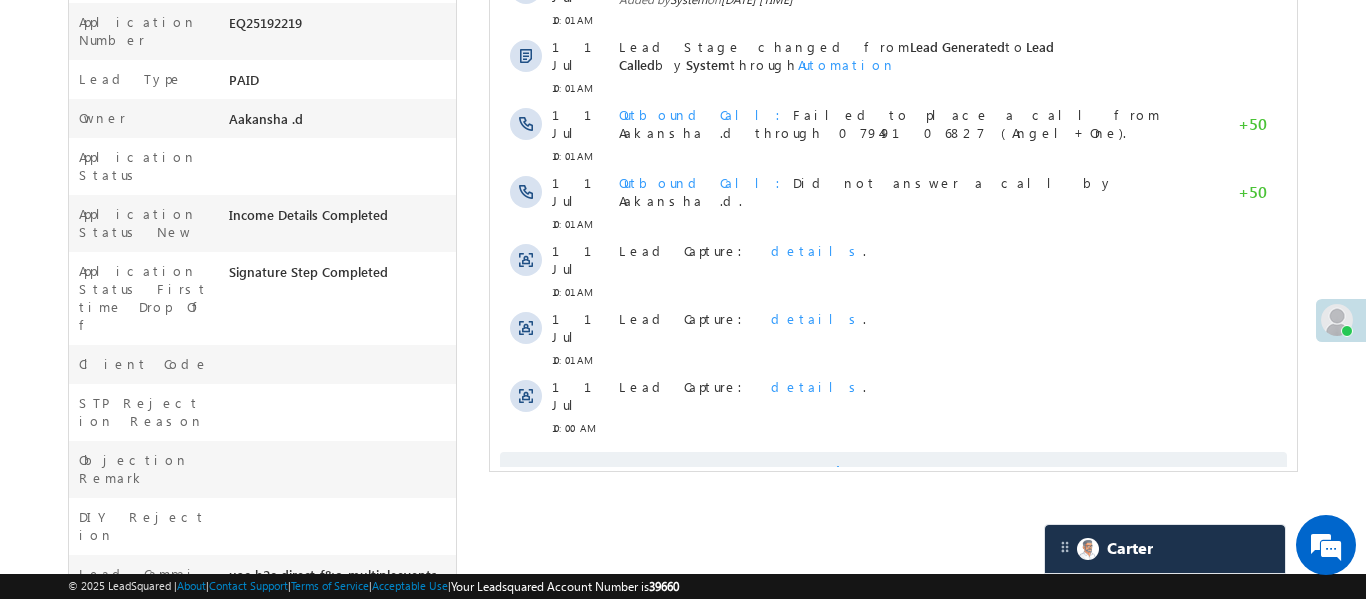 click on "Show More" at bounding box center (892, 472) 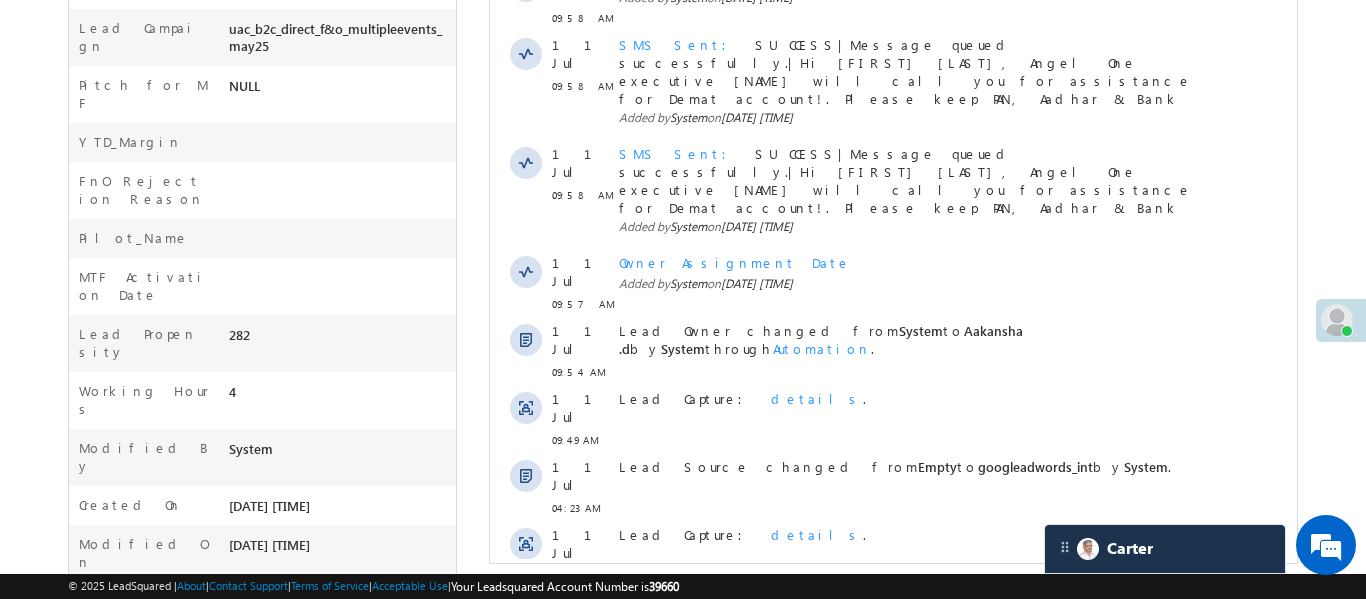 scroll, scrollTop: 1134, scrollLeft: 0, axis: vertical 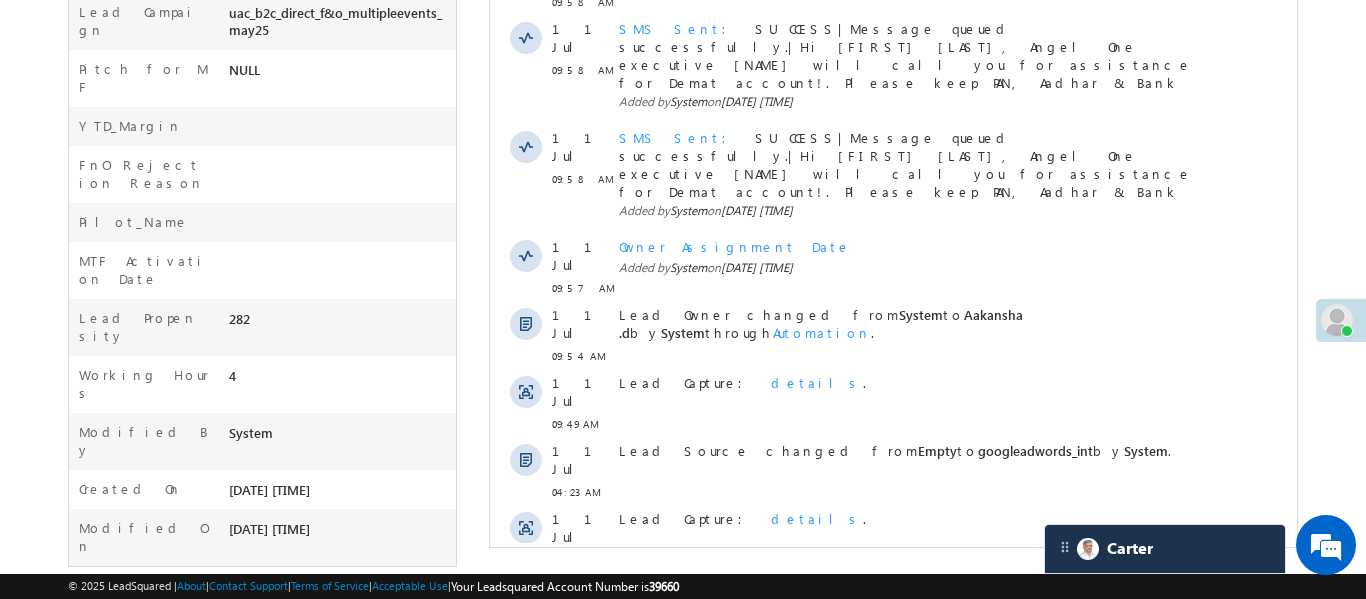click on "Show More" at bounding box center [892, 672] 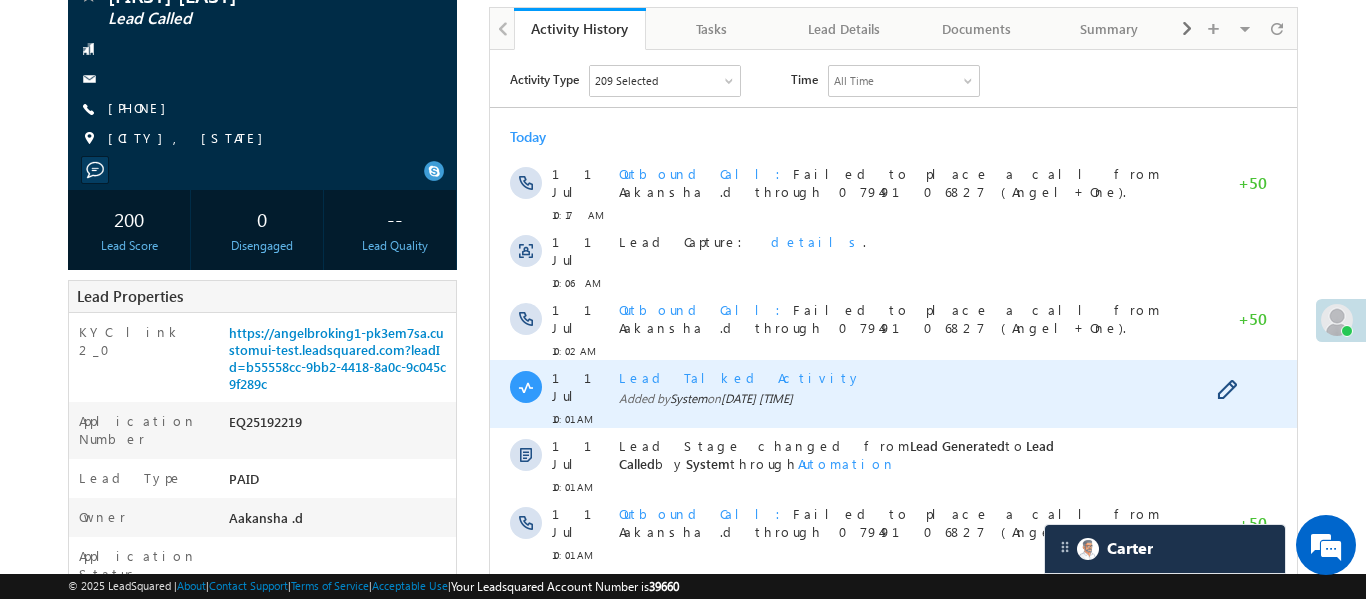 scroll, scrollTop: 158, scrollLeft: 0, axis: vertical 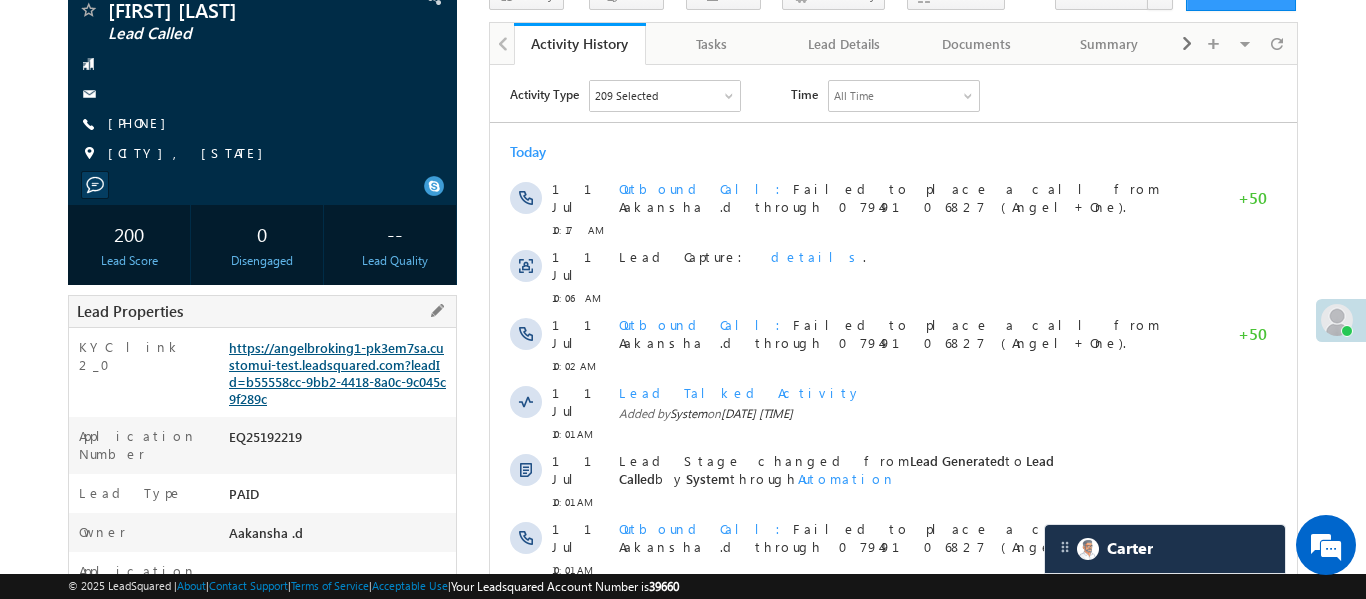 click on "https://angelbroking1-pk3em7sa.customui-test.leadsquared.com?leadId=b55558cc-9bb2-4418-8a0c-9c045c9f289c" at bounding box center (337, 373) 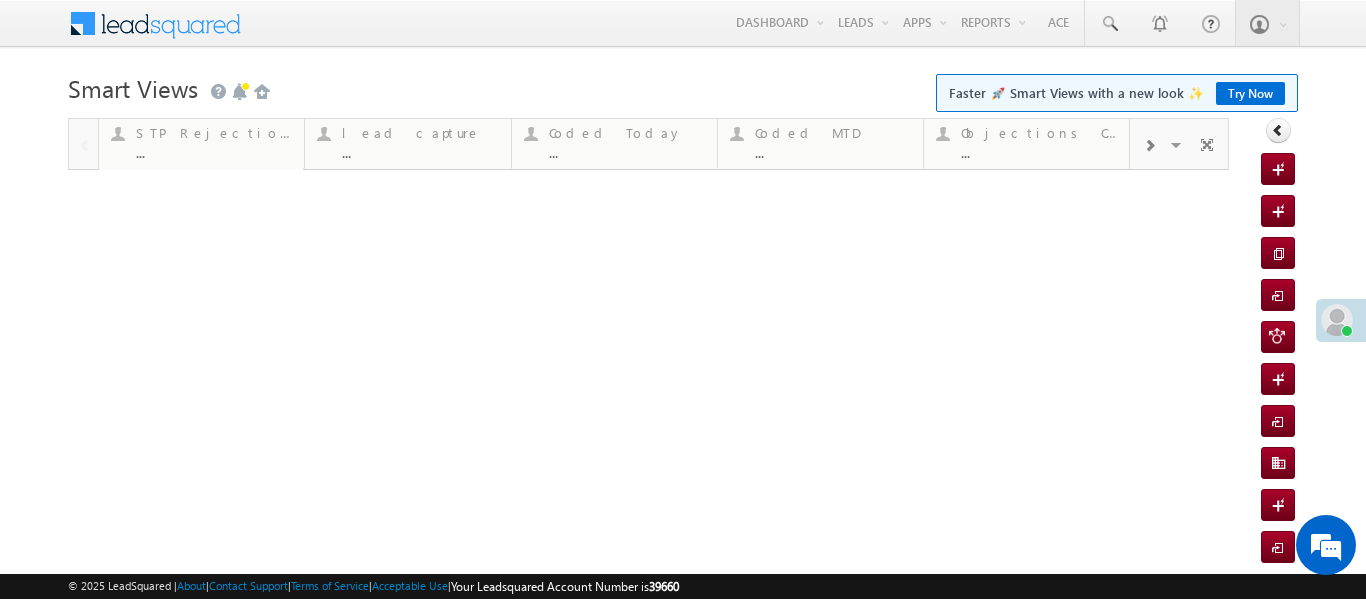 scroll, scrollTop: 0, scrollLeft: 0, axis: both 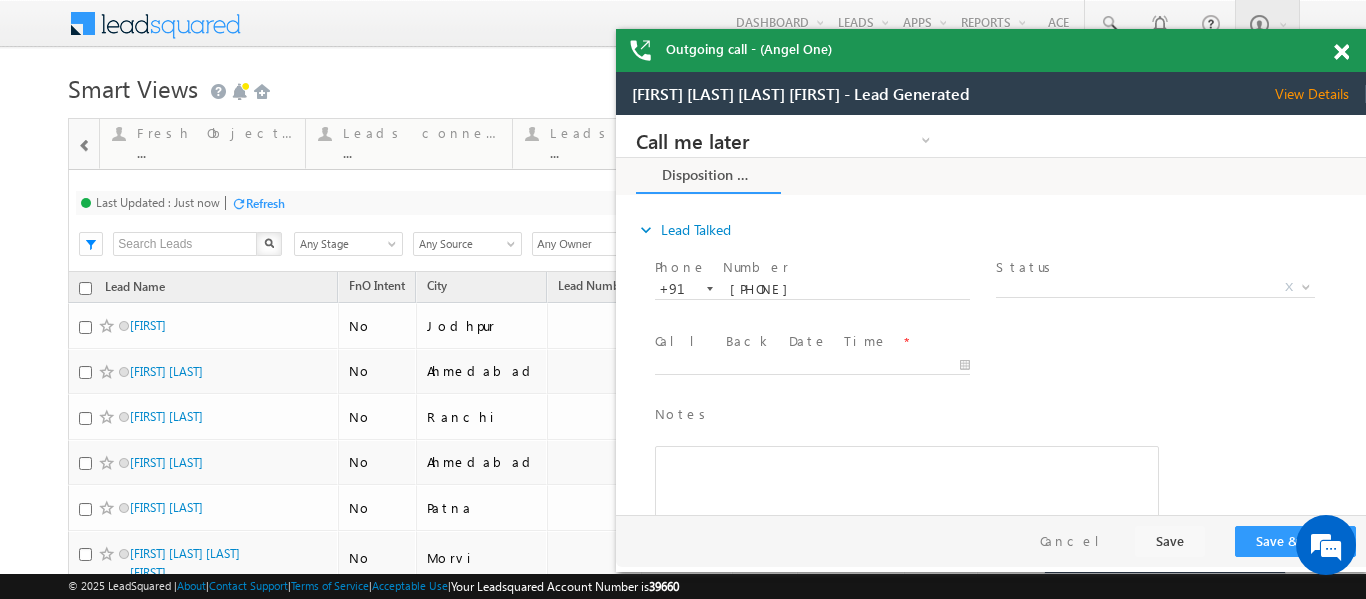 click at bounding box center [1341, 52] 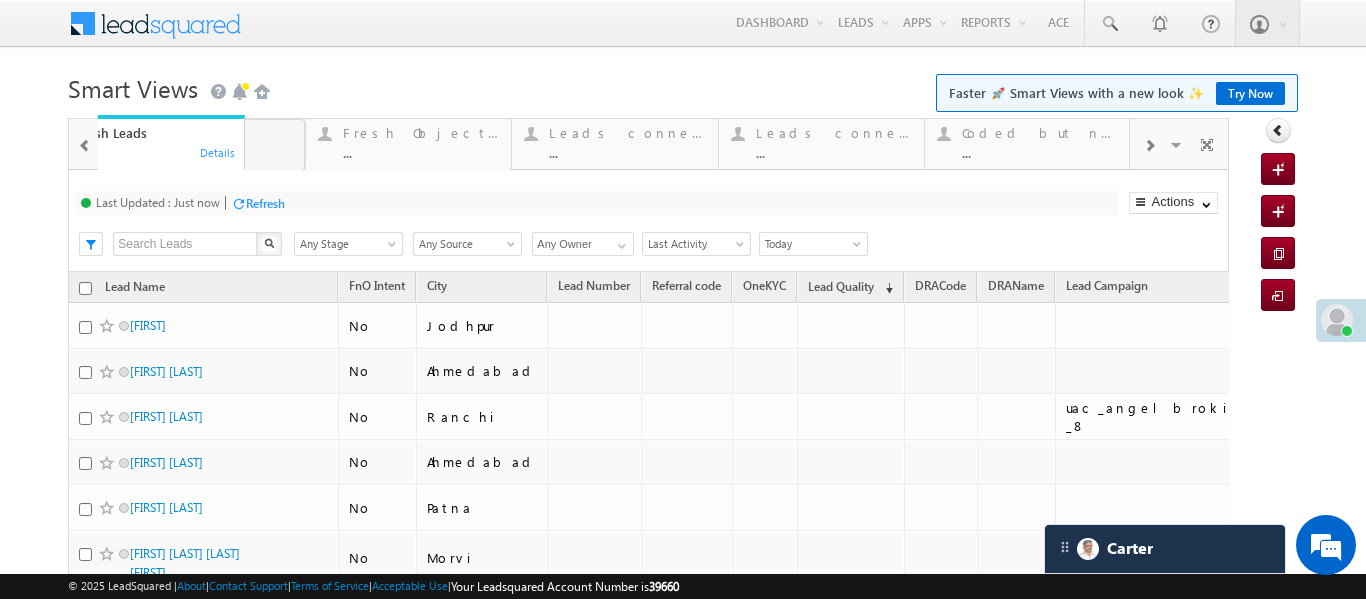 drag, startPoint x: 1014, startPoint y: 137, endPoint x: 128, endPoint y: 137, distance: 886 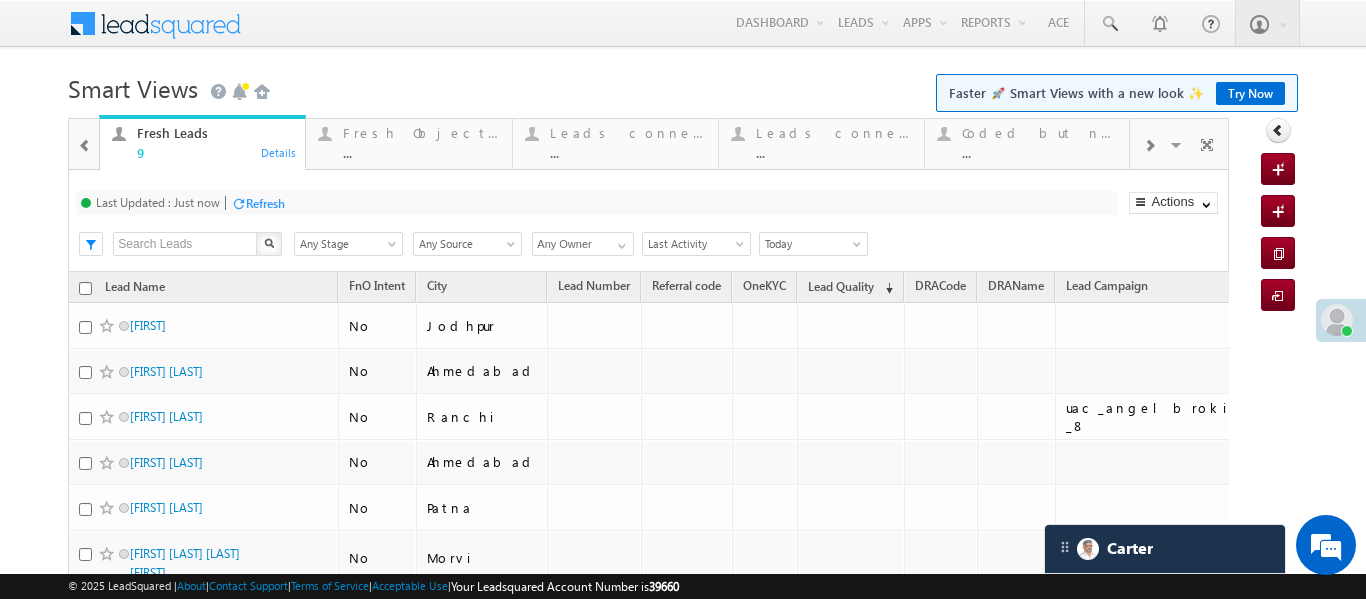 click at bounding box center [85, 146] 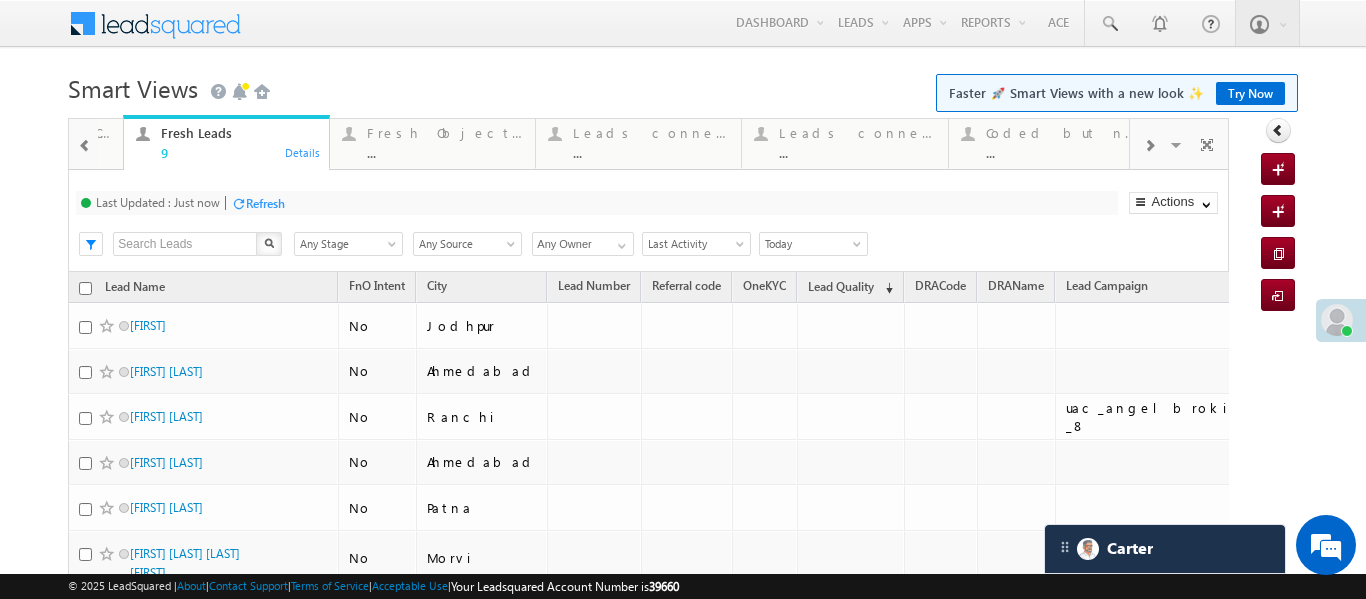 click at bounding box center [85, 146] 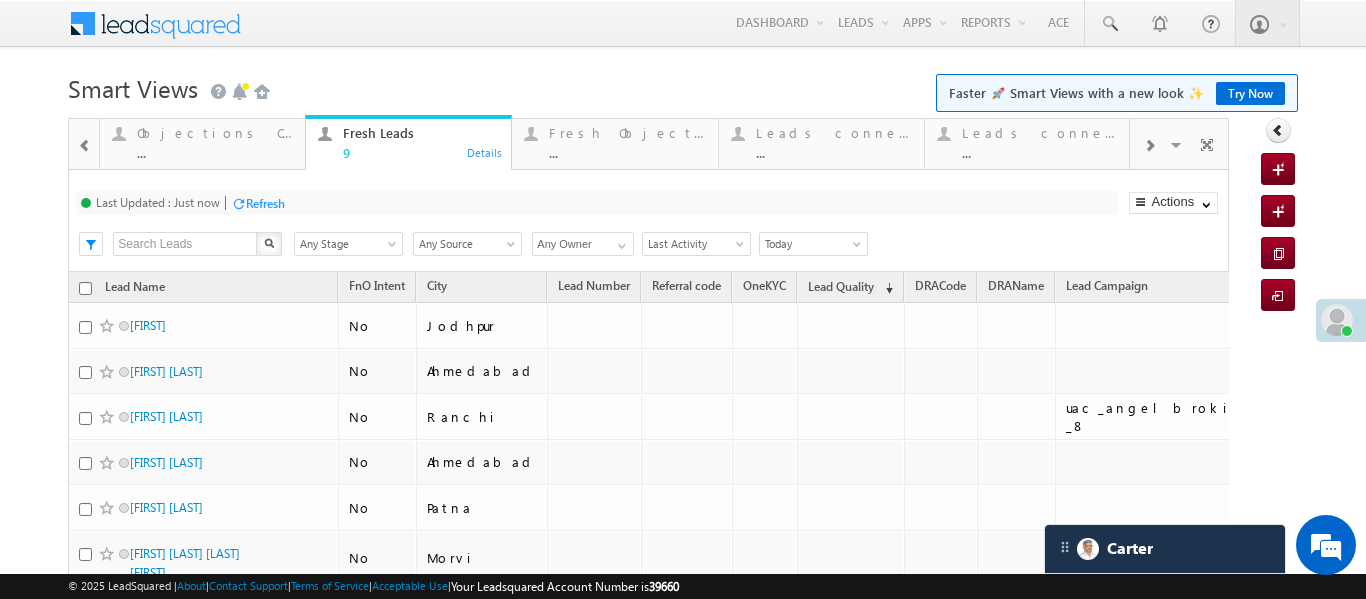 click at bounding box center (85, 146) 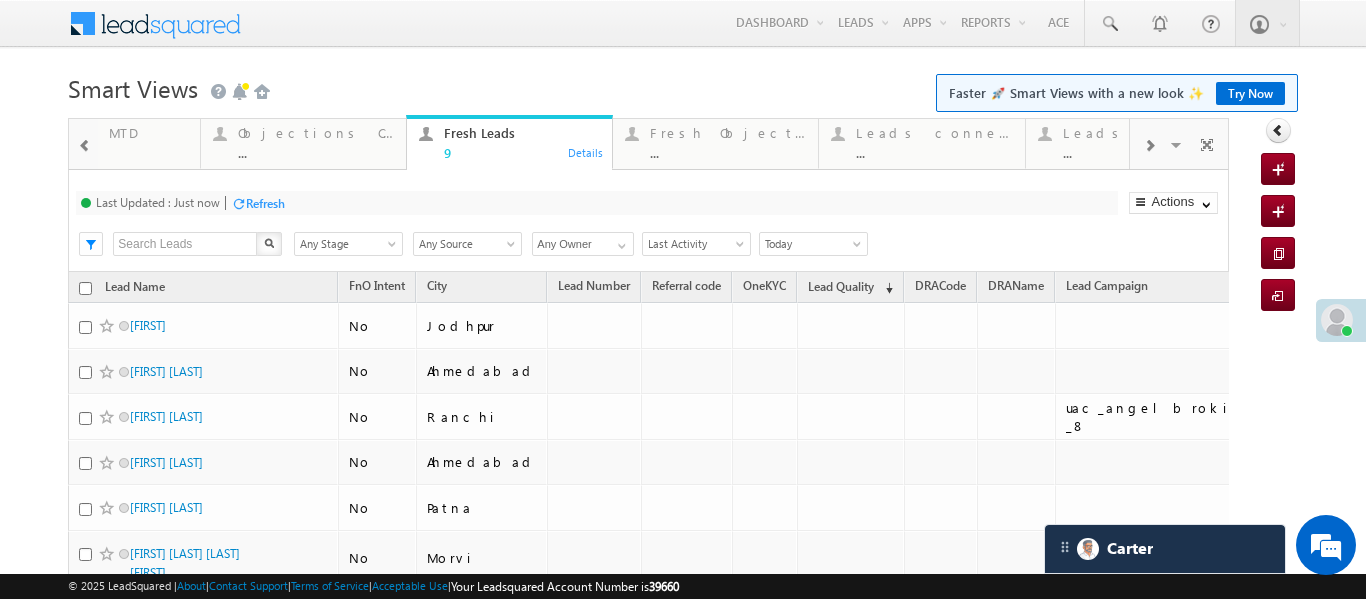 click at bounding box center (85, 146) 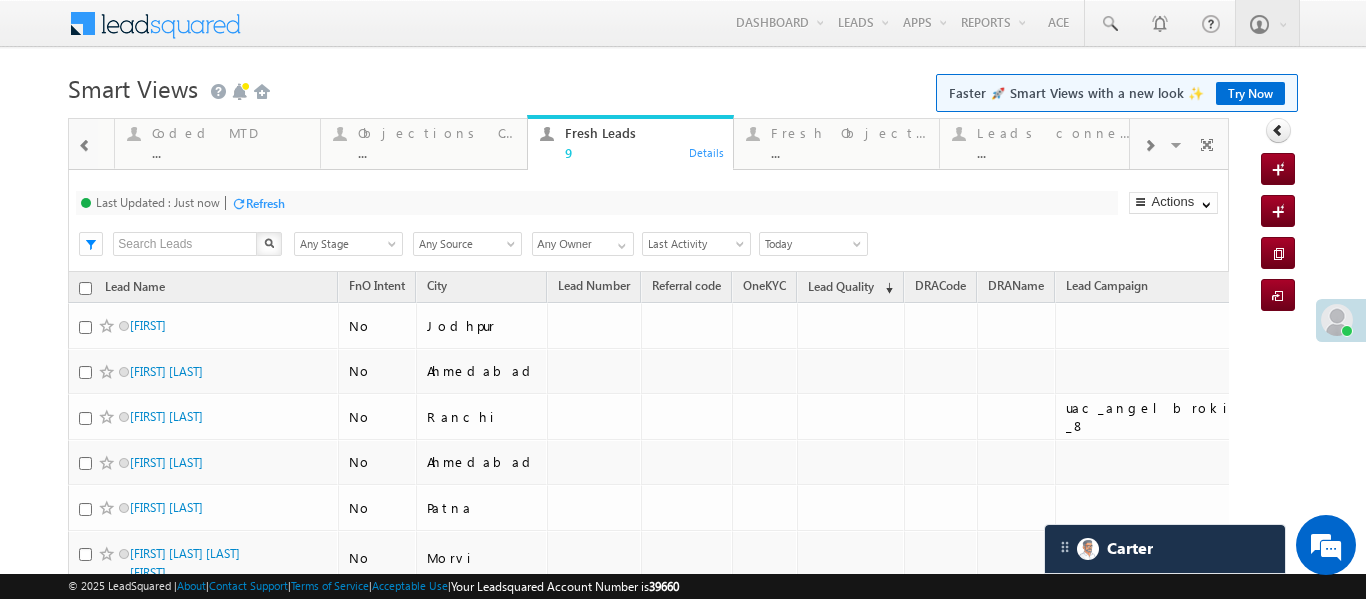 click at bounding box center [85, 146] 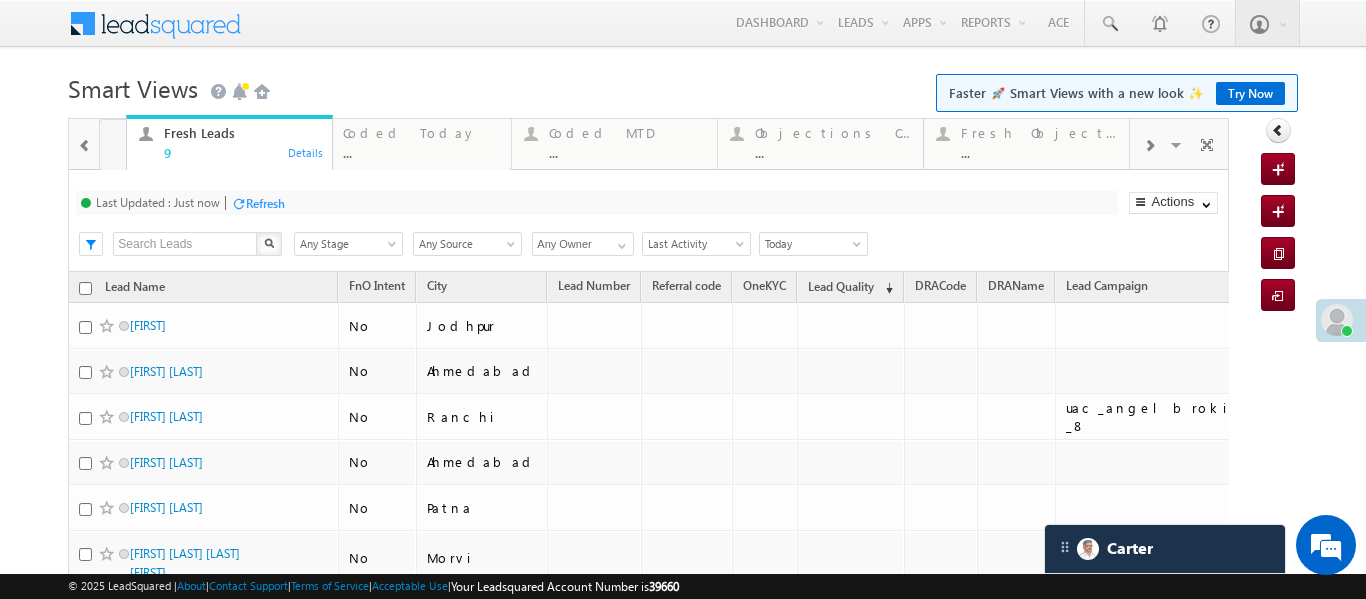 drag, startPoint x: 536, startPoint y: 153, endPoint x: 174, endPoint y: 149, distance: 362.0221 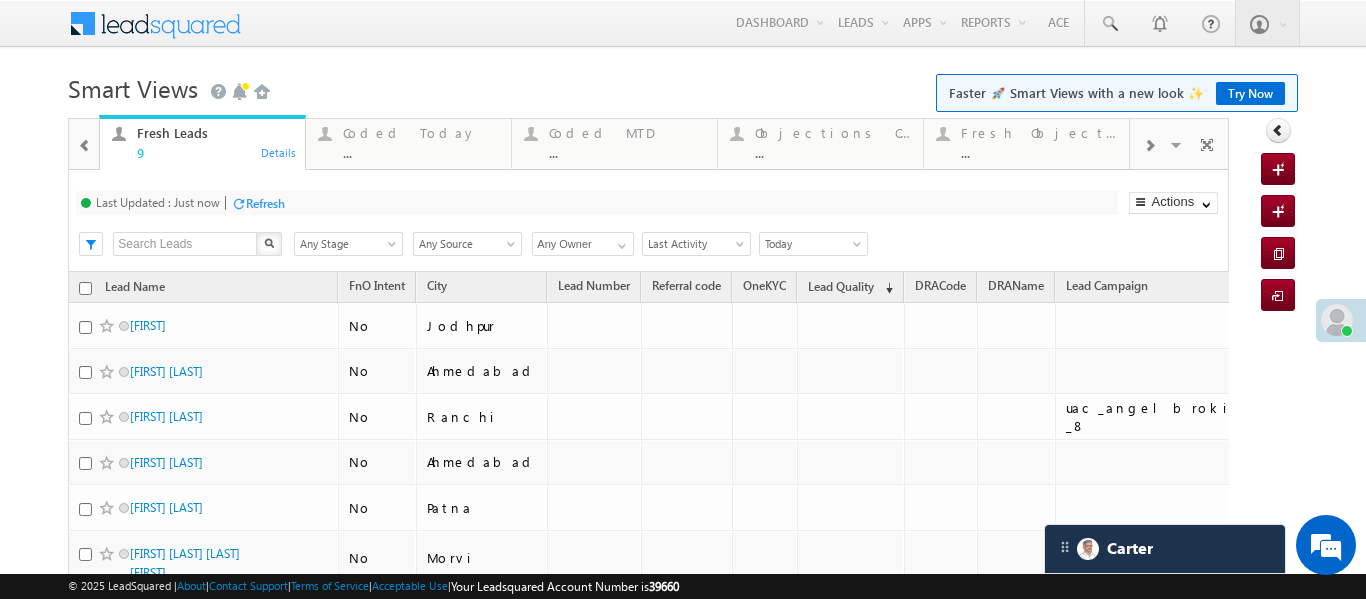 click at bounding box center [85, 146] 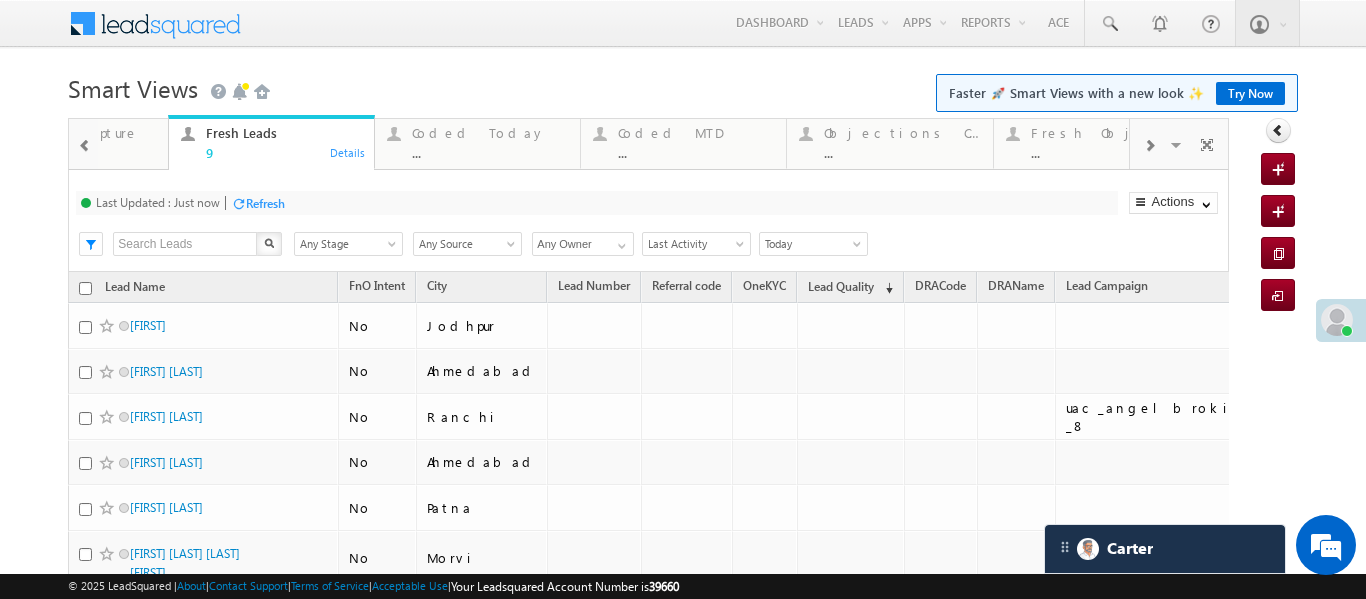 click at bounding box center [85, 146] 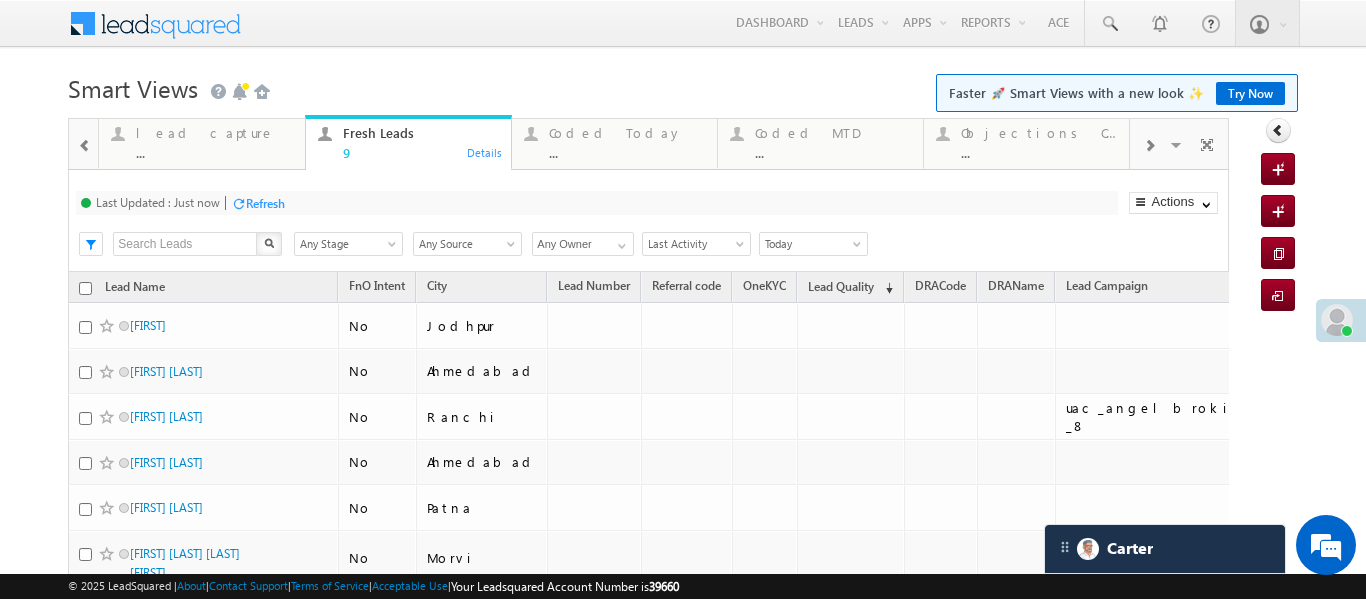 click at bounding box center [85, 146] 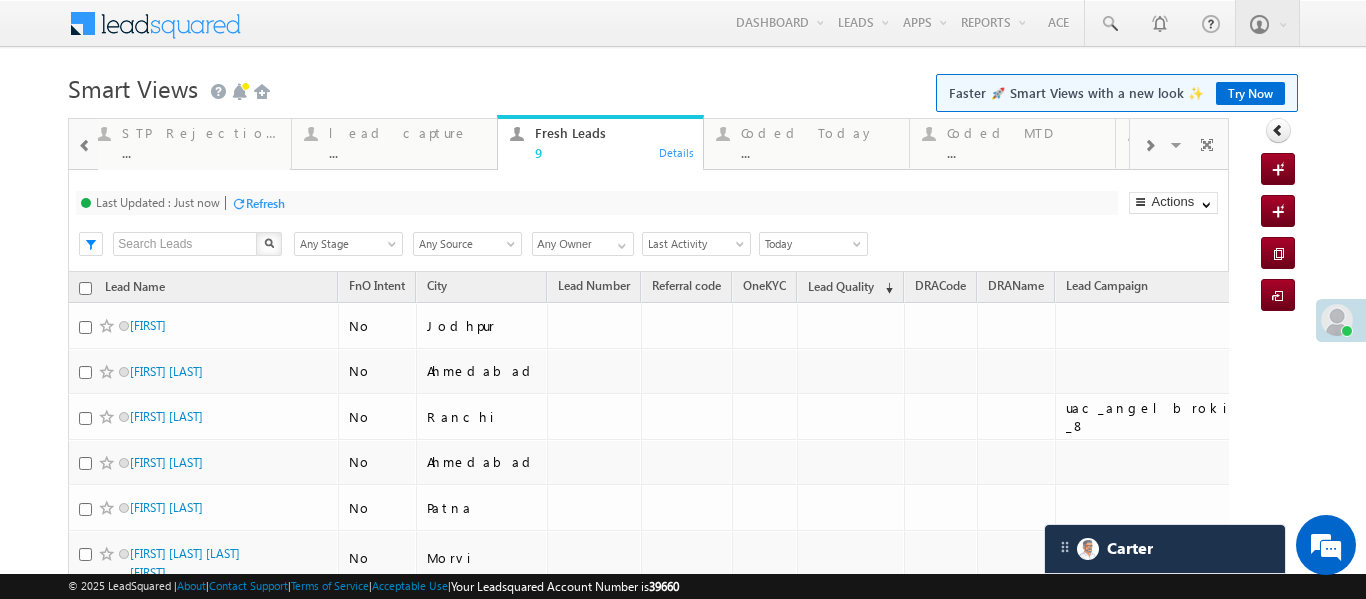 click at bounding box center (83, 143) 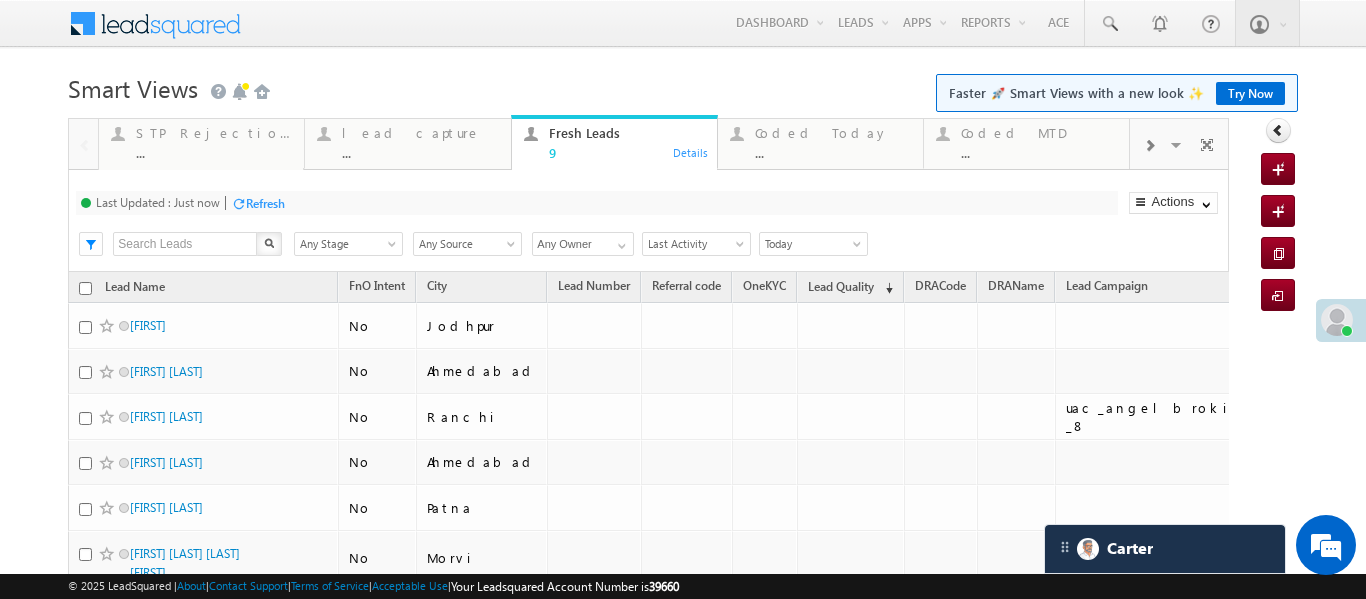 click at bounding box center (83, 143) 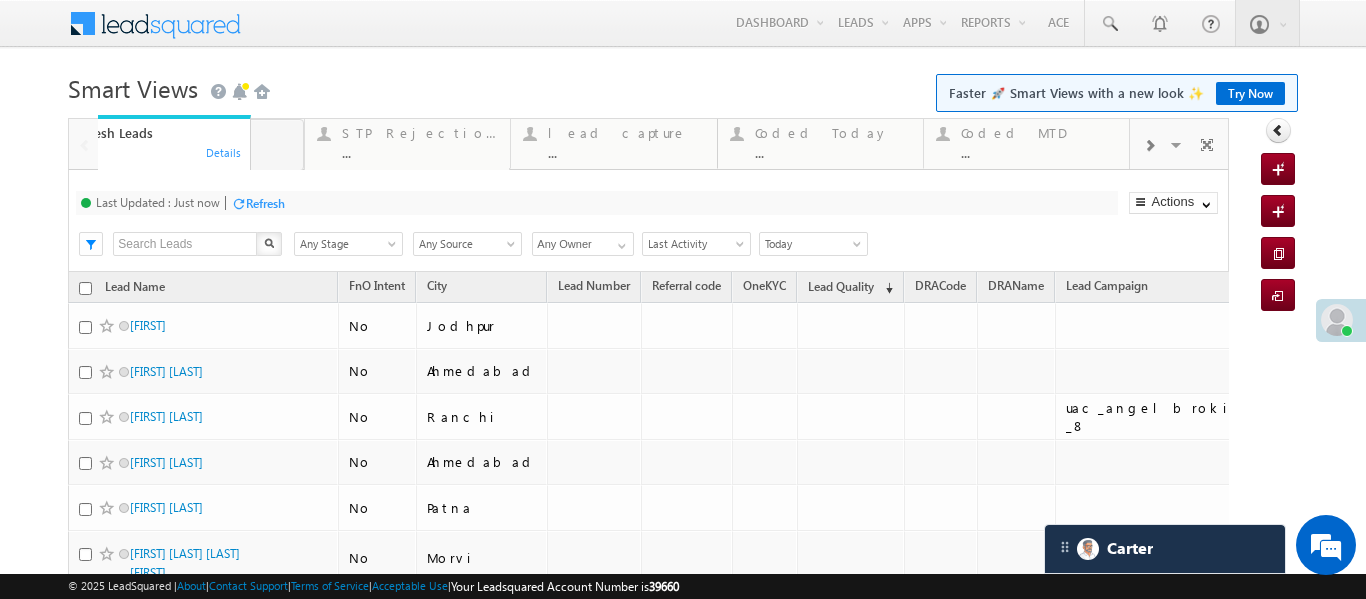 drag, startPoint x: 592, startPoint y: 157, endPoint x: 81, endPoint y: 173, distance: 511.25043 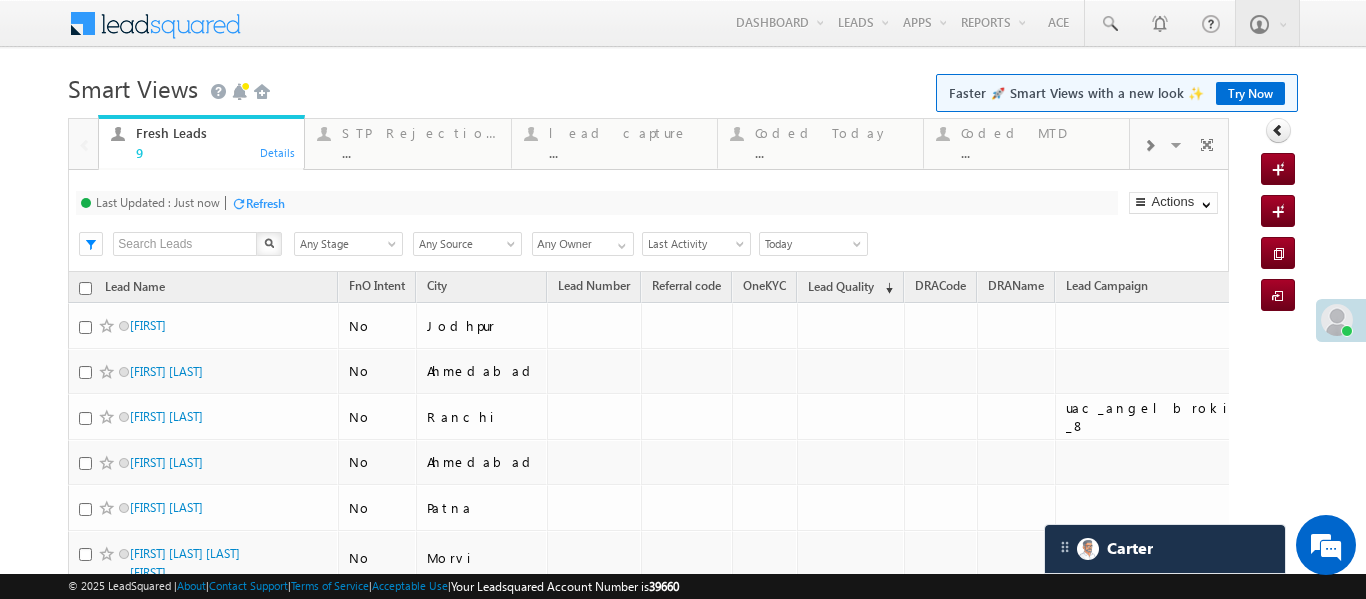 click on "Menu
Aakansha .d
Aakan sha.D @ange lbrok ing.c om
Angel Broki     Settings" at bounding box center [682, 24] 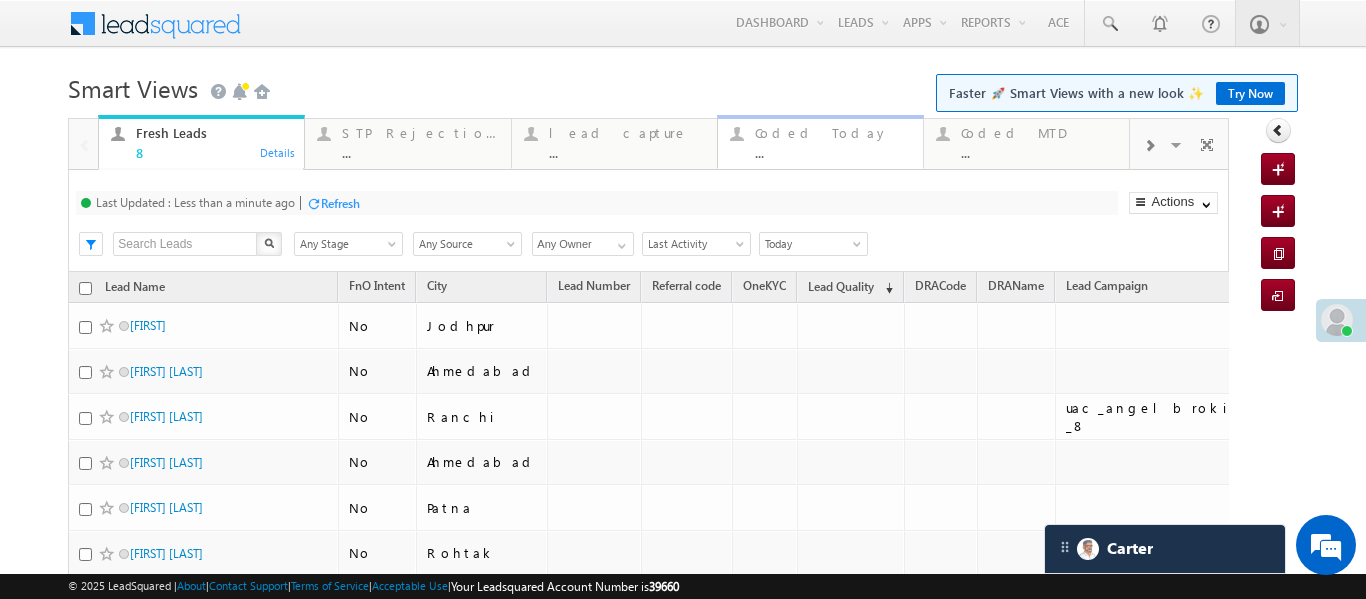 click on "..." at bounding box center (833, 152) 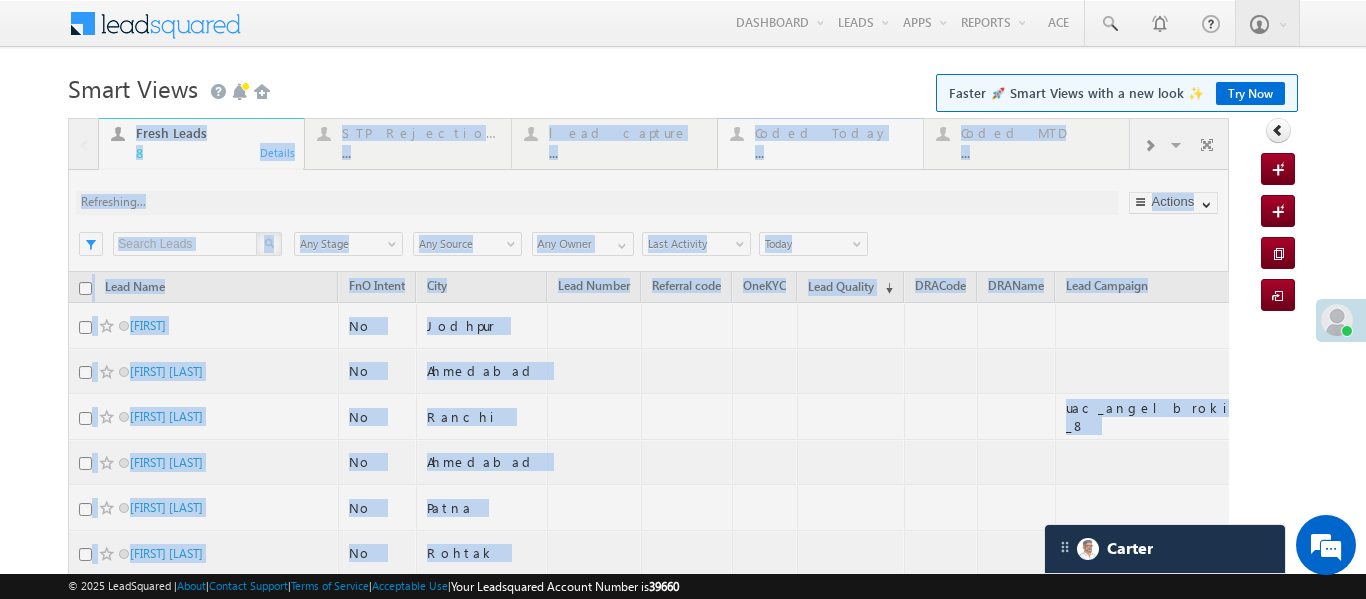 click at bounding box center (648, 448) 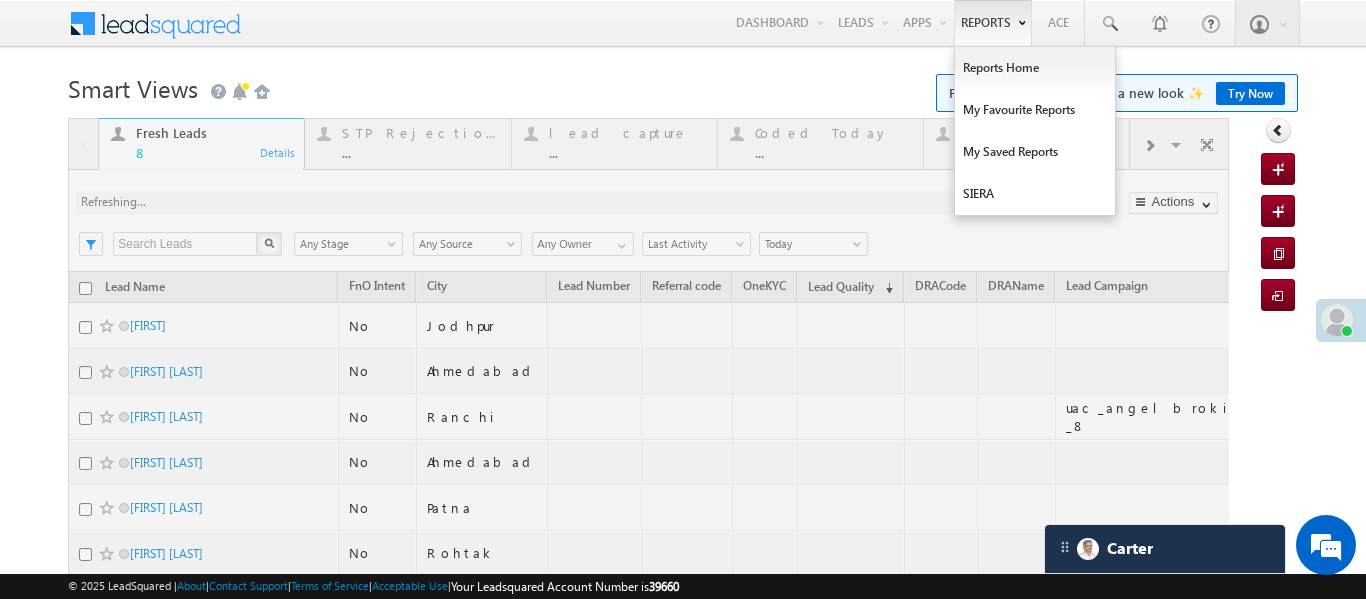 drag, startPoint x: 872, startPoint y: 153, endPoint x: 1004, endPoint y: 29, distance: 181.1077 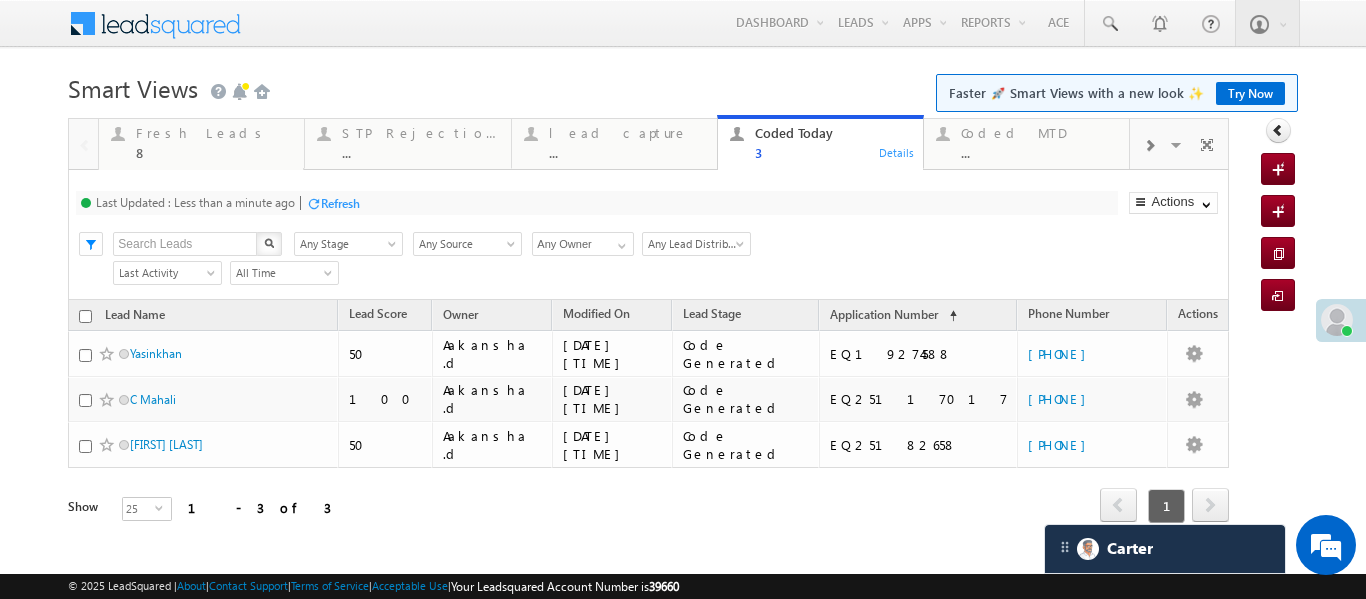 scroll, scrollTop: 0, scrollLeft: 0, axis: both 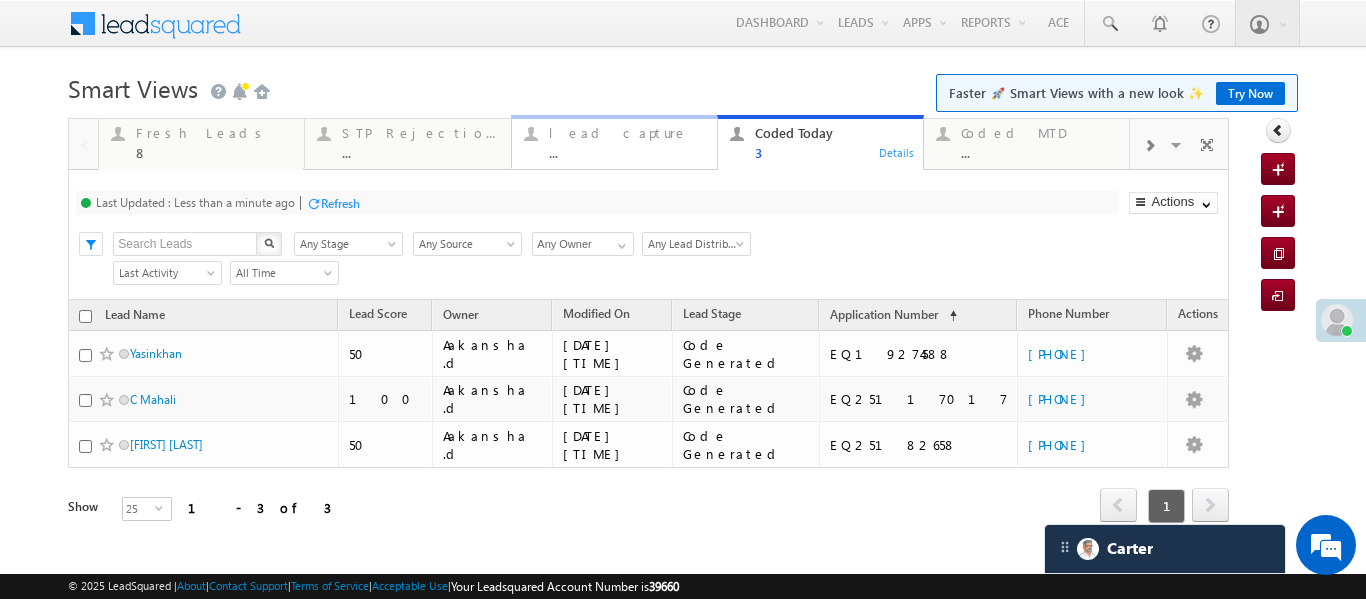 click on "lead capture" at bounding box center (627, 133) 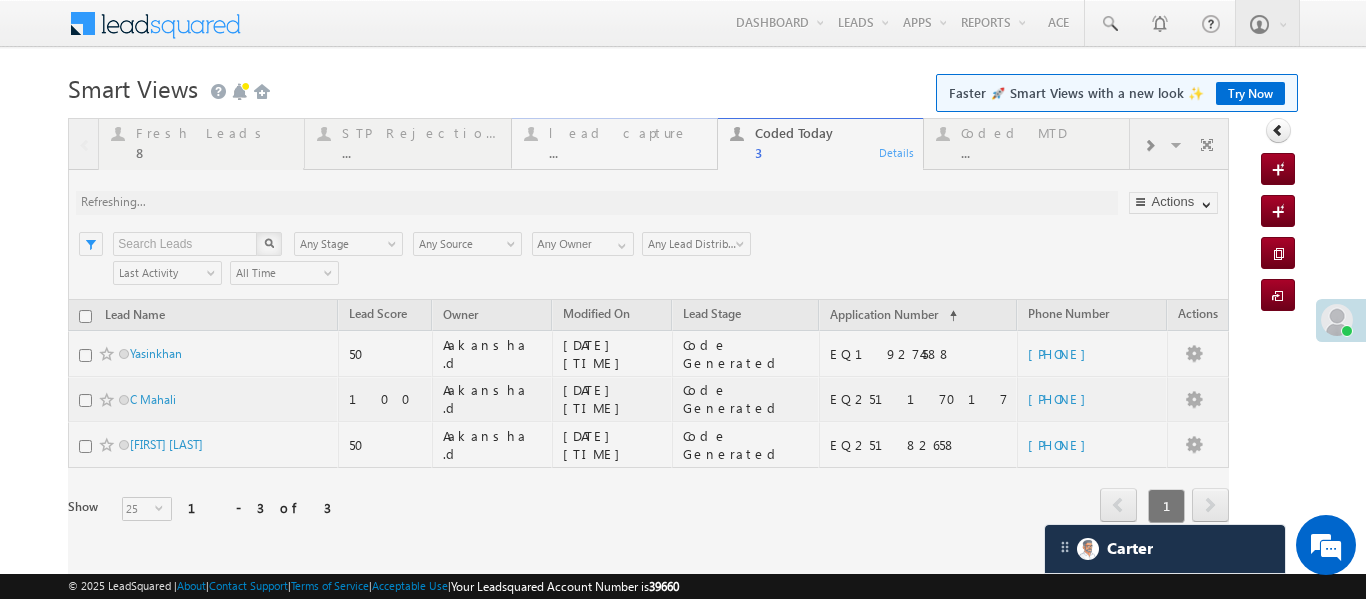 click at bounding box center [648, 348] 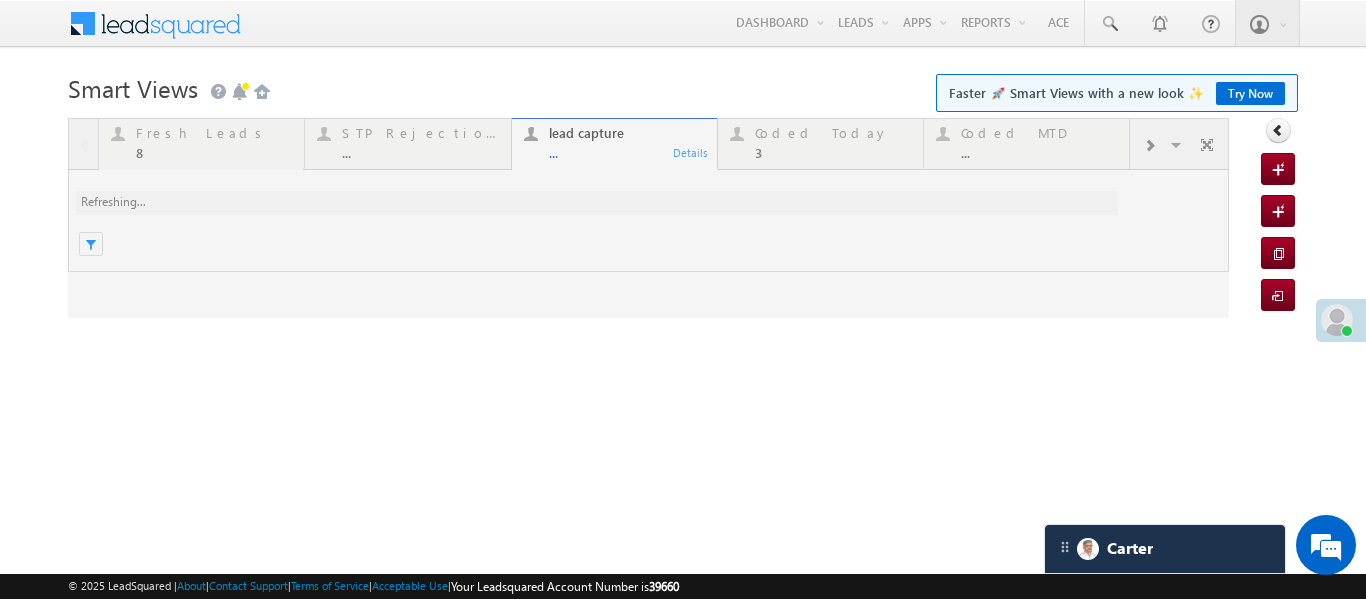 scroll, scrollTop: 0, scrollLeft: 0, axis: both 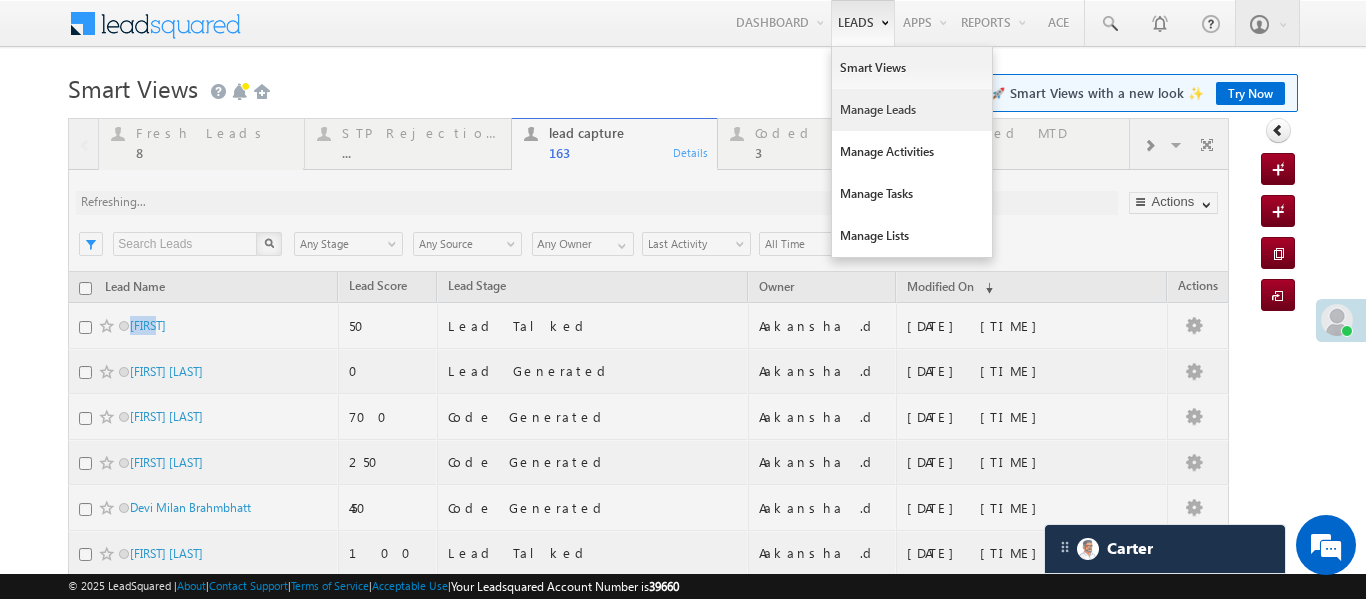 click on "Manage Leads" at bounding box center [912, 110] 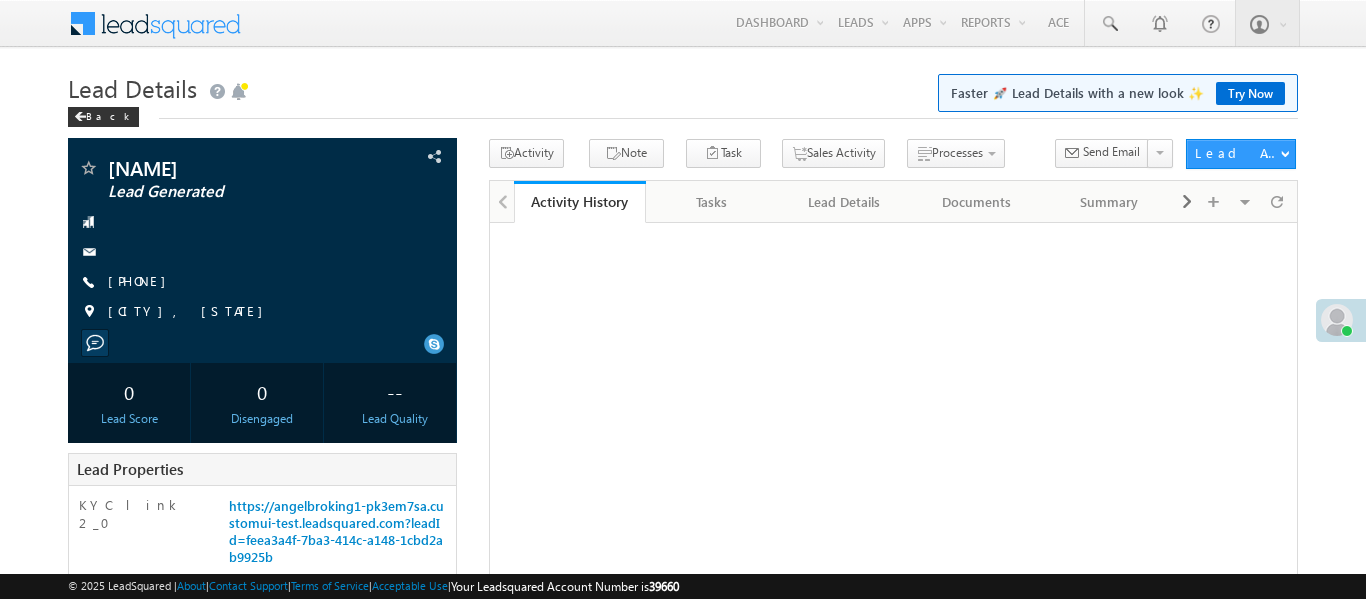 scroll, scrollTop: 0, scrollLeft: 0, axis: both 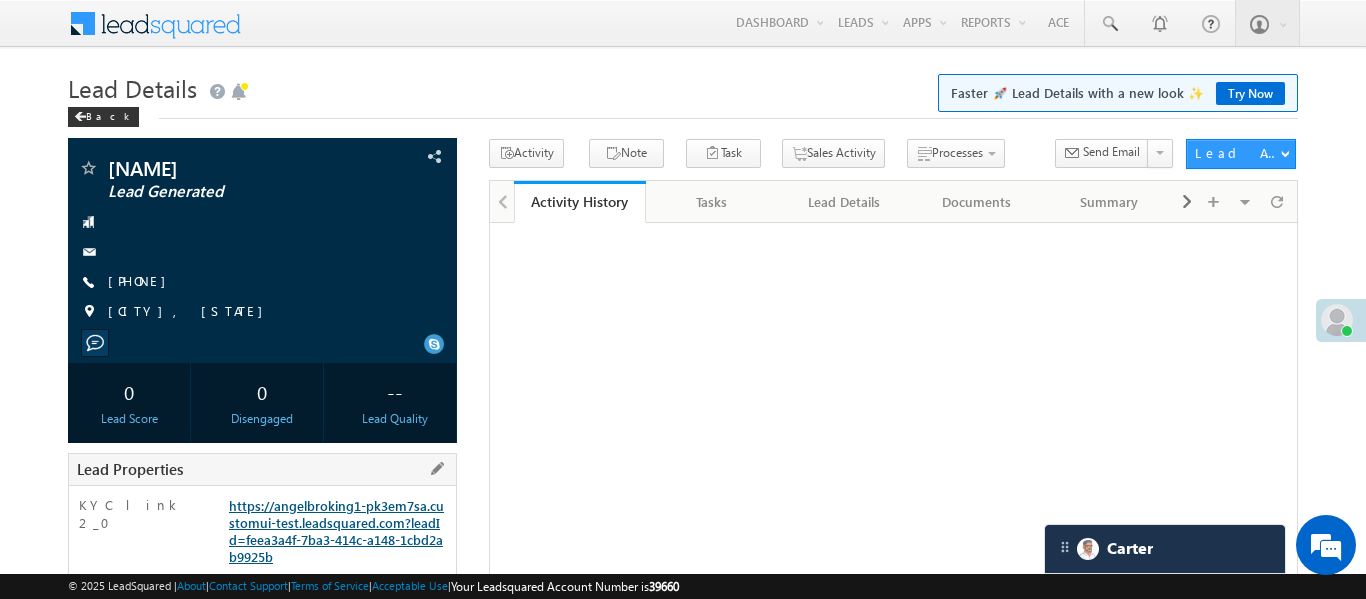 click on "https://angelbroking1-pk3em7sa.customui-test.leadsquared.com?leadId=feea3a4f-7ba3-414c-a148-1cbd2ab9925b" at bounding box center (336, 531) 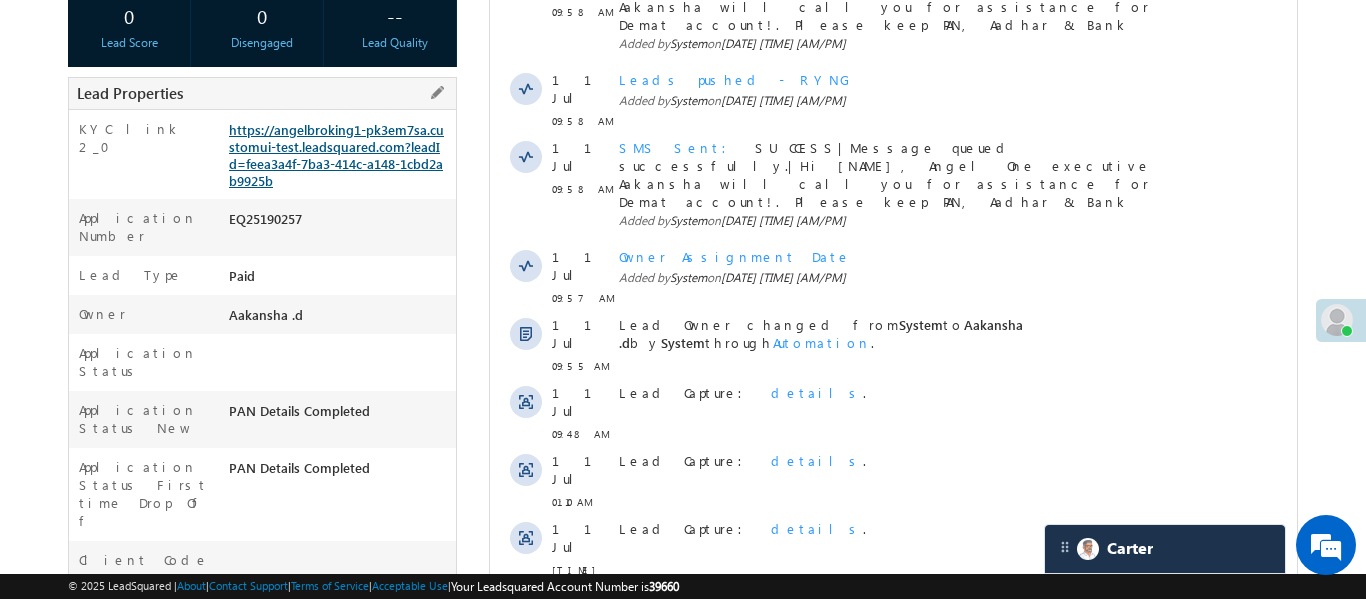scroll, scrollTop: 0, scrollLeft: 0, axis: both 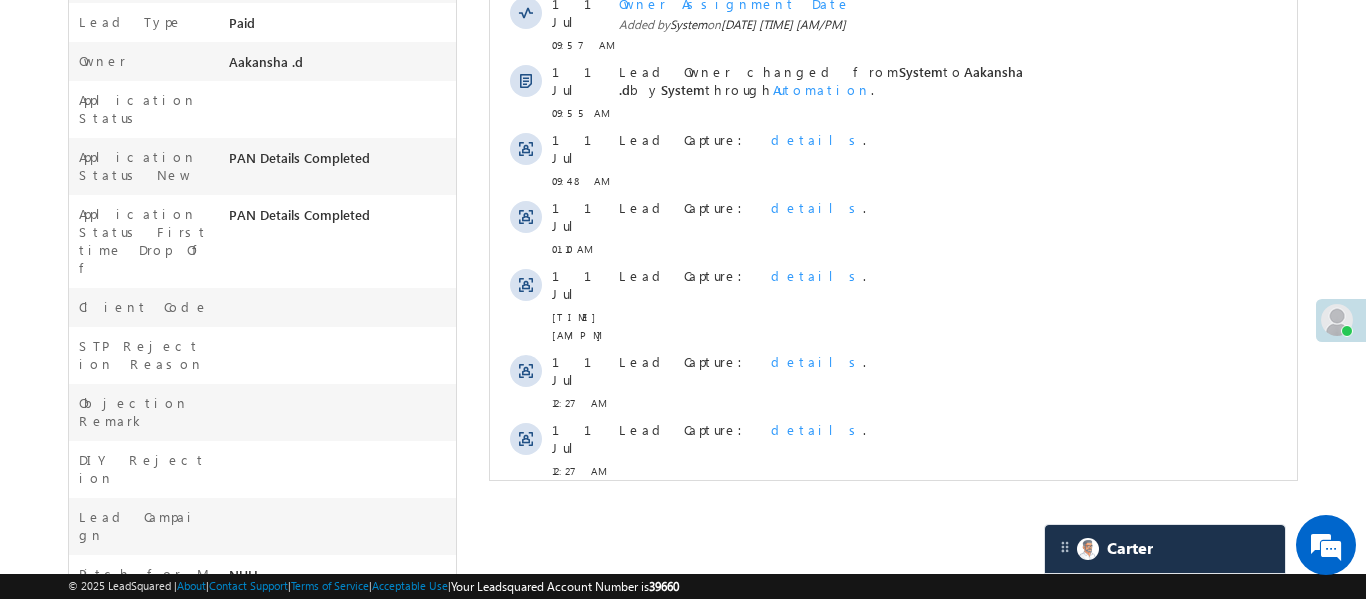 click on "Show More" at bounding box center (892, 515) 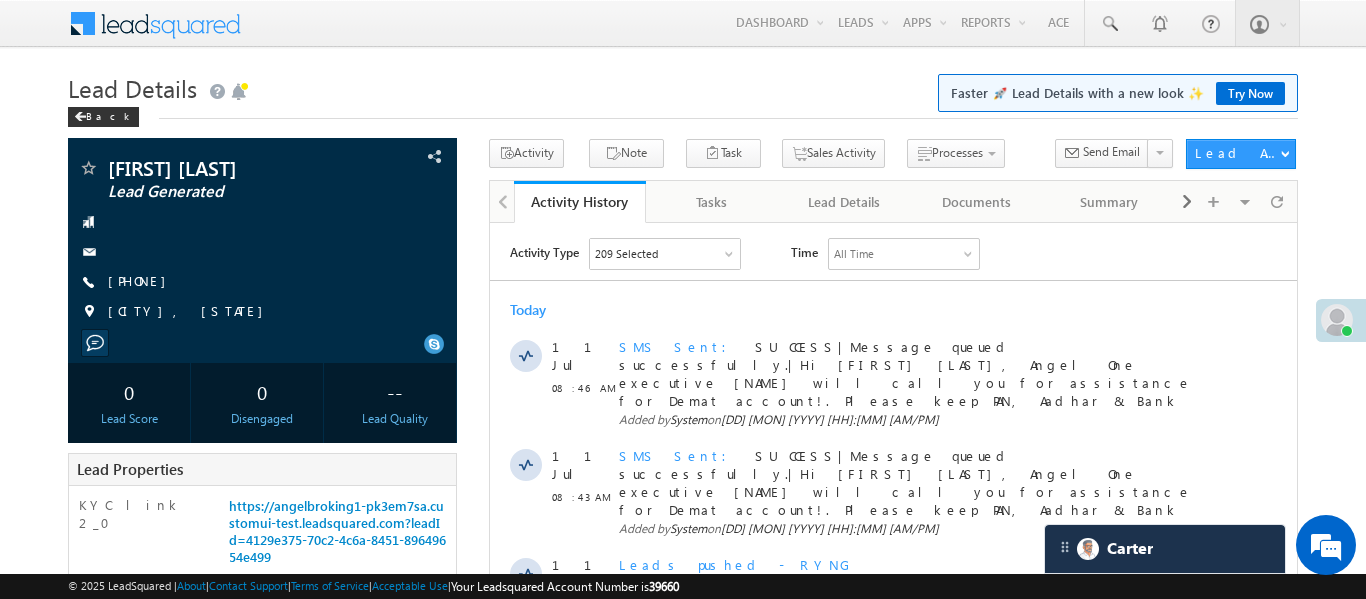 scroll, scrollTop: 0, scrollLeft: 0, axis: both 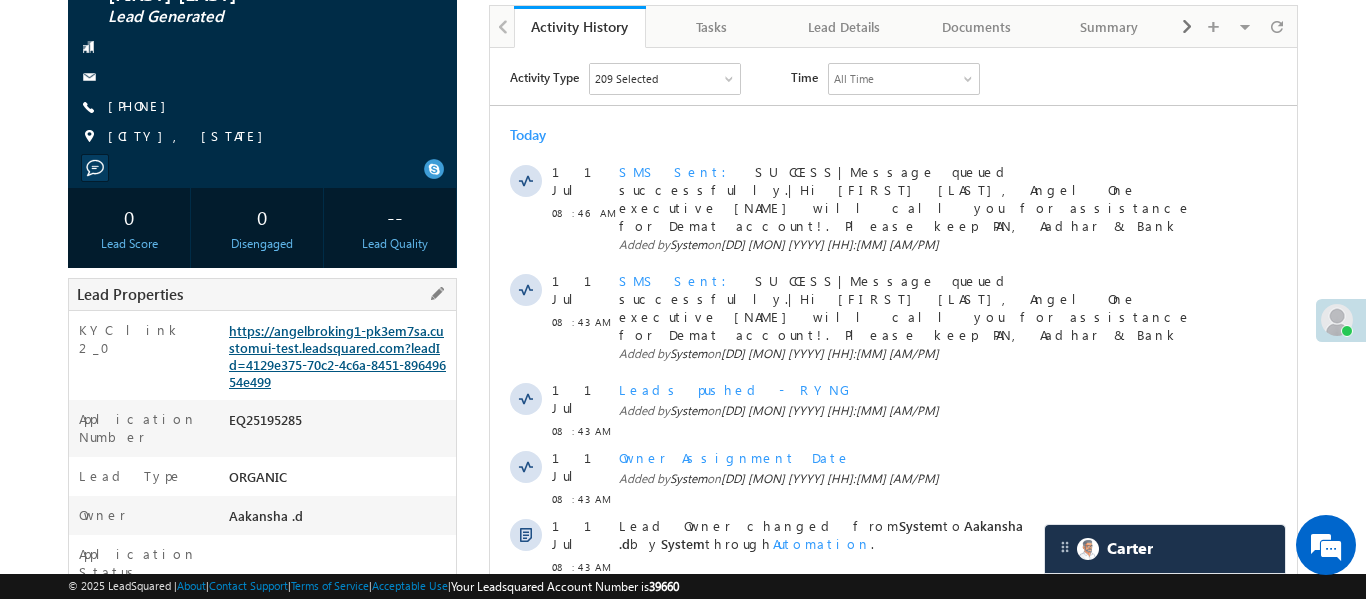 click on "https://angelbroking1-pk3em7sa.customui-test.leadsquared.com?leadId=4129e375-70c2-4c6a-8451-89649654e499" at bounding box center (337, 356) 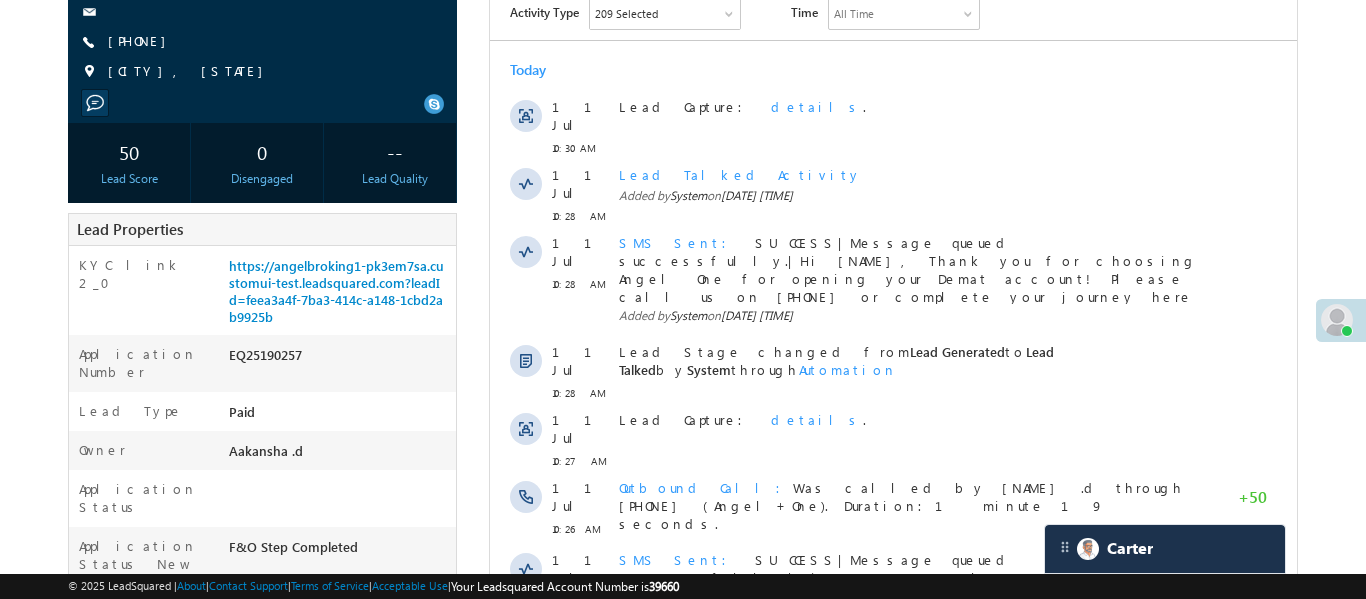 scroll, scrollTop: 0, scrollLeft: 0, axis: both 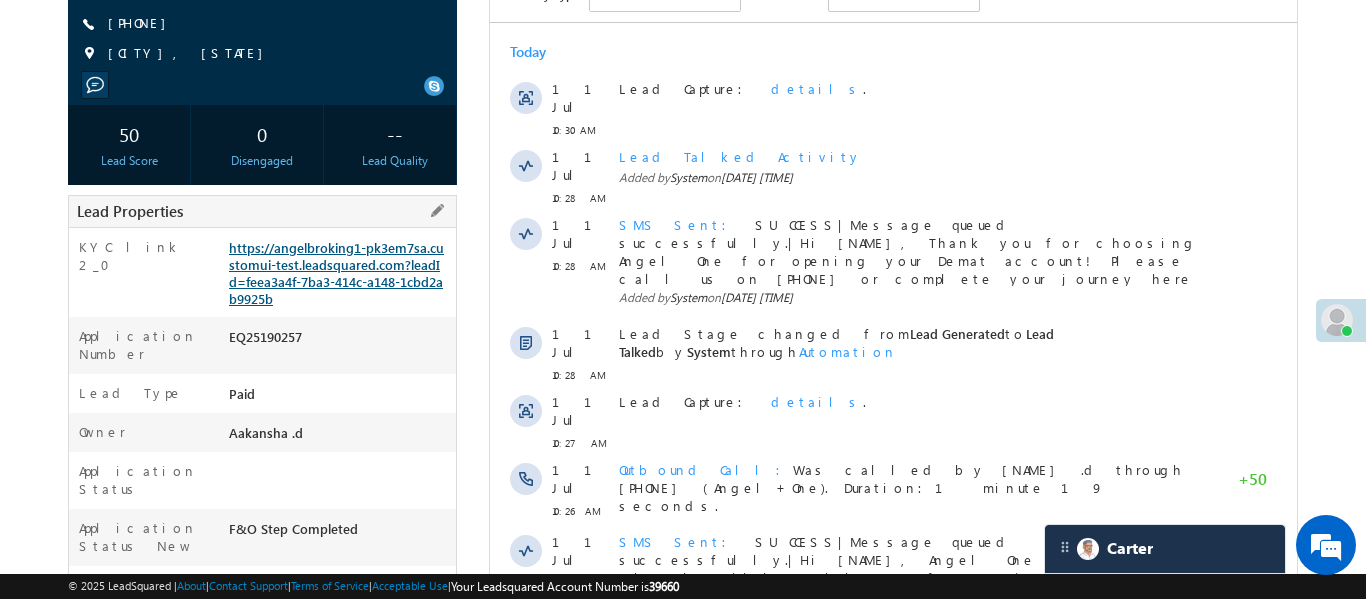 click on "https://angelbroking1-pk3em7sa.customui-test.leadsquared.com?leadId=feea3a4f-7ba3-414c-a148-1cbd2ab9925b" at bounding box center [336, 273] 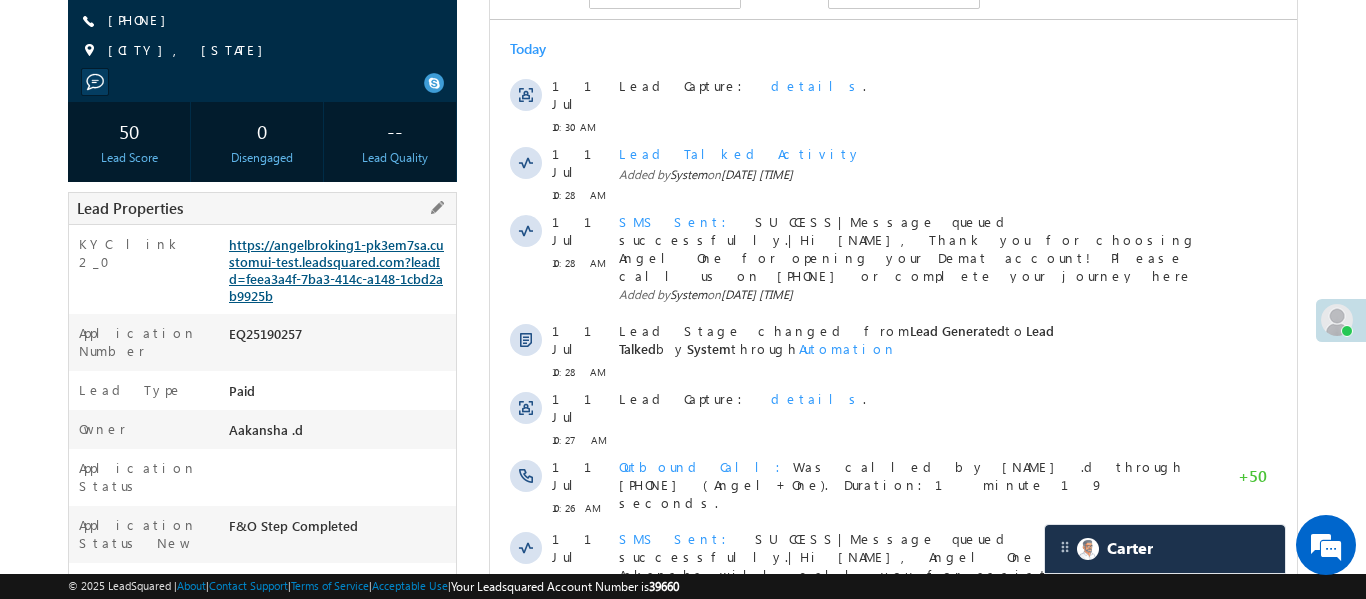 scroll, scrollTop: 0, scrollLeft: 0, axis: both 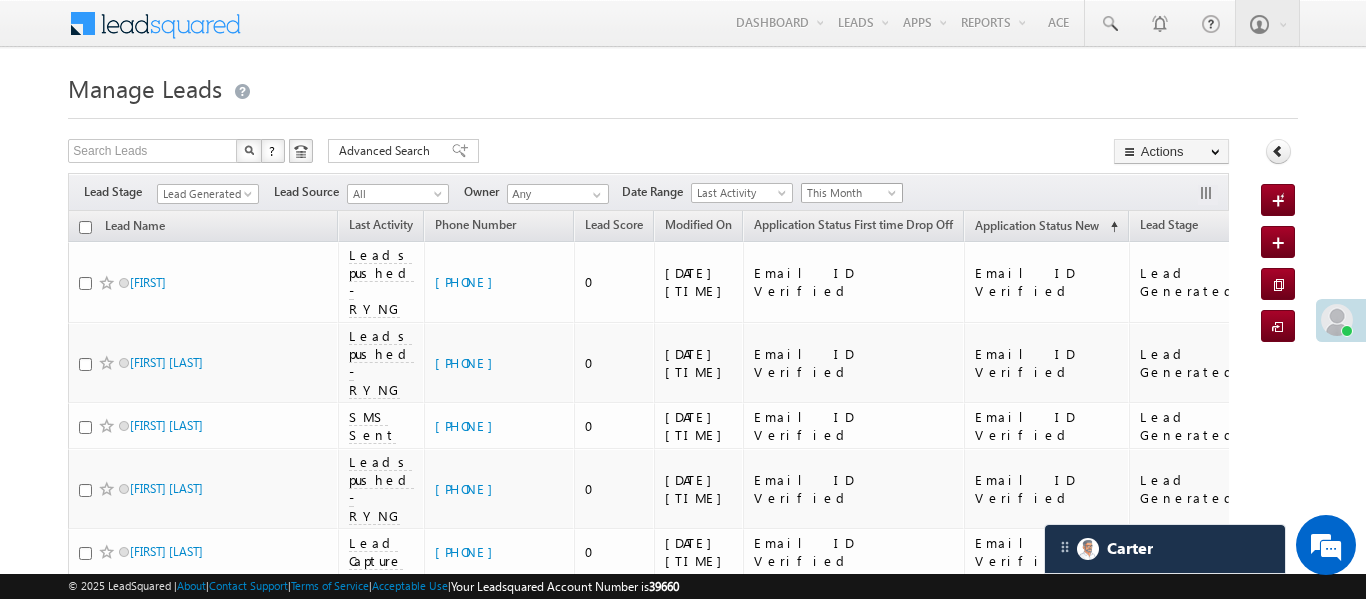 click on "This Month" at bounding box center (849, 193) 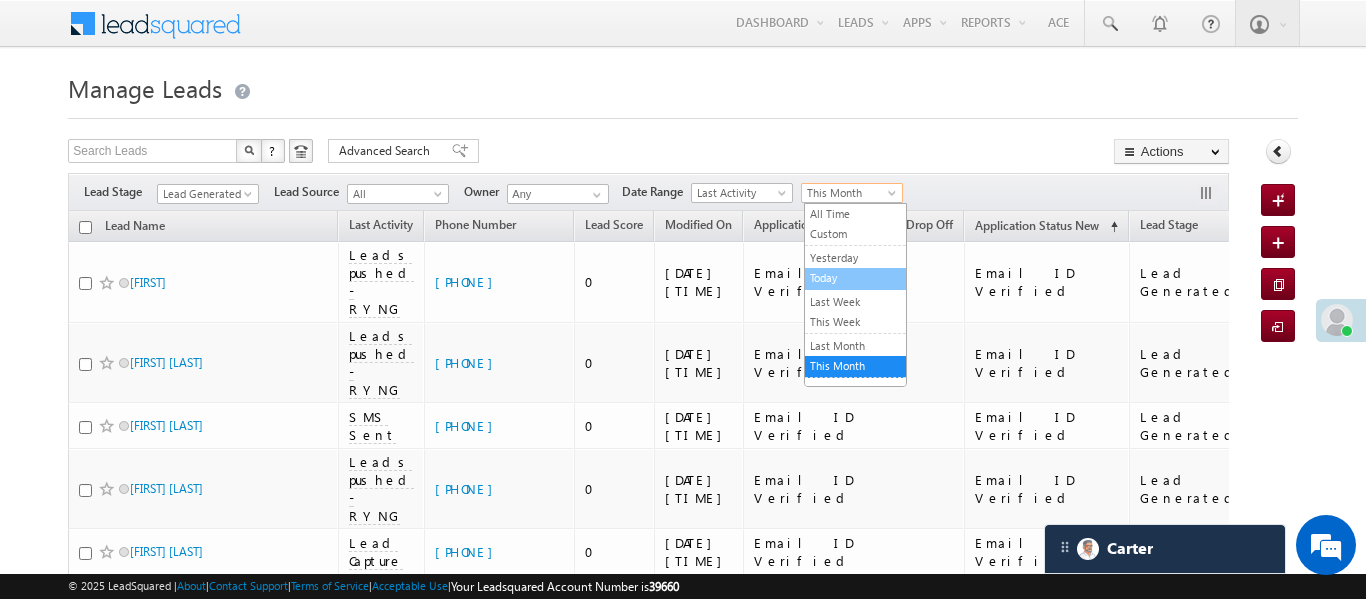 click on "Today" at bounding box center [855, 278] 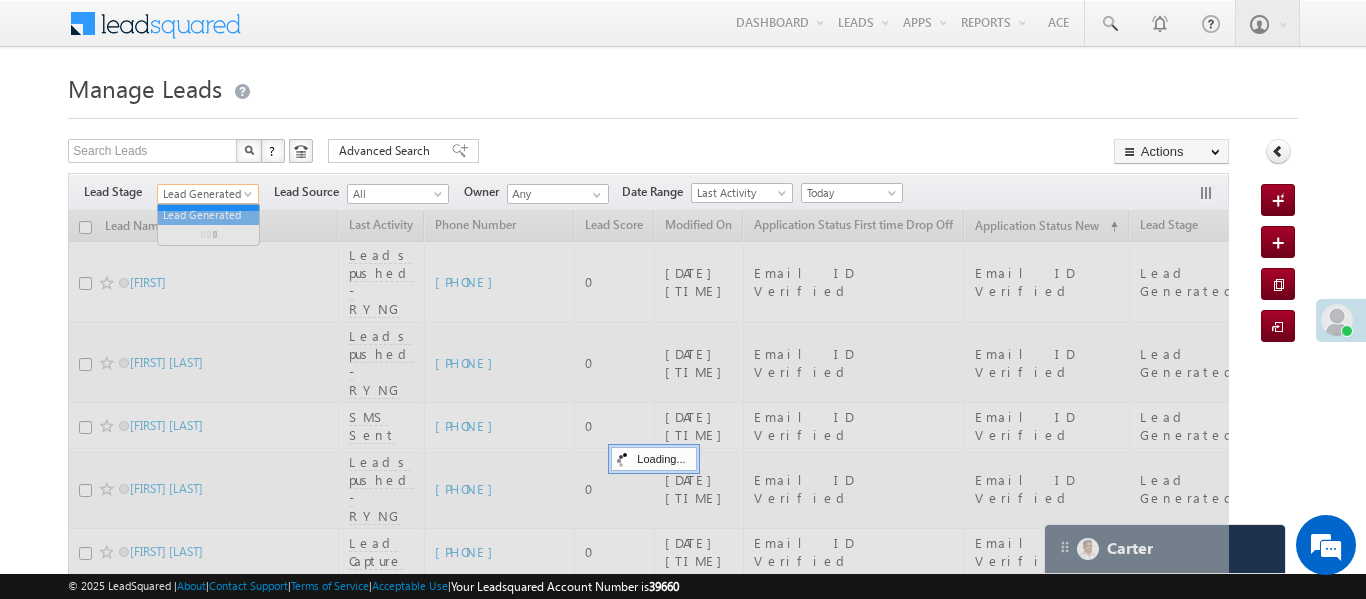 click on "Lead Generated" at bounding box center [205, 194] 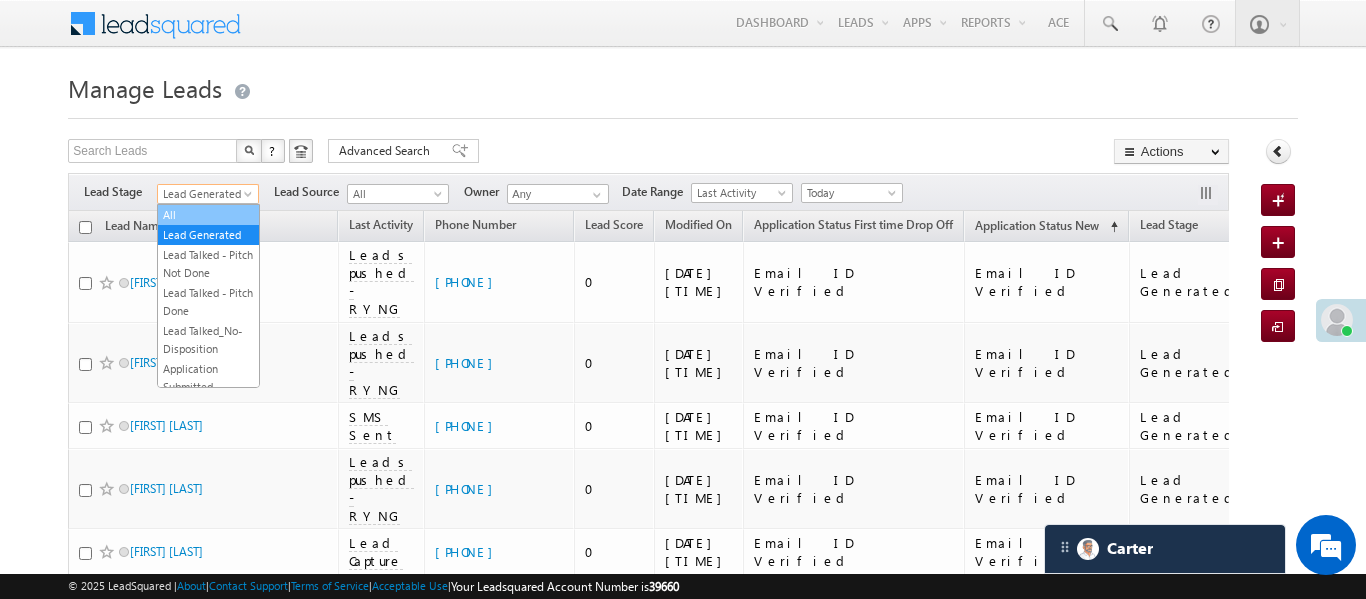 click on "All" at bounding box center [208, 215] 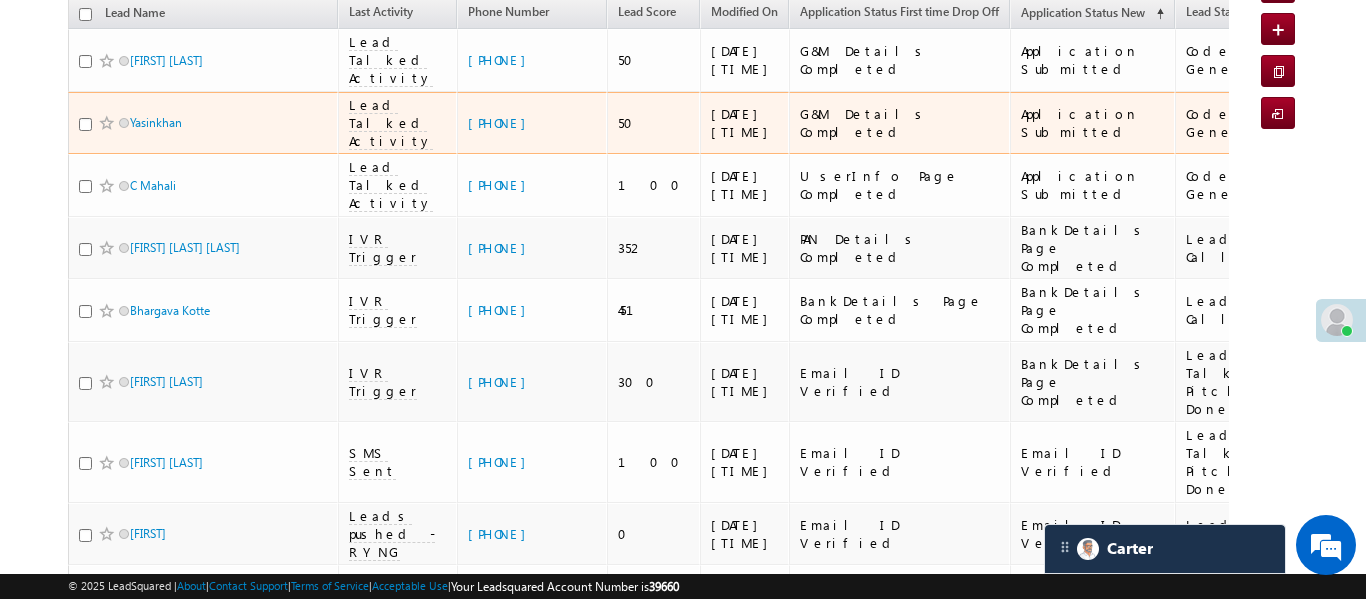 scroll, scrollTop: 228, scrollLeft: 0, axis: vertical 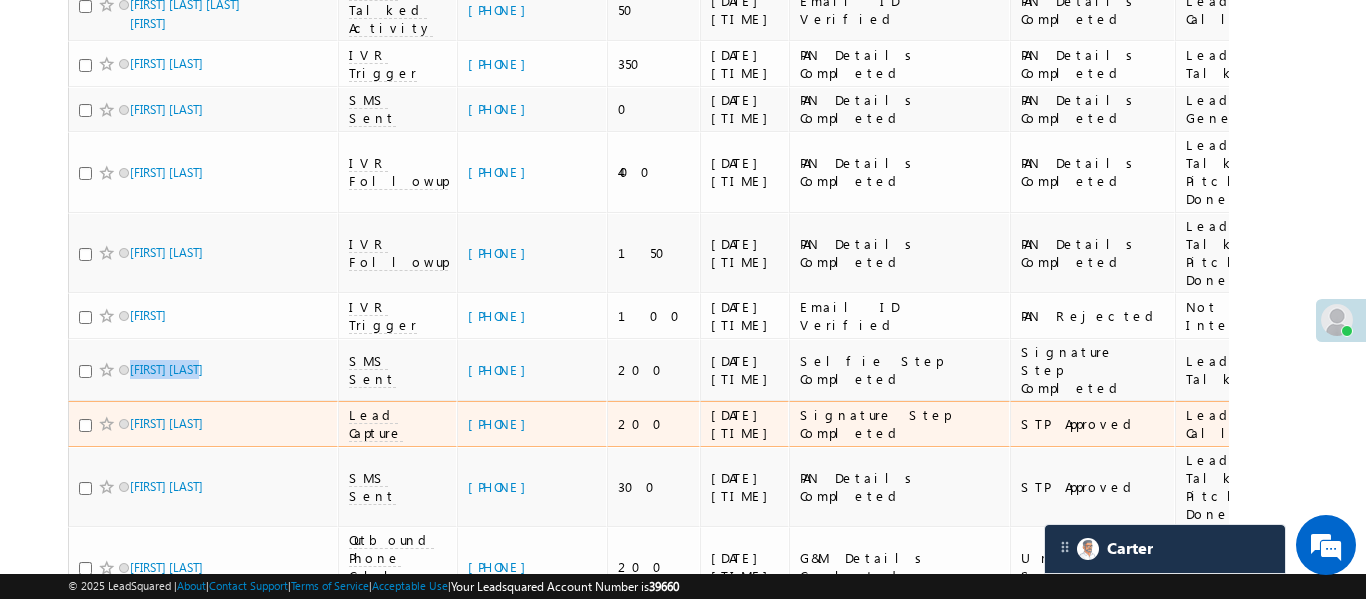 click on "Search Leads X ?   89 results found
Advanced Search
Advanced Search
Advanced search results
Actions" at bounding box center (682, -1303) 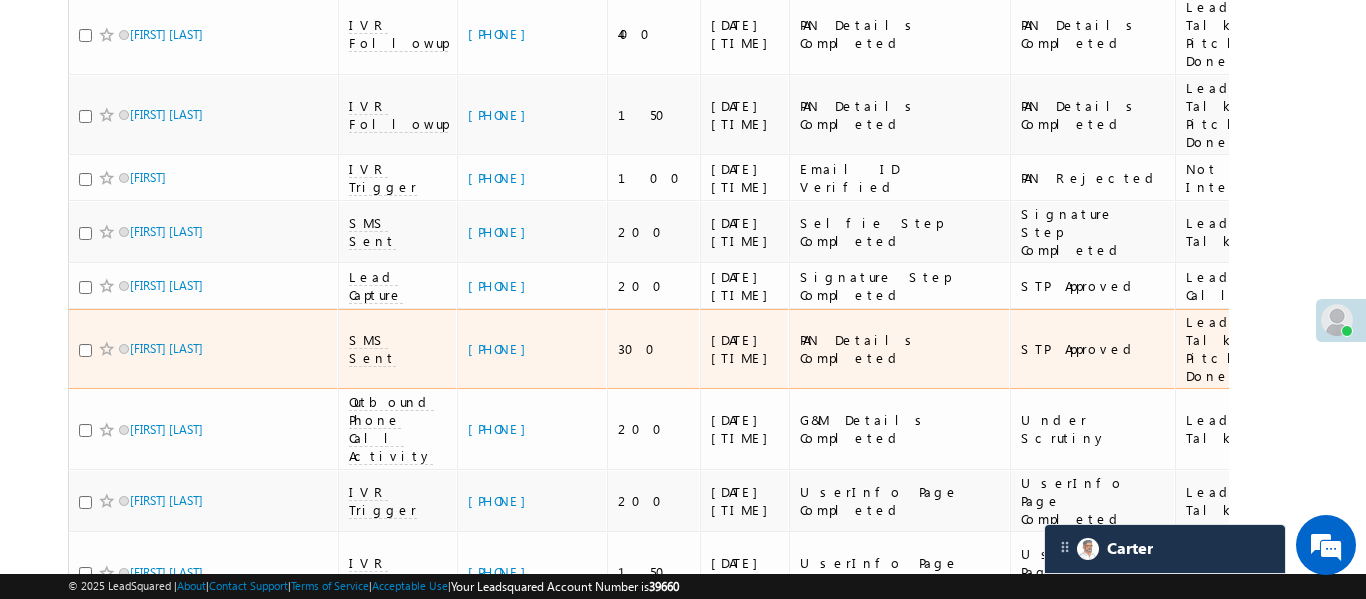 scroll, scrollTop: 4429, scrollLeft: 0, axis: vertical 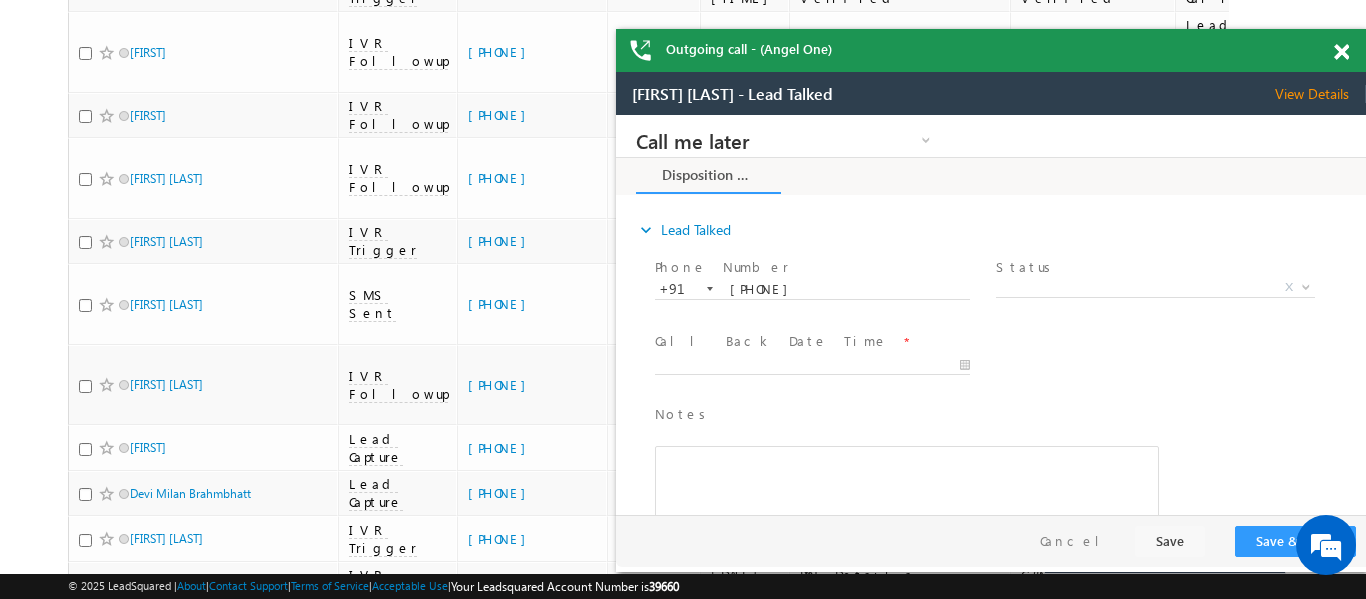 click at bounding box center [1341, 52] 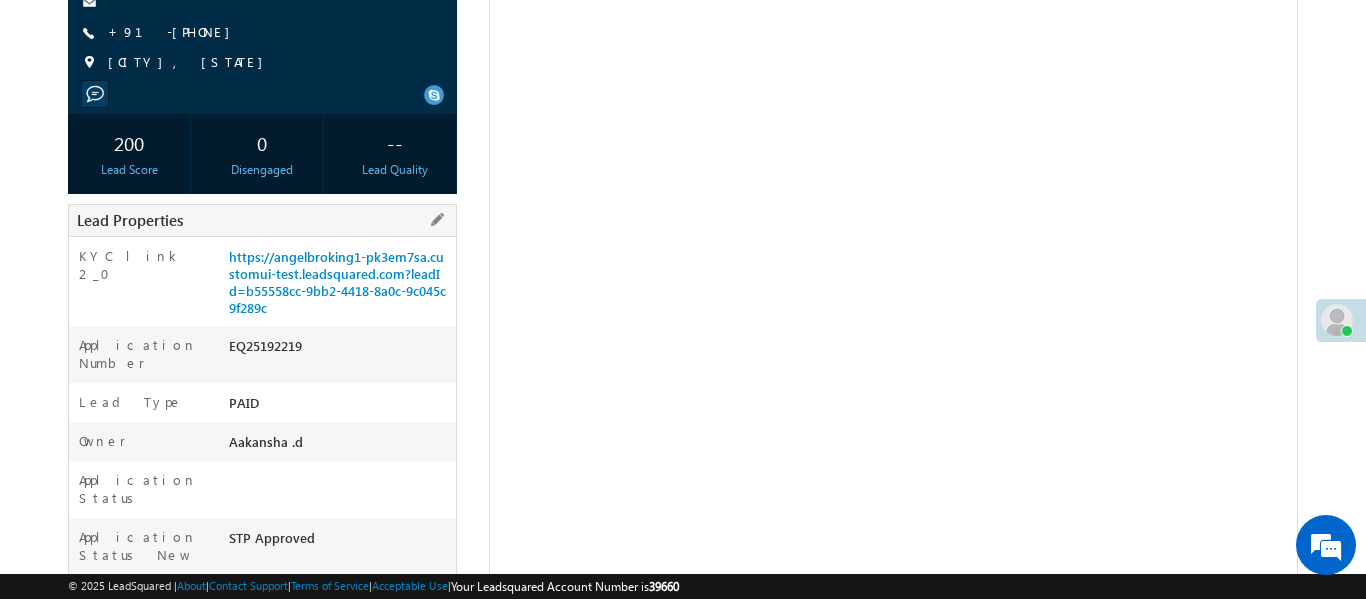 scroll, scrollTop: 281, scrollLeft: 0, axis: vertical 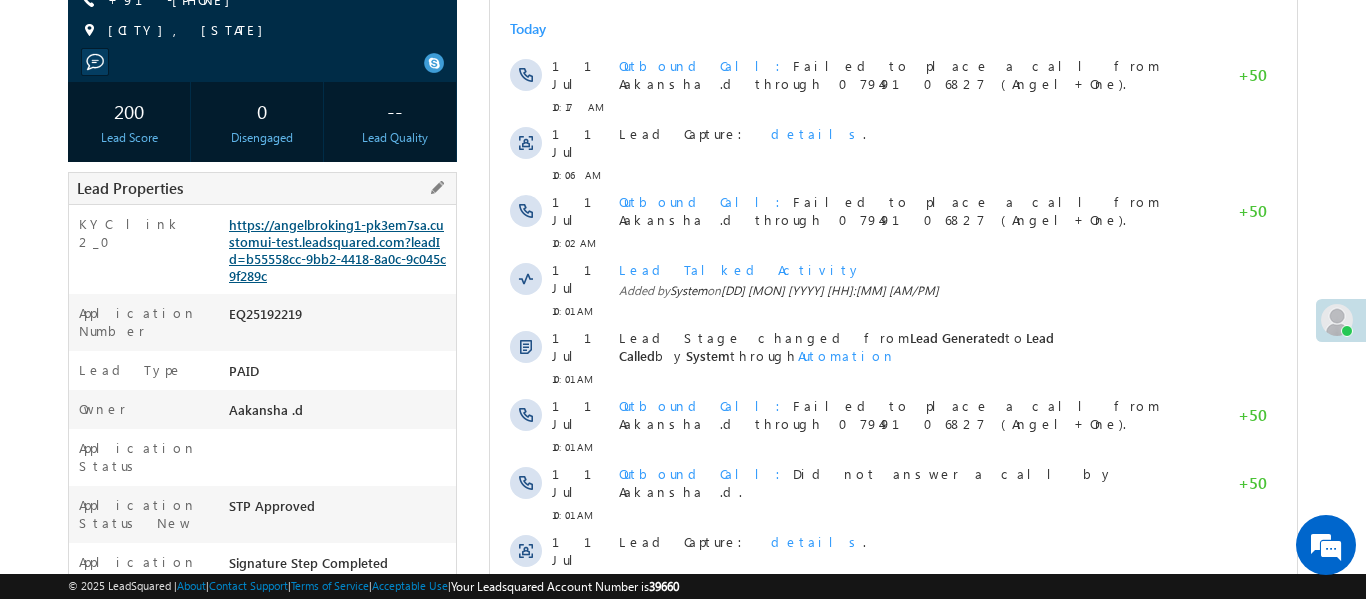 click on "https://angelbroking1-pk3em7sa.customui-test.leadsquared.com?leadId=b55558cc-9bb2-4418-8a0c-9c045c9f289c" at bounding box center [337, 250] 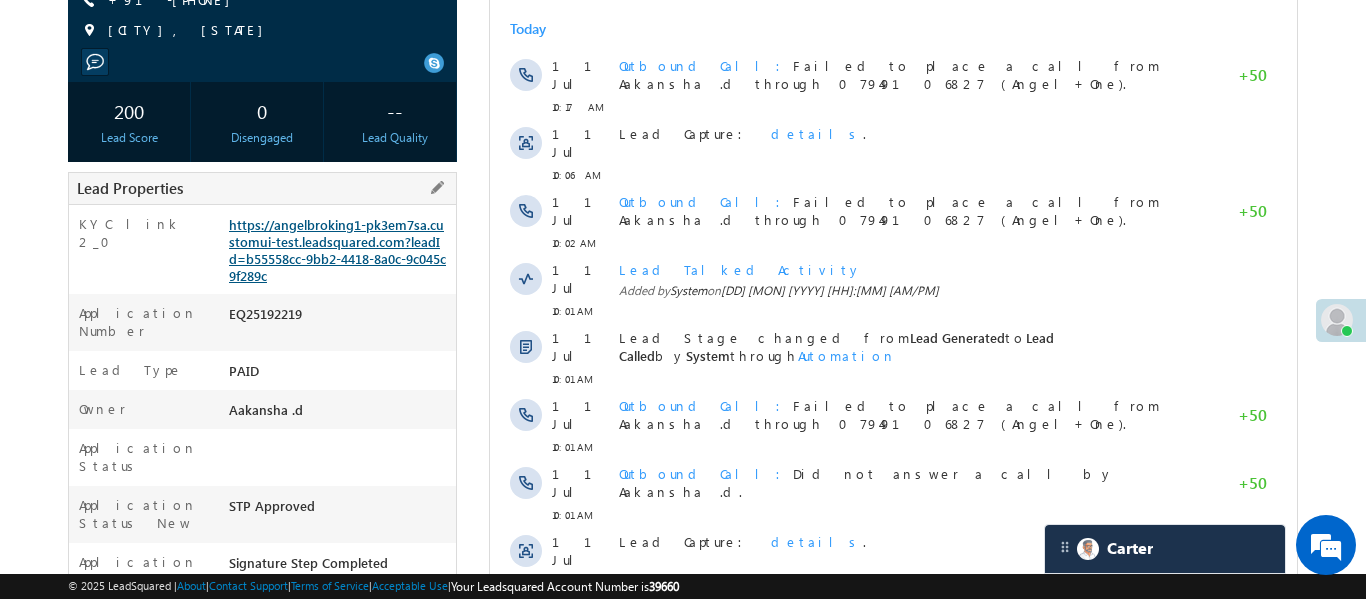 scroll, scrollTop: 0, scrollLeft: 0, axis: both 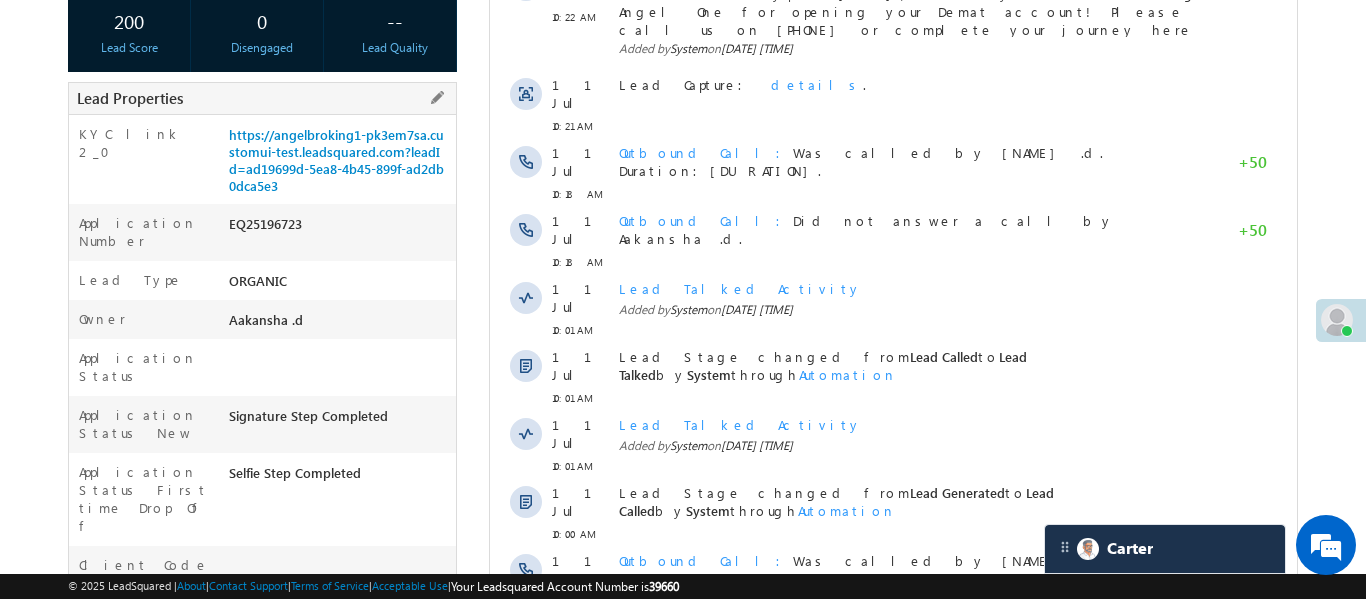 drag, startPoint x: 224, startPoint y: 132, endPoint x: 325, endPoint y: 188, distance: 115.48593 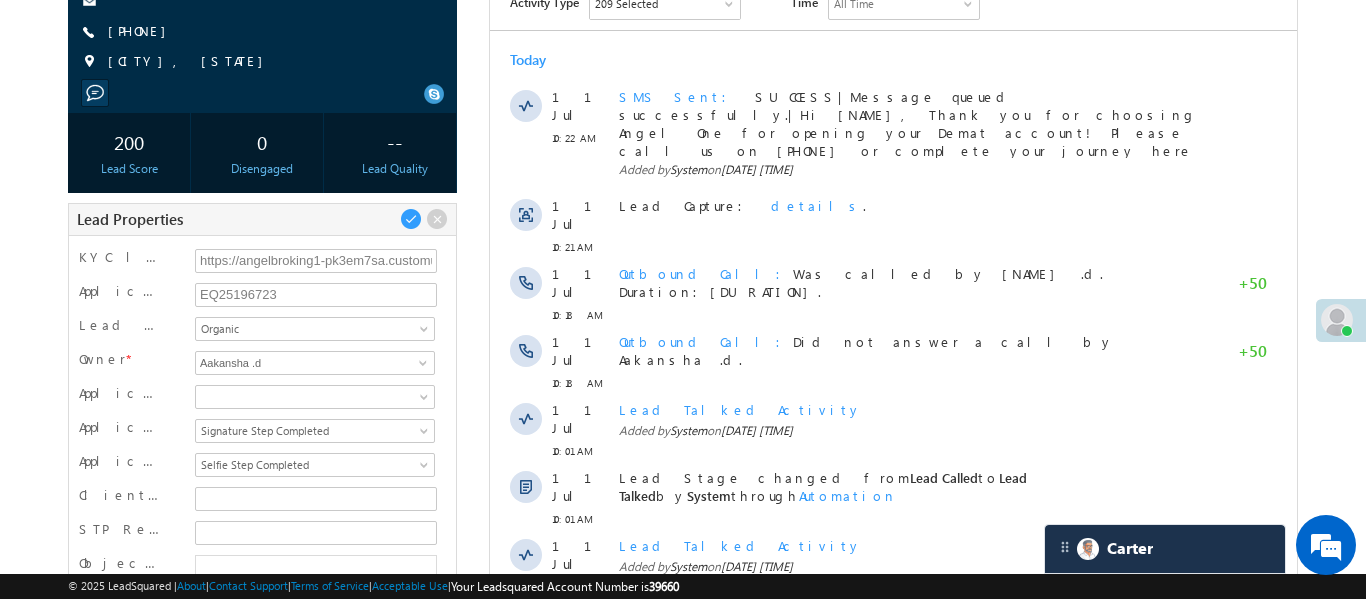 click on "[CITY], [STATE]" at bounding box center [262, 62] 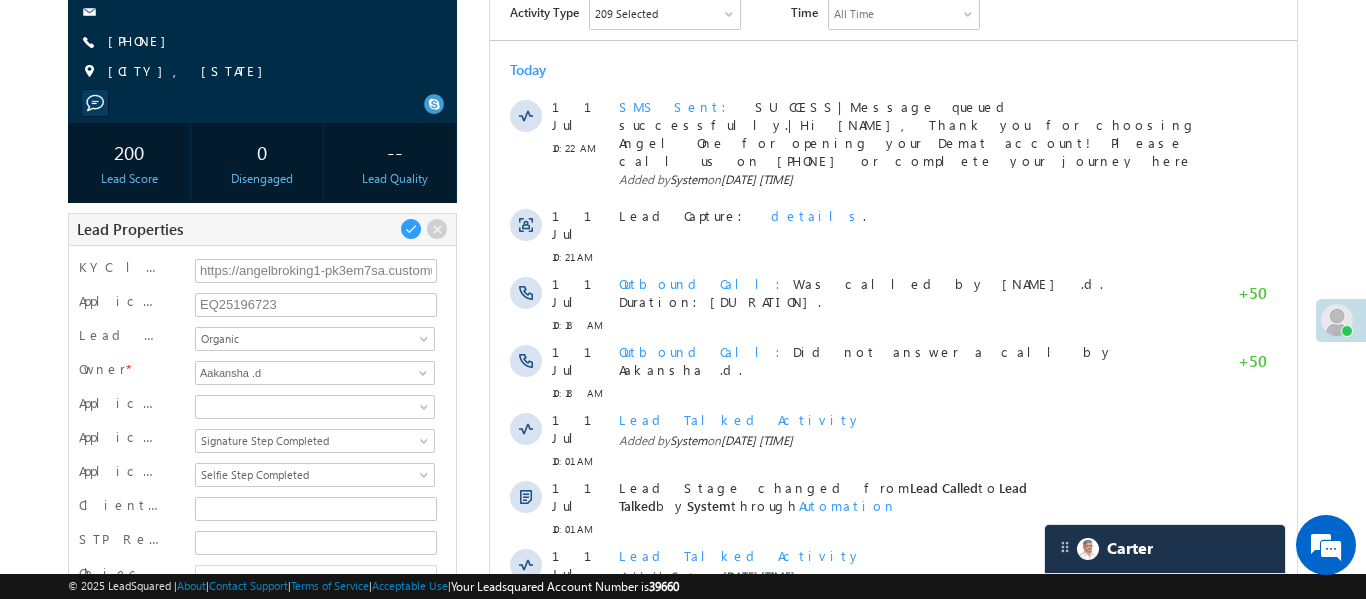 scroll, scrollTop: 237, scrollLeft: 0, axis: vertical 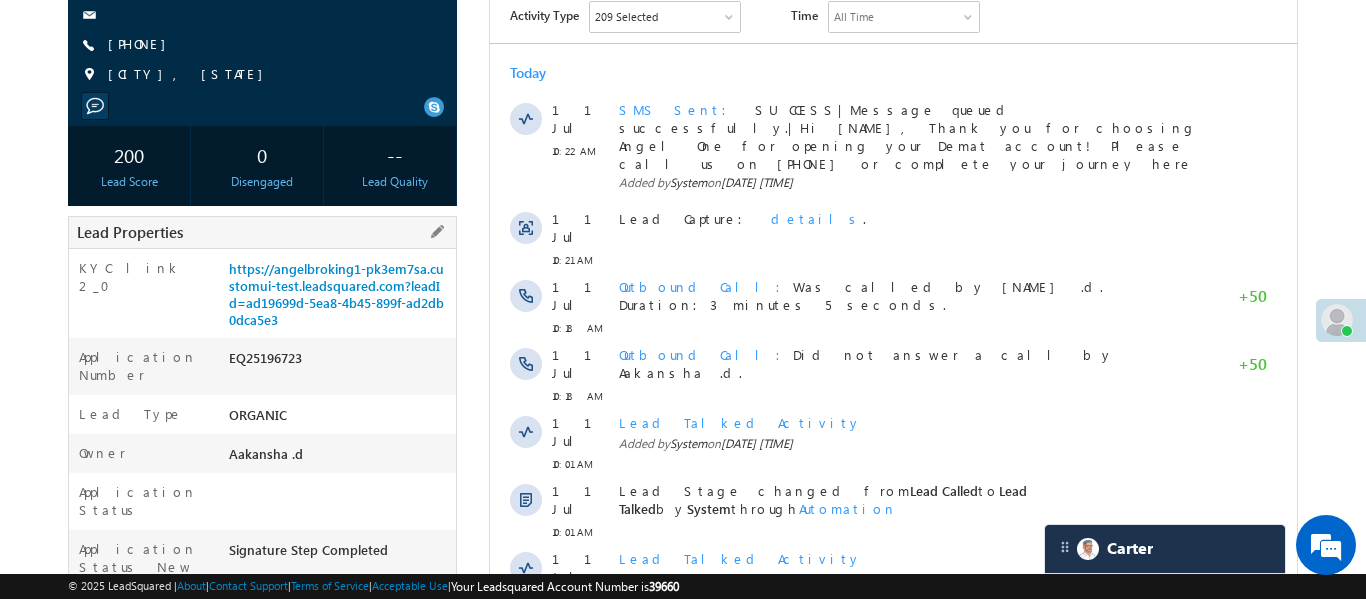 drag, startPoint x: 227, startPoint y: 269, endPoint x: 380, endPoint y: 328, distance: 163.9817 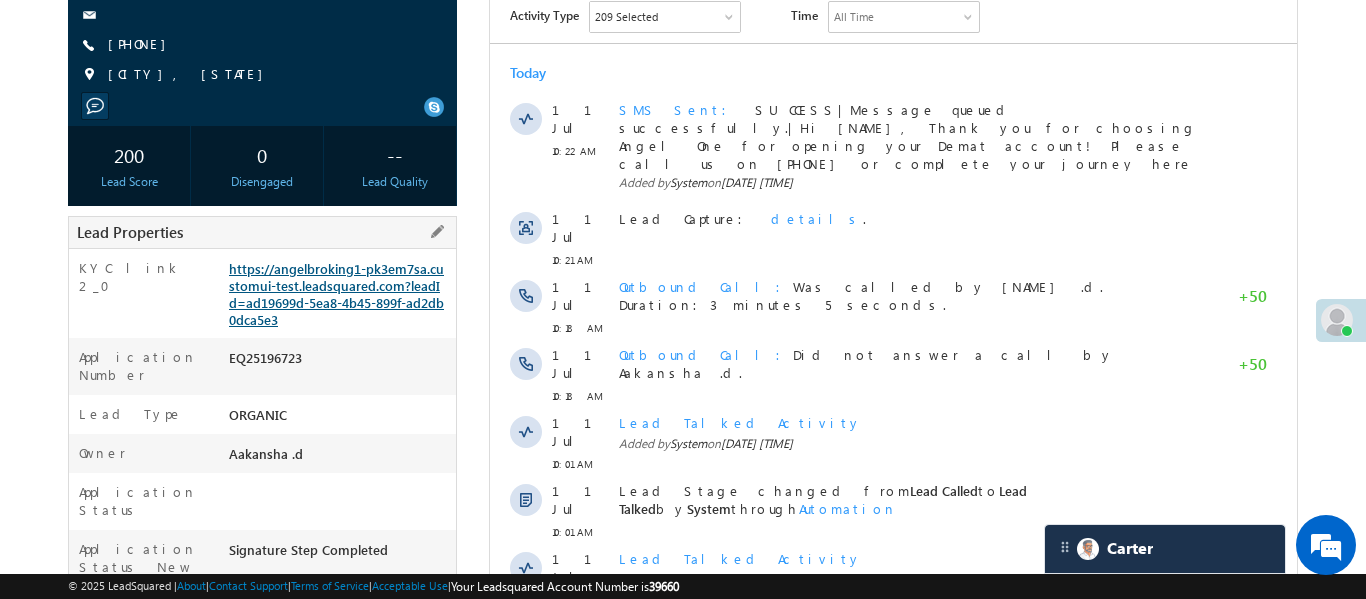 click on "https://angelbroking1-pk3em7sa.customui-test.leadsquared.com?leadId=ad19699d-5ea8-4b45-899f-ad2db0dca5e3" at bounding box center (336, 294) 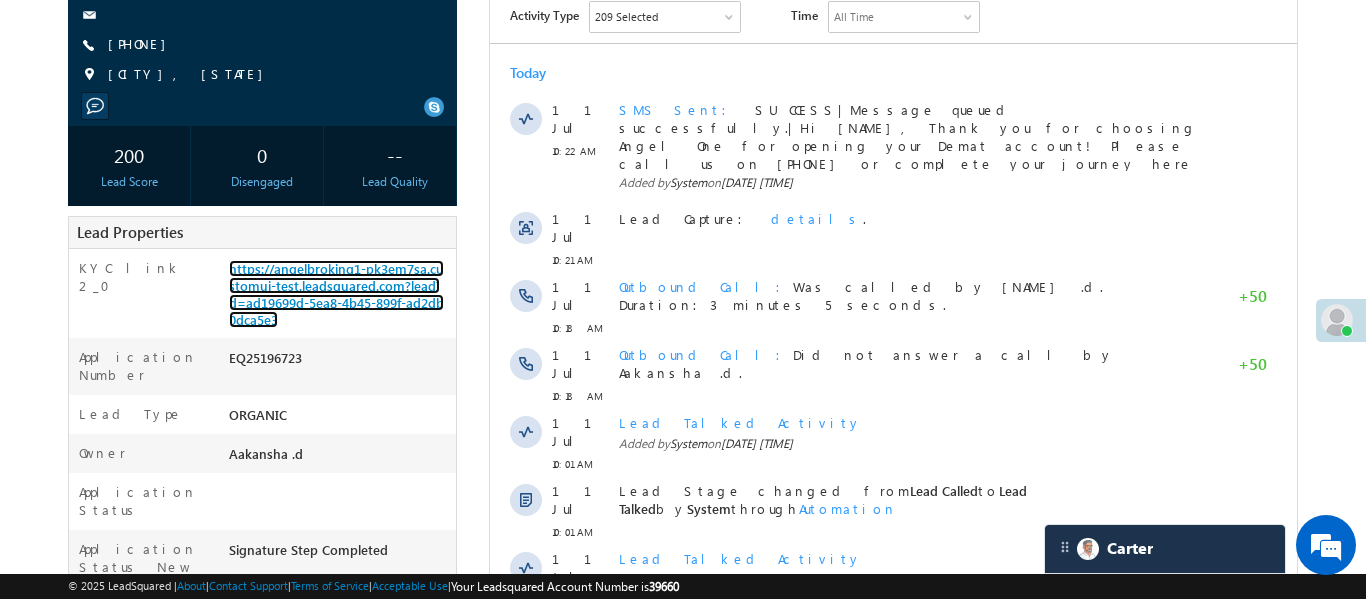 scroll, scrollTop: 0, scrollLeft: 0, axis: both 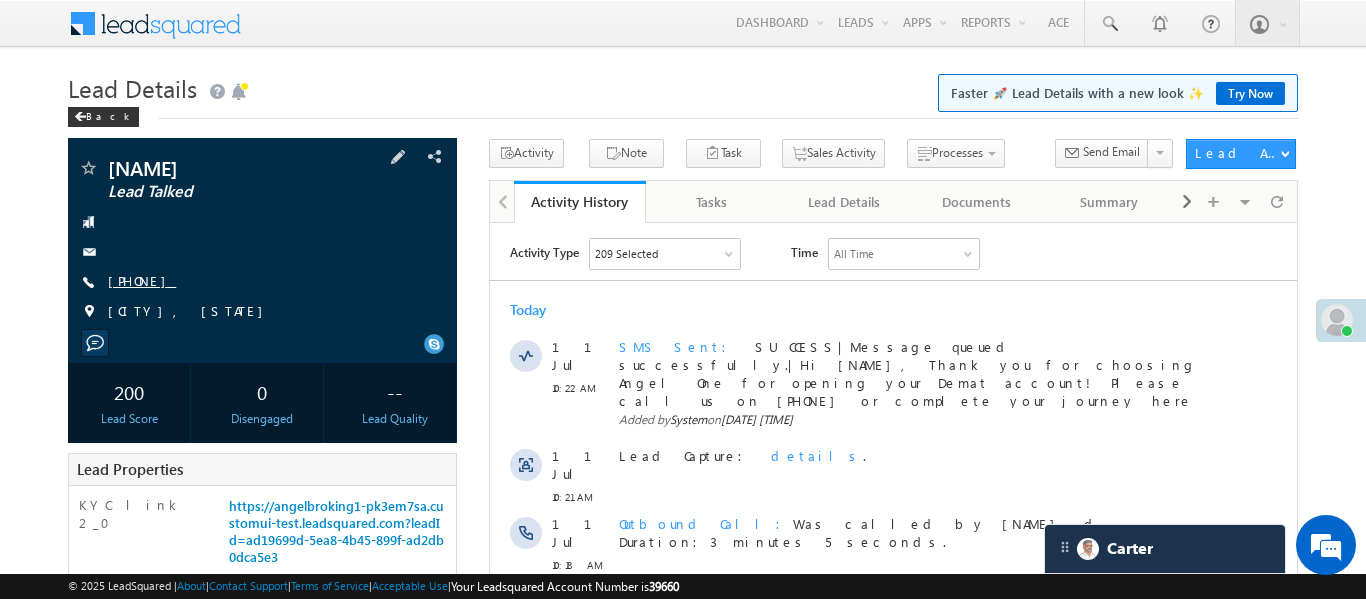 click on "[PHONE]" at bounding box center [142, 280] 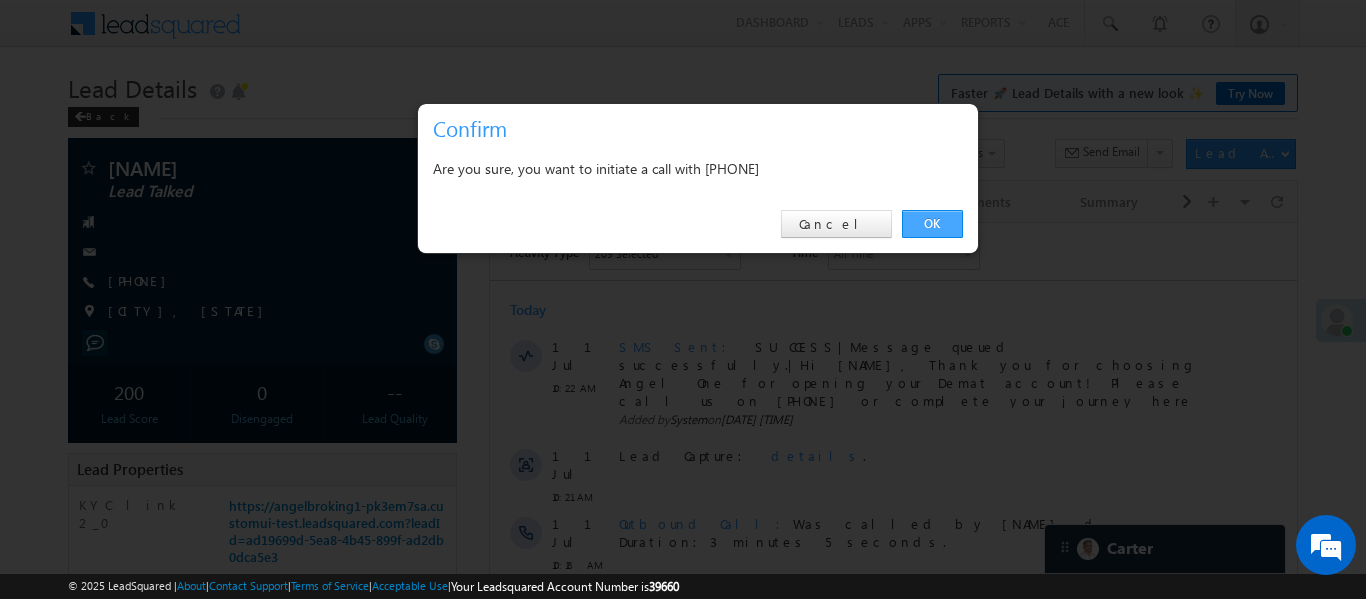 click on "OK" at bounding box center [932, 224] 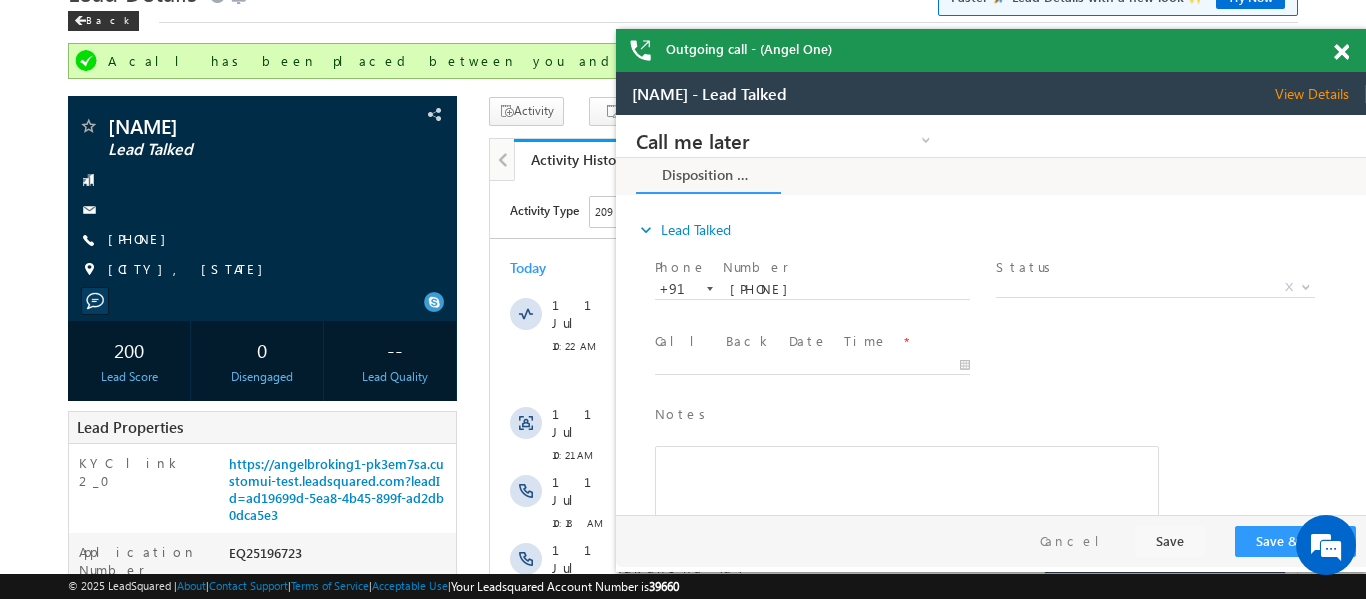 scroll, scrollTop: 173, scrollLeft: 0, axis: vertical 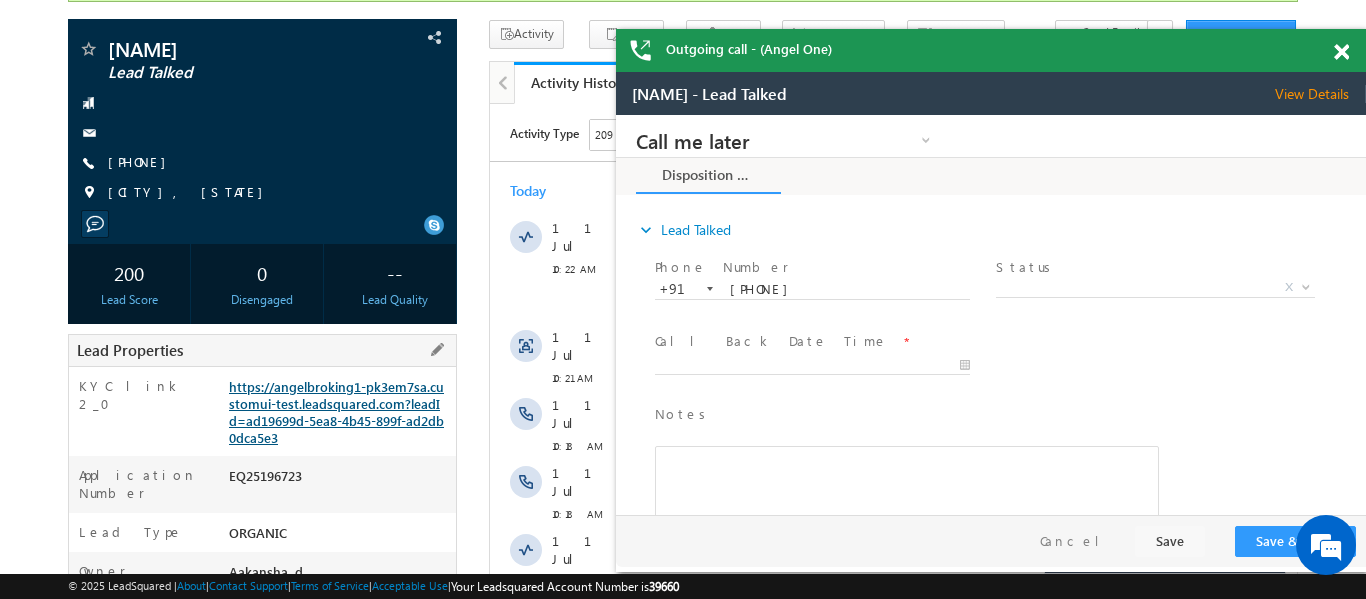drag, startPoint x: 224, startPoint y: 385, endPoint x: 320, endPoint y: 423, distance: 103.24728 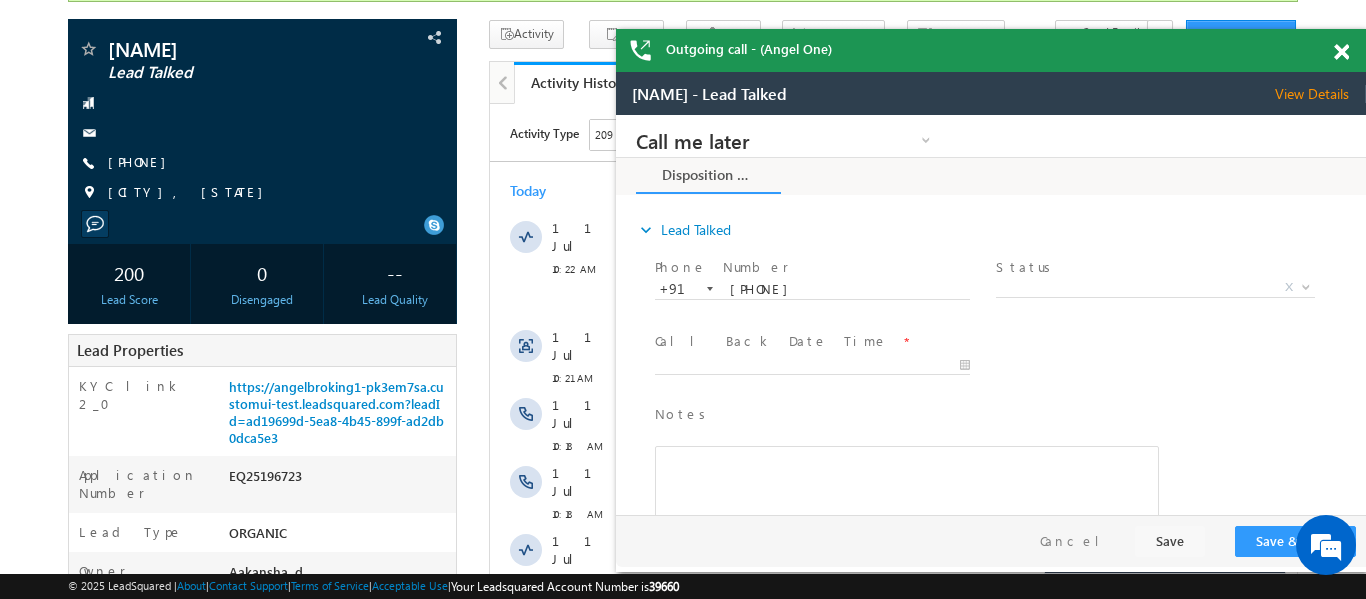 copy on "https://angelbroking1-pk3em7sa.customui-test.leadsquared.com?leadId=ad19699d-5ea8-4b45-899f-ad2db0dca5e3" 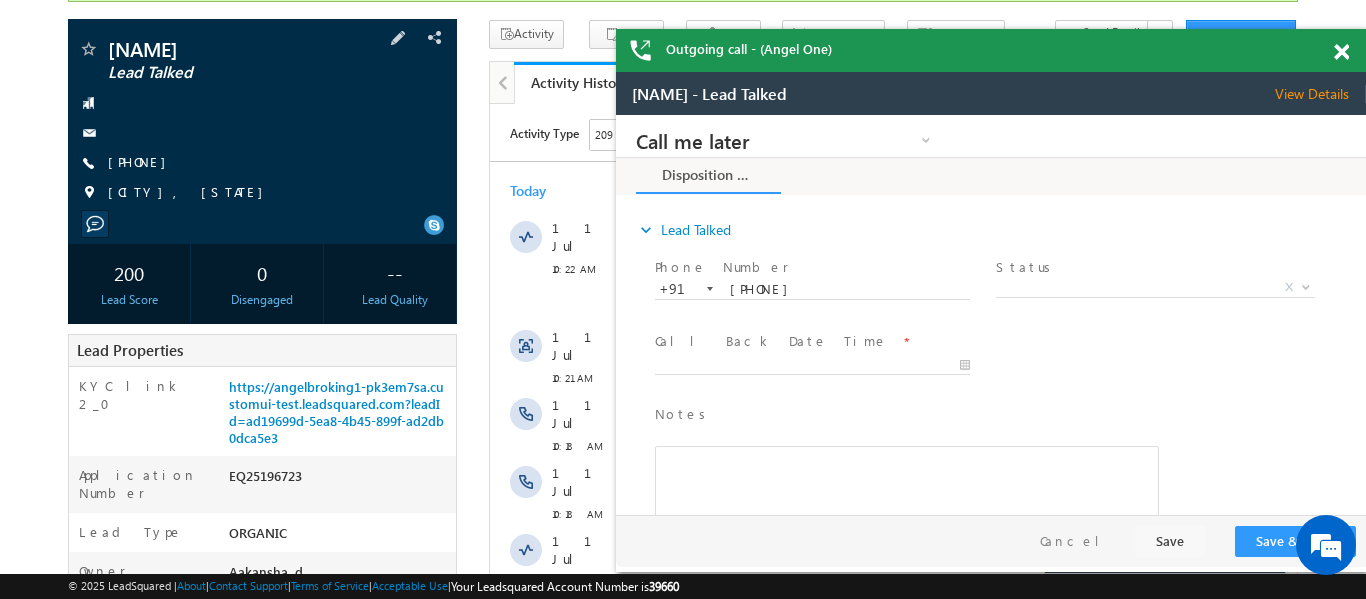 click on "Sanwariyamali
Lead Talked
+91-9166184741" at bounding box center [262, 126] 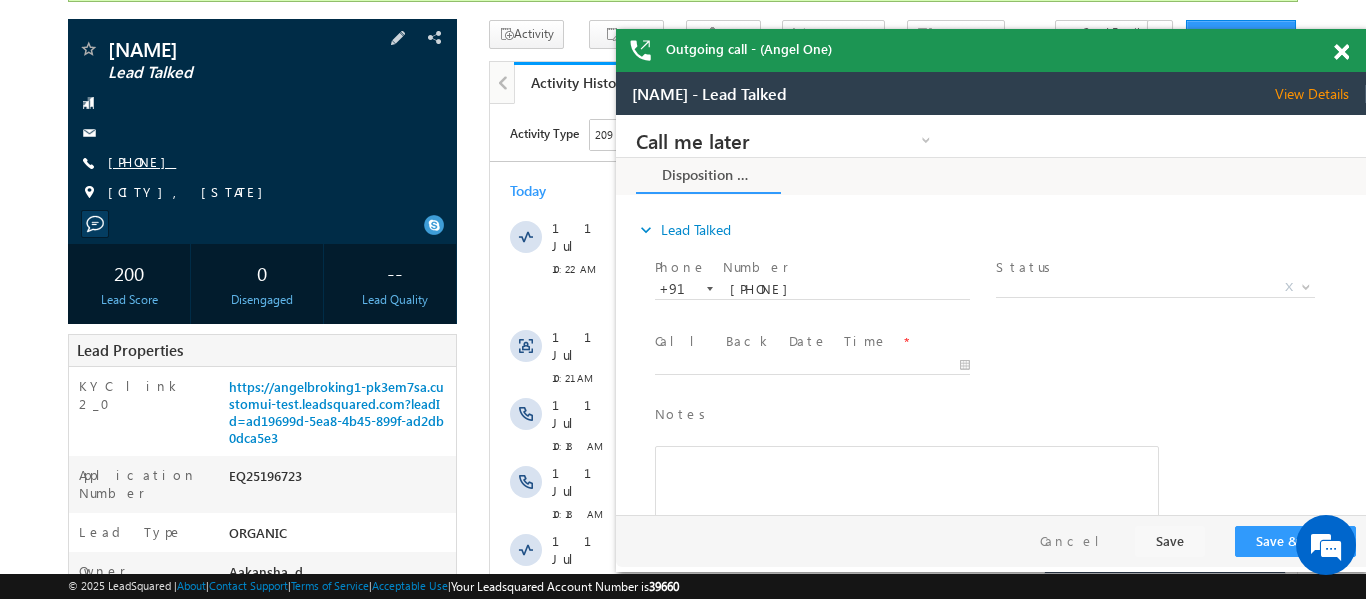 click on "+91-9166184741" at bounding box center [142, 161] 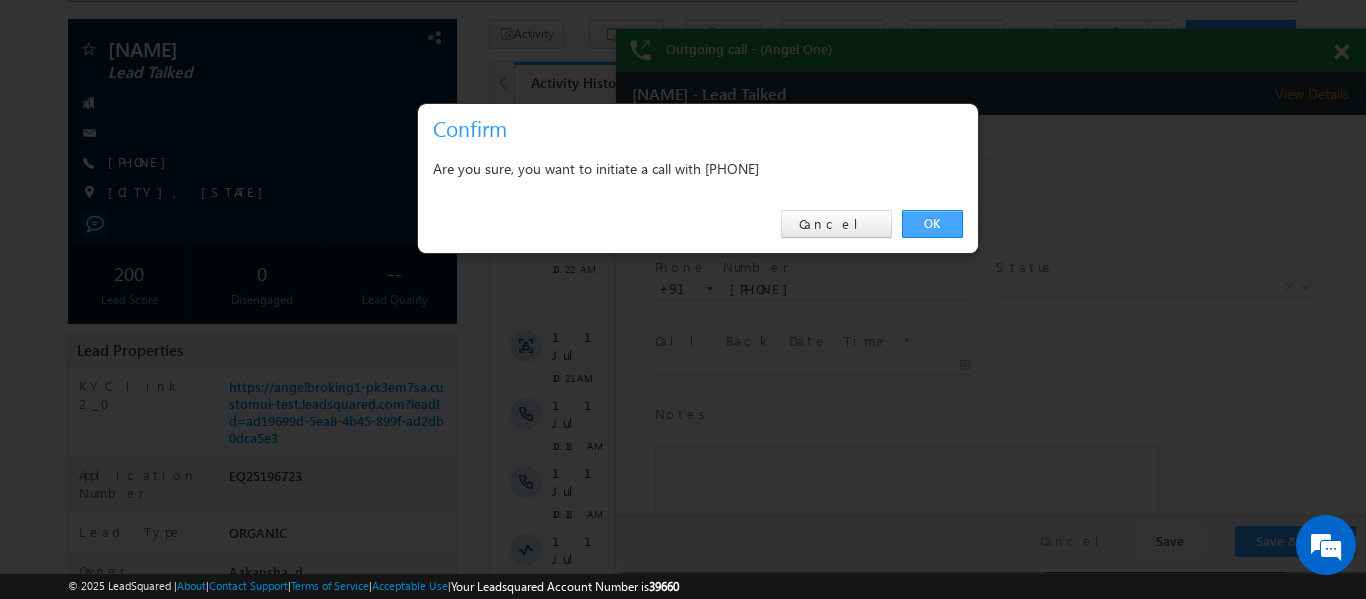 click on "OK" at bounding box center (932, 224) 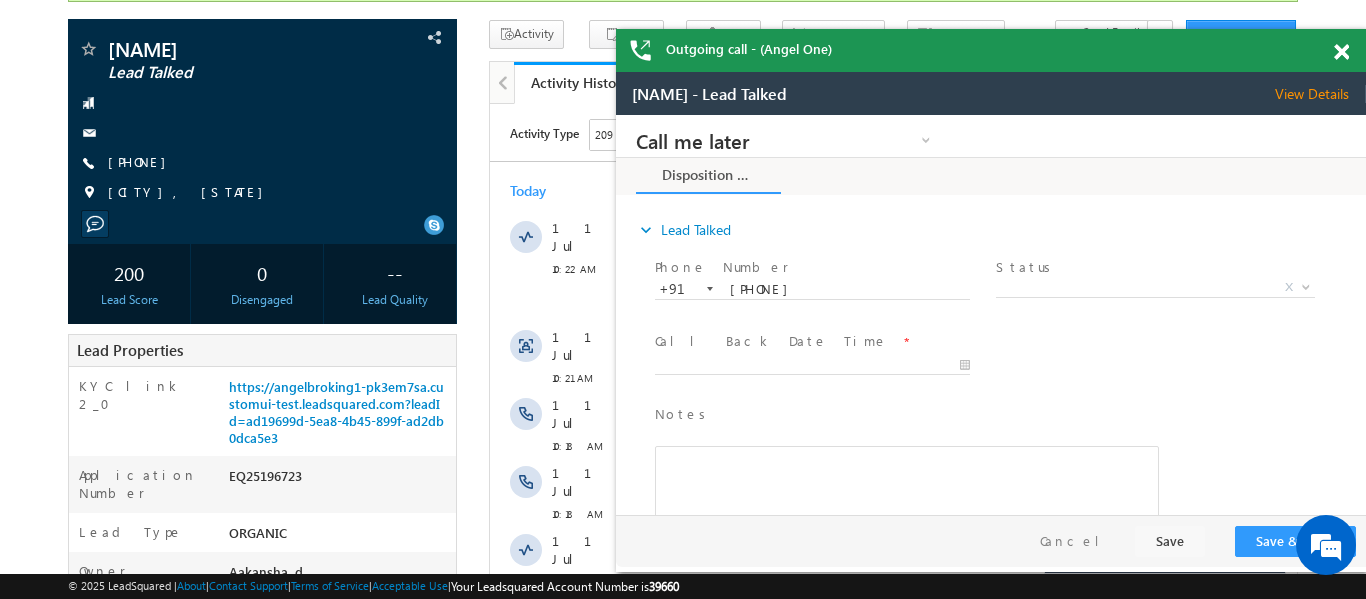 click at bounding box center [1341, 52] 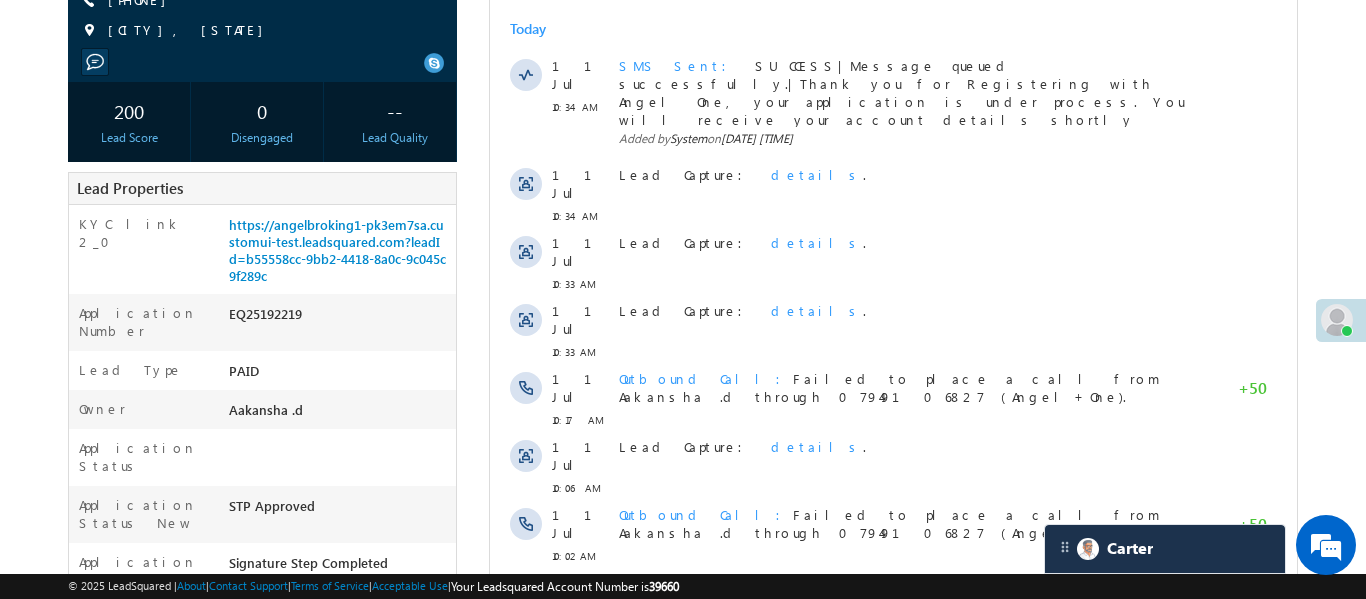 scroll, scrollTop: 0, scrollLeft: 0, axis: both 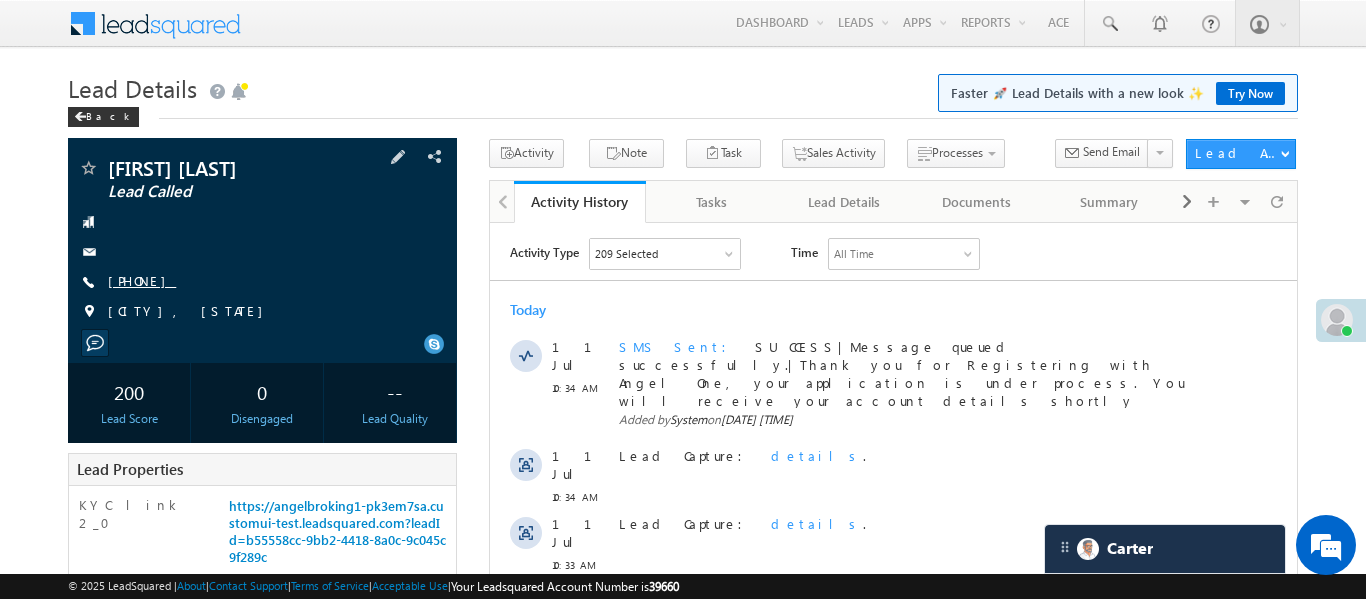 click on "[PHONE]" at bounding box center (142, 280) 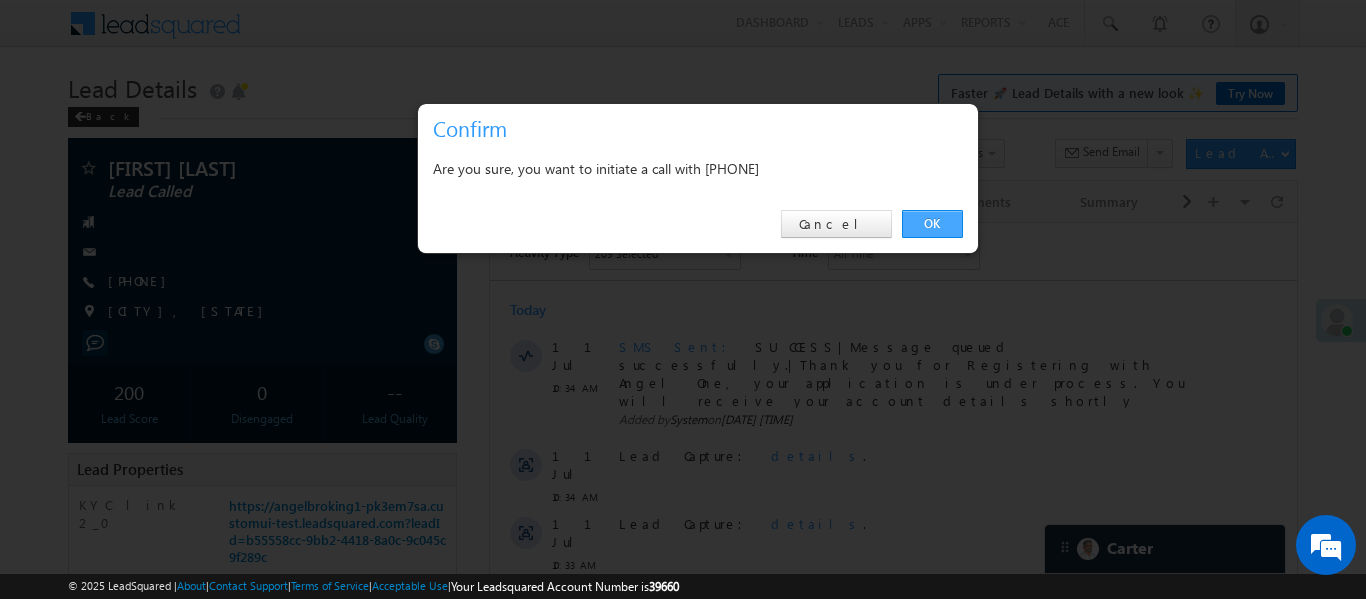 click on "OK" at bounding box center [932, 224] 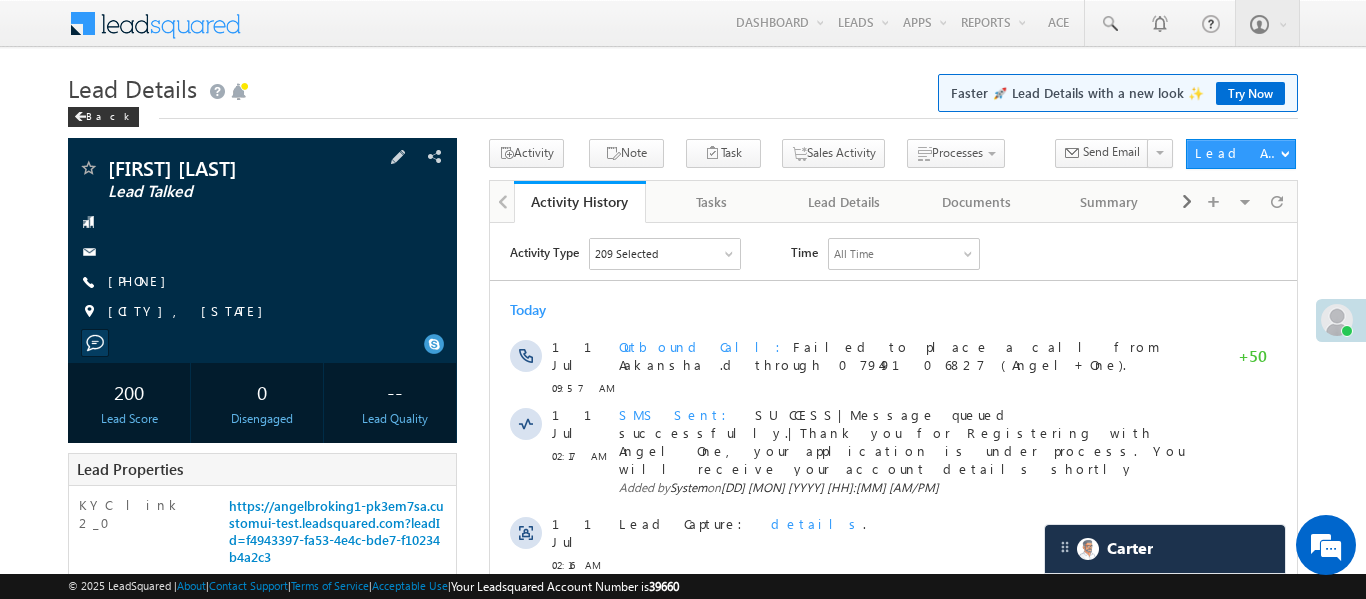 scroll, scrollTop: 0, scrollLeft: 0, axis: both 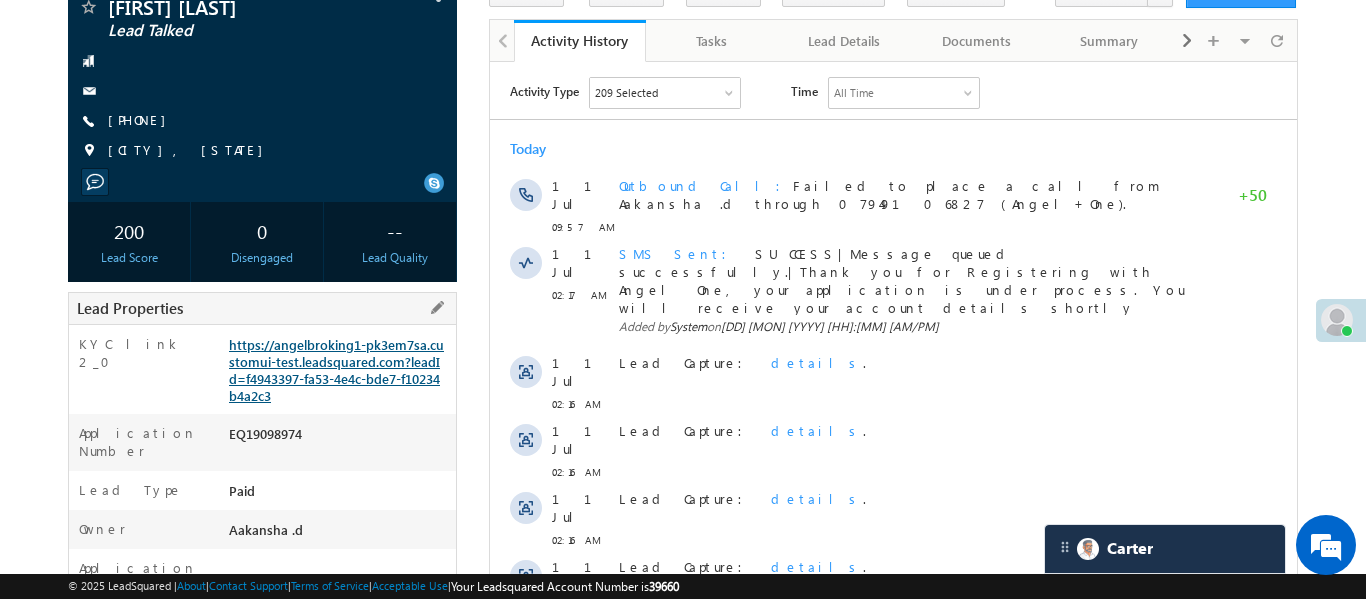 click on "https://angelbroking1-pk3em7sa.customui-test.leadsquared.com?leadId=f4943397-fa53-4e4c-bde7-f10234b4a2c3" at bounding box center [336, 370] 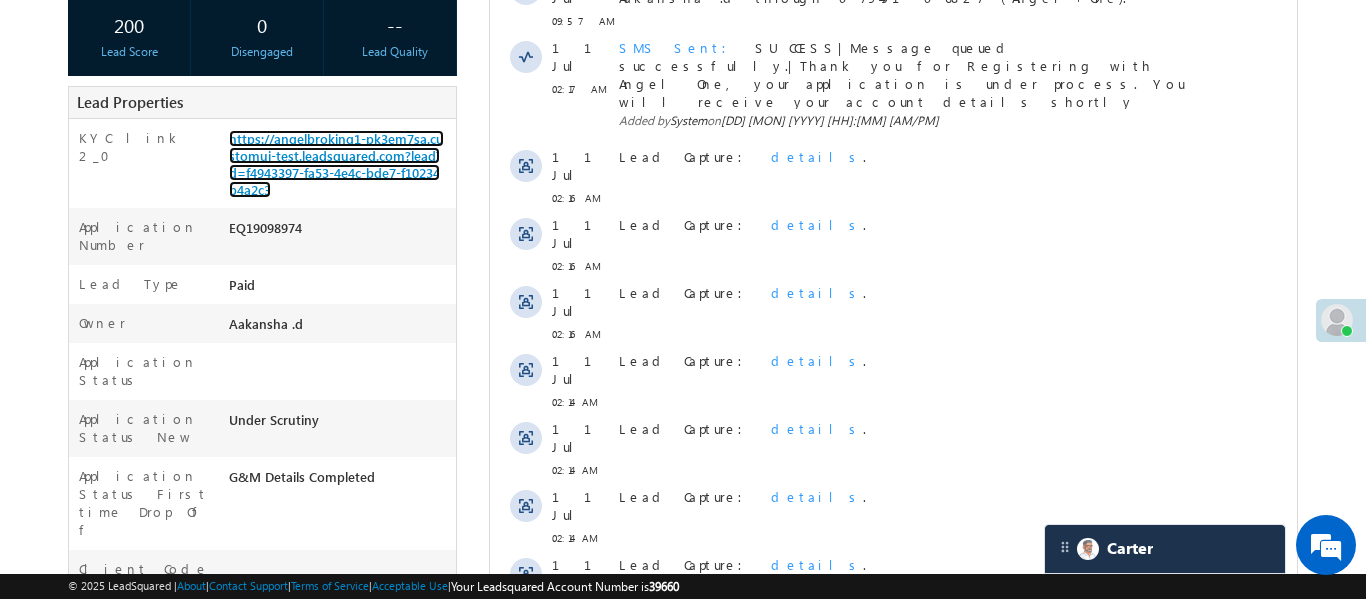 scroll, scrollTop: 395, scrollLeft: 0, axis: vertical 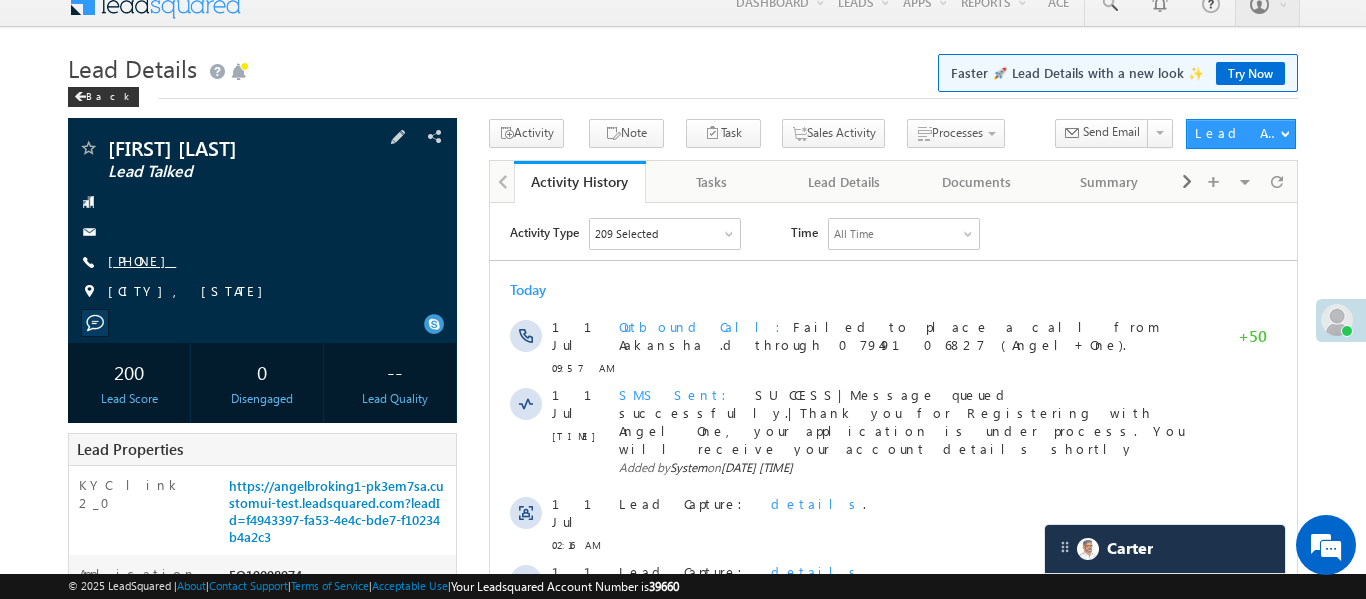 click on "[PHONE]" at bounding box center (142, 260) 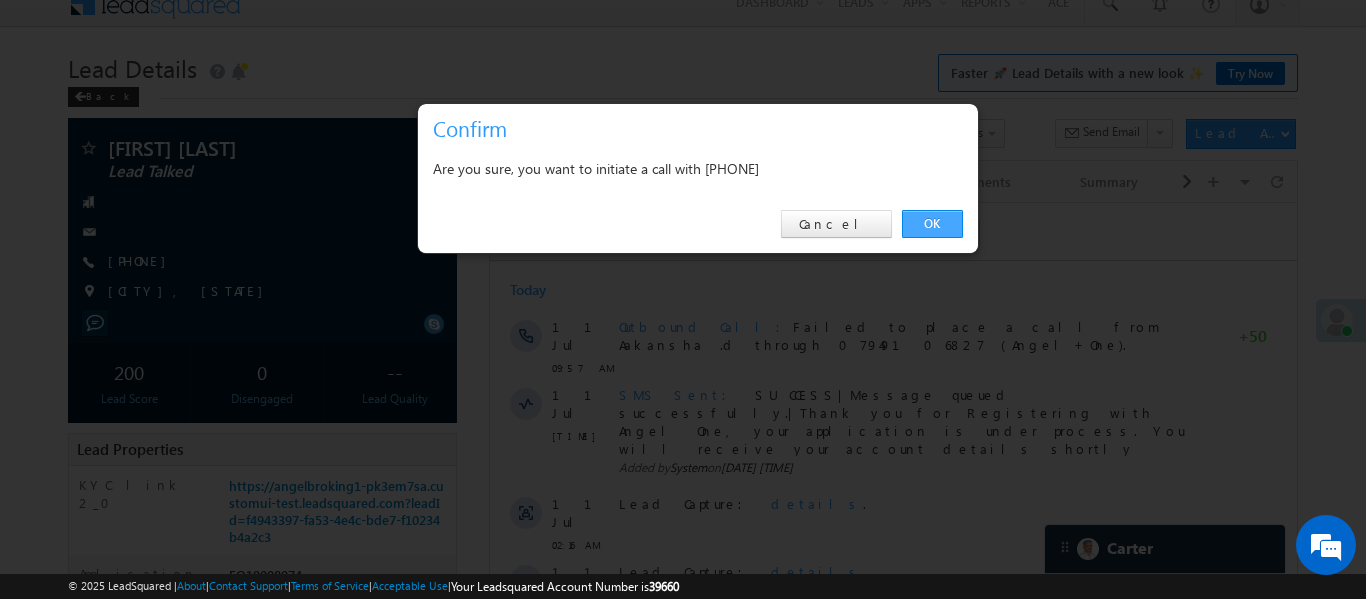 click on "OK" at bounding box center [932, 224] 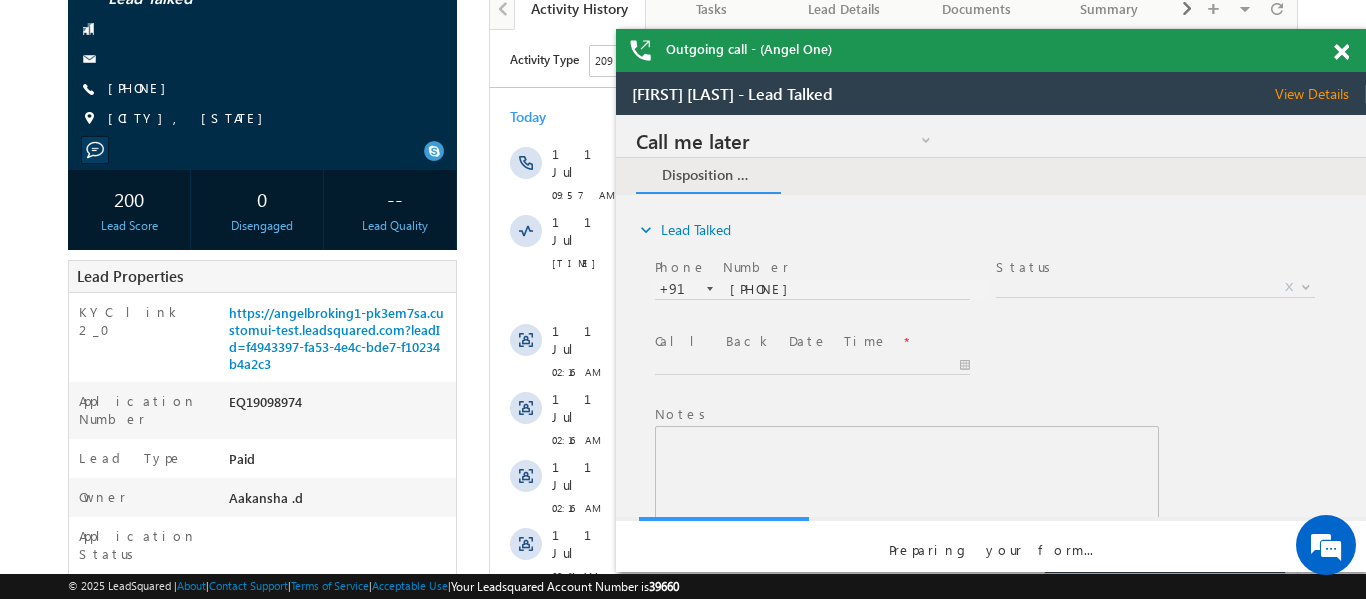 scroll, scrollTop: 0, scrollLeft: 0, axis: both 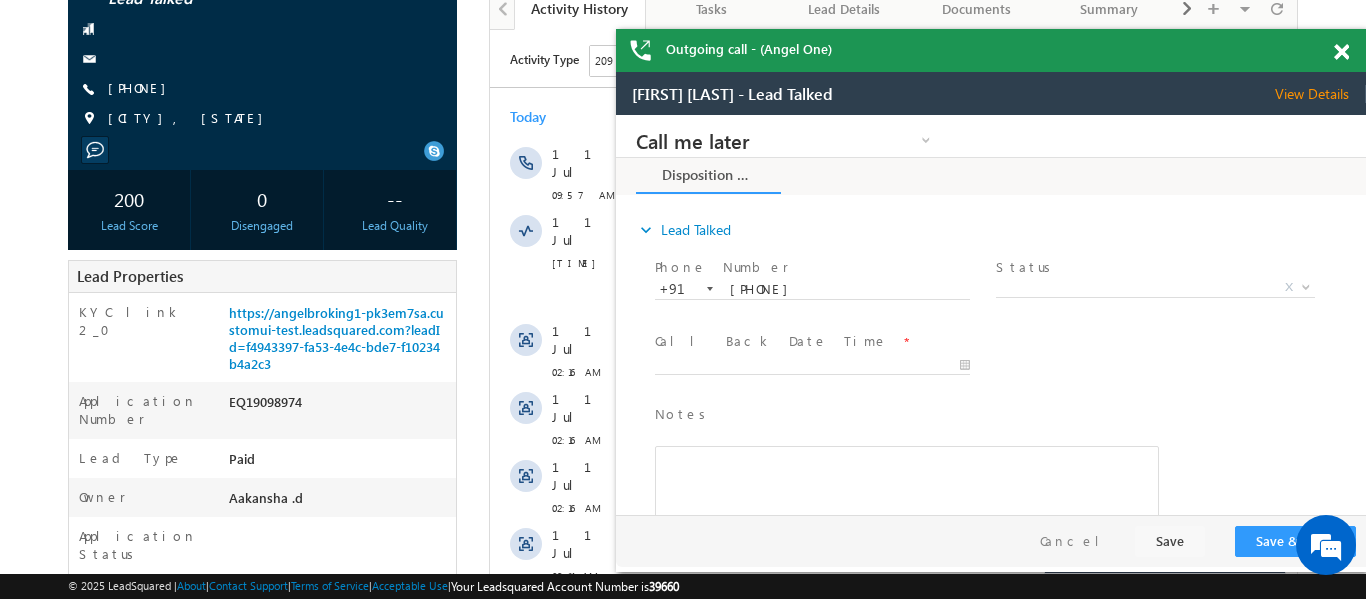 click at bounding box center (1341, 52) 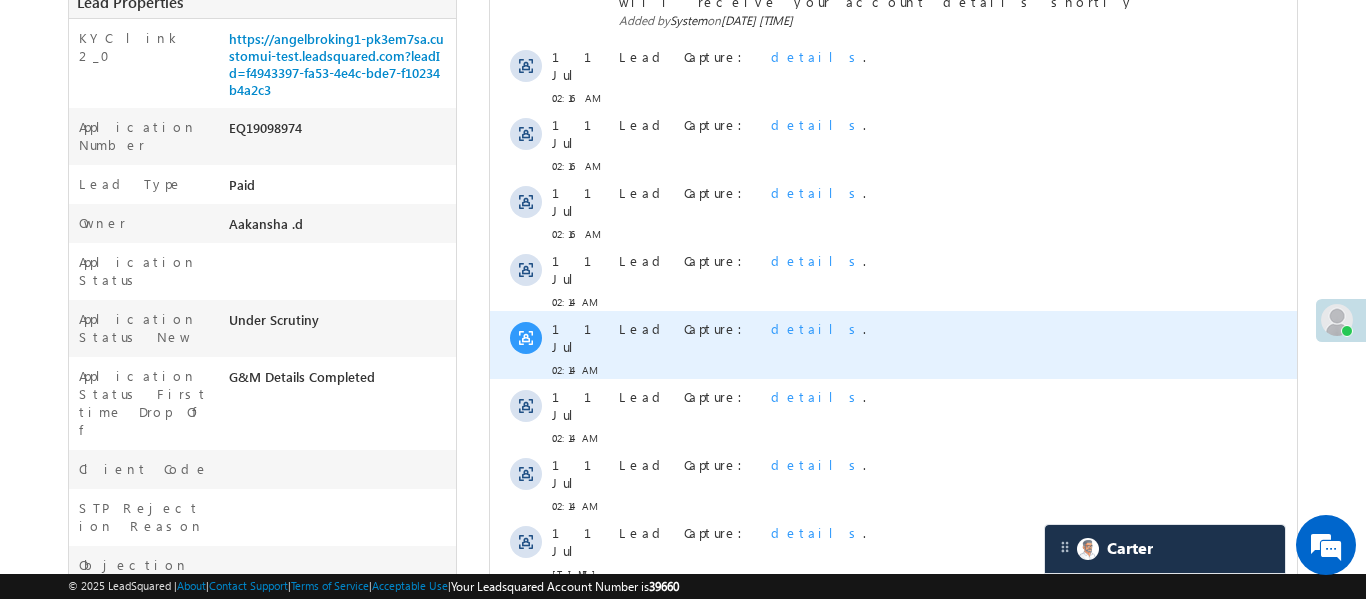 scroll, scrollTop: 13, scrollLeft: 0, axis: vertical 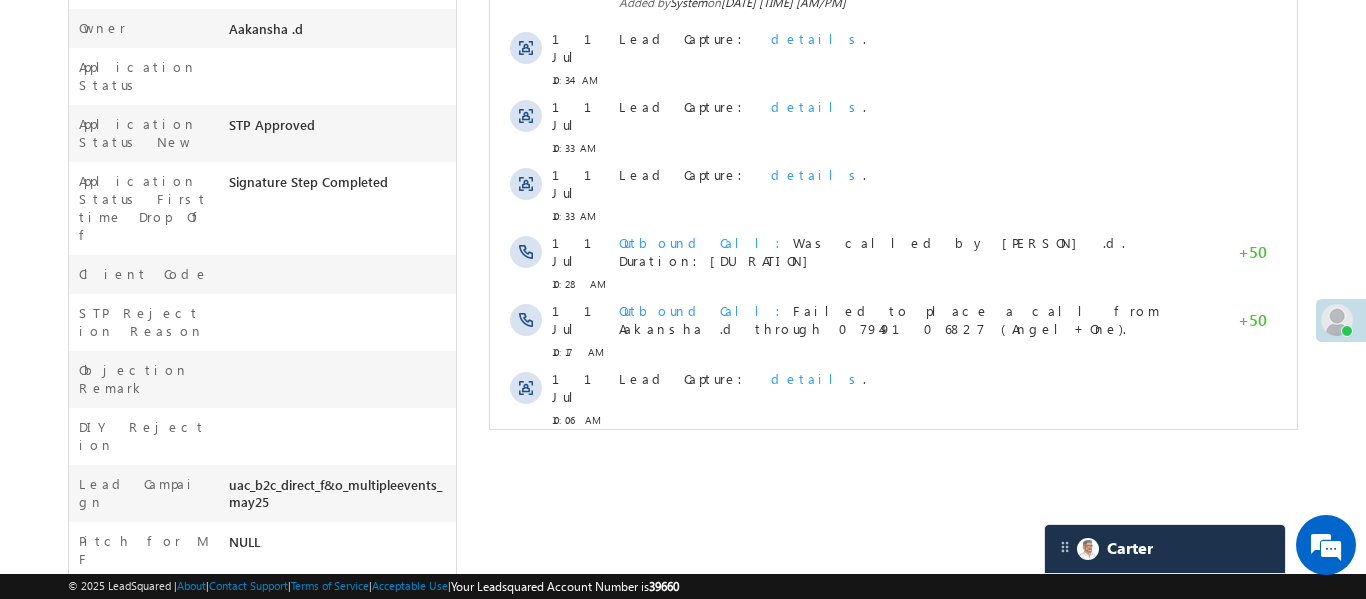 click on "Show More" at bounding box center (892, 464) 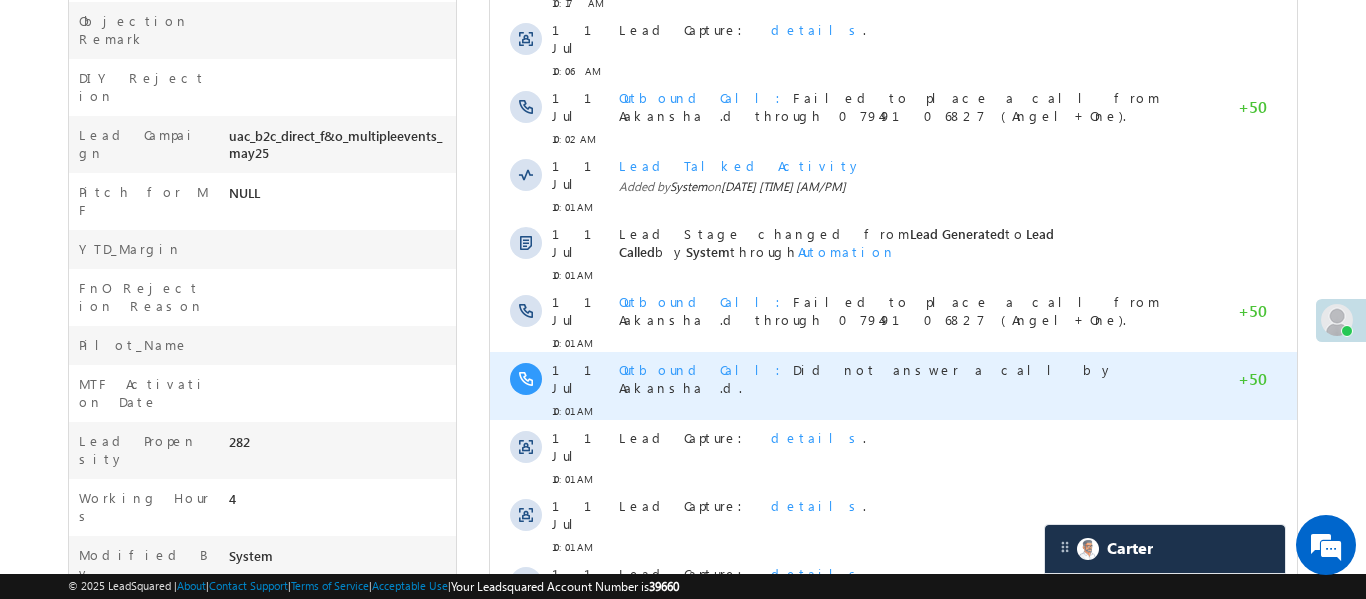 scroll, scrollTop: 1116, scrollLeft: 0, axis: vertical 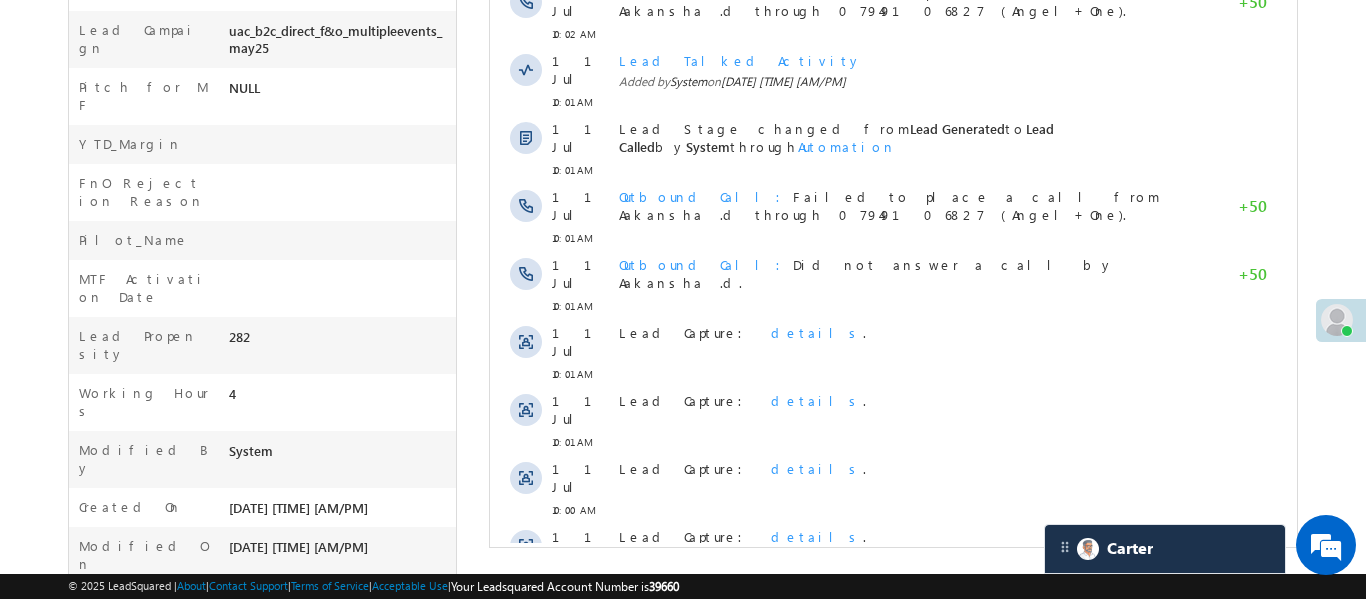 click on "Show More" at bounding box center (892, 690) 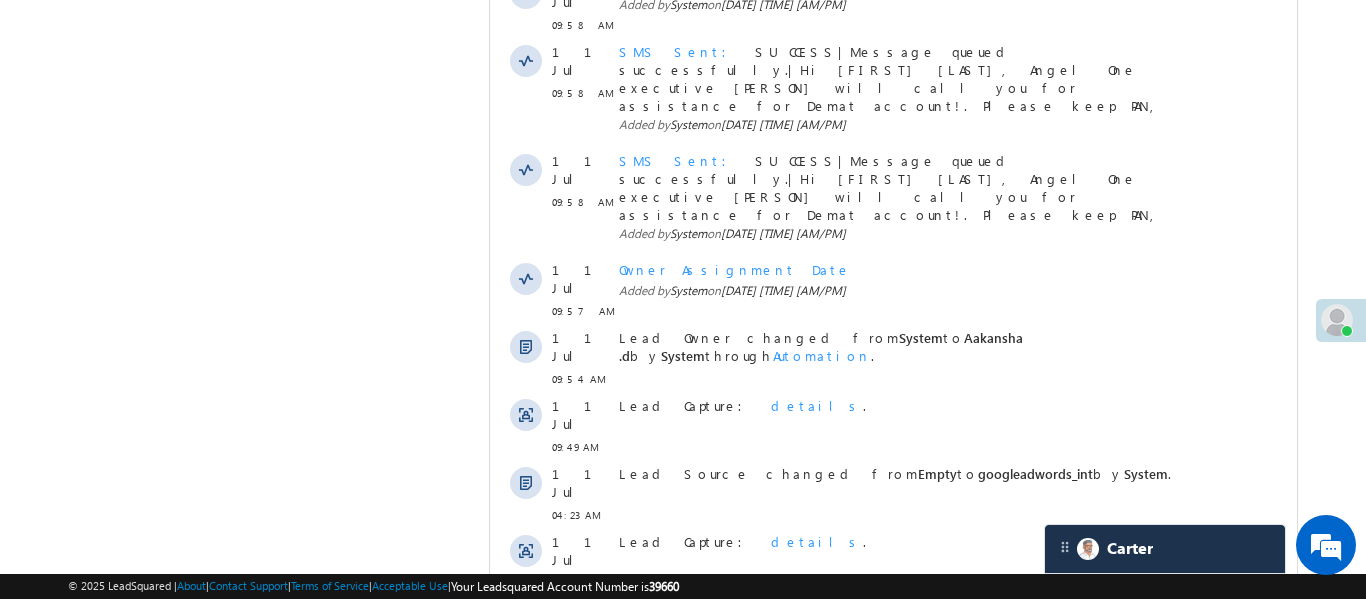 scroll, scrollTop: 1782, scrollLeft: 0, axis: vertical 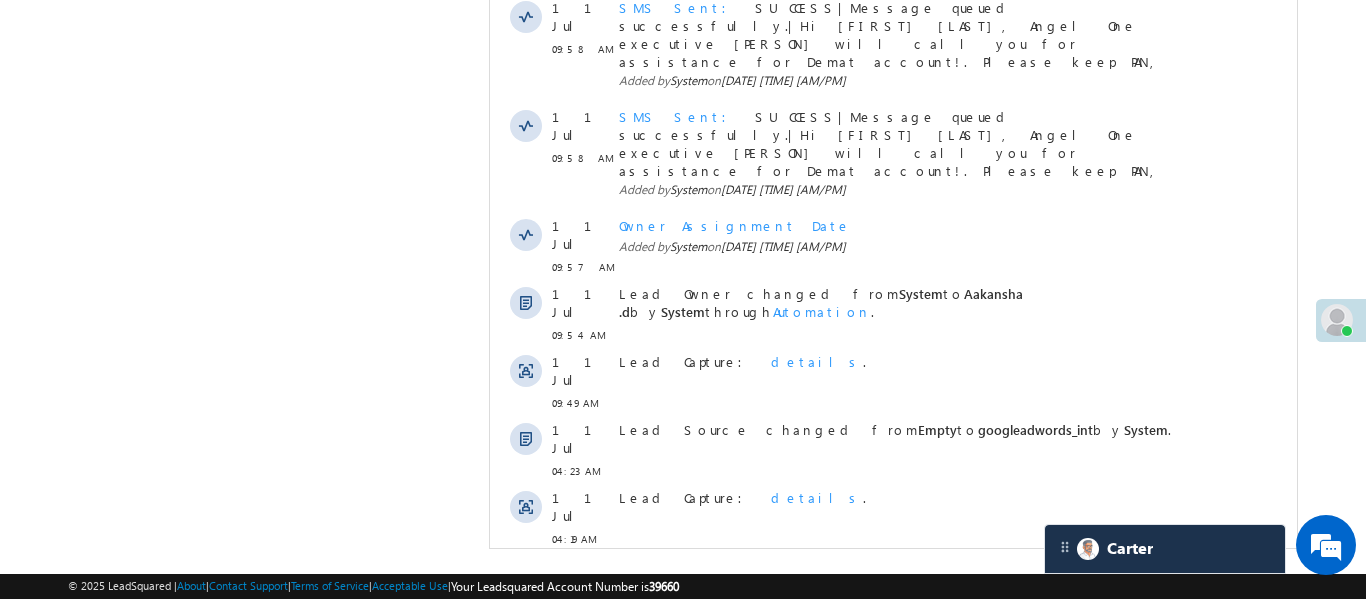 click on "Show More" at bounding box center [902, 787] 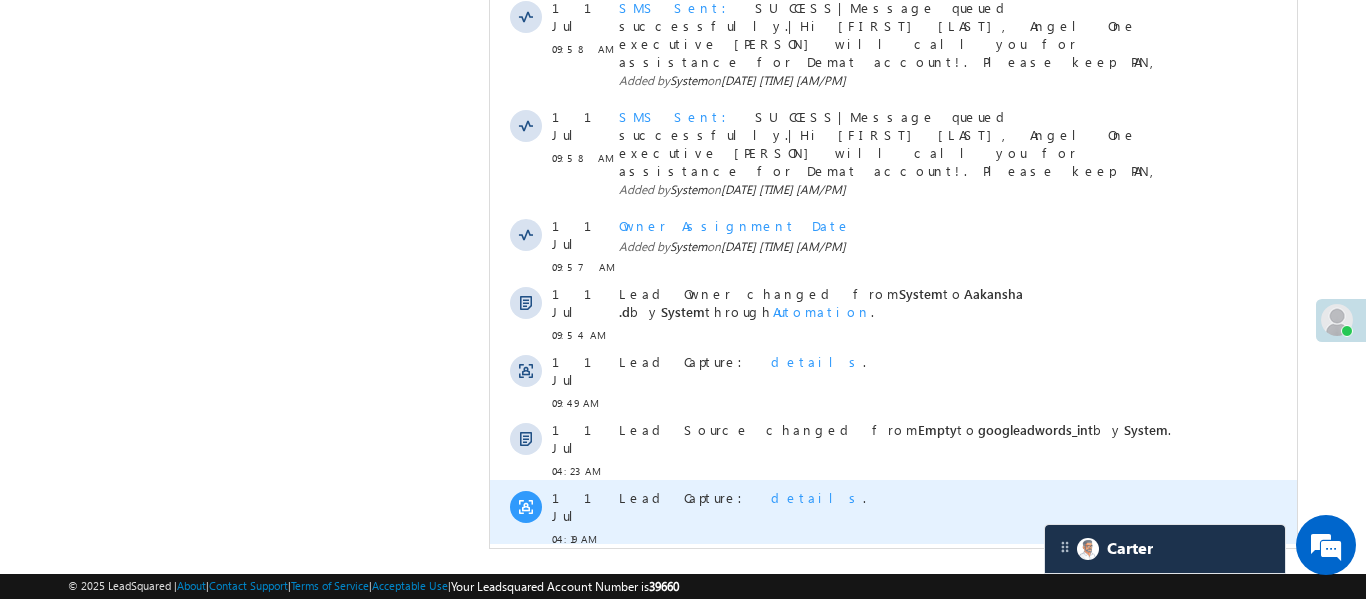 scroll, scrollTop: 0, scrollLeft: 0, axis: both 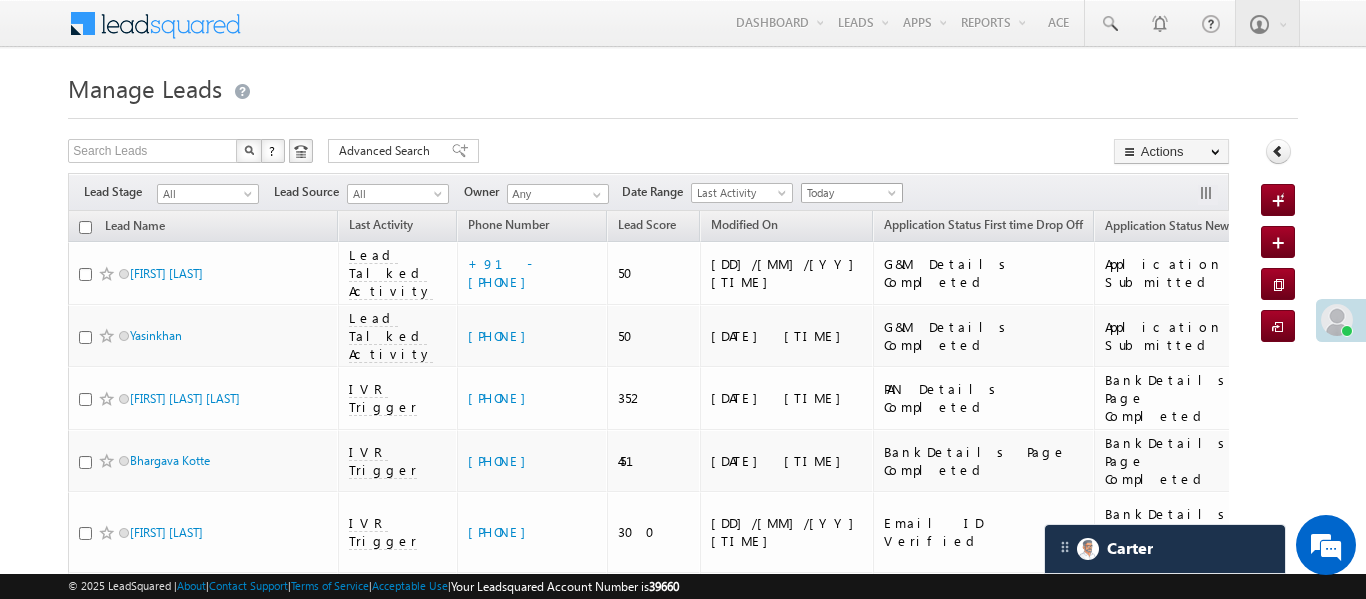 click on "Today" at bounding box center [849, 193] 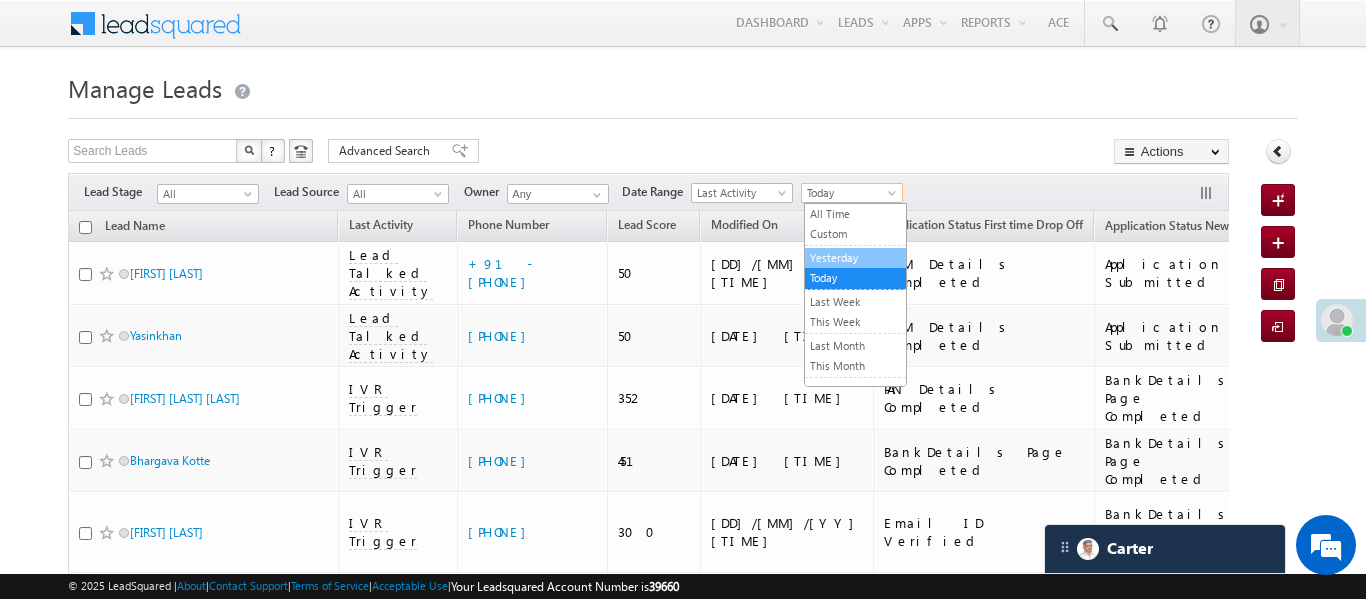 click on "Yesterday" at bounding box center [855, 258] 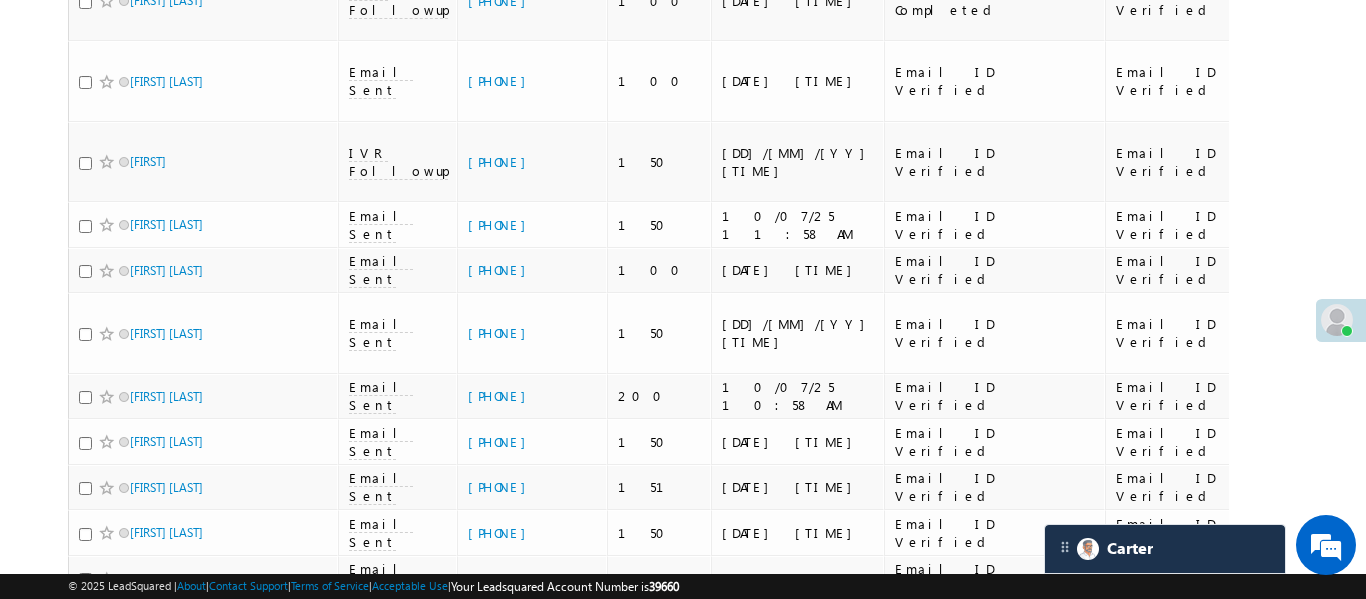 scroll, scrollTop: 11051, scrollLeft: 0, axis: vertical 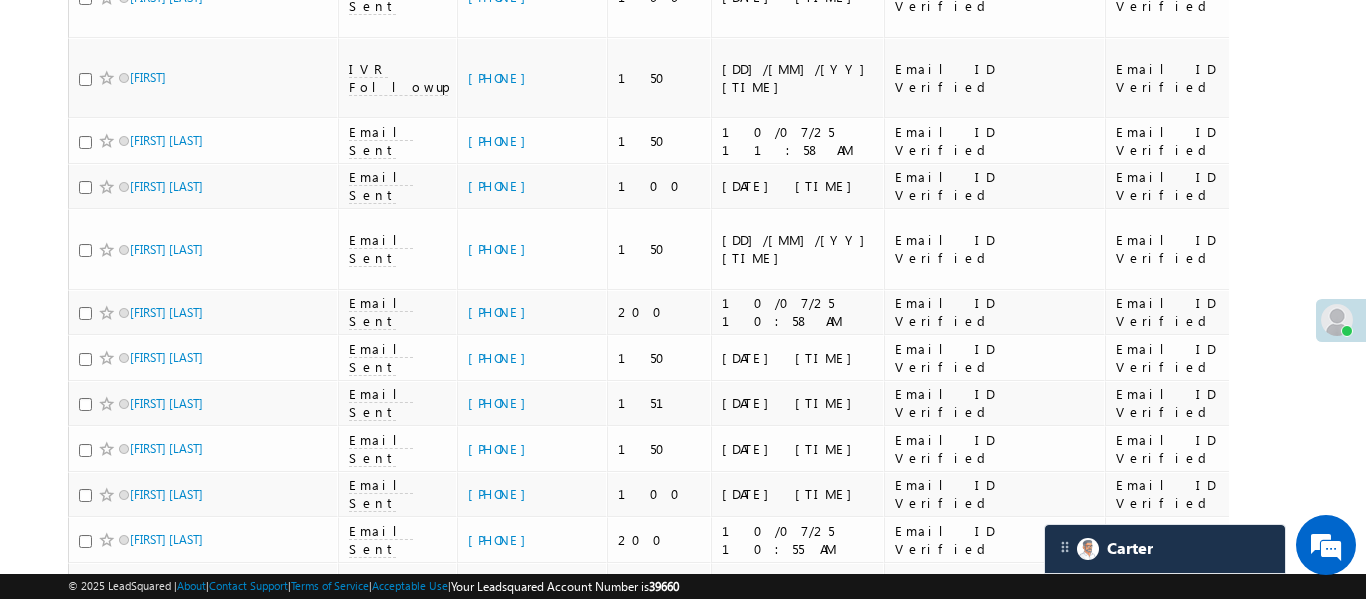 click on "2" at bounding box center [1167, 933] 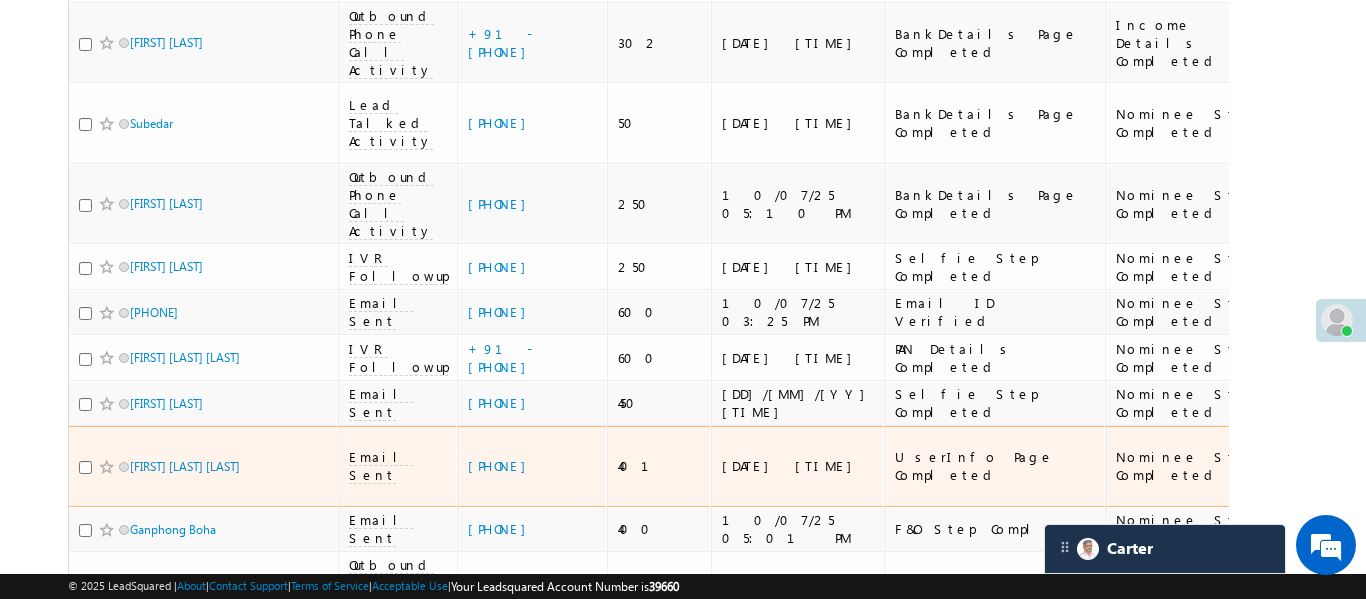 scroll, scrollTop: 1578, scrollLeft: 0, axis: vertical 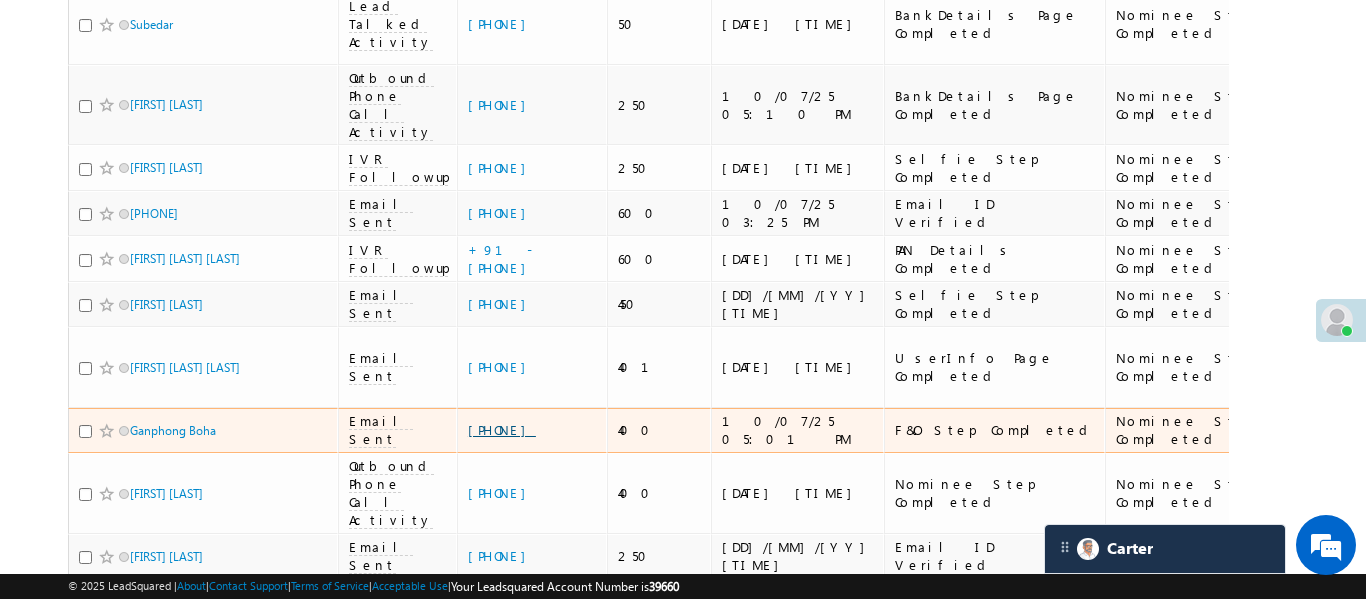 click on "+91-6009157993" at bounding box center [502, 429] 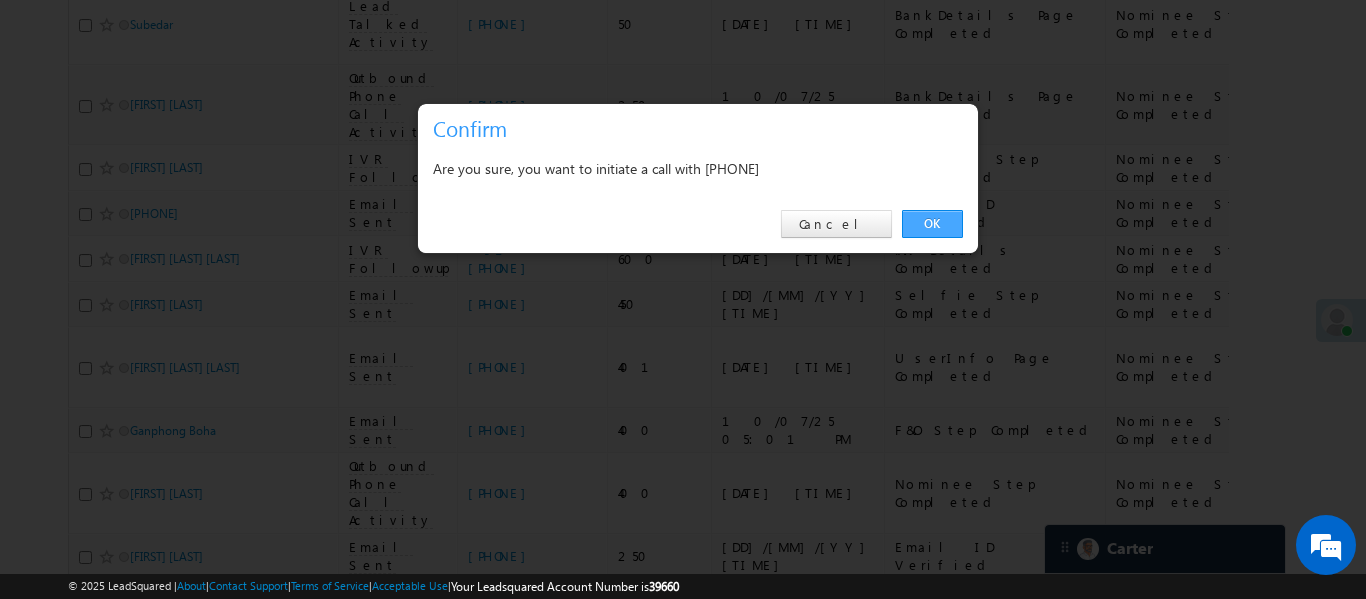 click on "OK" at bounding box center [932, 224] 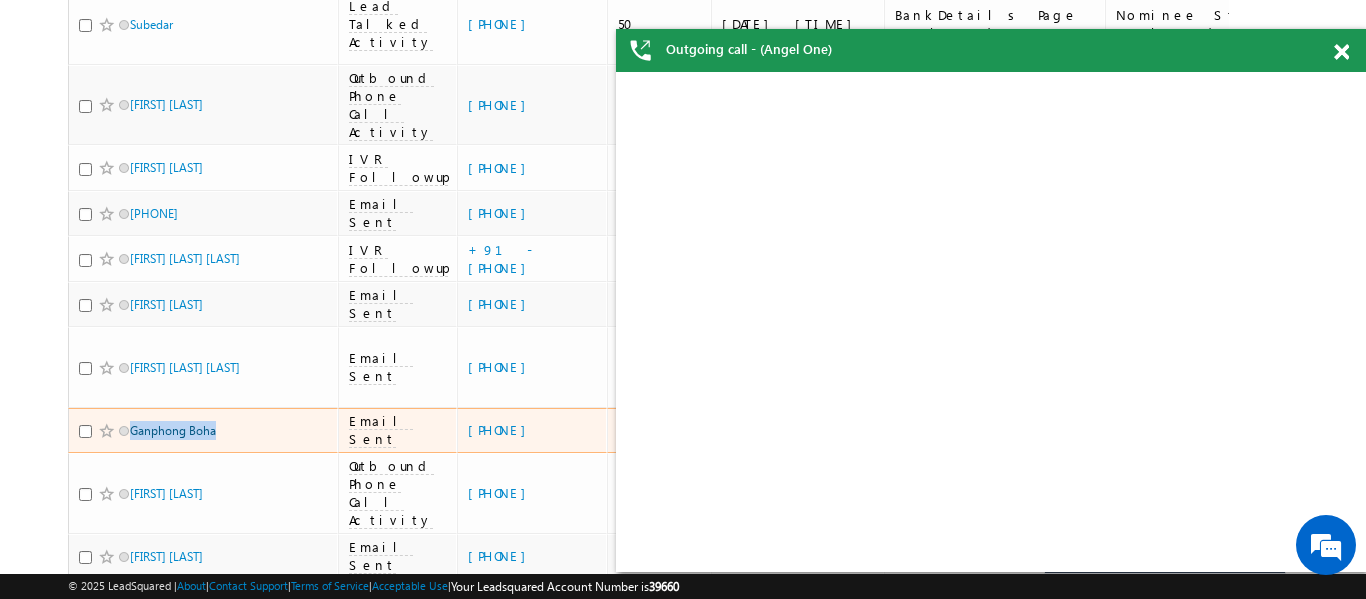 scroll, scrollTop: 0, scrollLeft: 0, axis: both 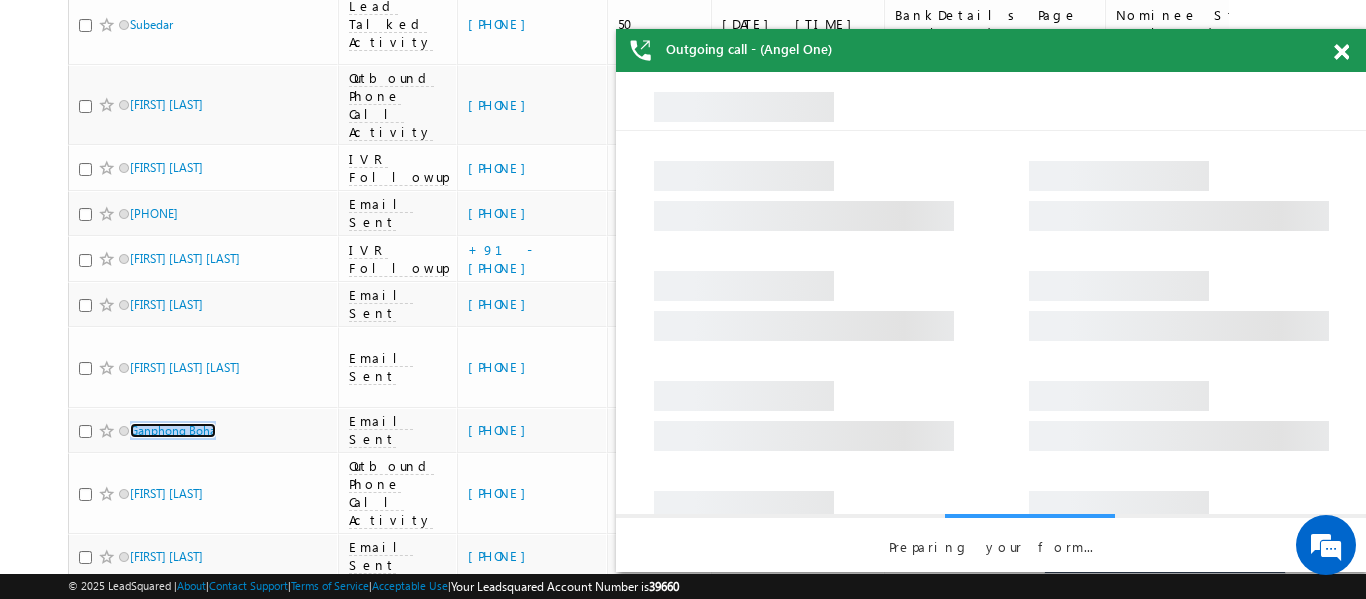 drag, startPoint x: 1342, startPoint y: 55, endPoint x: 924, endPoint y: 125, distance: 423.8207 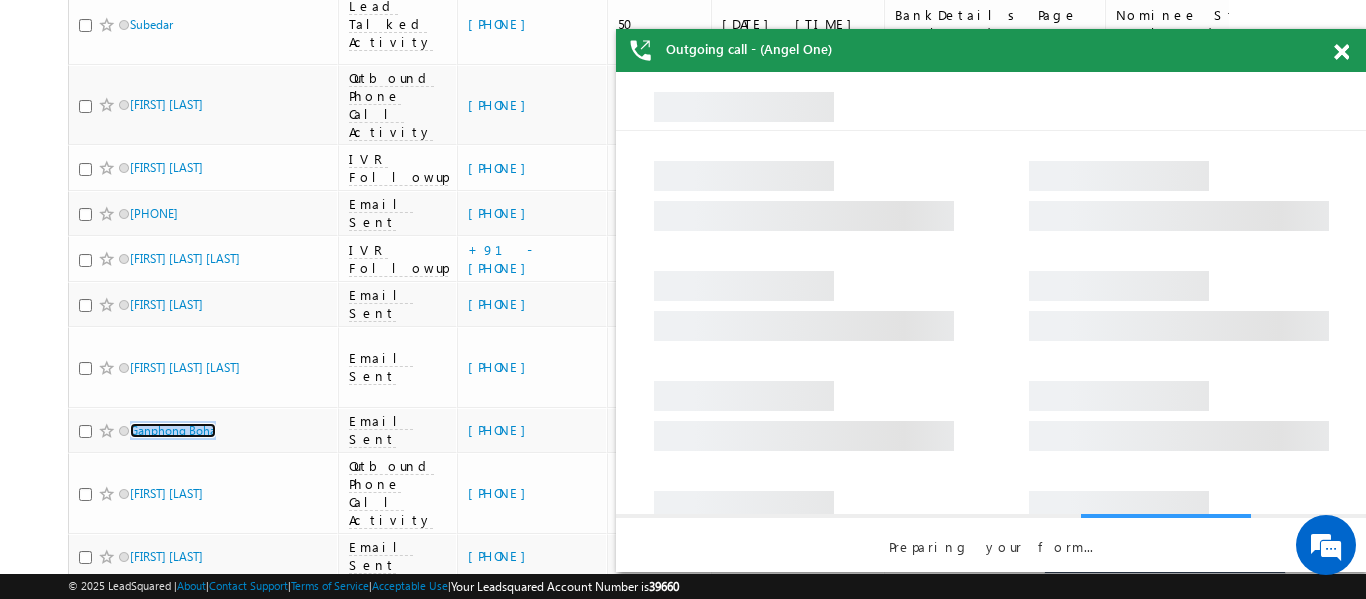 click at bounding box center (1341, 52) 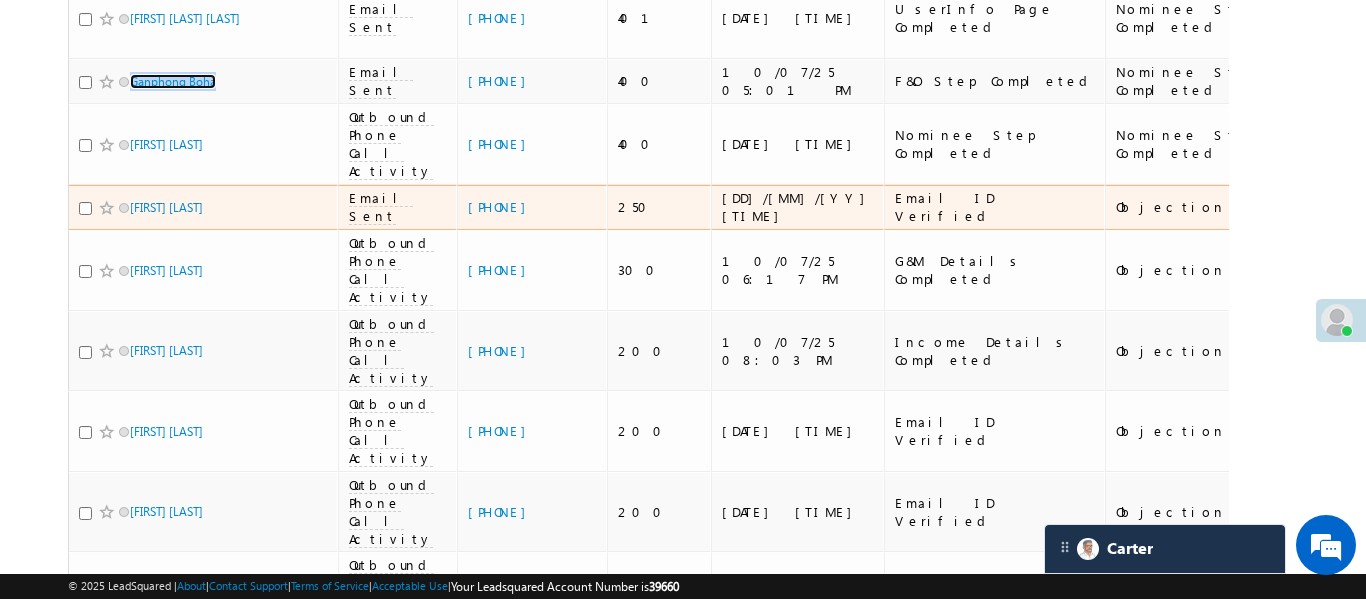 scroll, scrollTop: 2166, scrollLeft: 0, axis: vertical 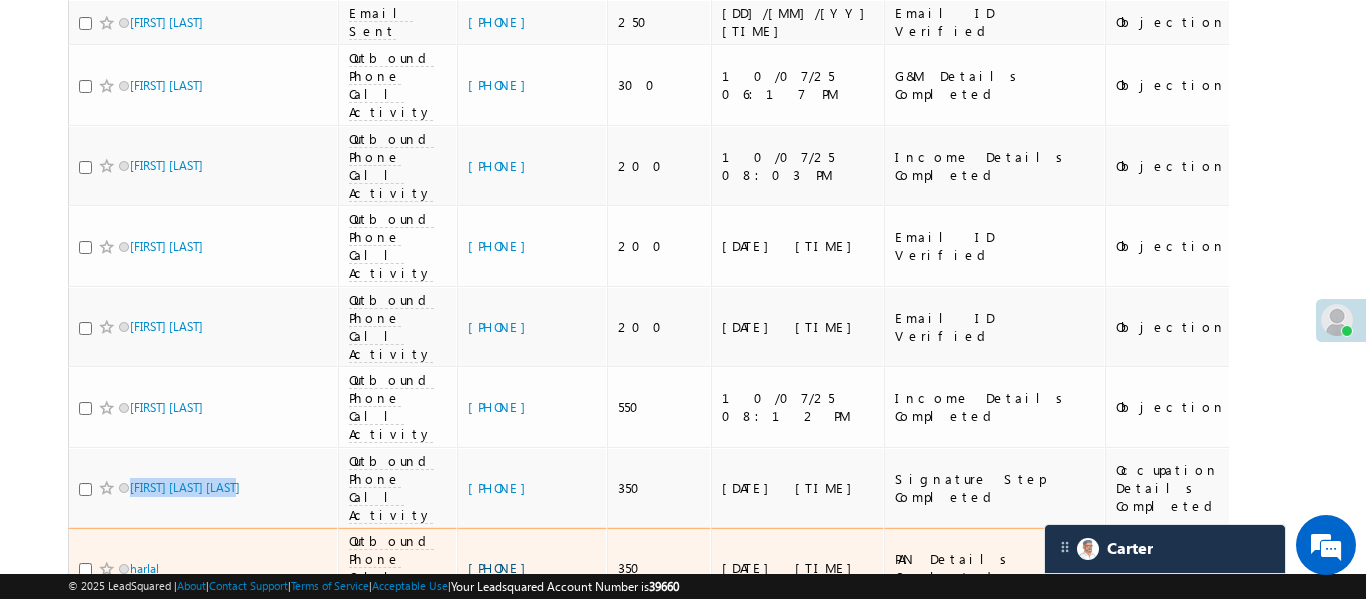 click on "+91-9571018433" at bounding box center (502, 567) 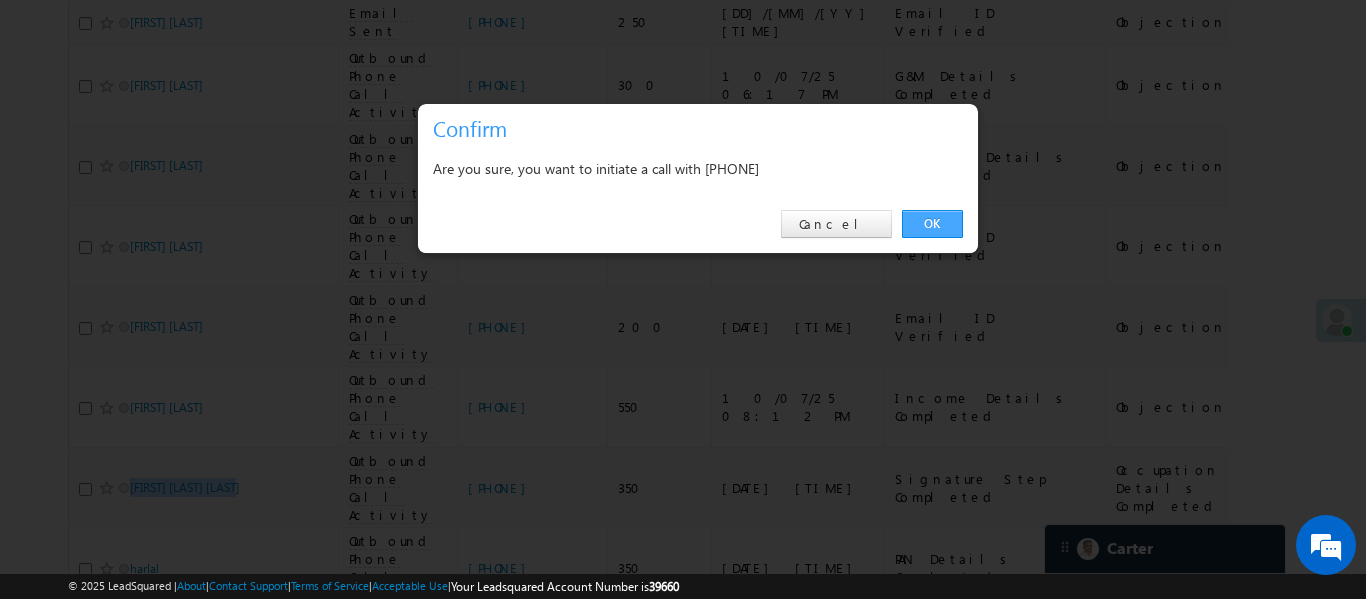 click on "OK" at bounding box center [932, 224] 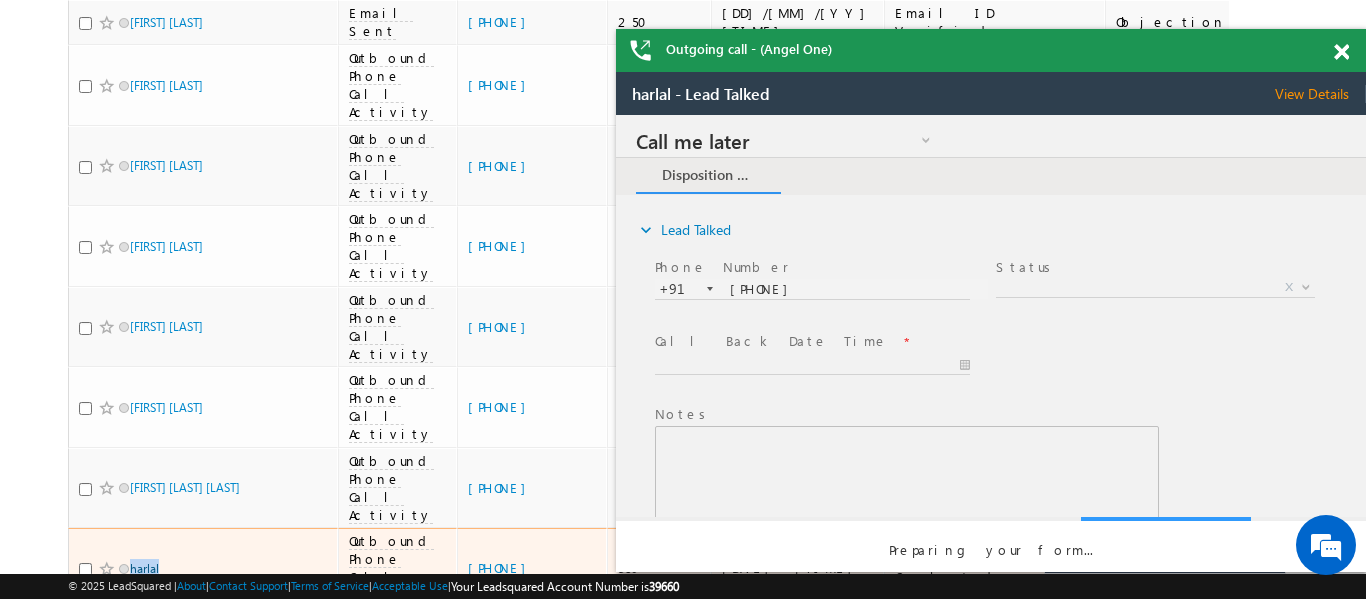 scroll, scrollTop: 0, scrollLeft: 0, axis: both 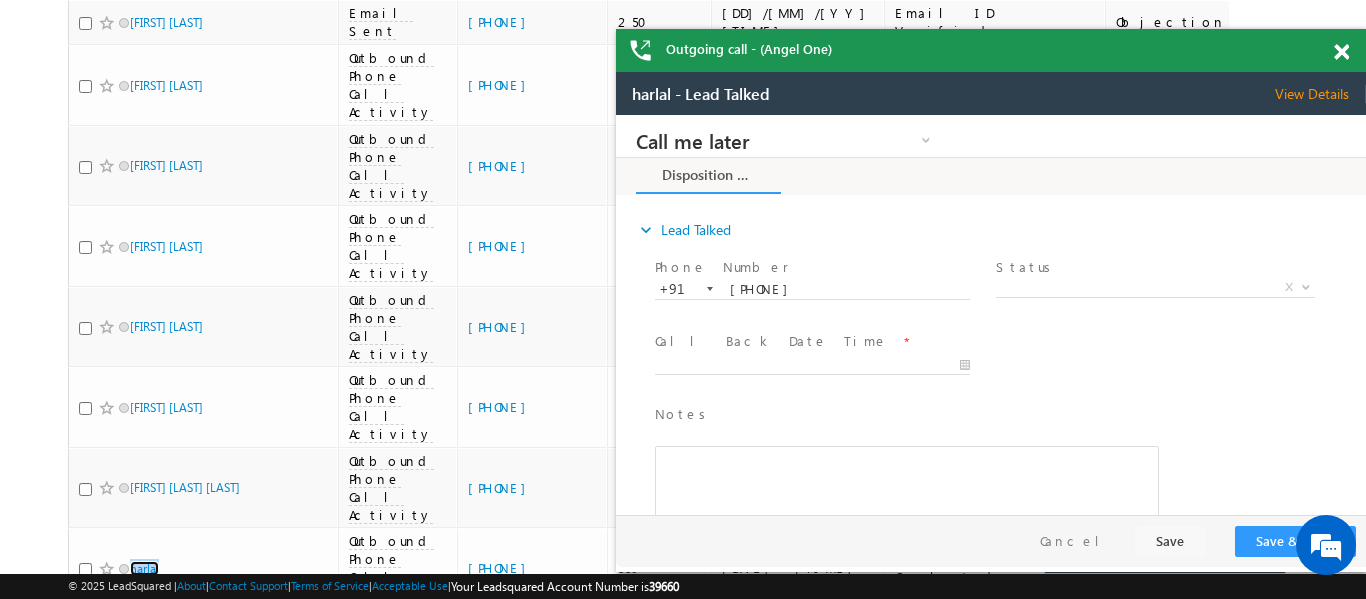 click at bounding box center [1341, 52] 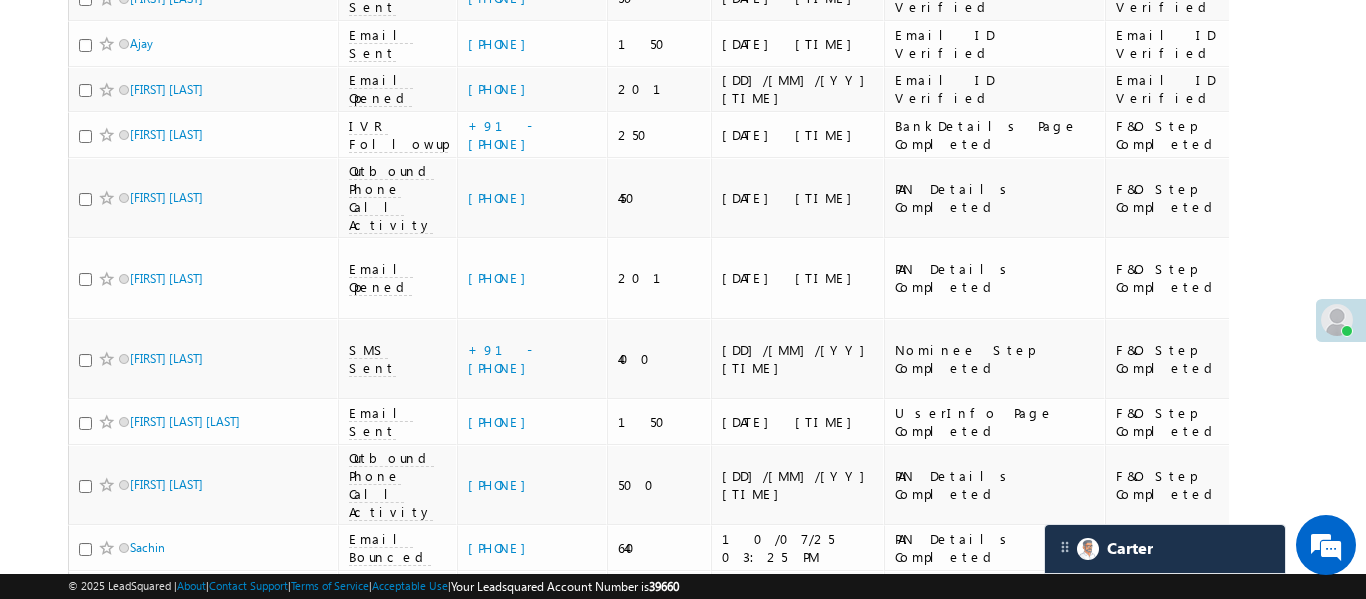 scroll, scrollTop: 375, scrollLeft: 0, axis: vertical 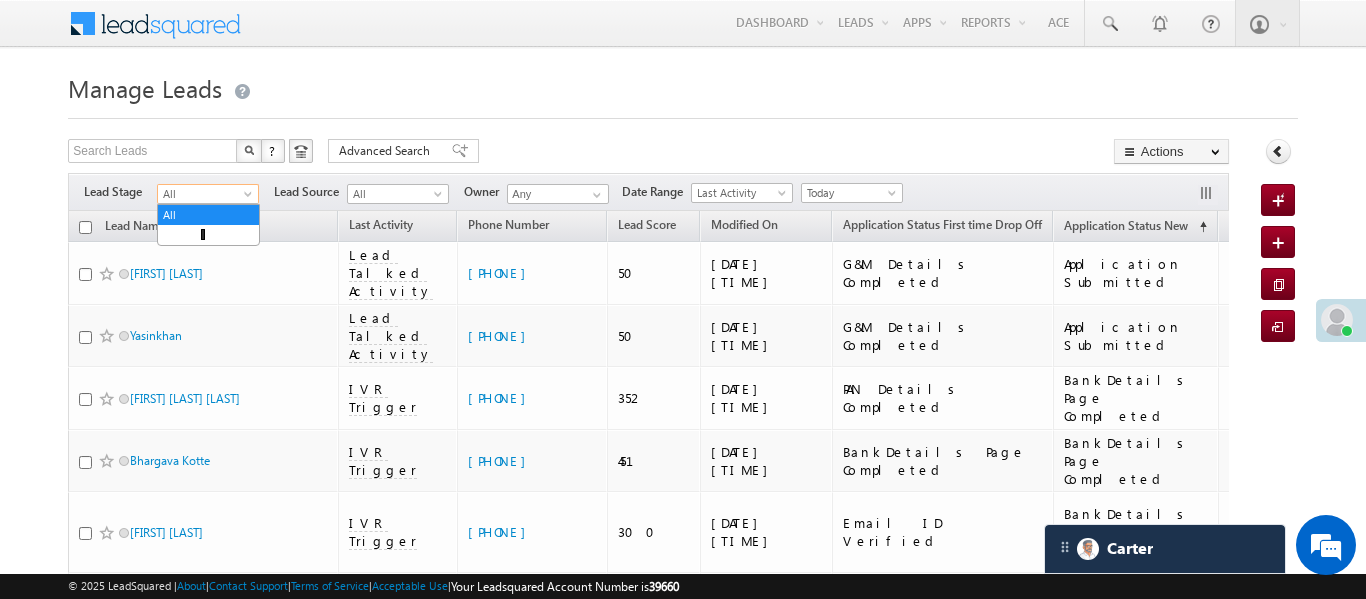 click on "All" at bounding box center [205, 194] 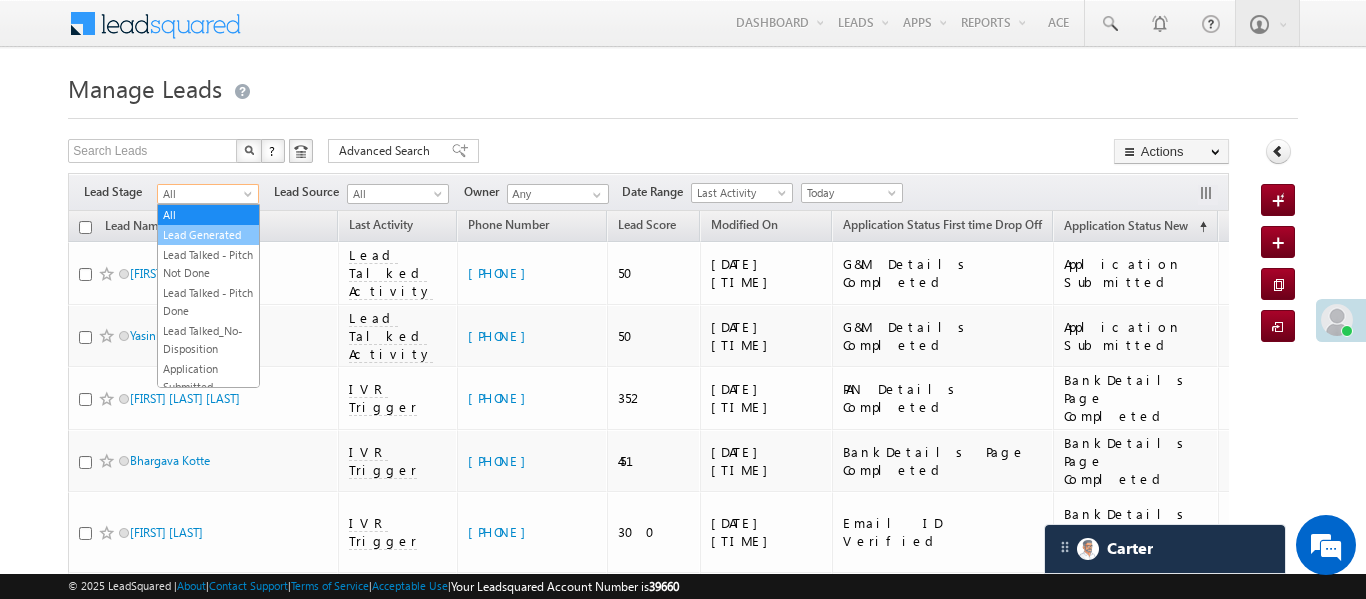 click on "Lead Generated" at bounding box center [208, 235] 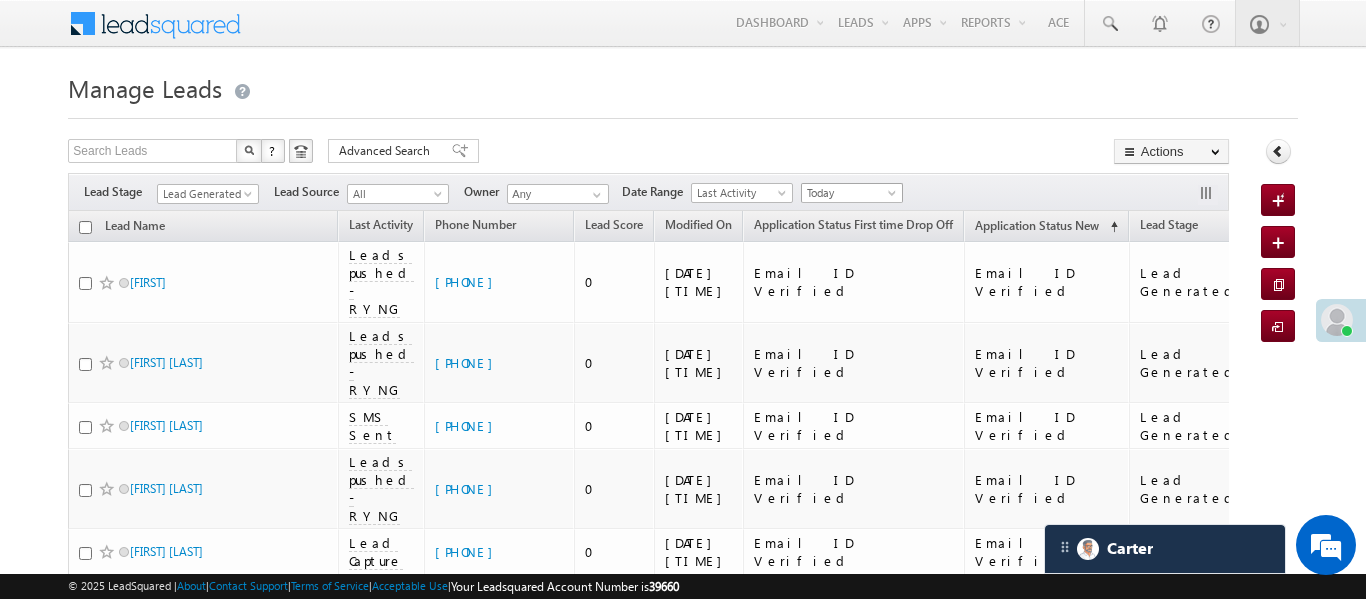 click on "Today" at bounding box center [849, 193] 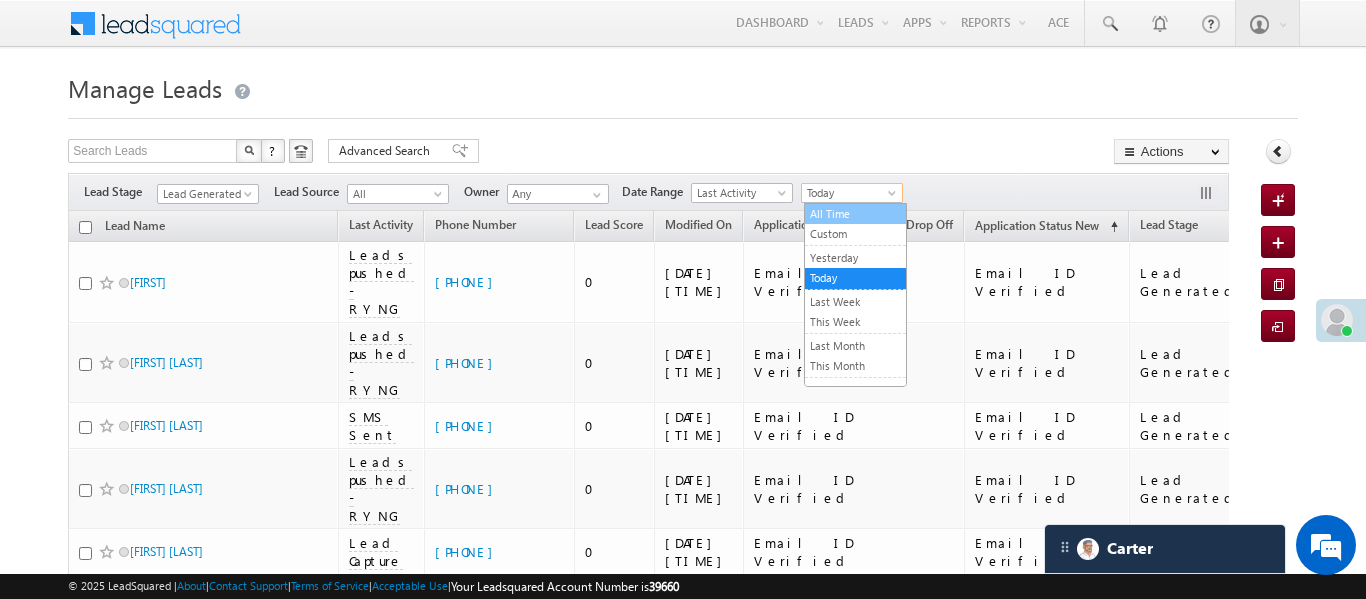 click on "All Time" at bounding box center [855, 214] 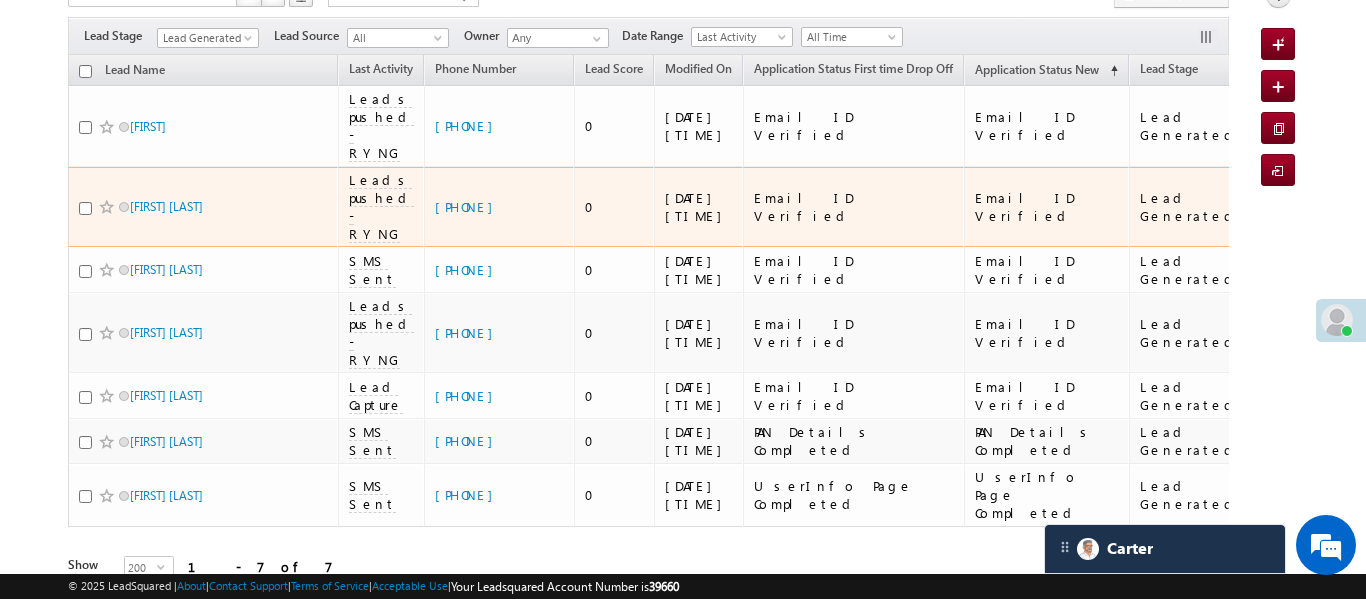 scroll, scrollTop: 173, scrollLeft: 0, axis: vertical 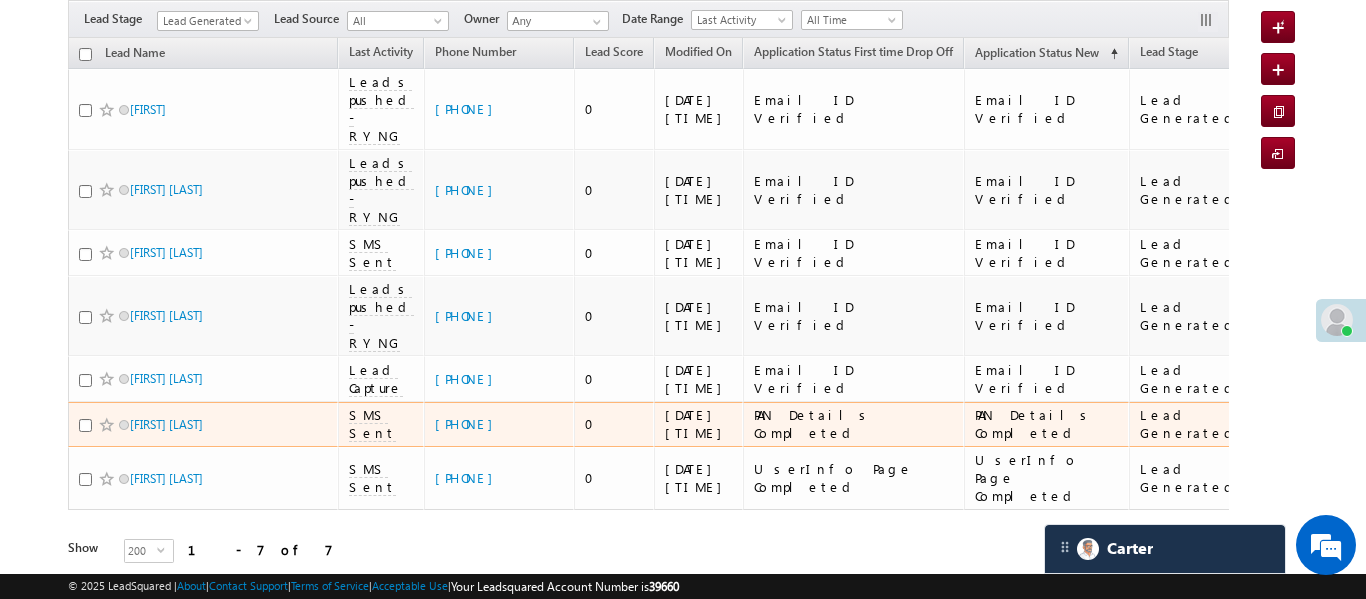 click on "[PHONE]" at bounding box center [499, 425] 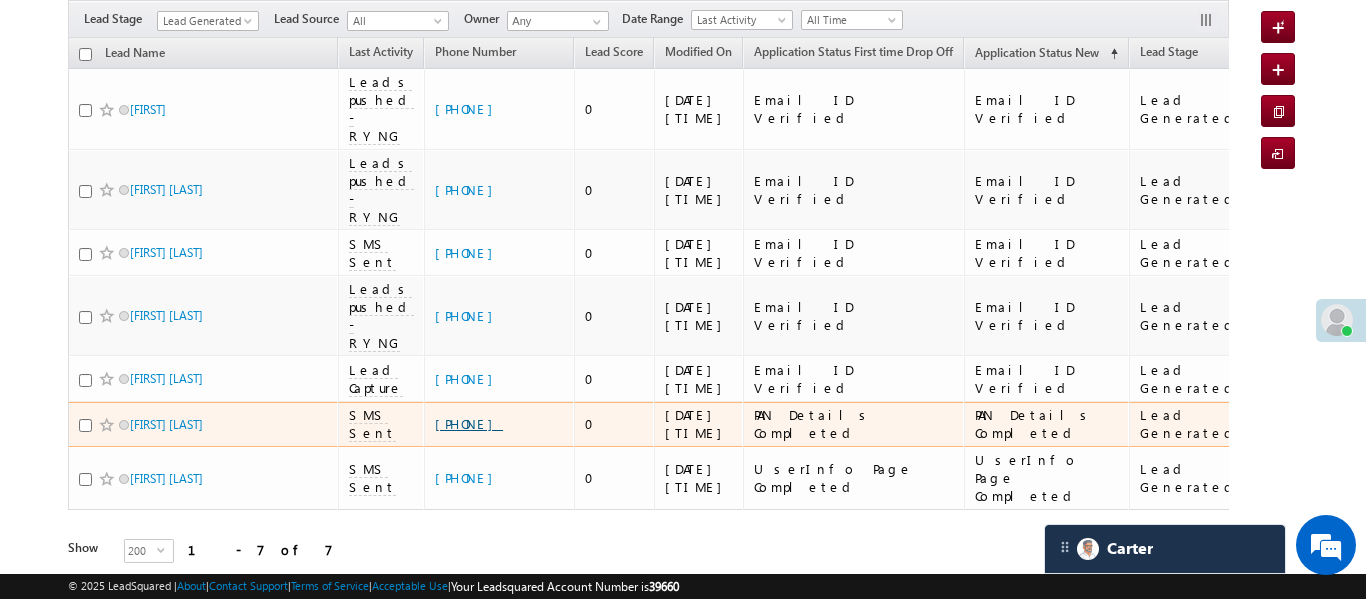 click on "+91-9416694965" at bounding box center [469, 423] 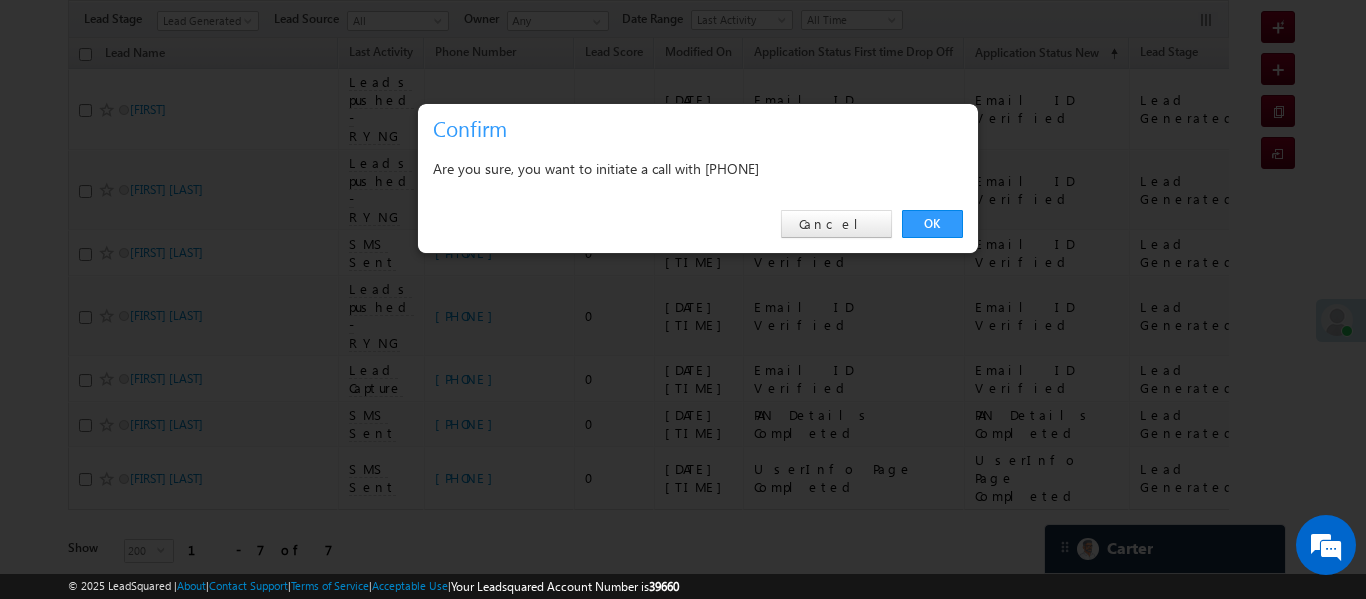 click on "OK" at bounding box center (932, 224) 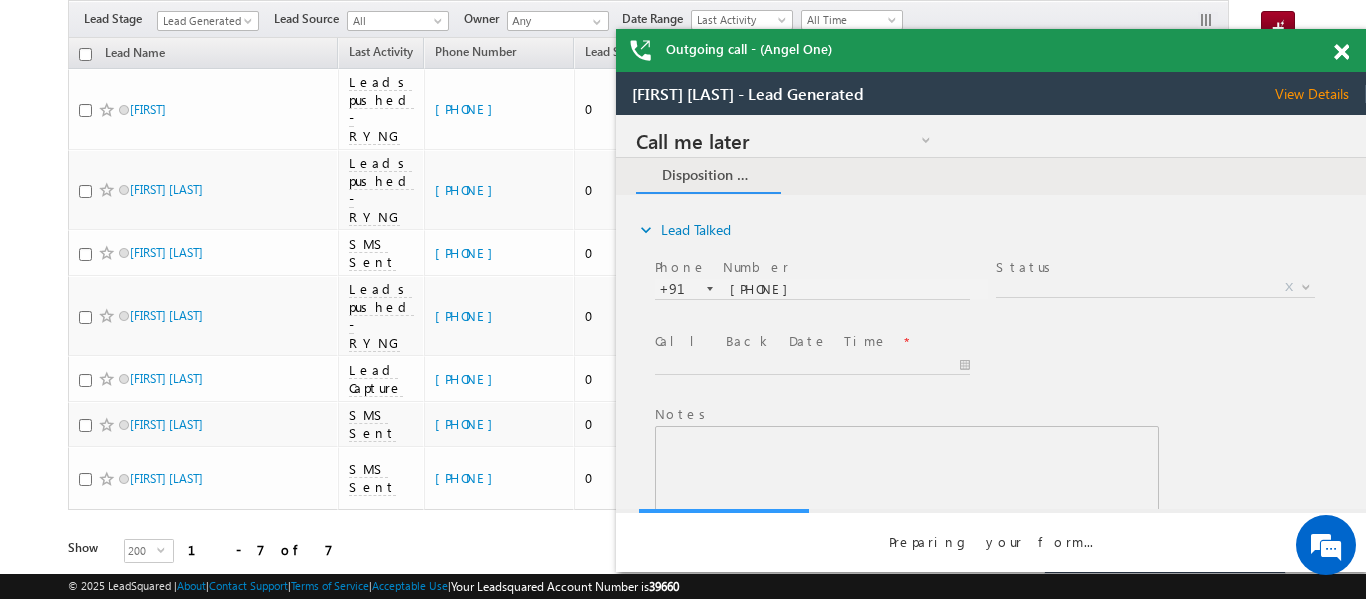 scroll, scrollTop: 0, scrollLeft: 0, axis: both 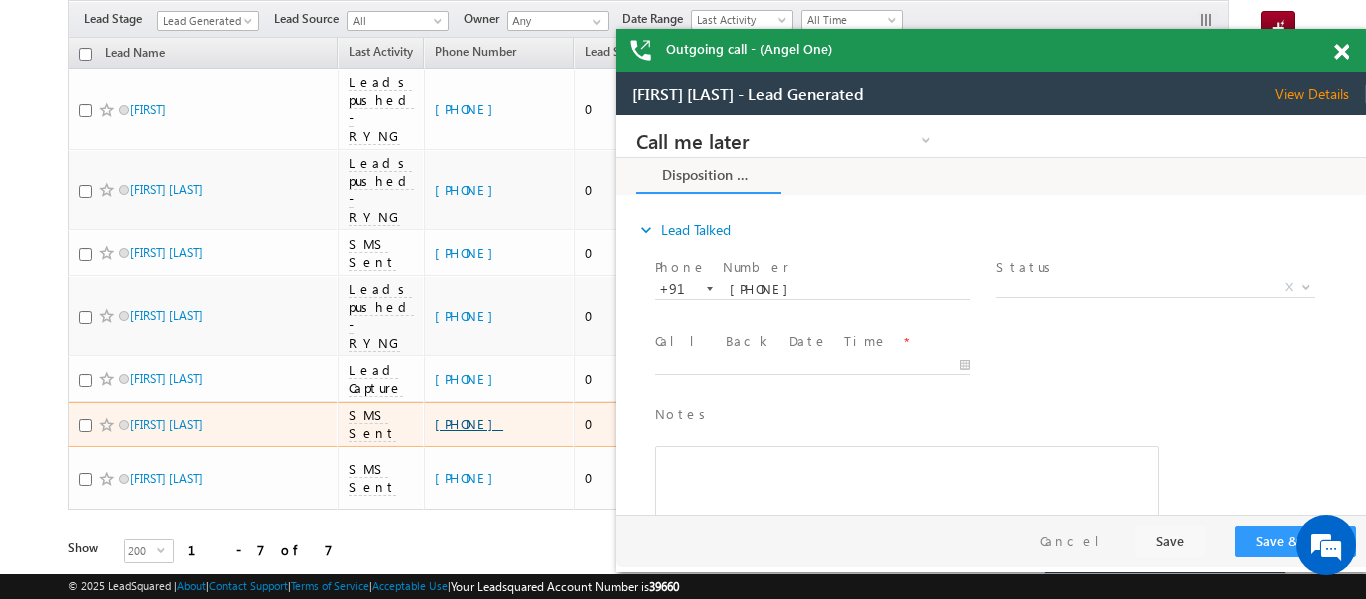 click on "+91-9416694965" at bounding box center (469, 423) 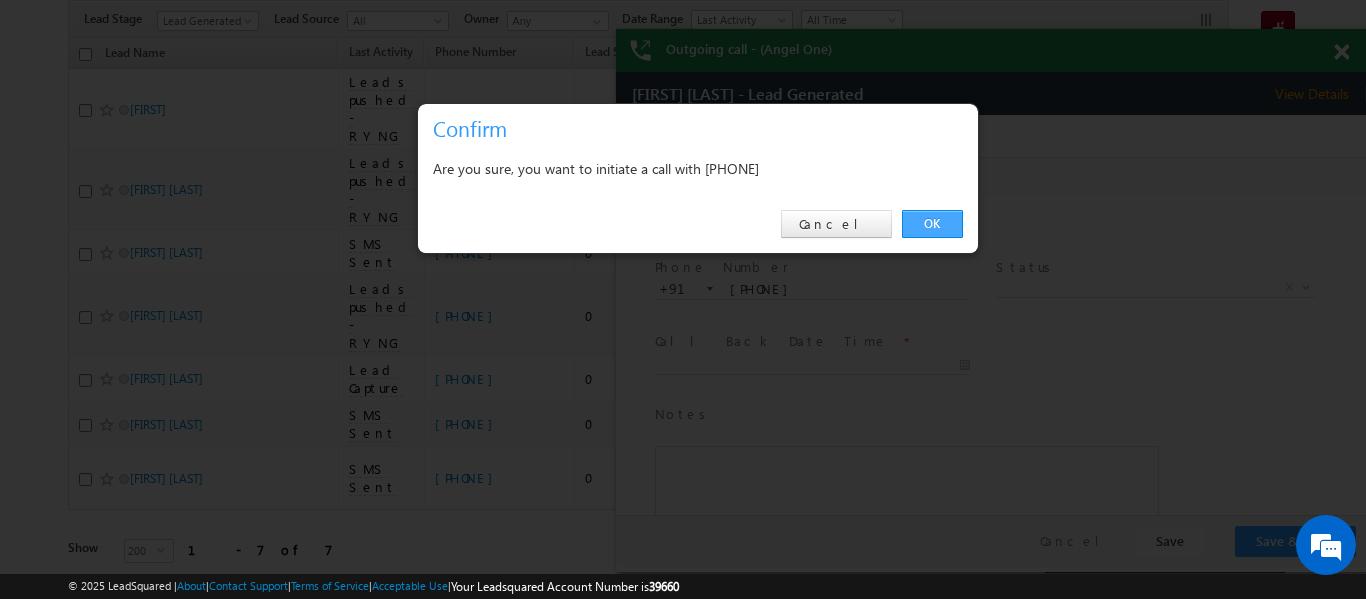 click on "OK" at bounding box center [932, 224] 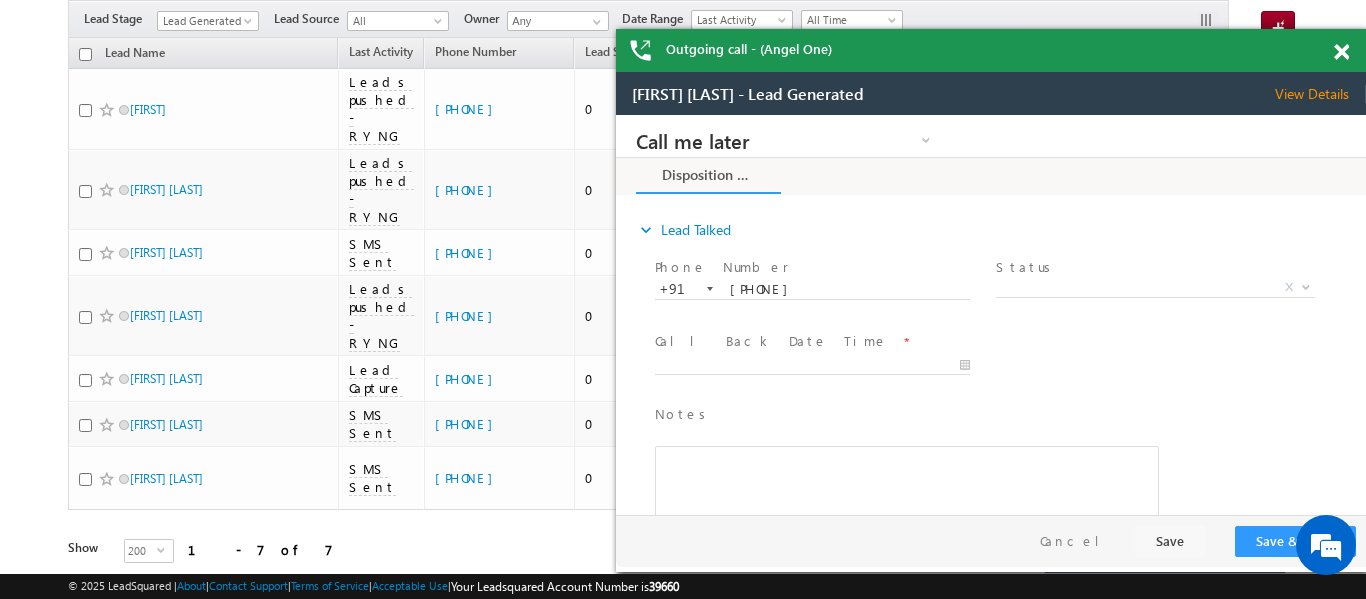 scroll, scrollTop: 0, scrollLeft: 0, axis: both 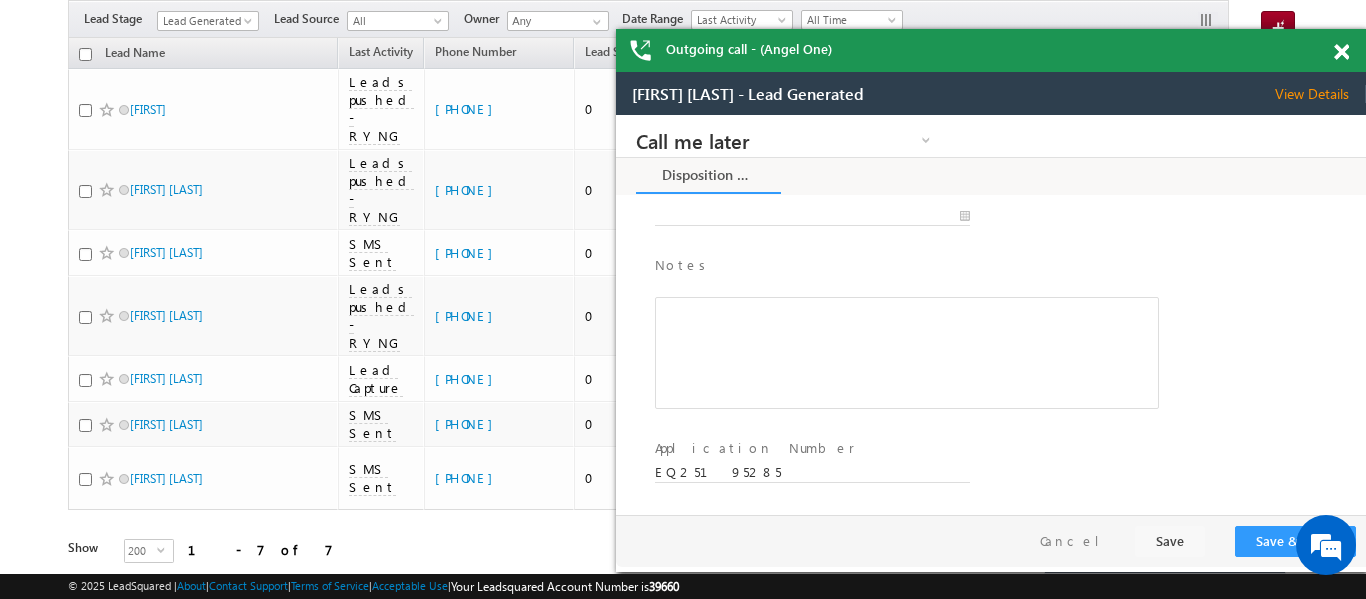 click at bounding box center [1341, 52] 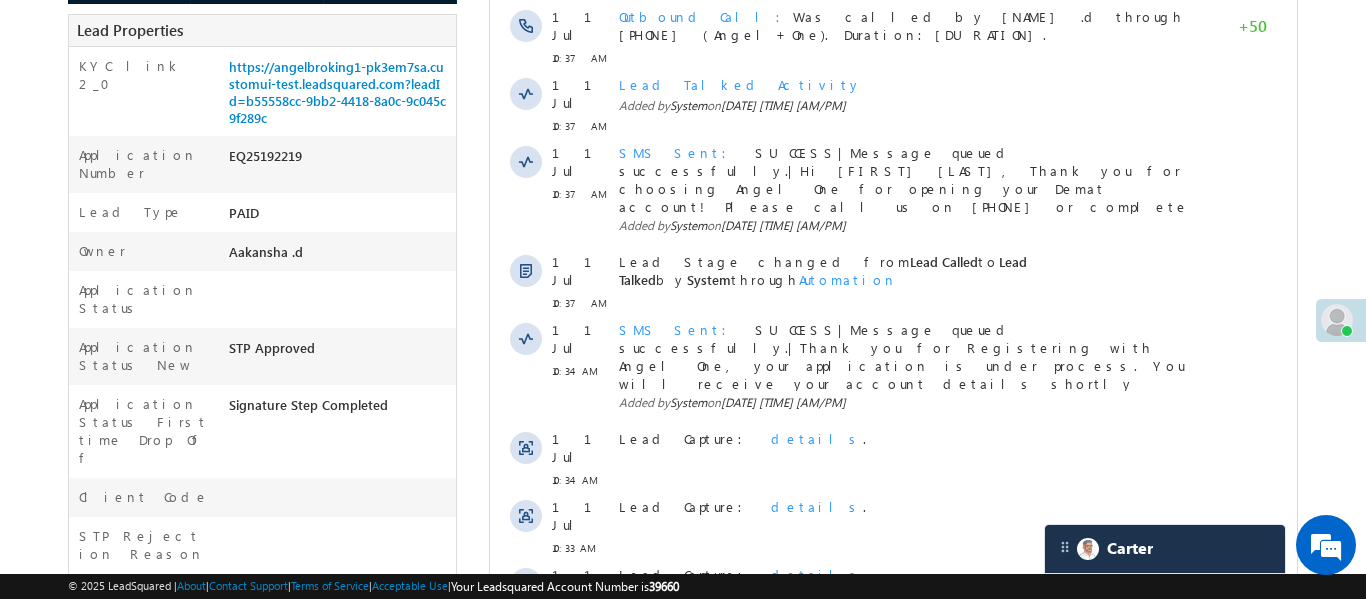 scroll, scrollTop: 0, scrollLeft: 0, axis: both 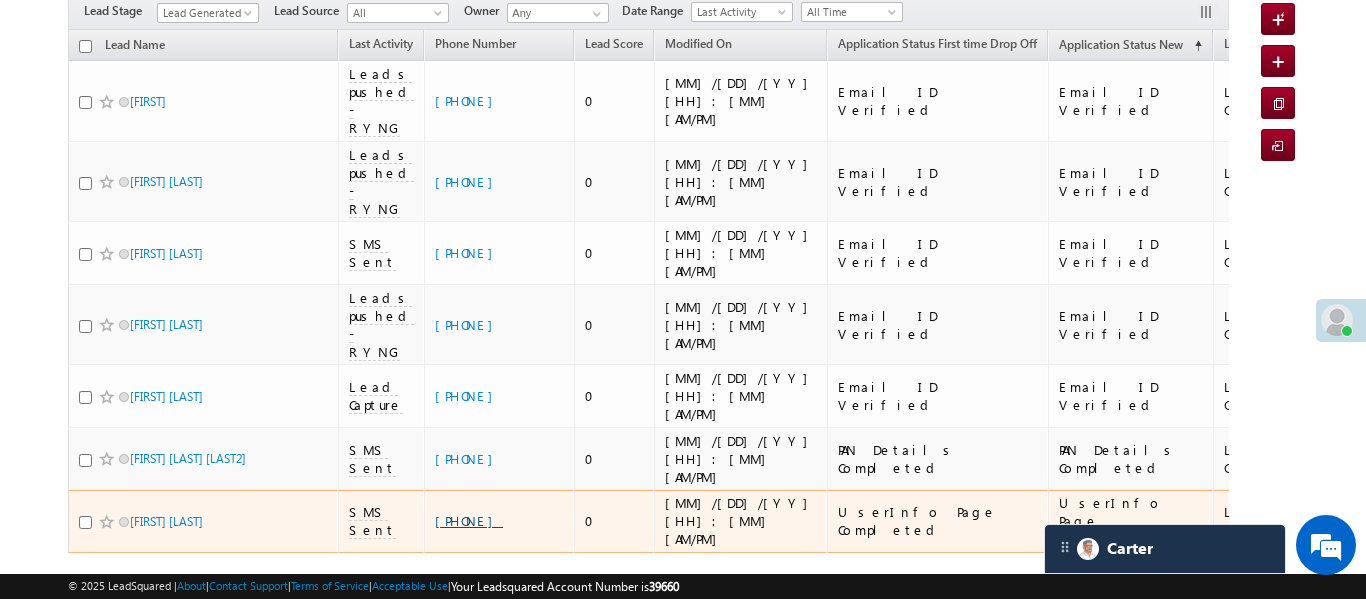 click on "[PHONE]" at bounding box center [469, 520] 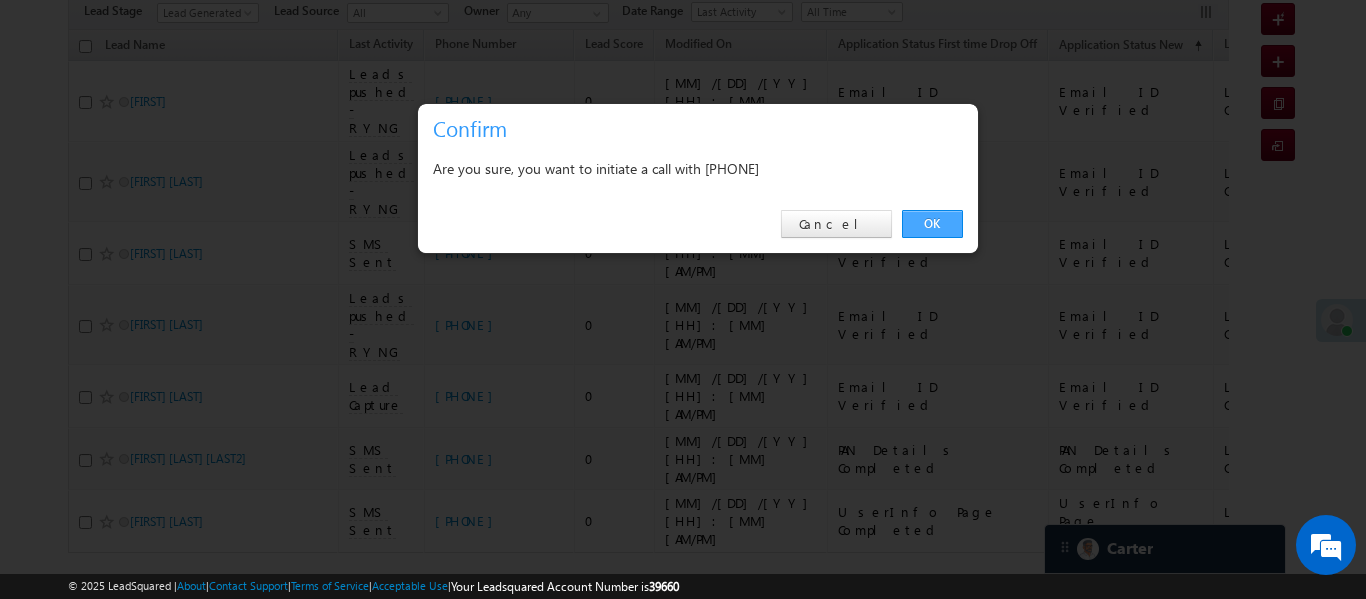 click on "OK" at bounding box center [932, 224] 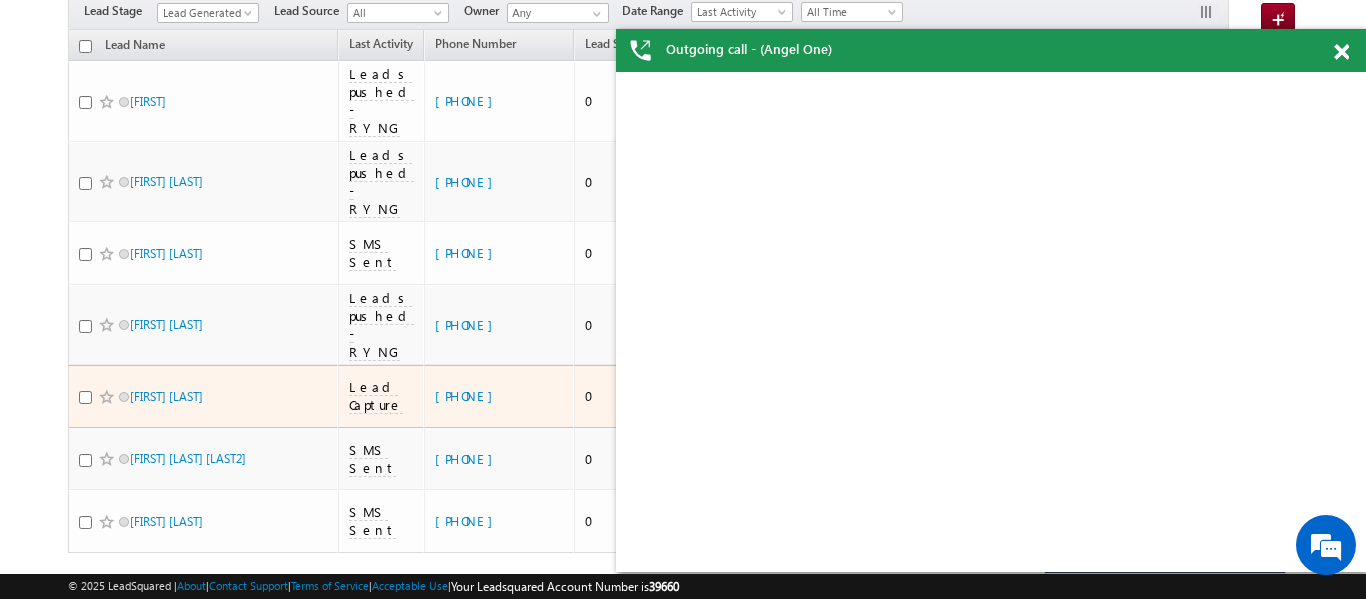 scroll, scrollTop: 0, scrollLeft: 0, axis: both 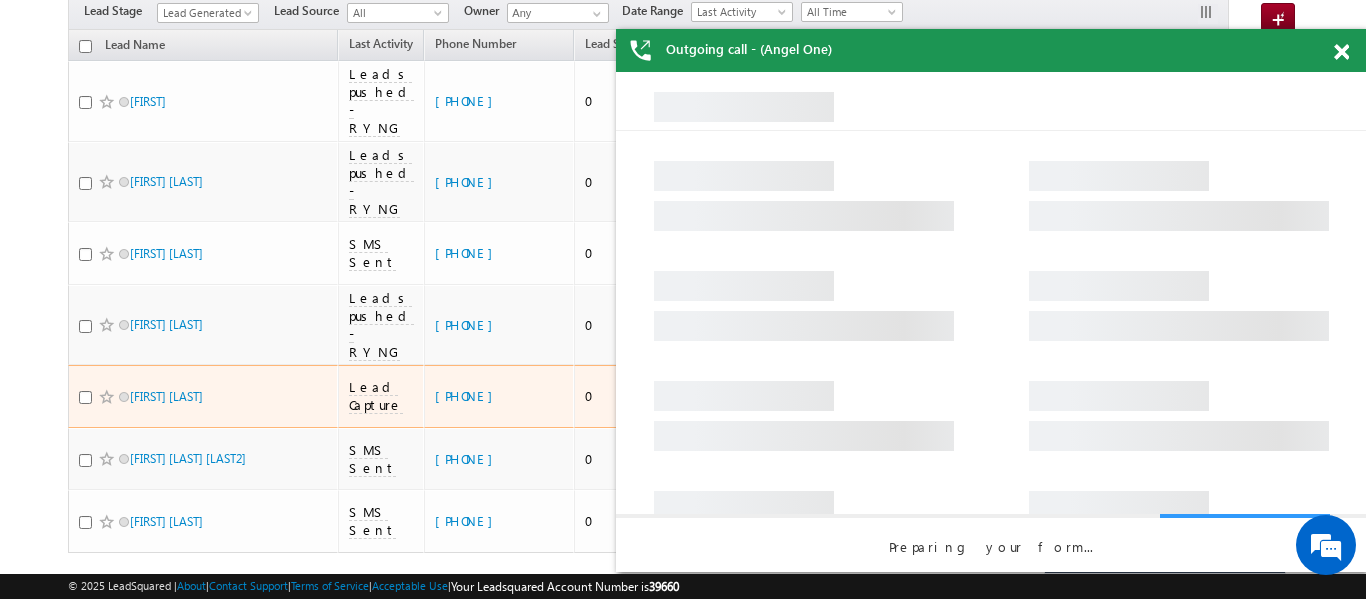 click on "deepak thakur" at bounding box center [203, 396] 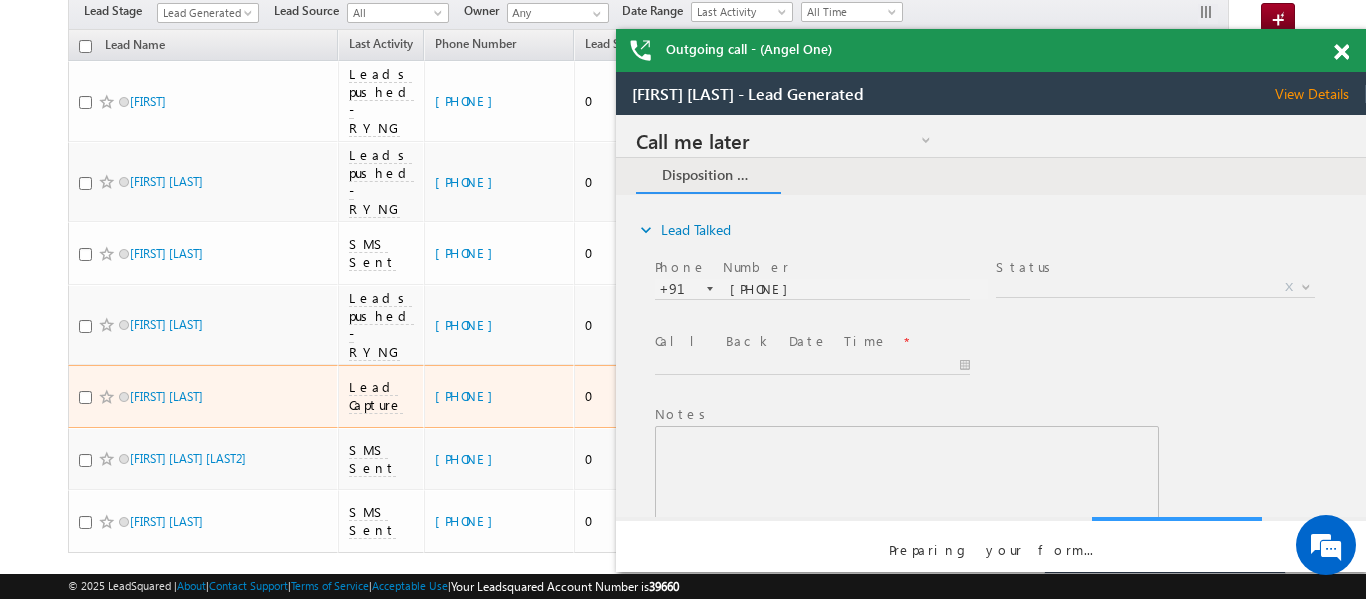 scroll, scrollTop: 0, scrollLeft: 0, axis: both 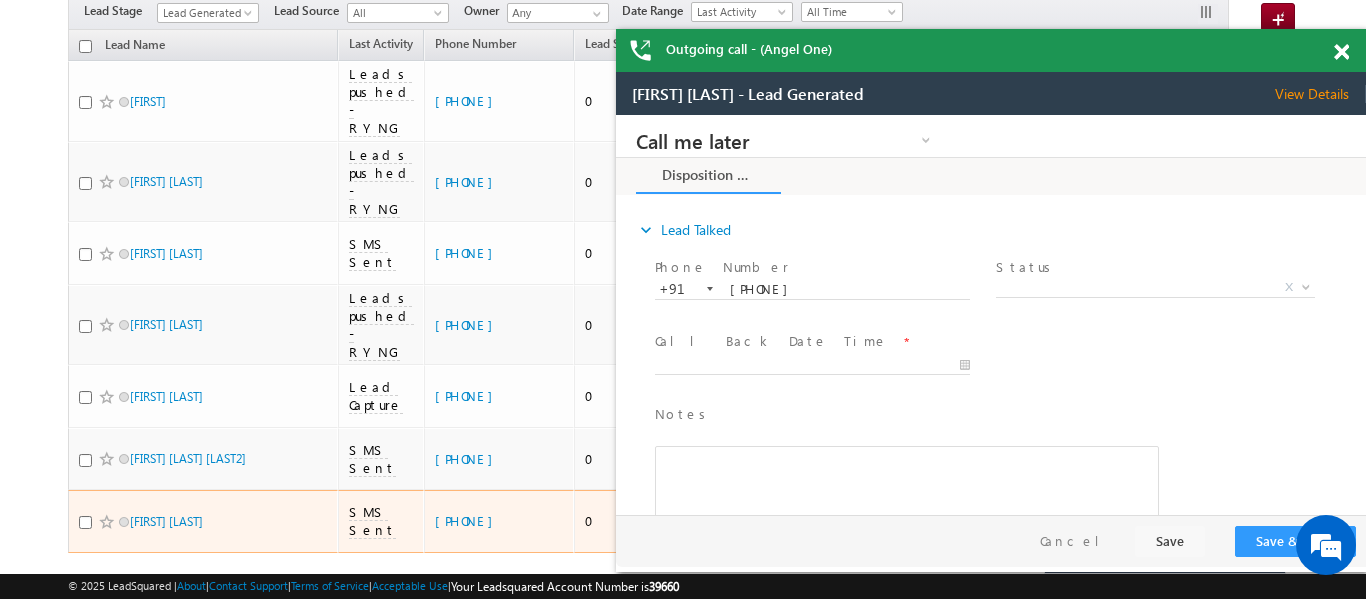 click on "+91-9631263978" at bounding box center [499, 521] 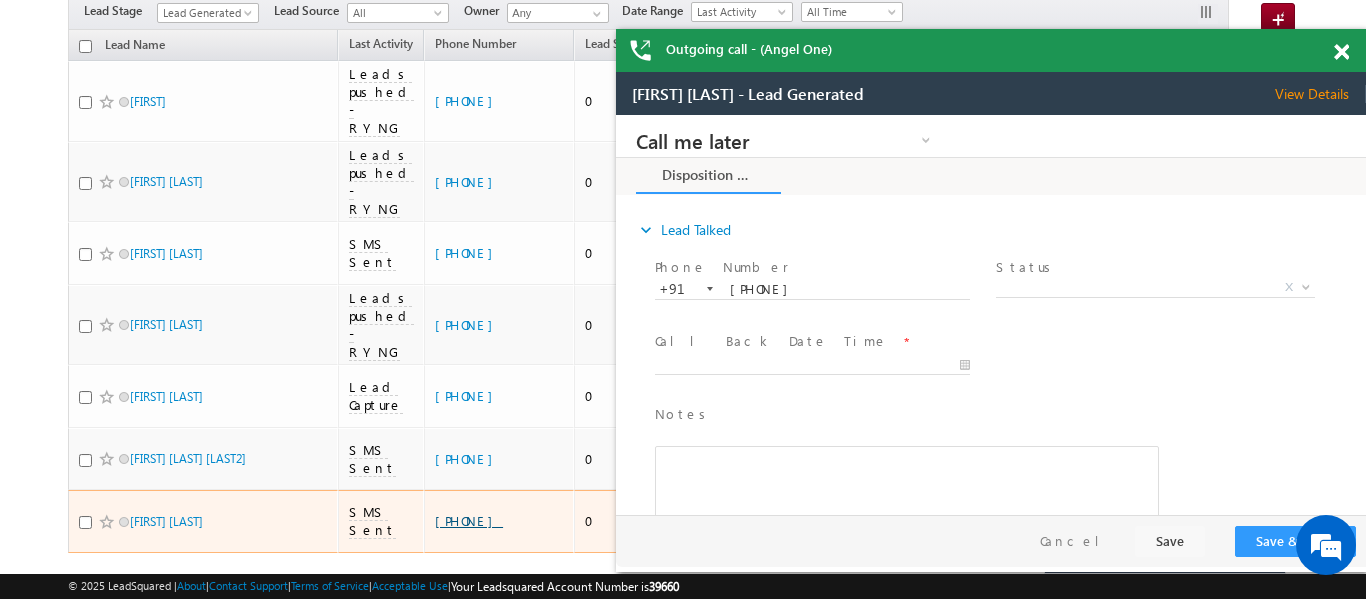 click on "+91-9631263978" at bounding box center (469, 520) 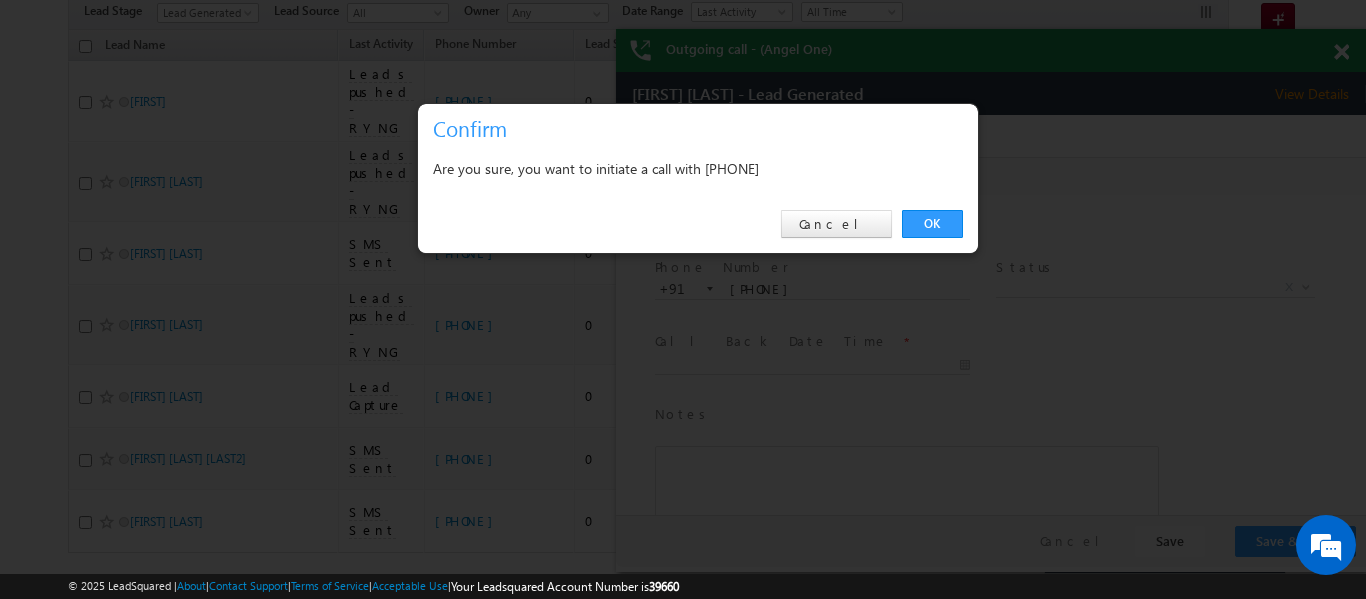 click on "OK Cancel" at bounding box center (698, 224) 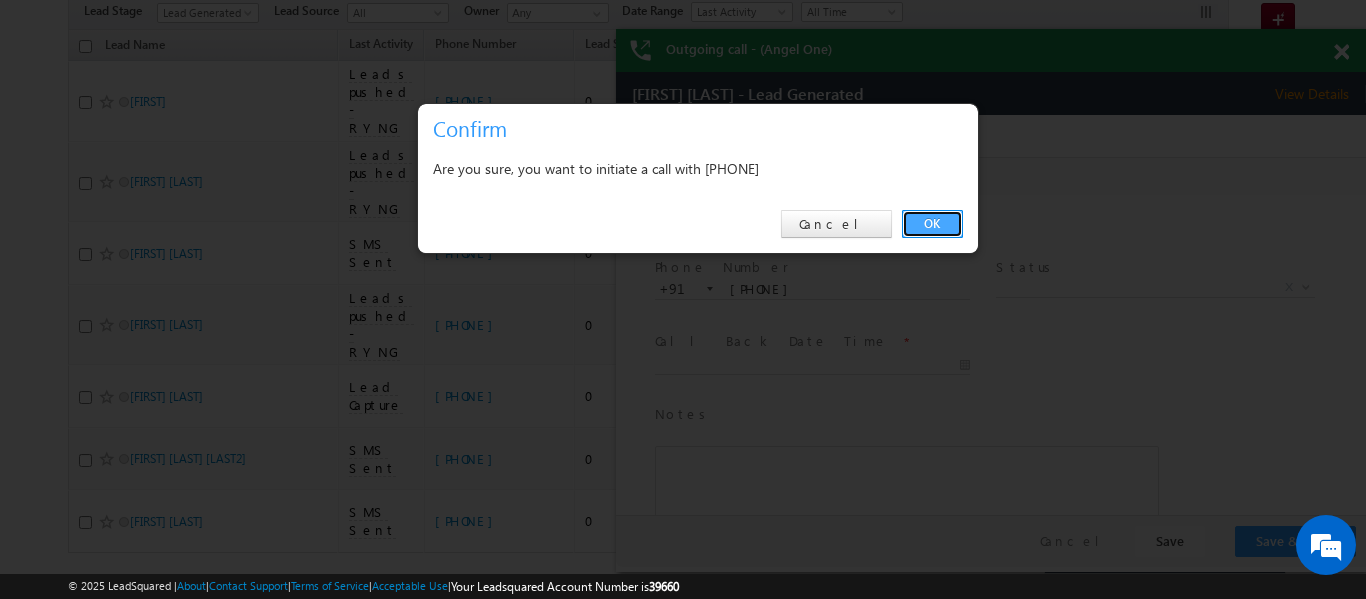 drag, startPoint x: 941, startPoint y: 234, endPoint x: 314, endPoint y: 90, distance: 643.3234 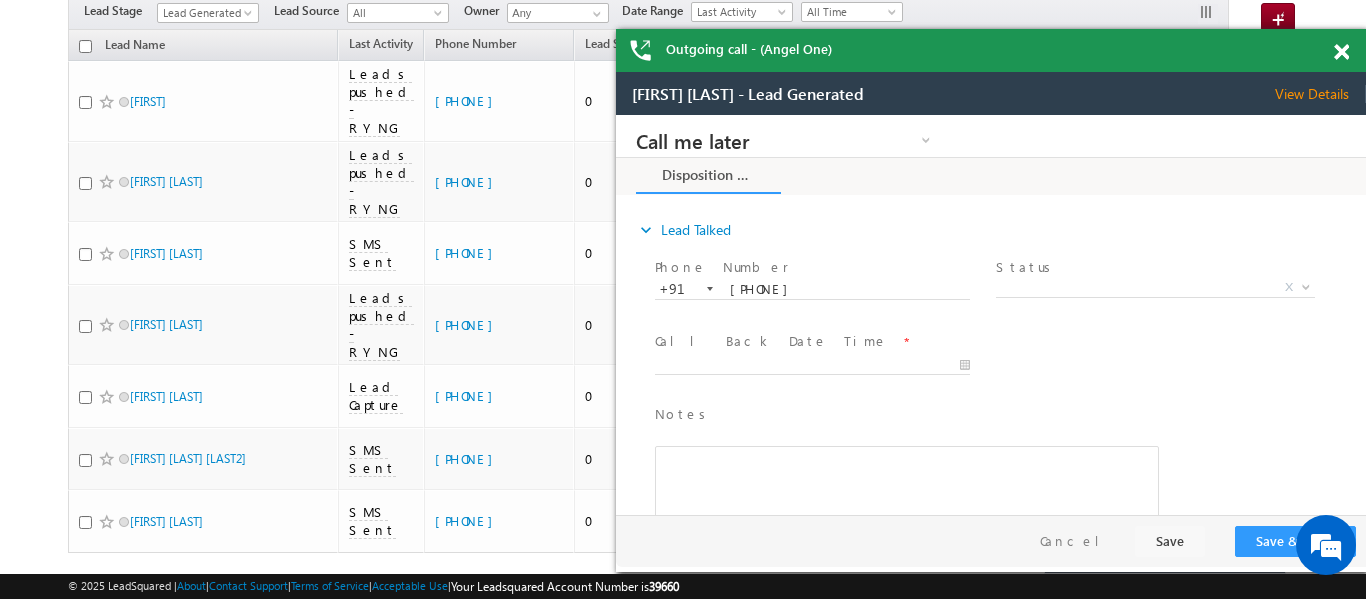 scroll, scrollTop: 0, scrollLeft: 0, axis: both 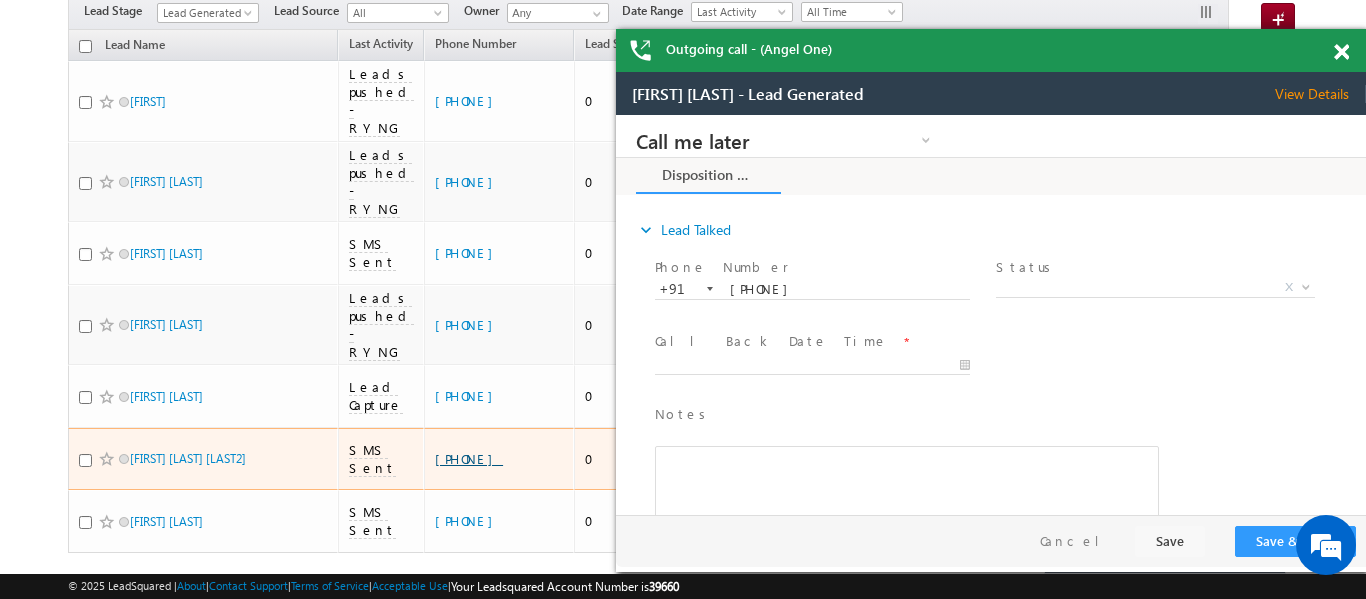 click on "[PHONE]" at bounding box center (469, 458) 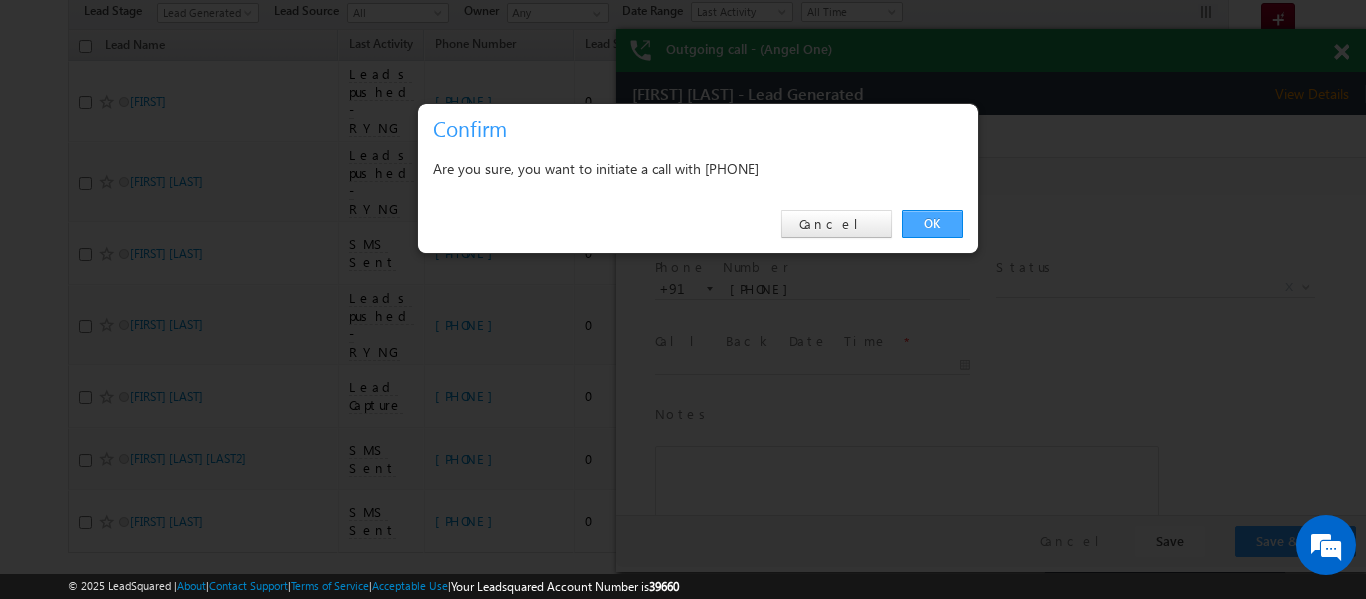 drag, startPoint x: 950, startPoint y: 219, endPoint x: 346, endPoint y: 49, distance: 627.46796 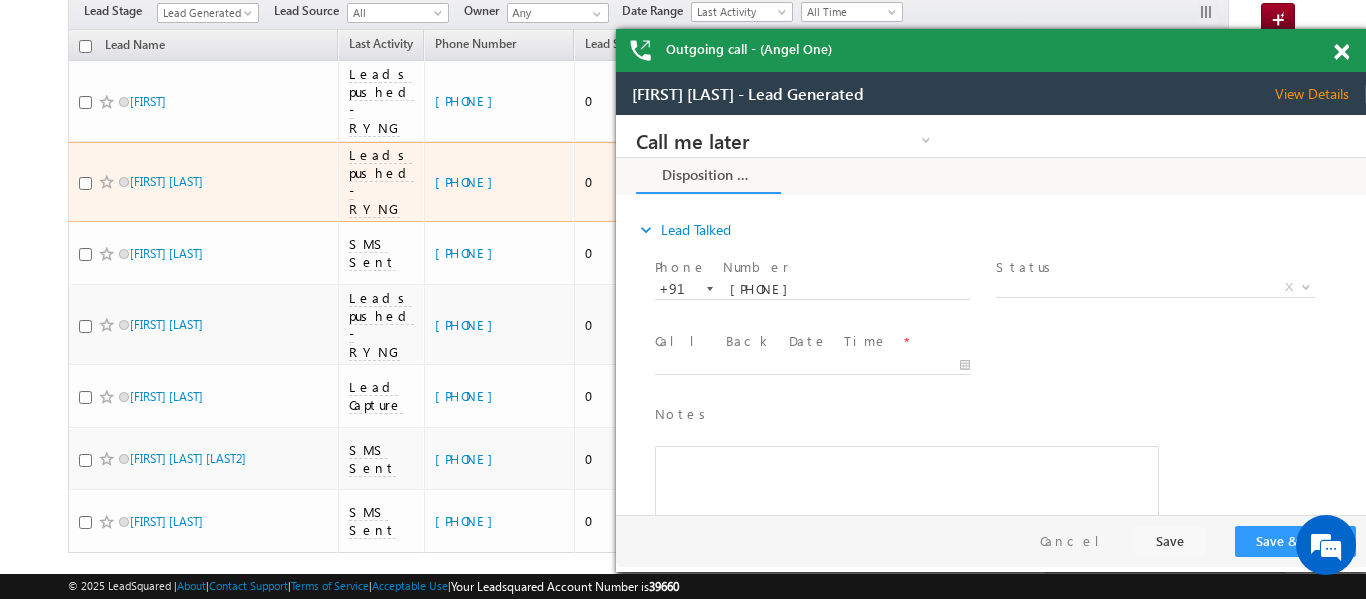 scroll, scrollTop: 0, scrollLeft: 0, axis: both 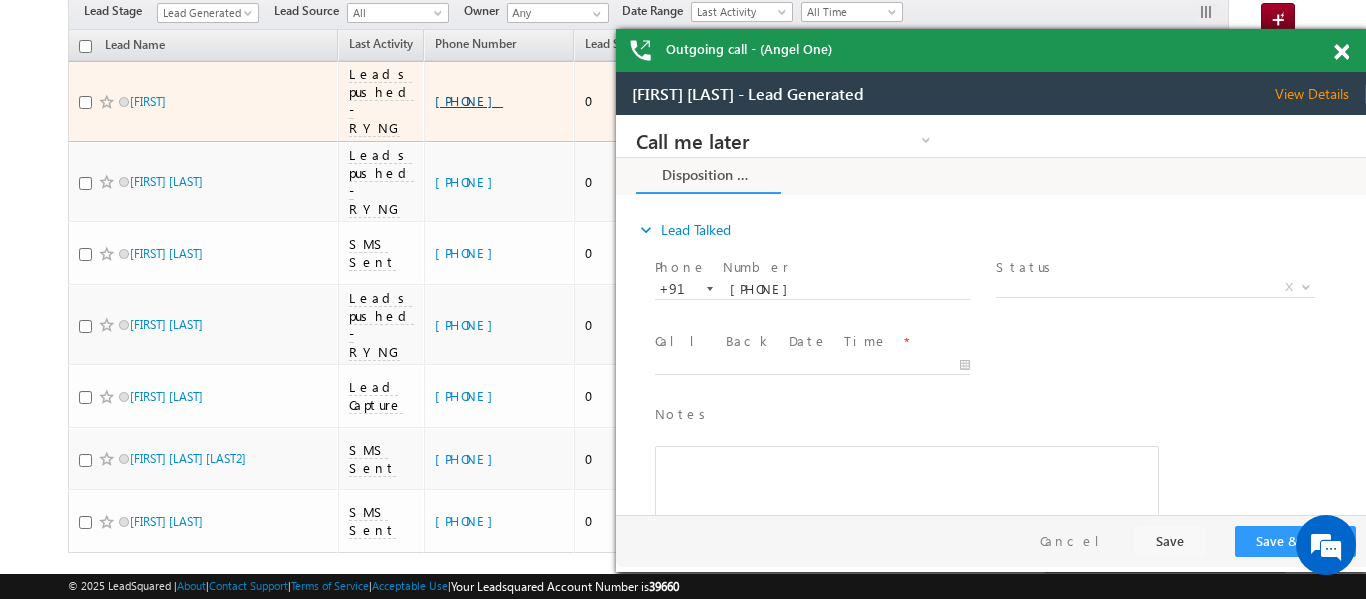 click on "+91-8809150716" at bounding box center [469, 100] 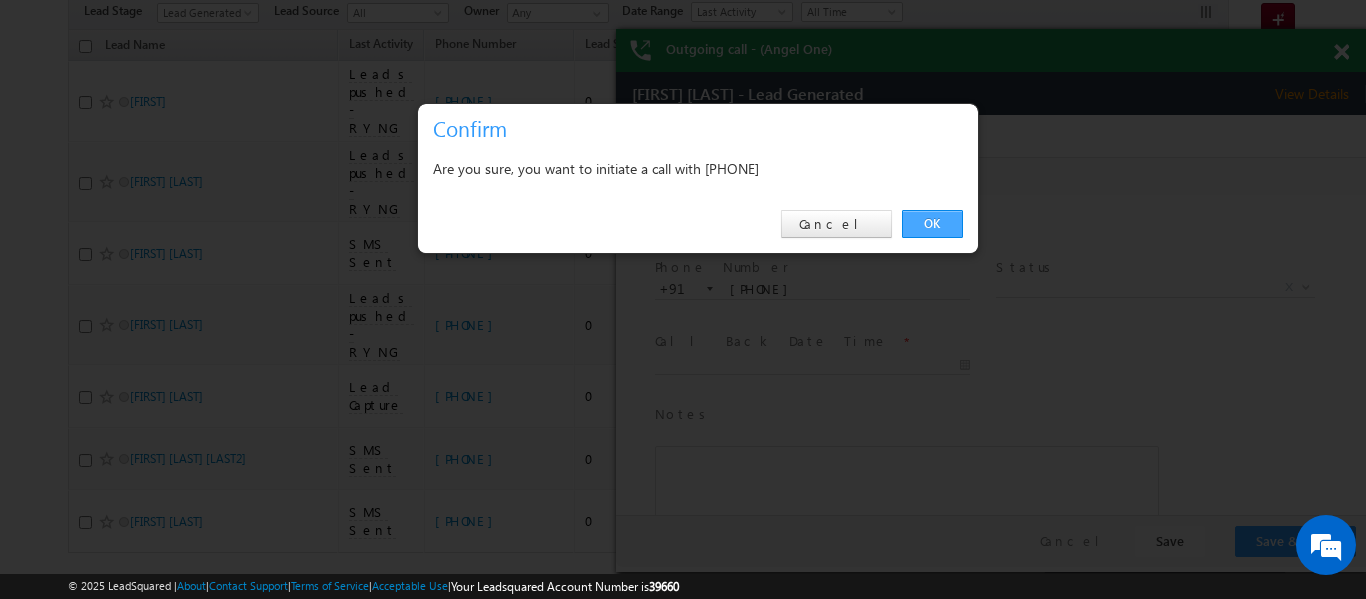 drag, startPoint x: 944, startPoint y: 222, endPoint x: 265, endPoint y: 98, distance: 690.2297 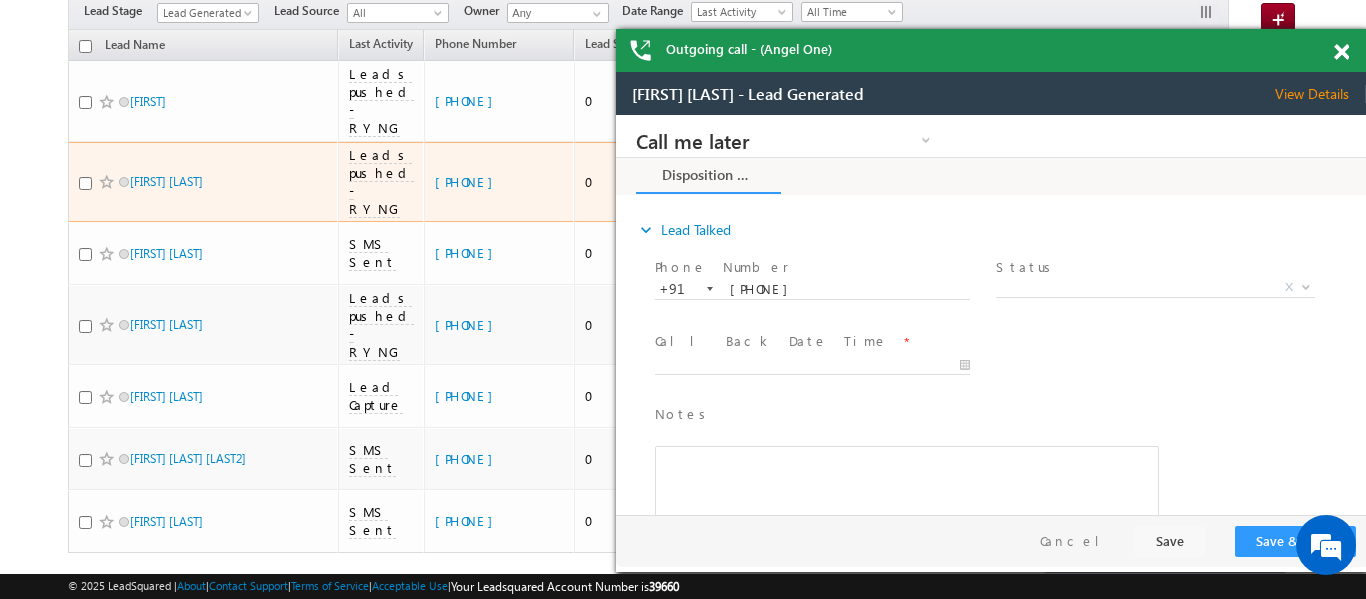 click on "+91-8200689518" at bounding box center (499, 182) 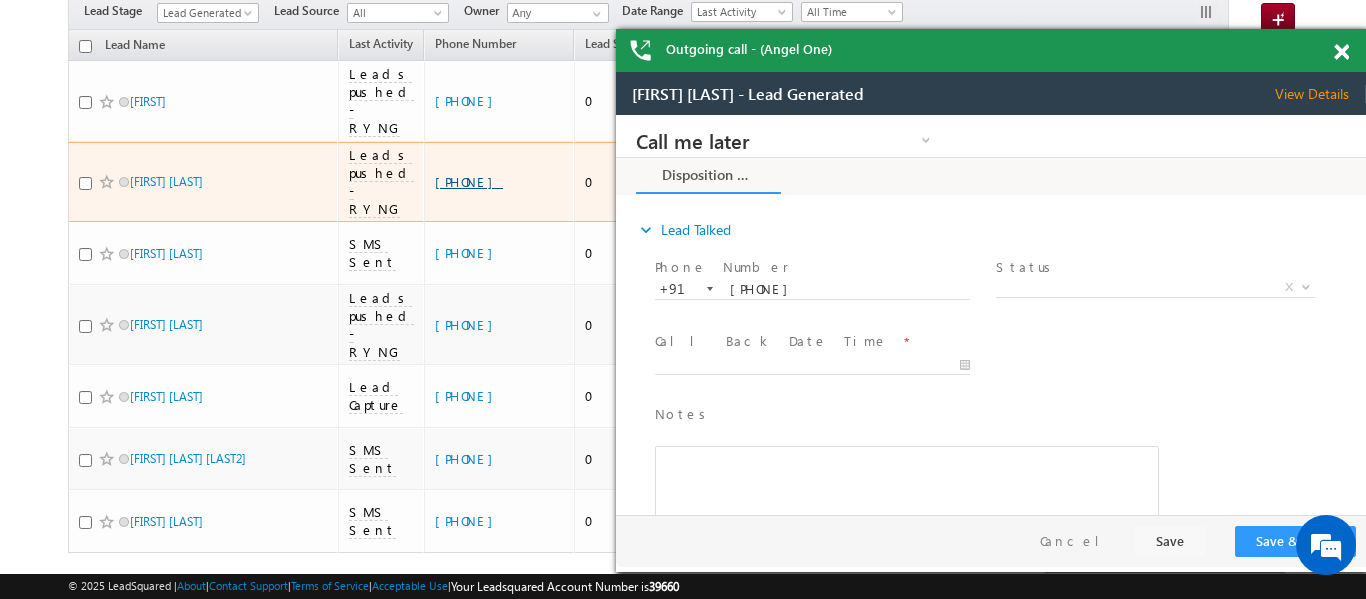 click on "+91-8200689518" at bounding box center [469, 181] 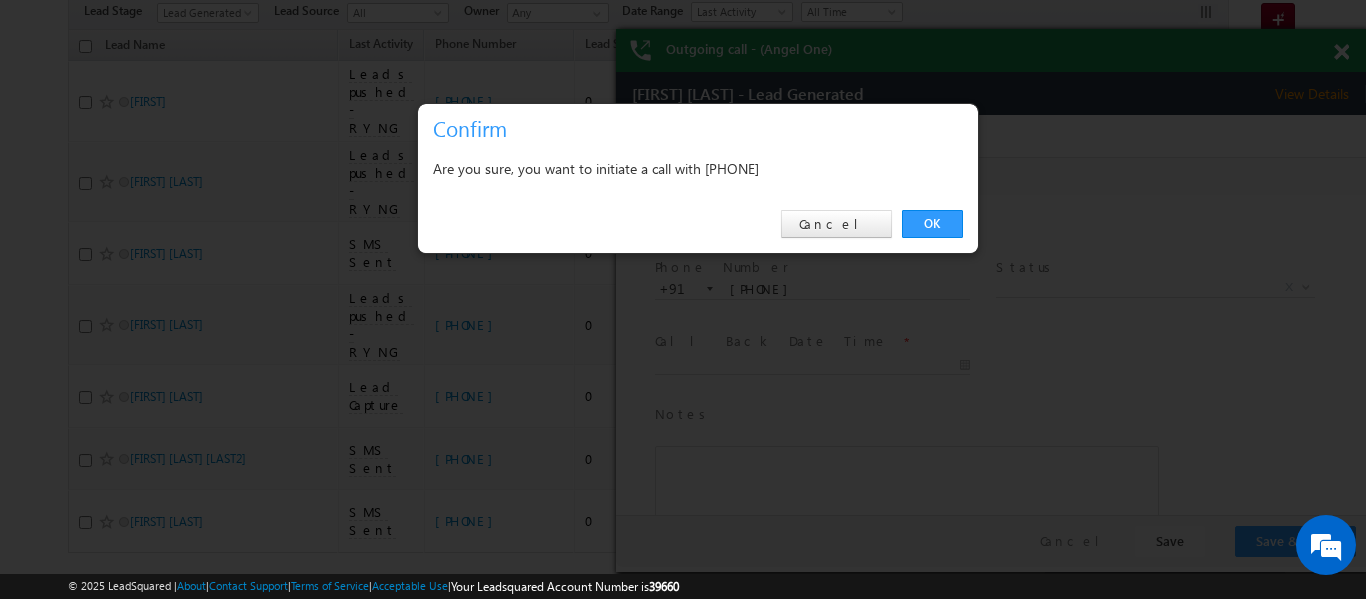 scroll, scrollTop: 0, scrollLeft: 0, axis: both 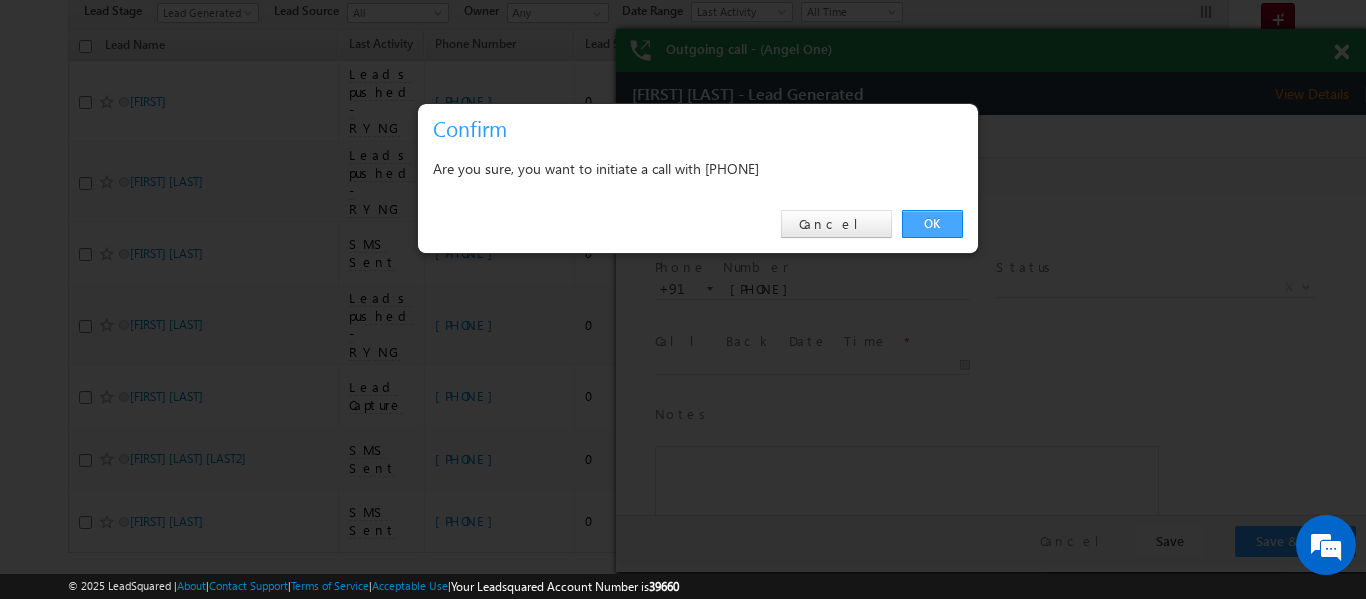 click on "OK" at bounding box center (932, 224) 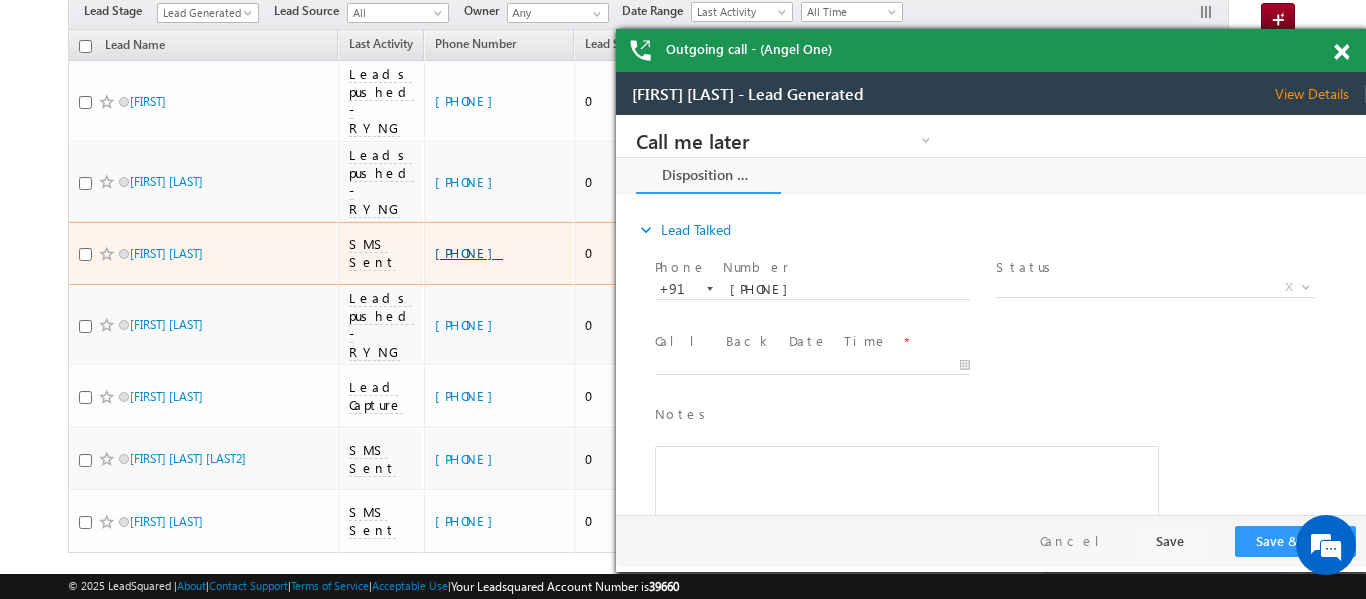 click on "+91-8269950027" at bounding box center [469, 252] 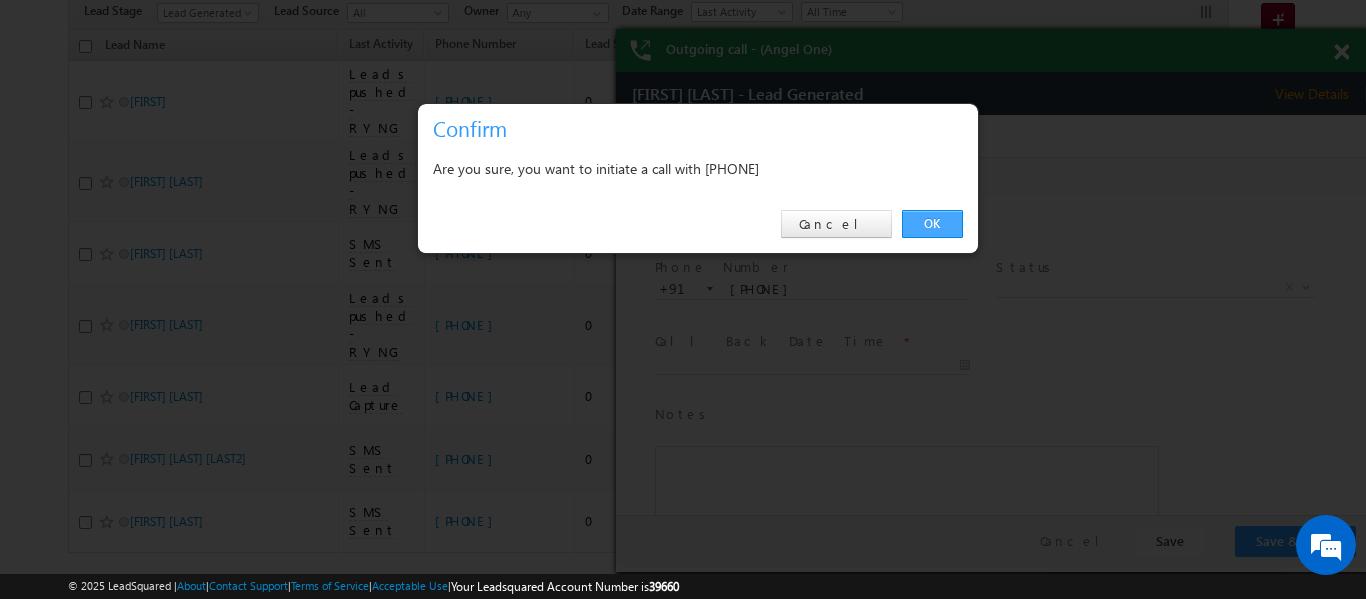 scroll, scrollTop: 0, scrollLeft: 0, axis: both 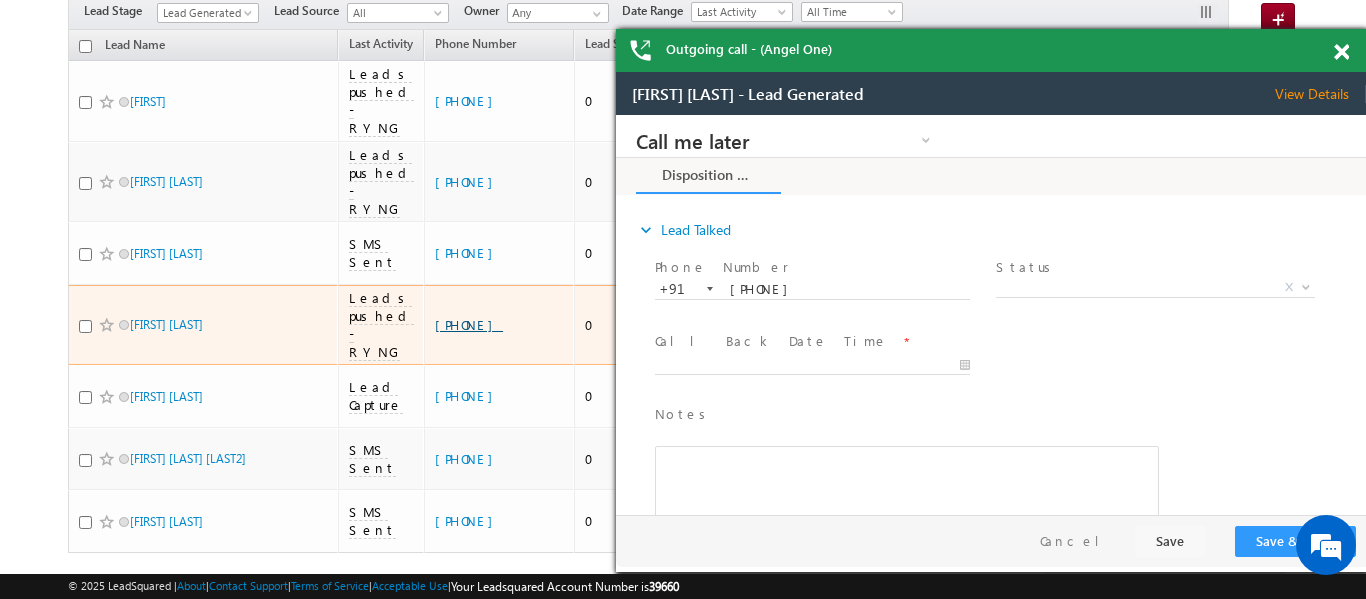 click on "+91-6204691450" at bounding box center (469, 324) 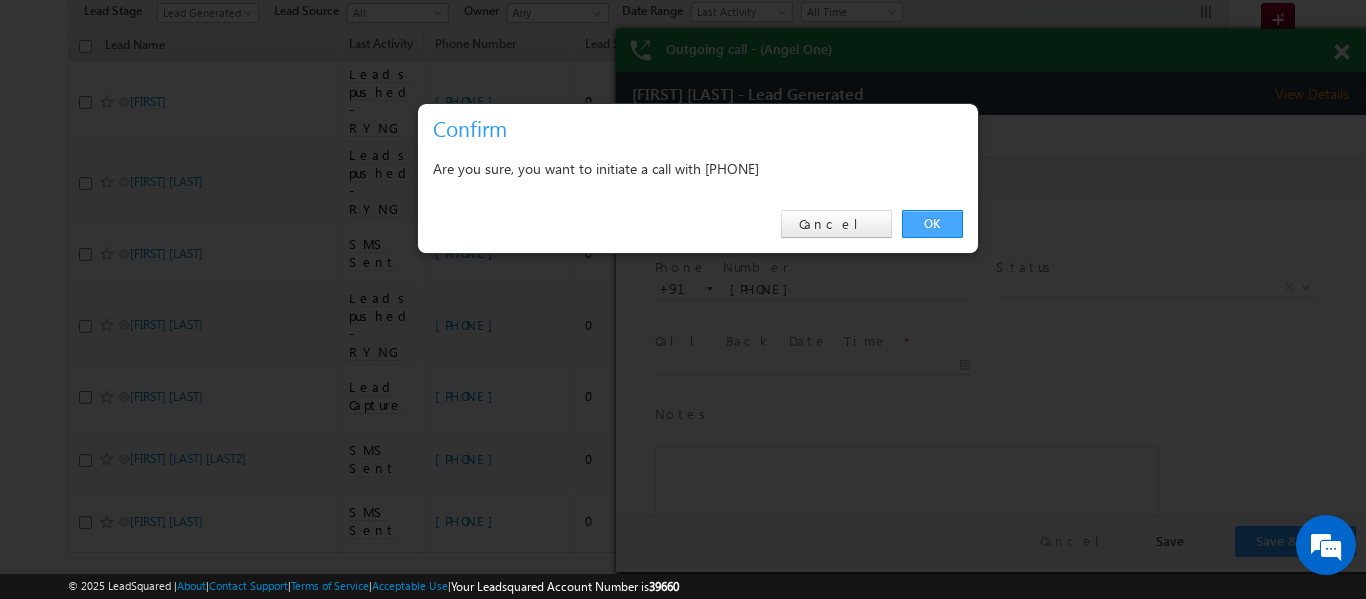 scroll, scrollTop: 0, scrollLeft: 0, axis: both 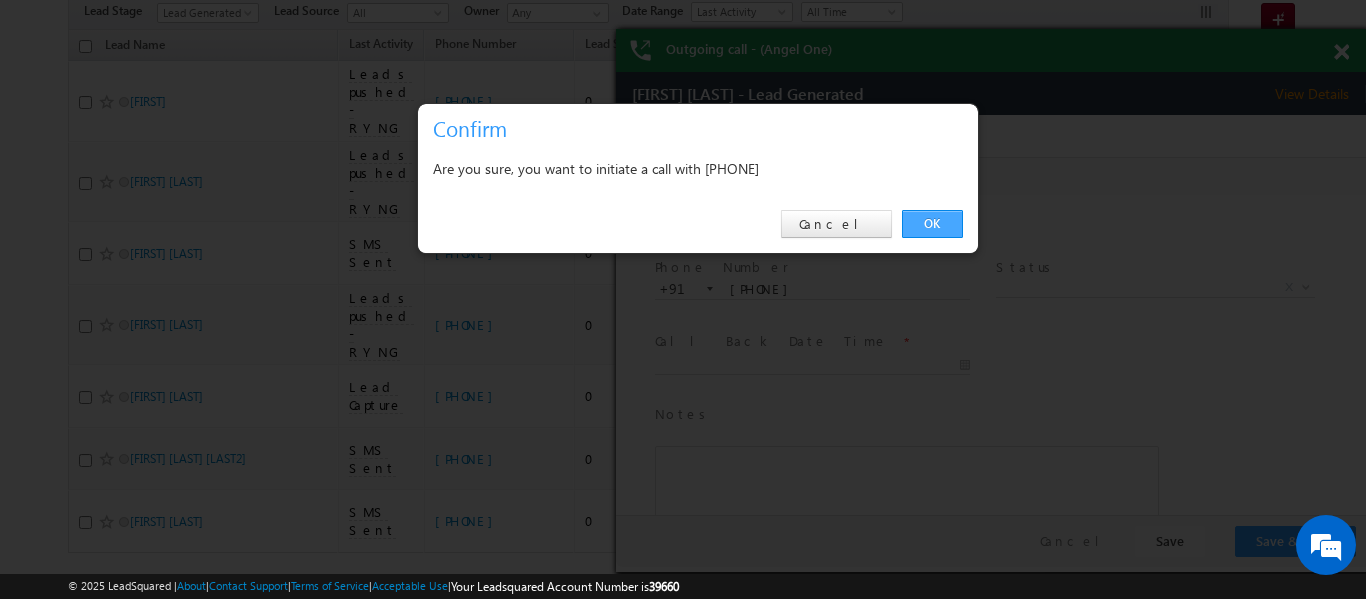 click on "OK" at bounding box center [932, 224] 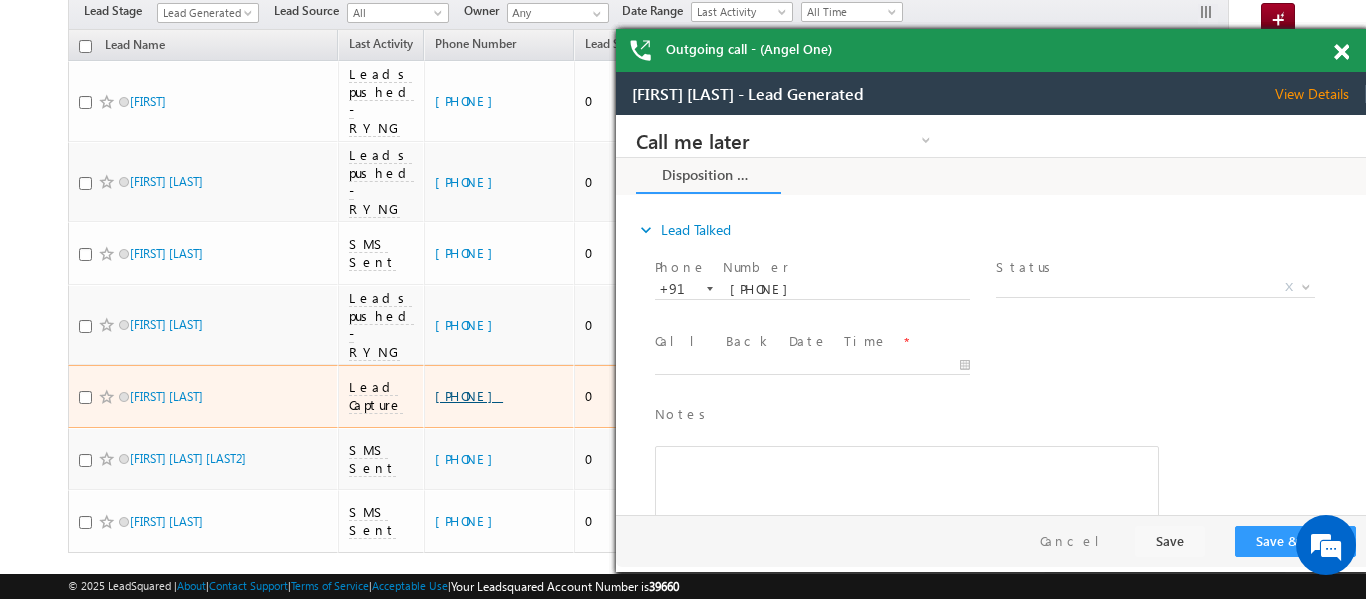 click on "[PHONE]" at bounding box center [469, 395] 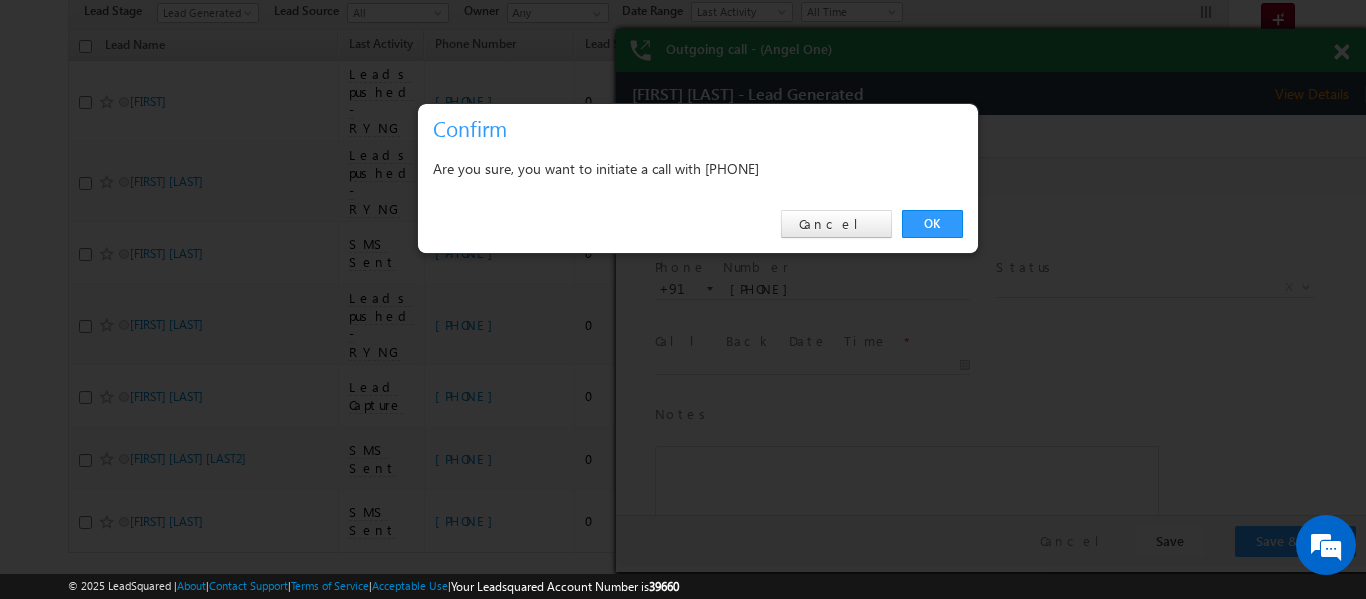 click on "OK" at bounding box center [932, 224] 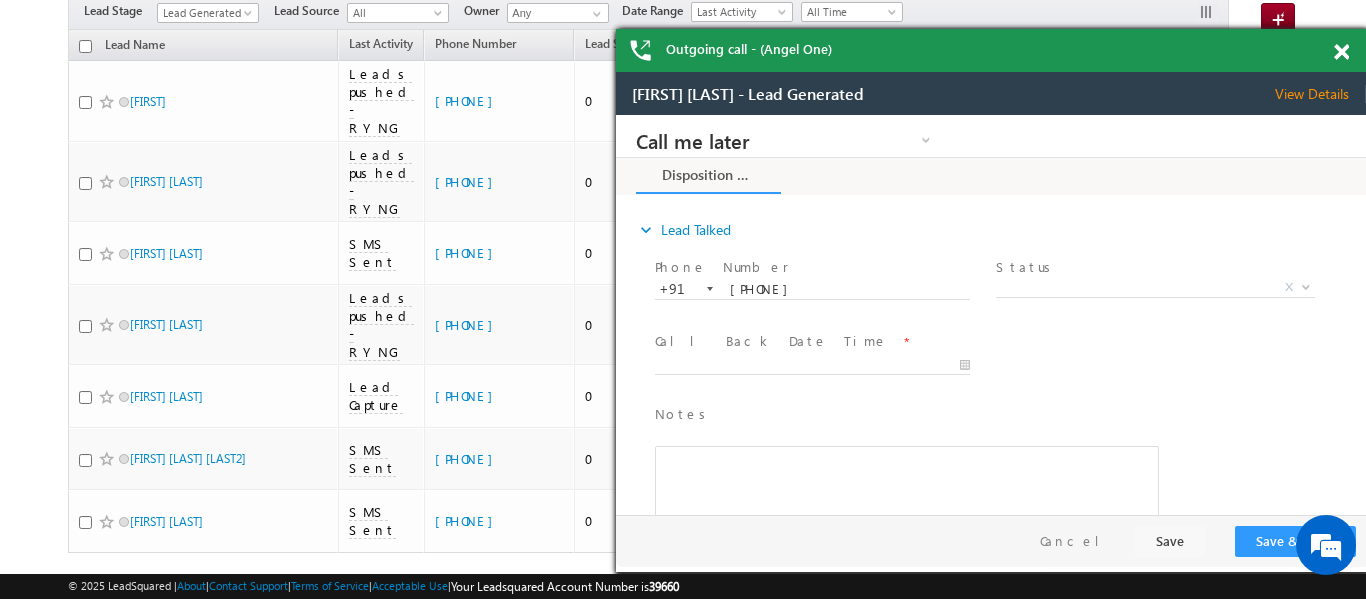 scroll, scrollTop: 0, scrollLeft: 0, axis: both 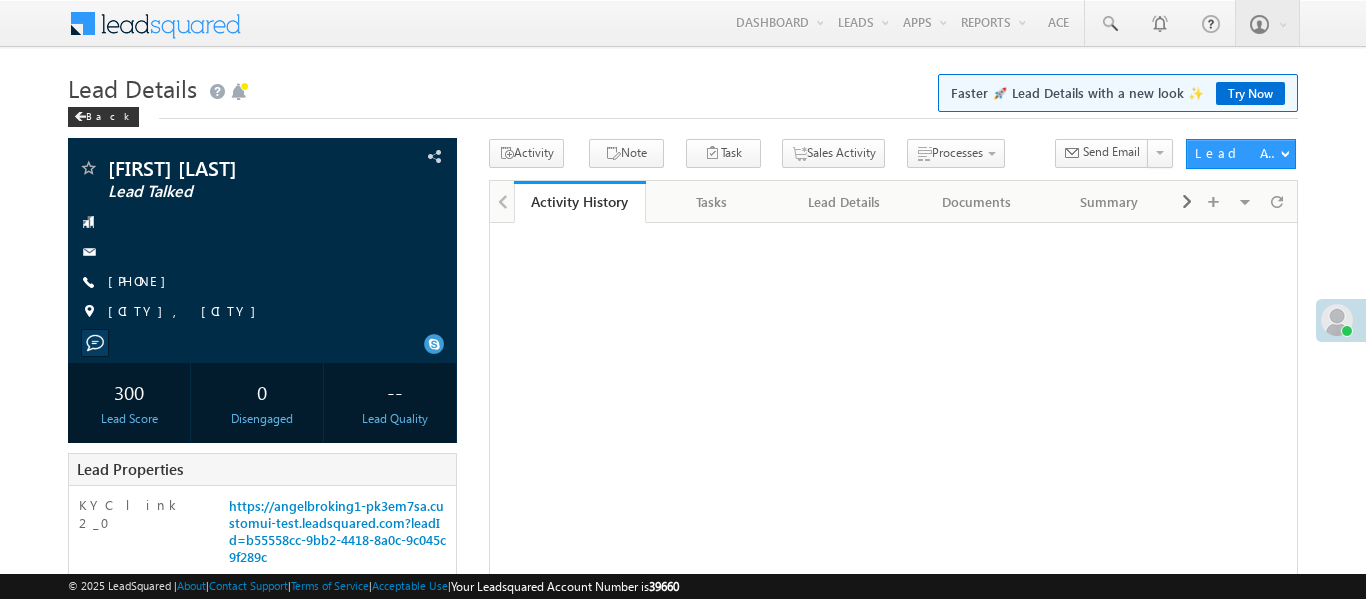 click on "EQ25192219" at bounding box center (340, 599) 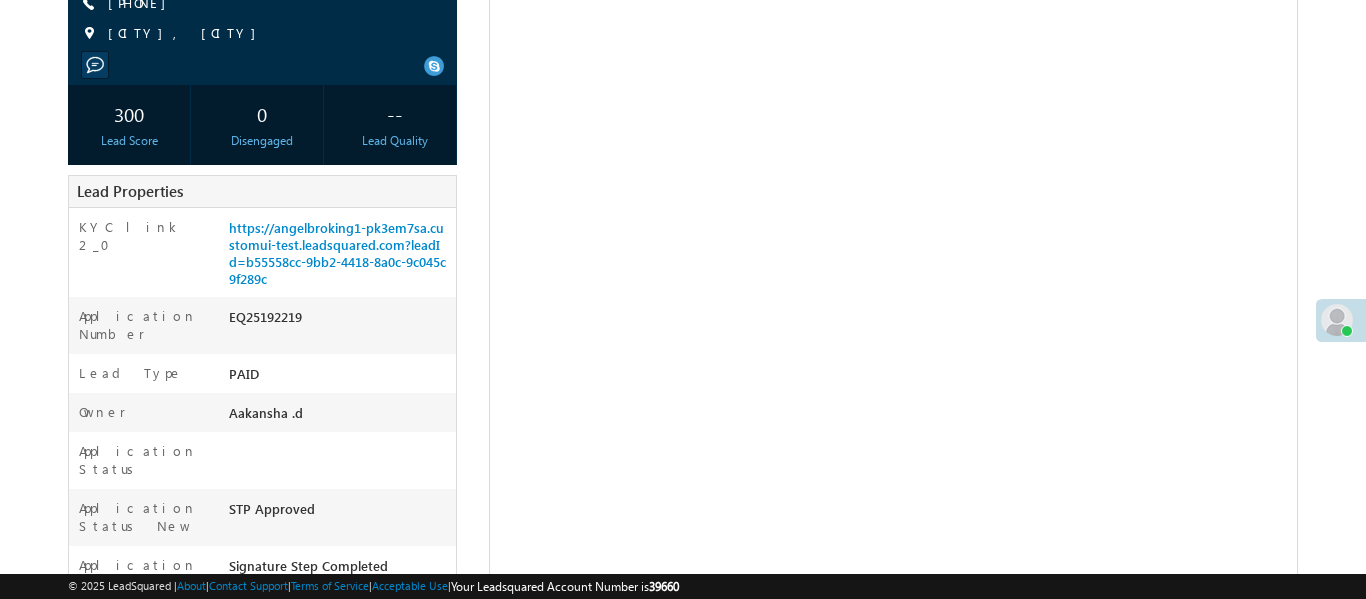 click on "EQ25192219" at bounding box center [340, 321] 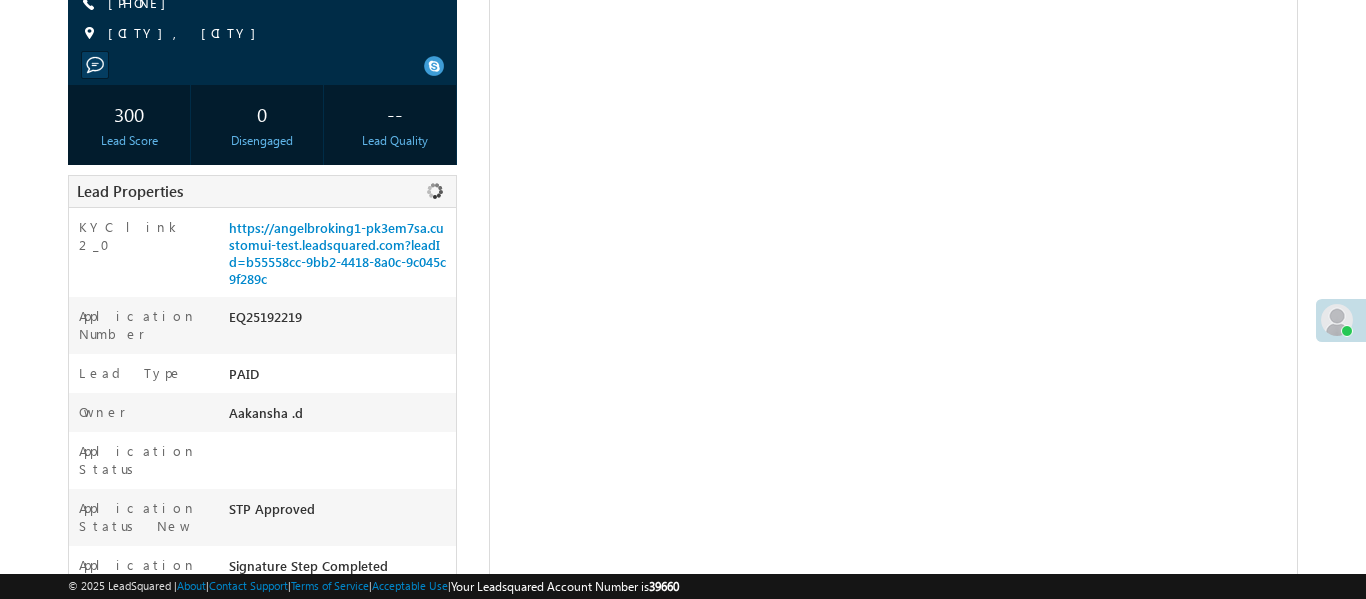 click on "EQ25192219" at bounding box center (340, 321) 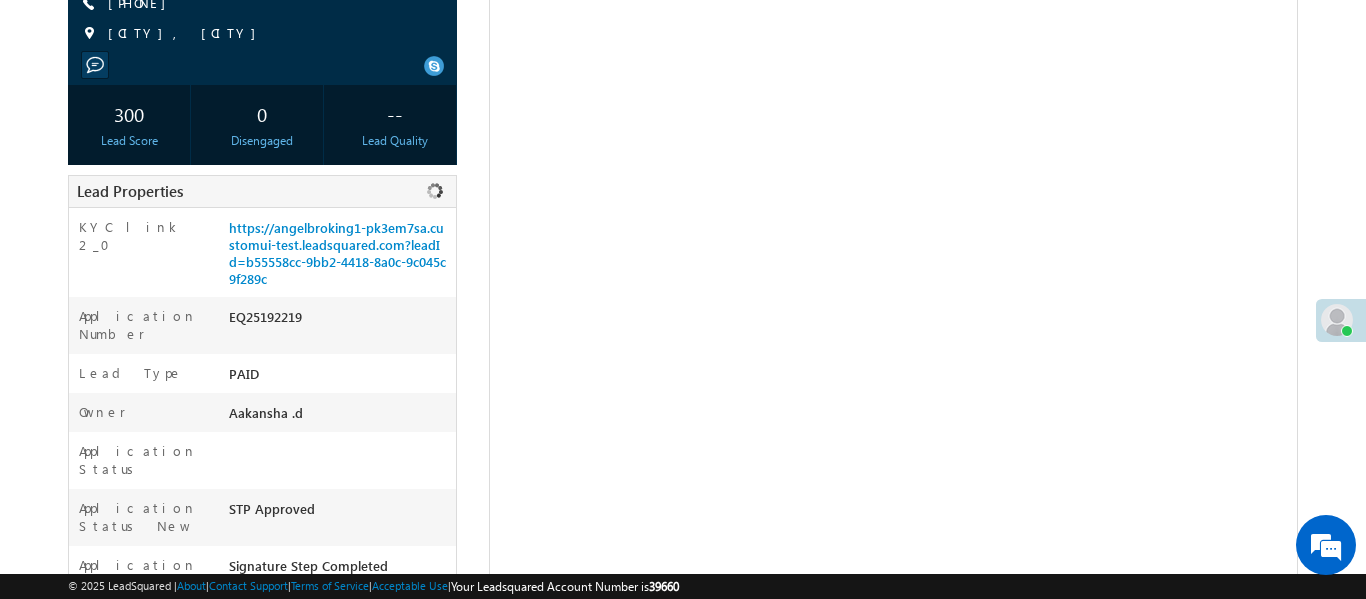 scroll, scrollTop: 278, scrollLeft: 0, axis: vertical 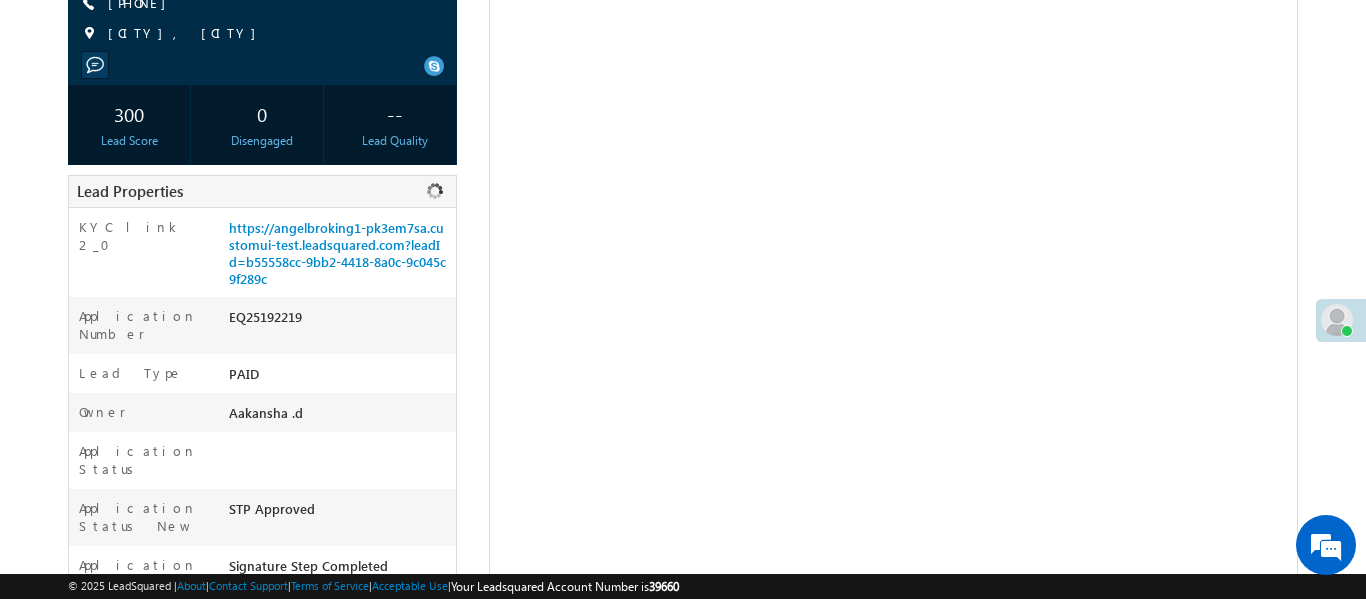 click on "EQ25192219" at bounding box center [340, 321] 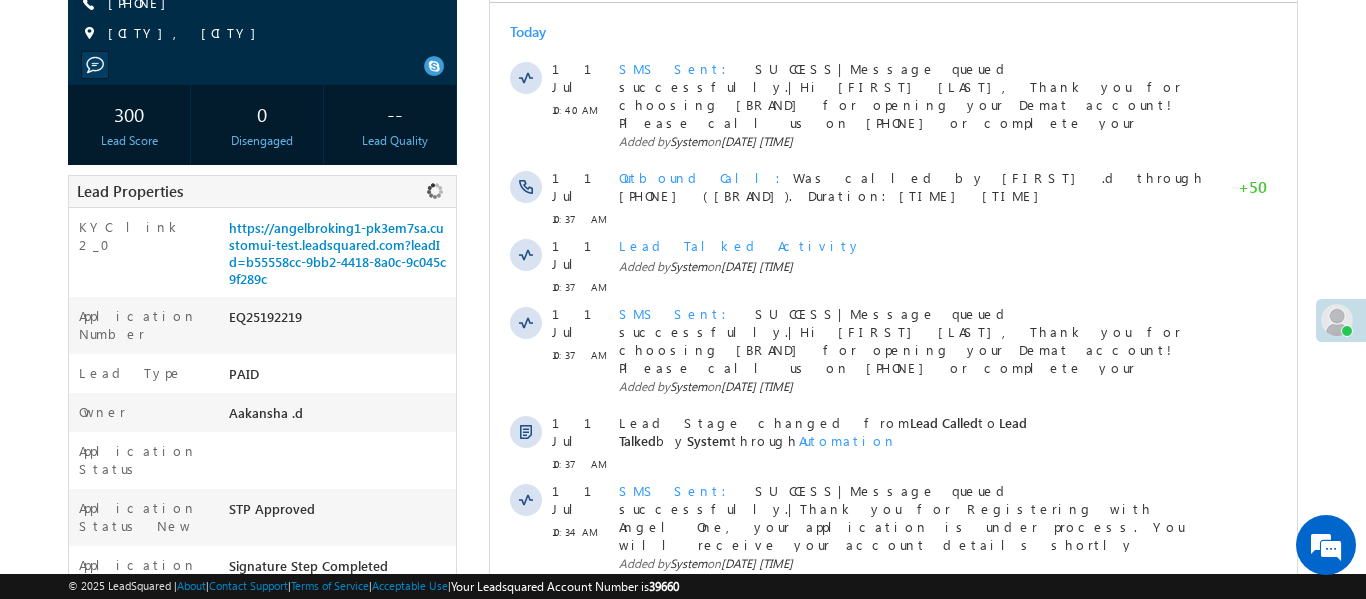 scroll, scrollTop: 0, scrollLeft: 0, axis: both 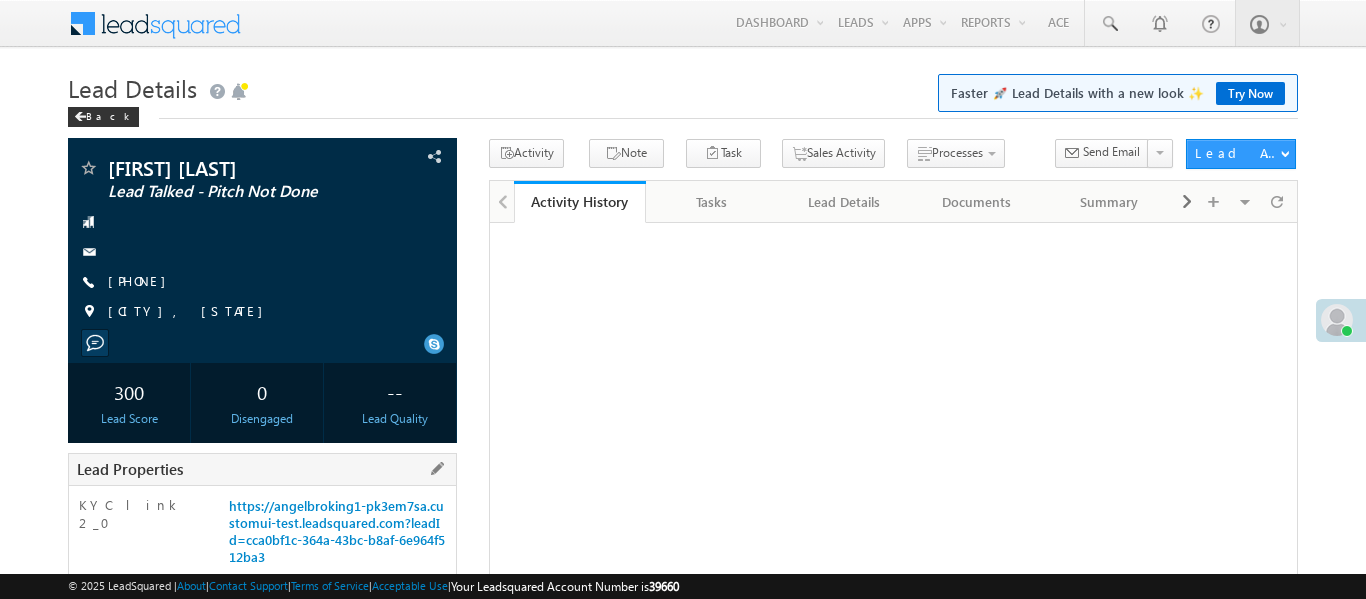 click on "EQ25132012" at bounding box center [340, 599] 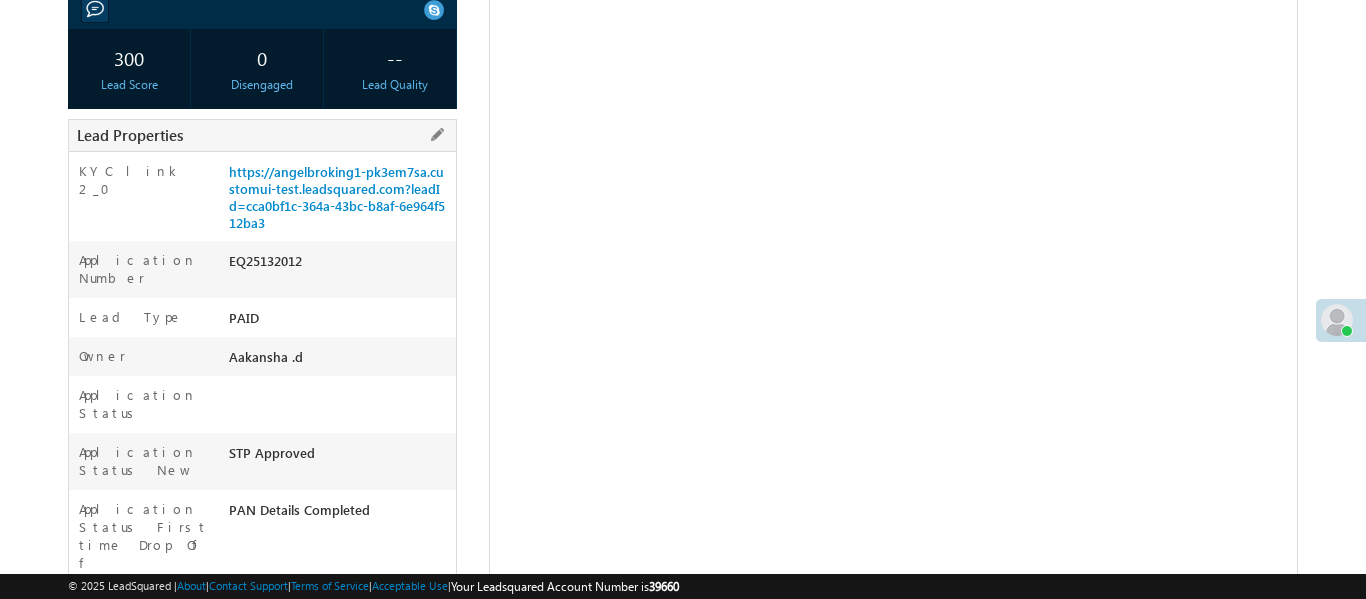 click on "EQ25132012" at bounding box center [340, 265] 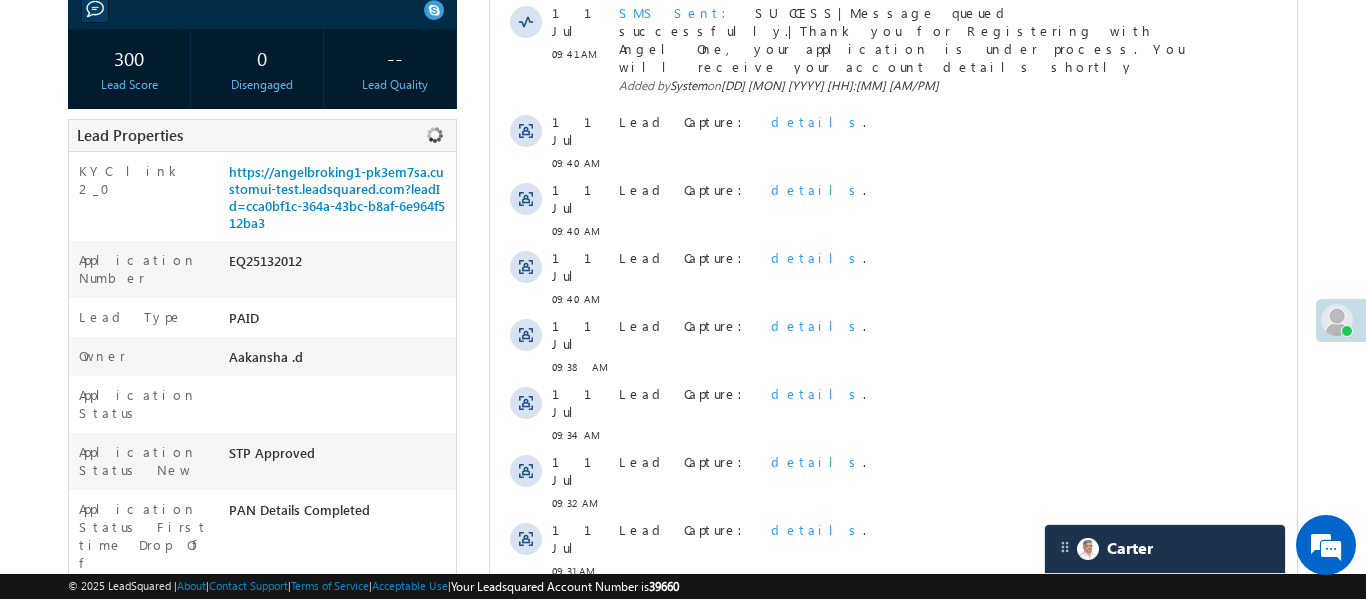 scroll, scrollTop: 0, scrollLeft: 0, axis: both 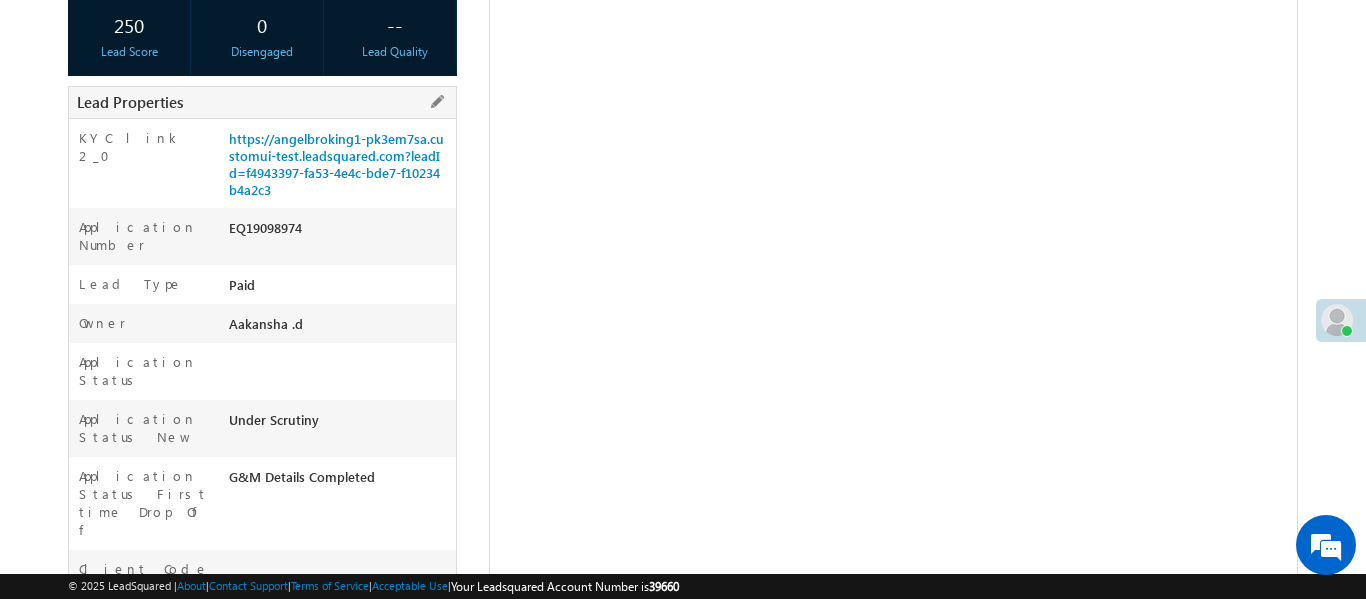 click on "EQ19098974" at bounding box center [340, 232] 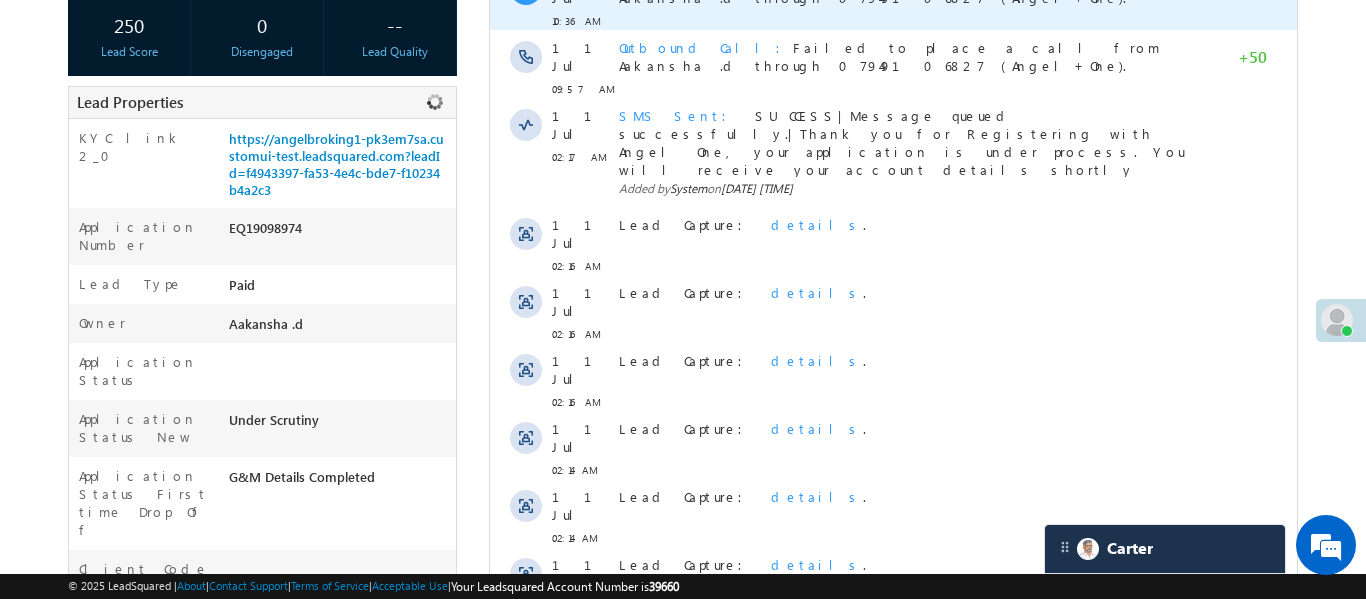 scroll, scrollTop: 367, scrollLeft: 0, axis: vertical 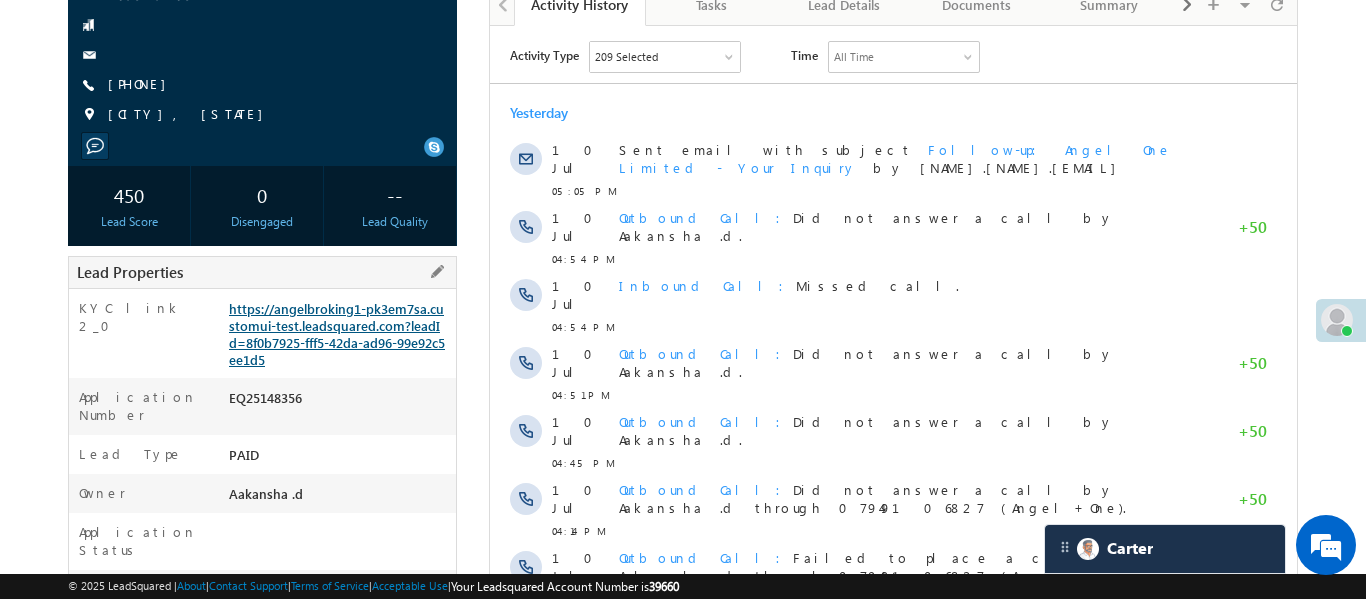 click on "https://angelbroking1-pk3em7sa.customui-test.leadsquared.com?leadId=8f0b7925-fff5-42da-ad96-99e92c5ee1d5" at bounding box center [337, 334] 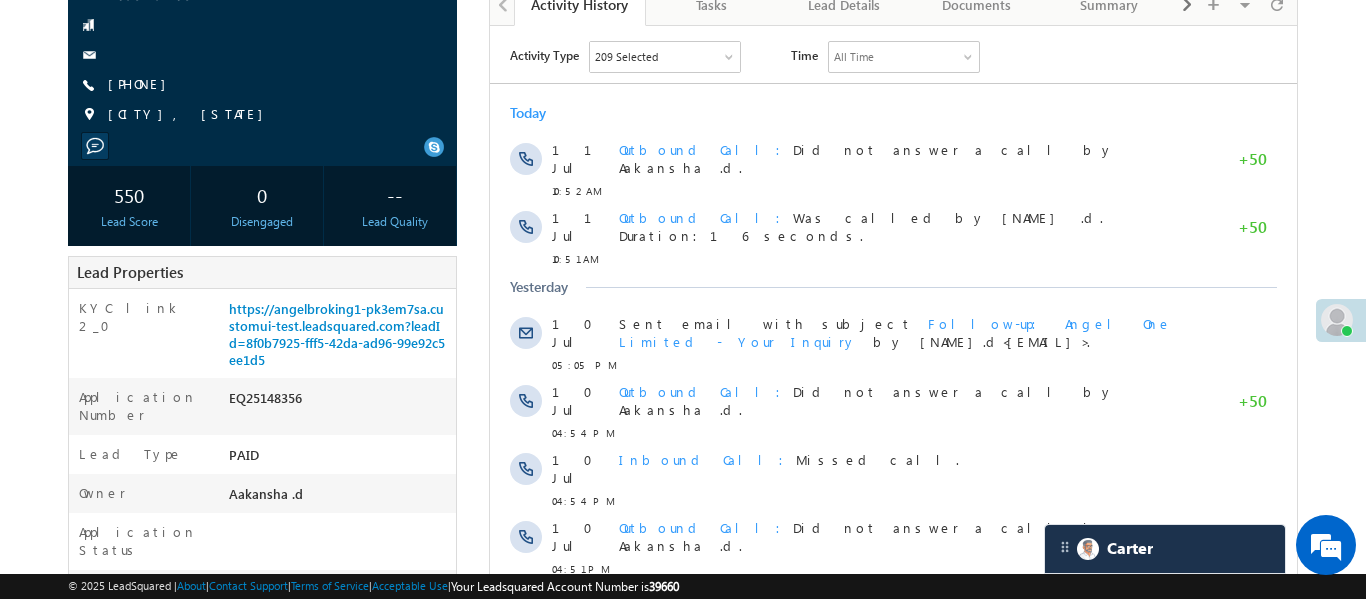 scroll, scrollTop: 0, scrollLeft: 0, axis: both 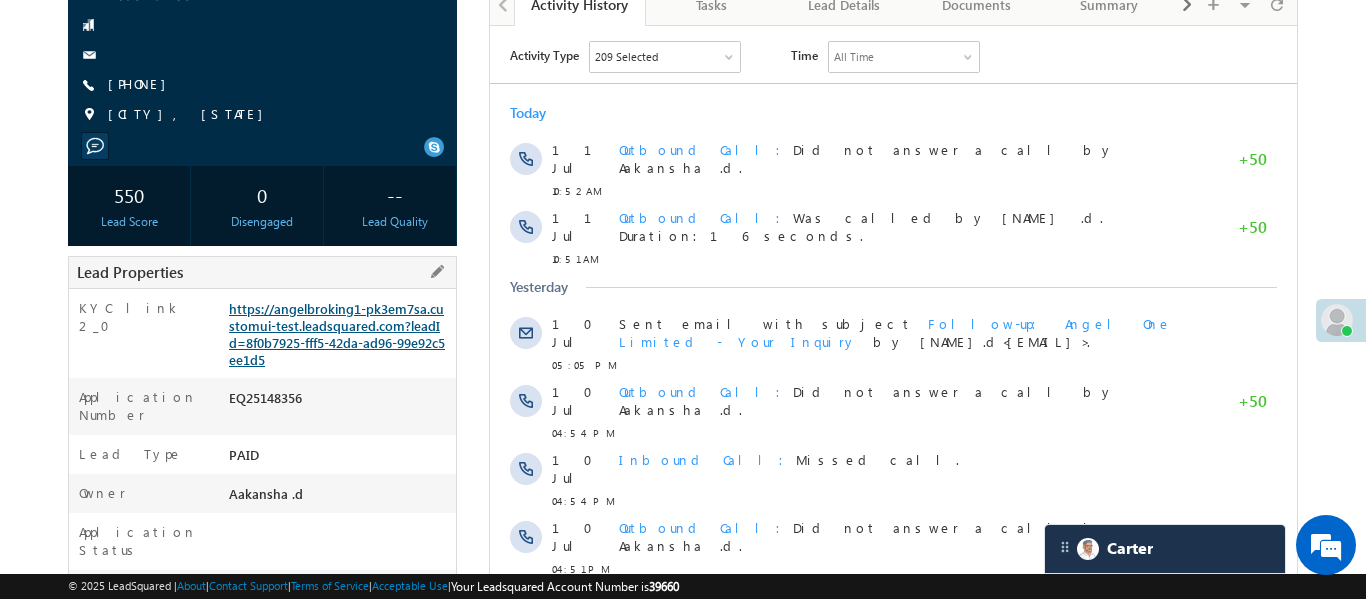 click on "https://angelbroking1-pk3em7sa.customui-test.leadsquared.com?leadId=8f0b7925-fff5-42da-ad96-99e92c5ee1d5" at bounding box center [337, 334] 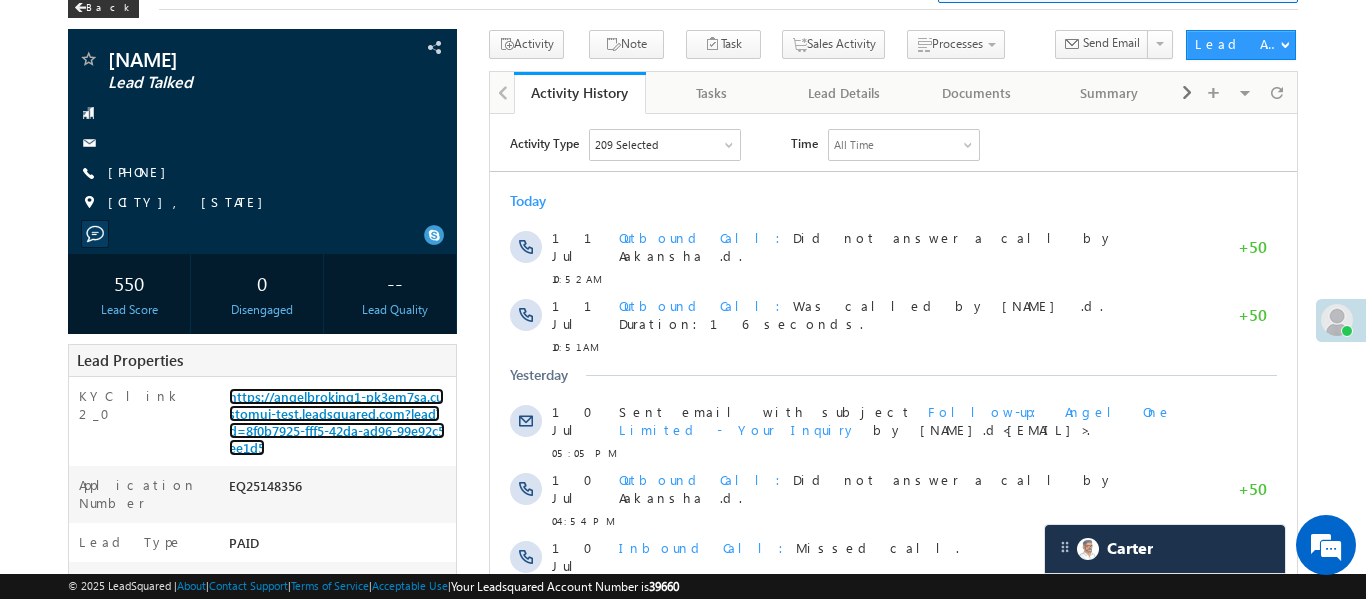 scroll, scrollTop: 0, scrollLeft: 0, axis: both 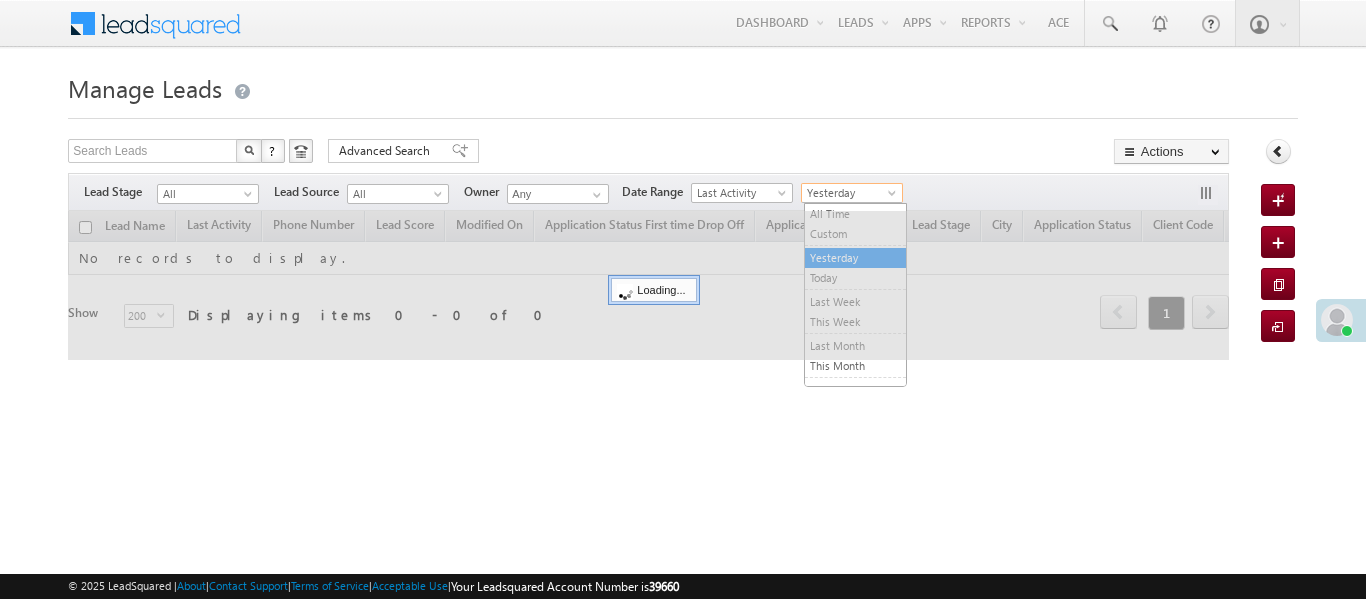 click on "Yesterday" at bounding box center (849, 193) 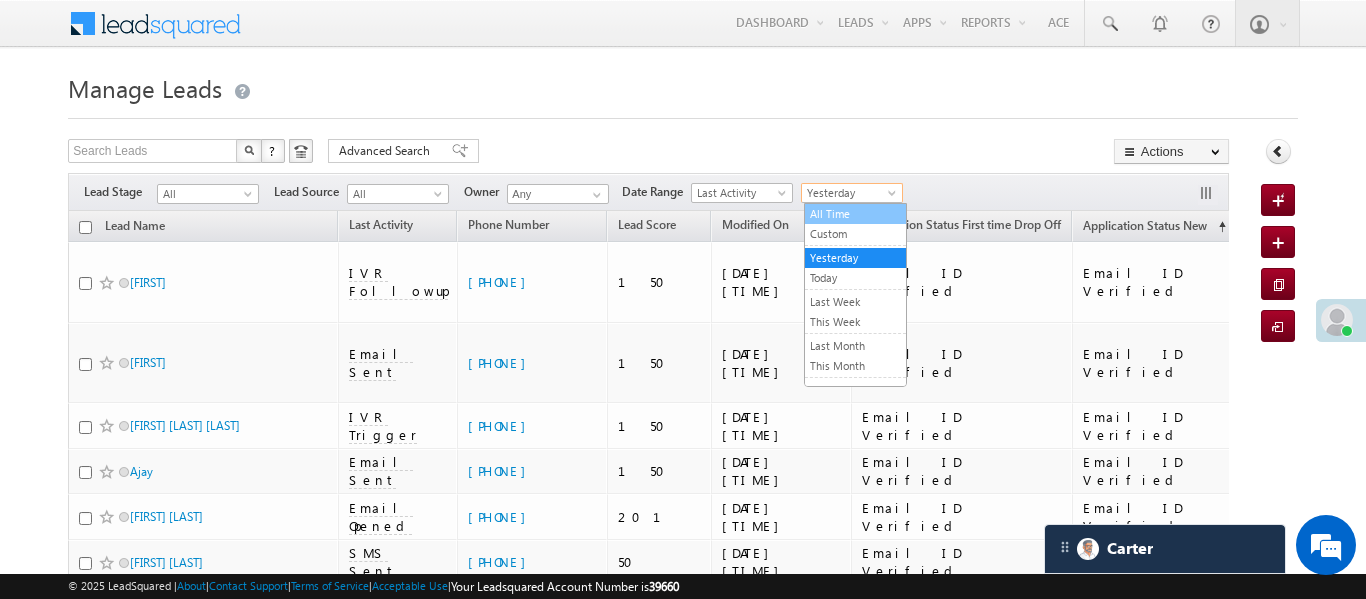 scroll, scrollTop: 0, scrollLeft: 0, axis: both 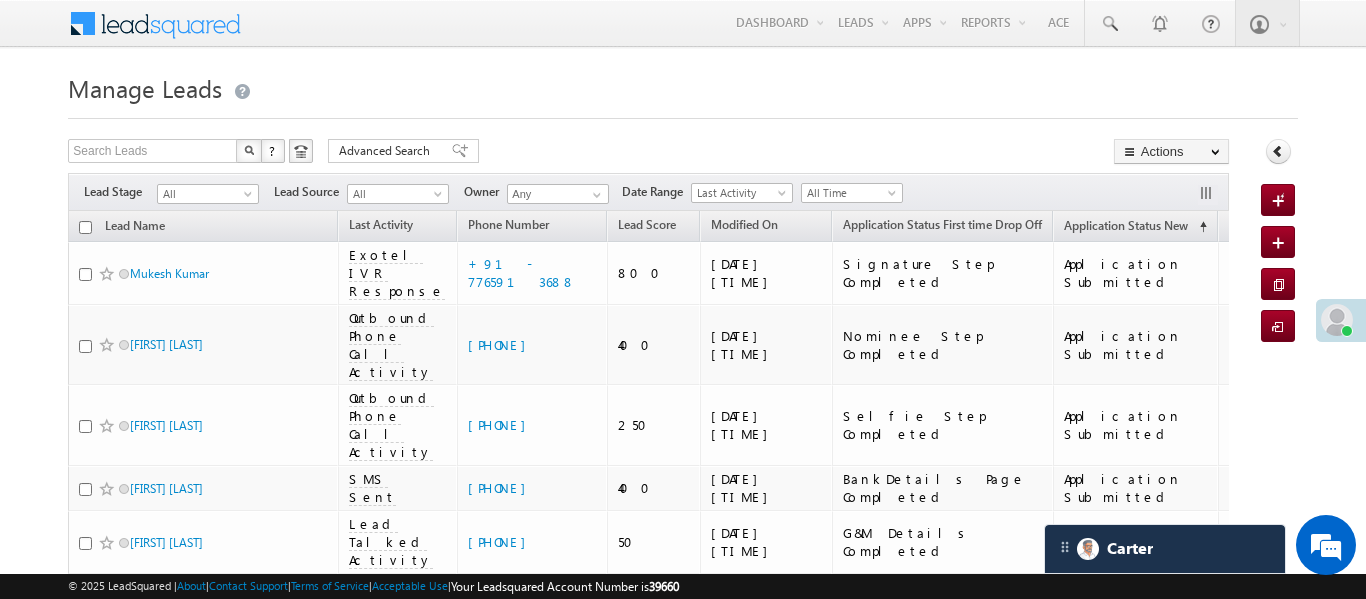 click on "Filters
Lead Stage
All All
Lead Source
All All
Owner
Any Any
Date Range Go maxdate" at bounding box center (648, 192) 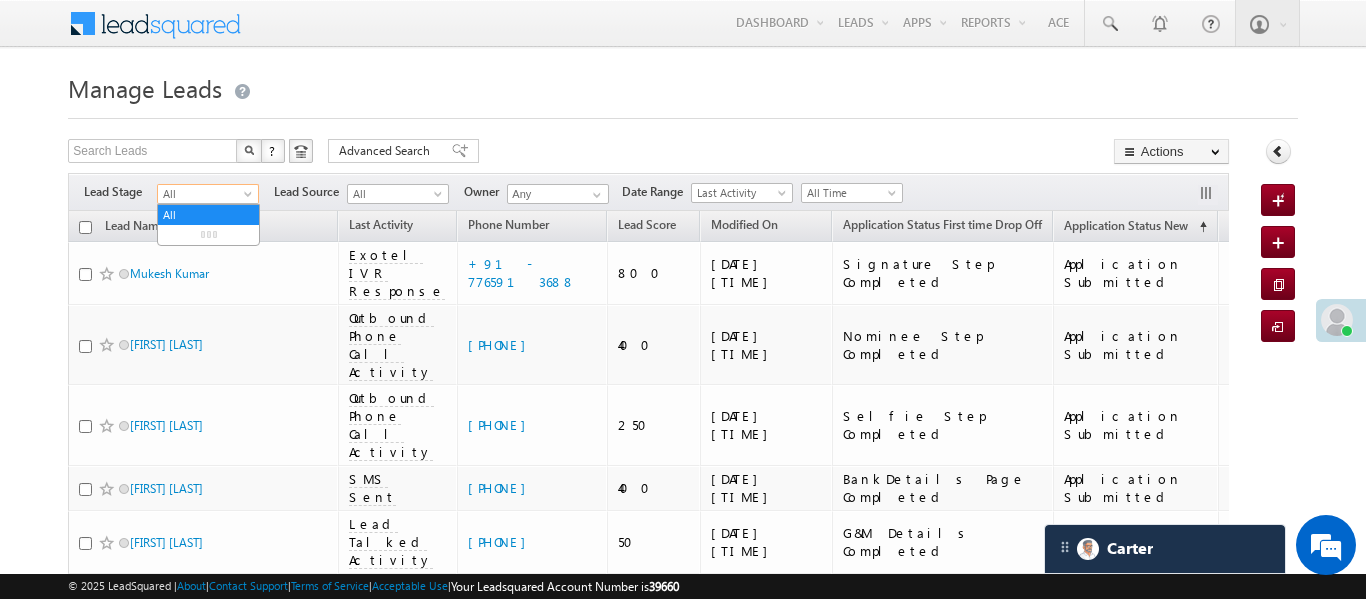 click at bounding box center (250, 198) 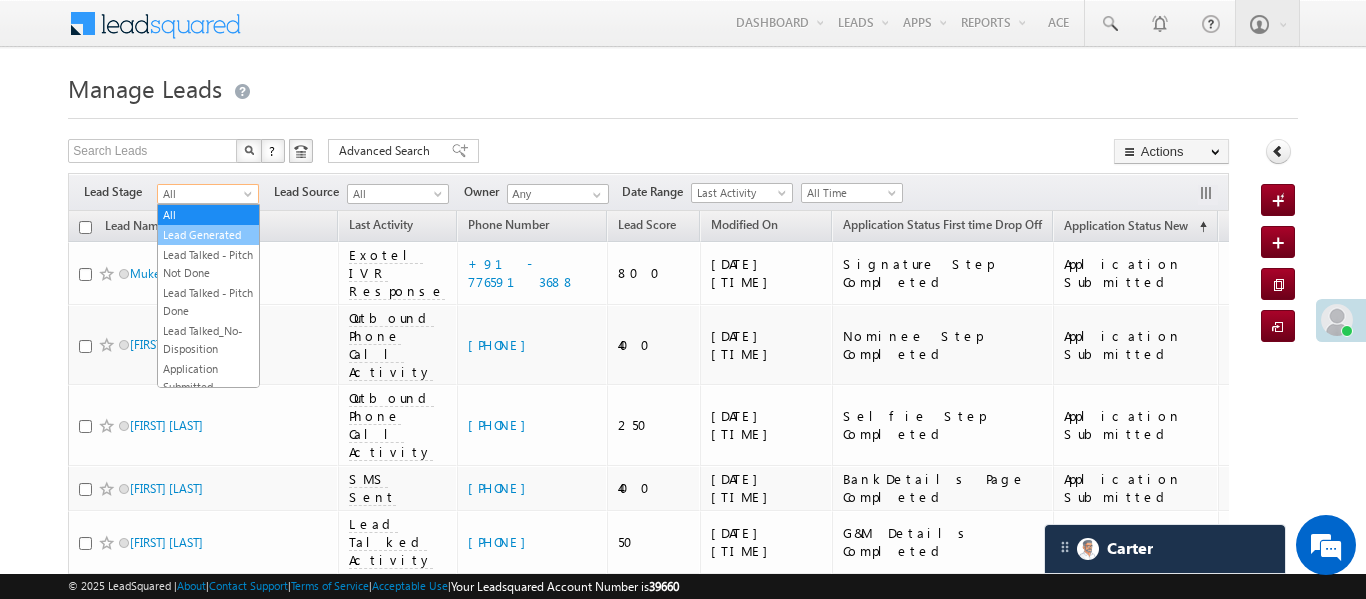 click on "Lead Generated" at bounding box center (208, 235) 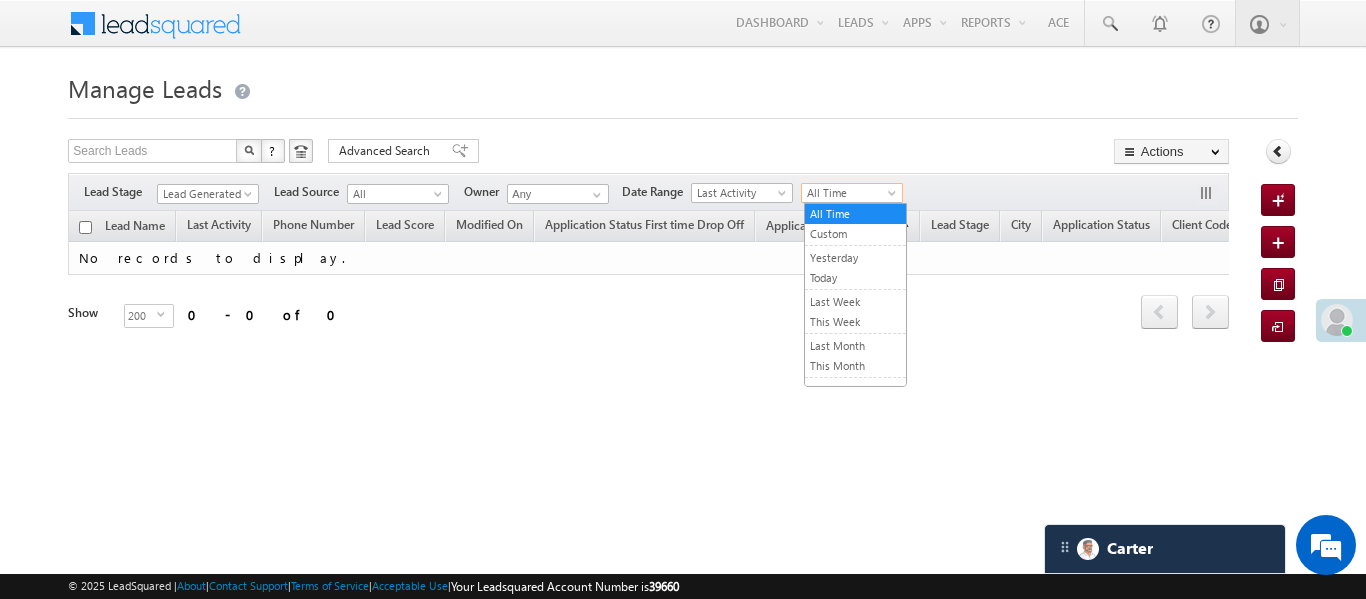 click on "All Time" at bounding box center [849, 193] 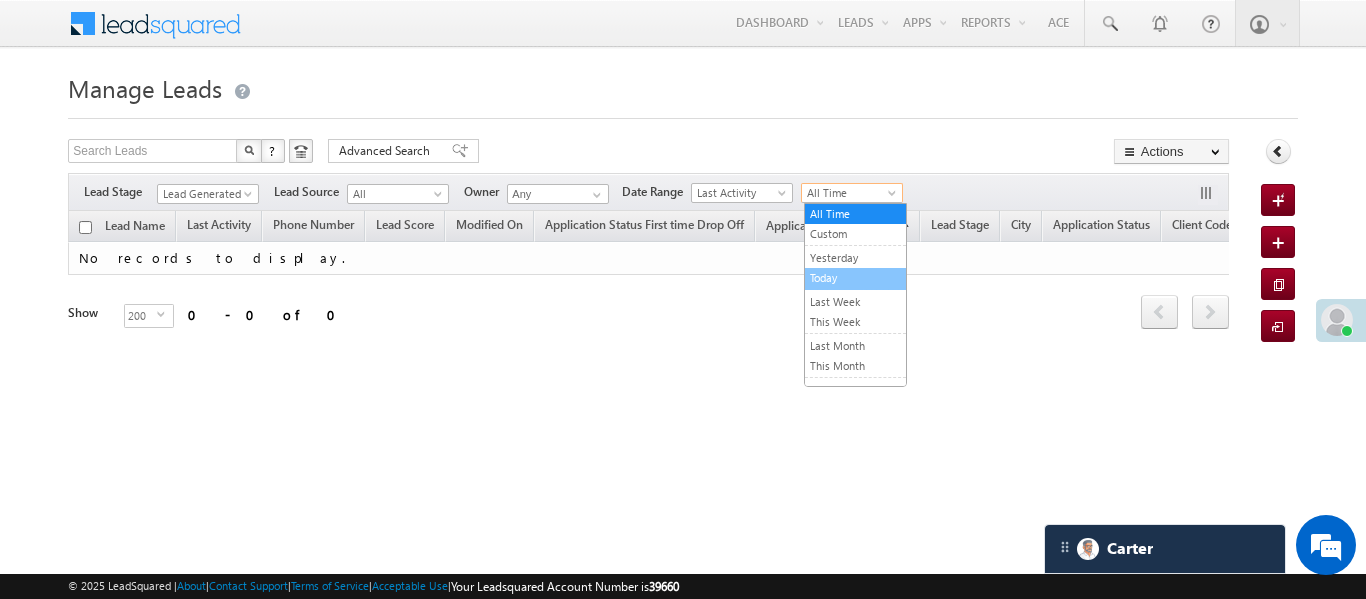 click on "Today" at bounding box center (855, 278) 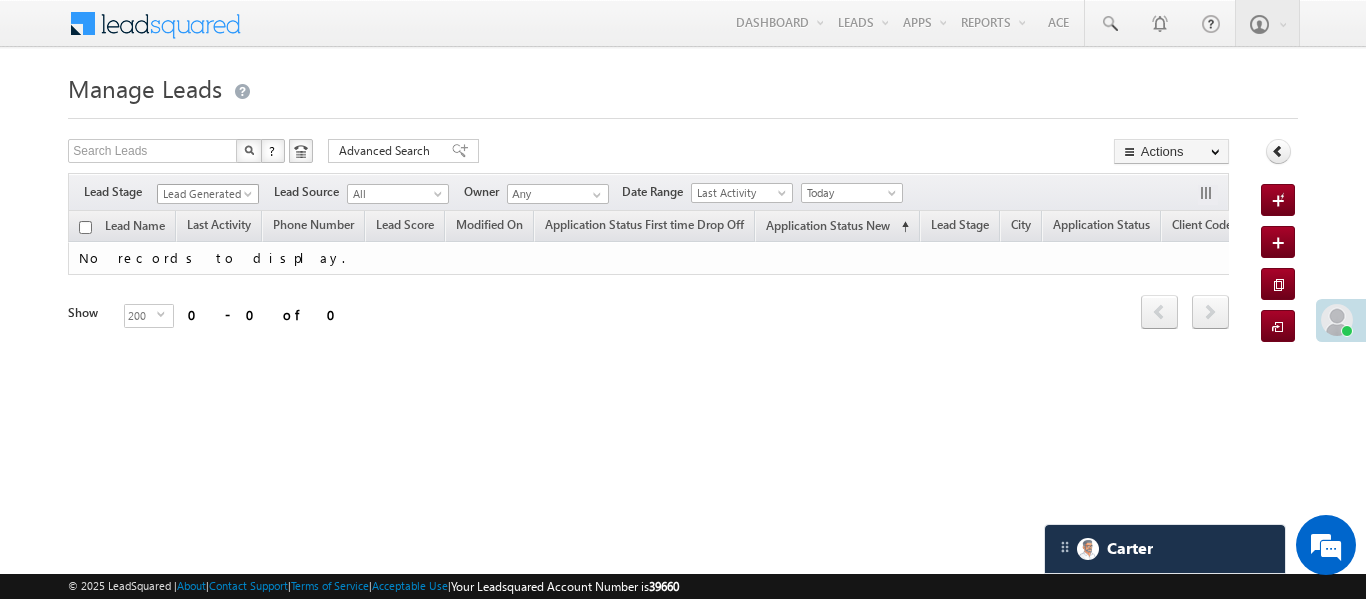 click on "Lead Generated" at bounding box center [205, 194] 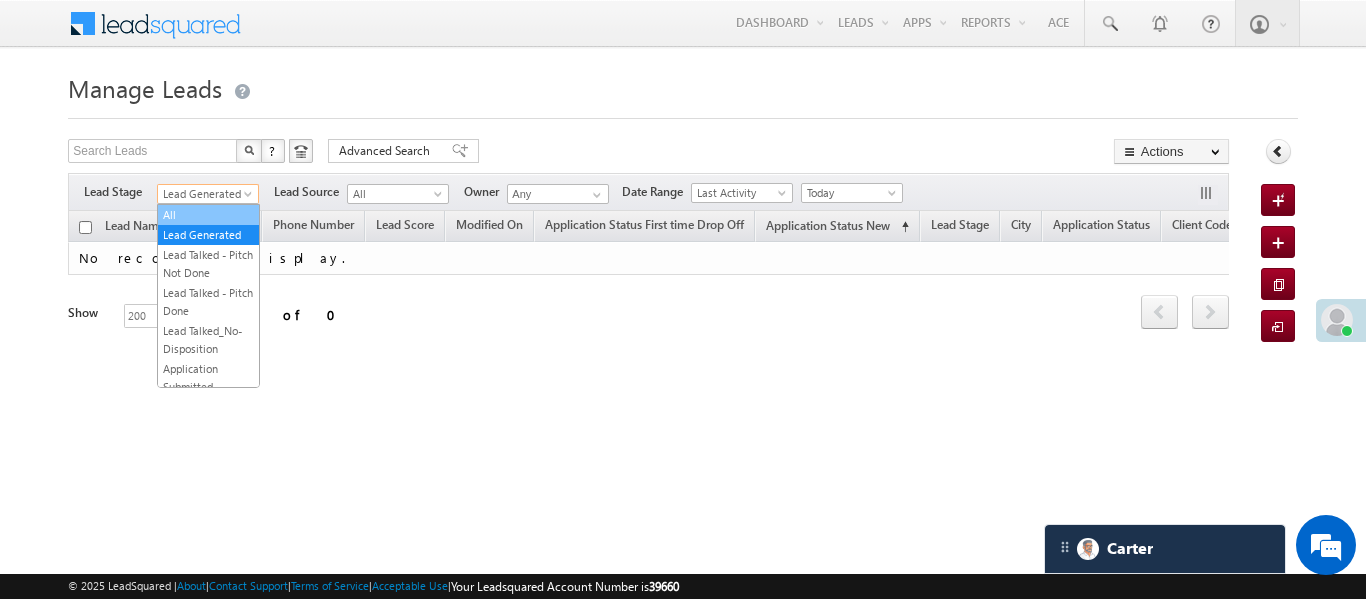 click on "All" at bounding box center [208, 215] 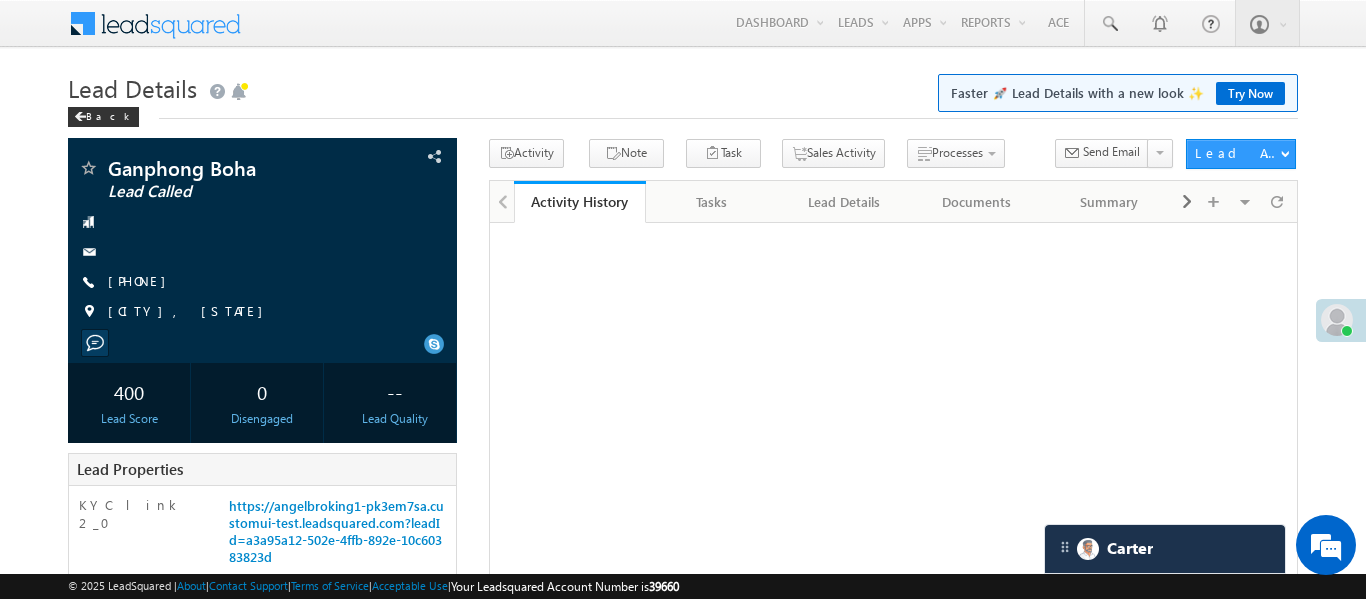 scroll, scrollTop: 0, scrollLeft: 0, axis: both 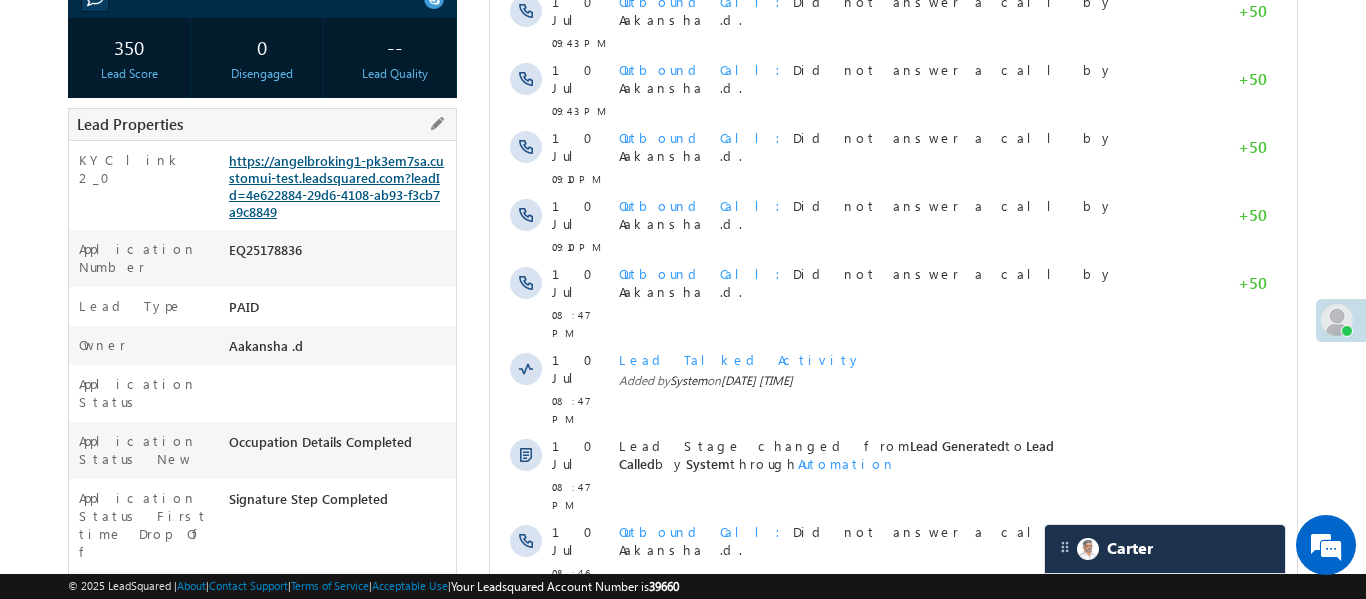 click on "https://angelbroking1-pk3em7sa.customui-test.leadsquared.com?leadId=4e622884-29d6-4108-ab93-f3cb7a9c8849" at bounding box center [336, 186] 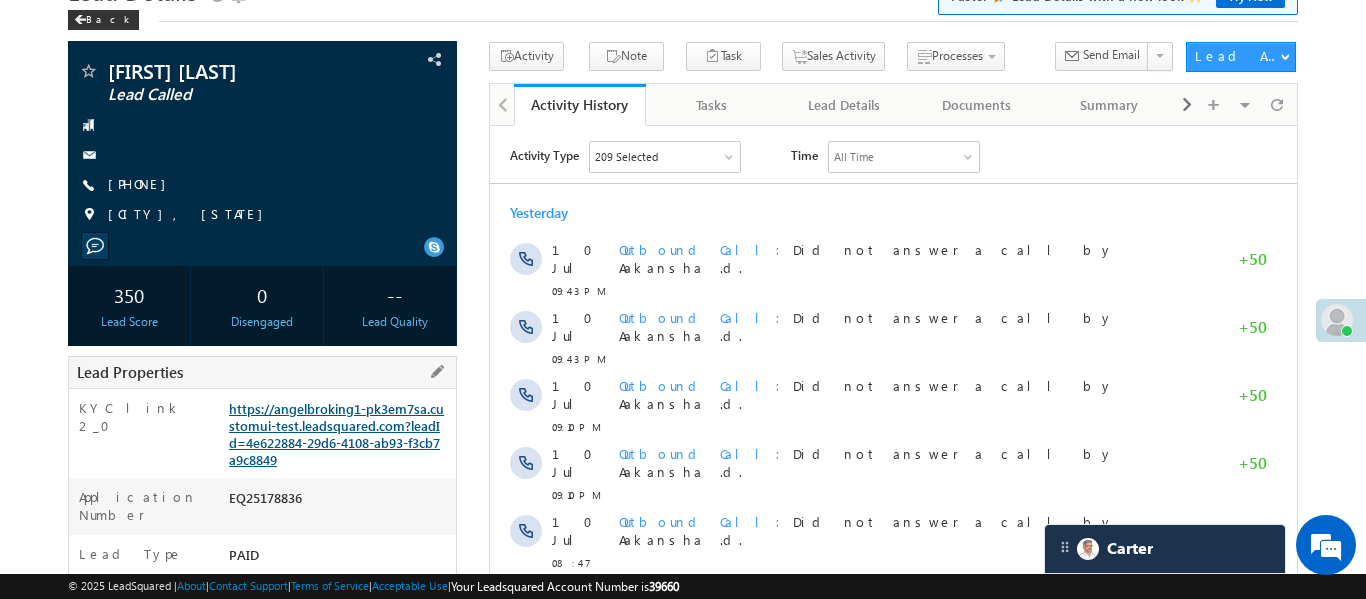 scroll, scrollTop: 96, scrollLeft: 0, axis: vertical 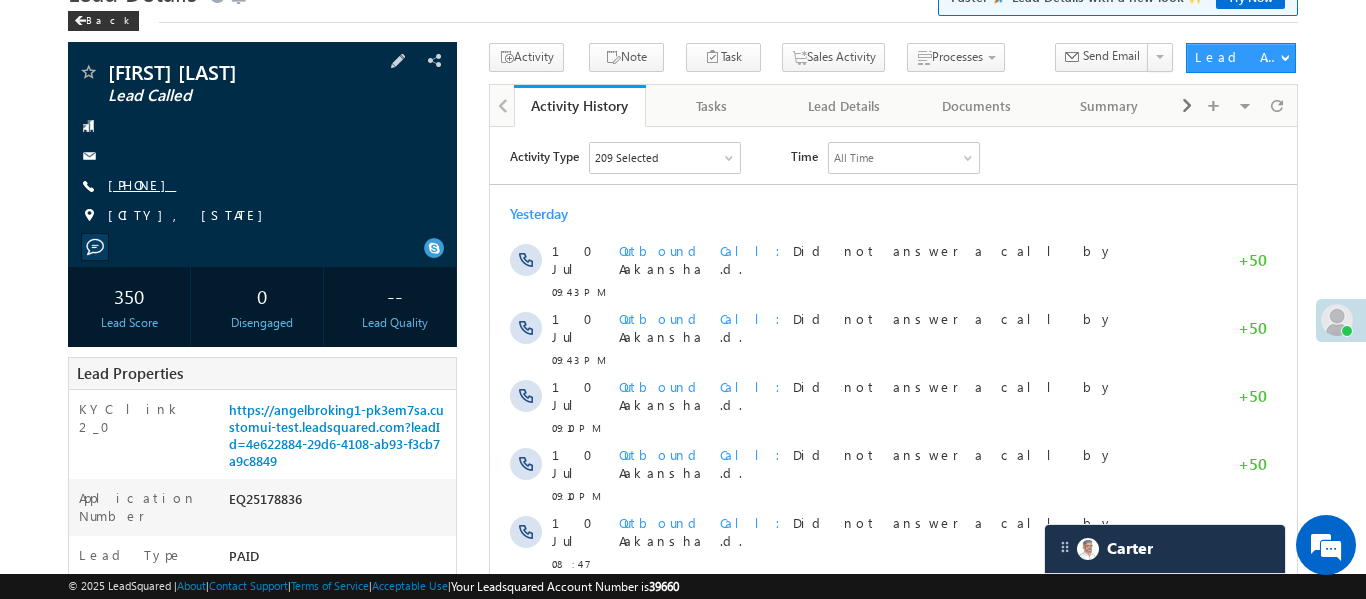 click on "[PHONE]" at bounding box center (142, 184) 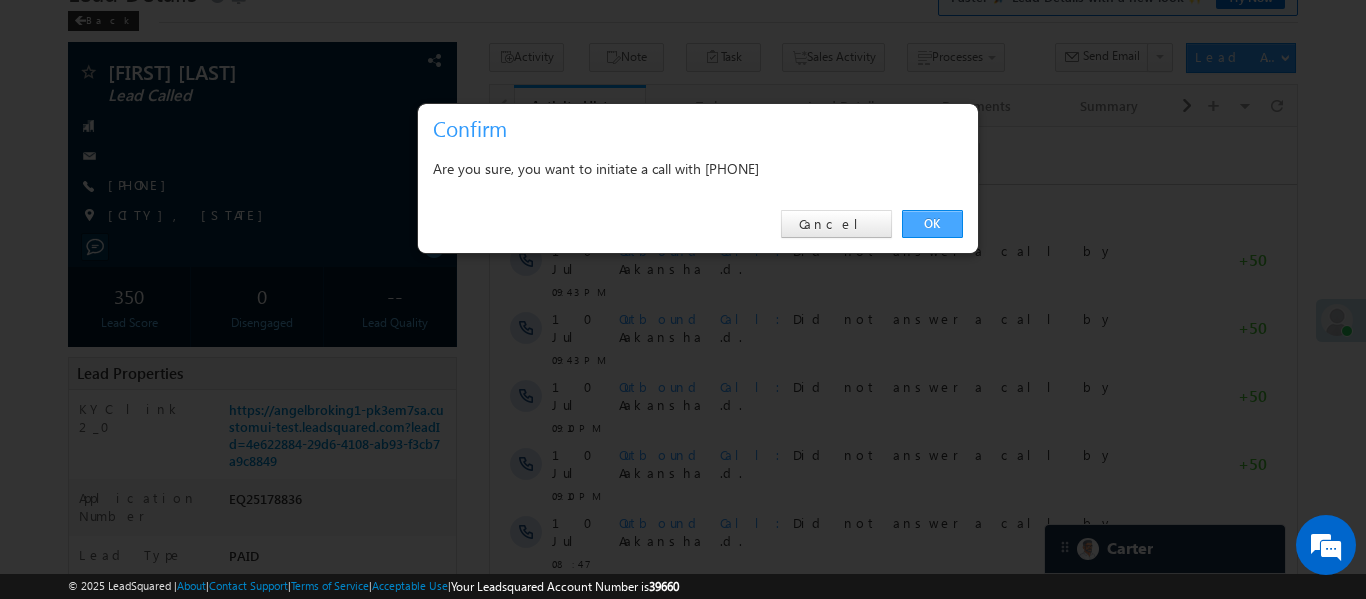 click on "OK" at bounding box center [932, 224] 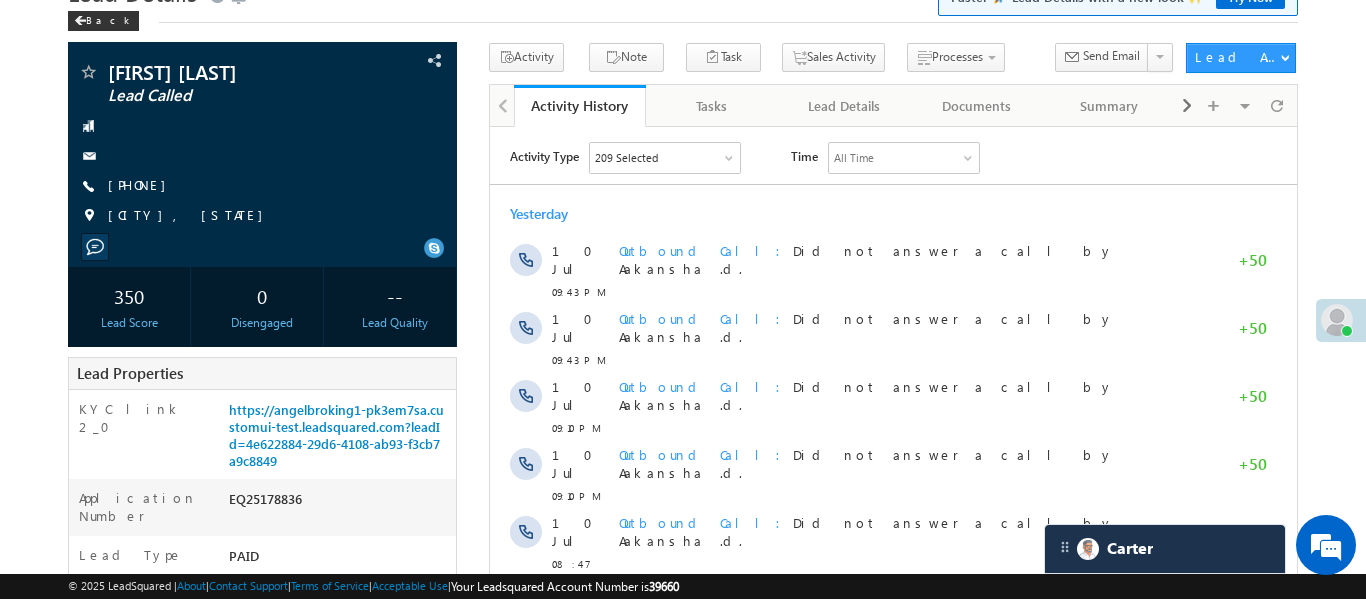 click on "Yesterday
10 Jul
09:43 PM
Outbound Call
Did not answer a call by Aakansha .d.
+50
10 Jul
09:43 PM
Outbound Call
Did not answer a call by Aakansha .d." at bounding box center [892, 607] 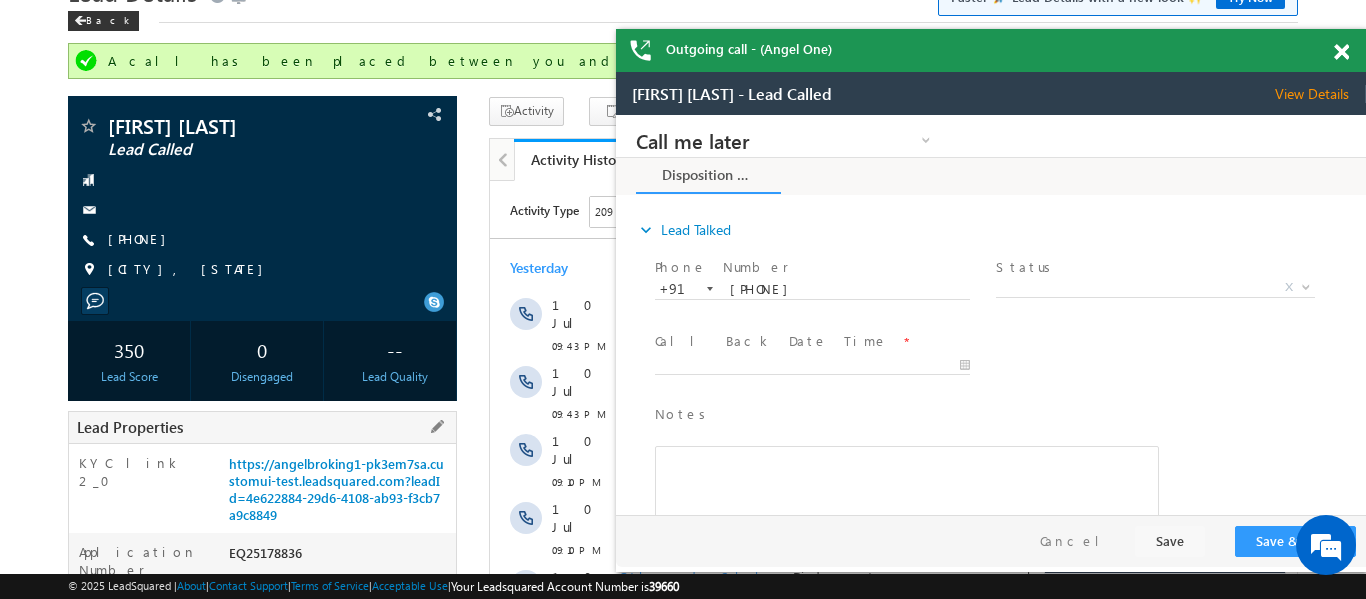 scroll, scrollTop: 0, scrollLeft: 0, axis: both 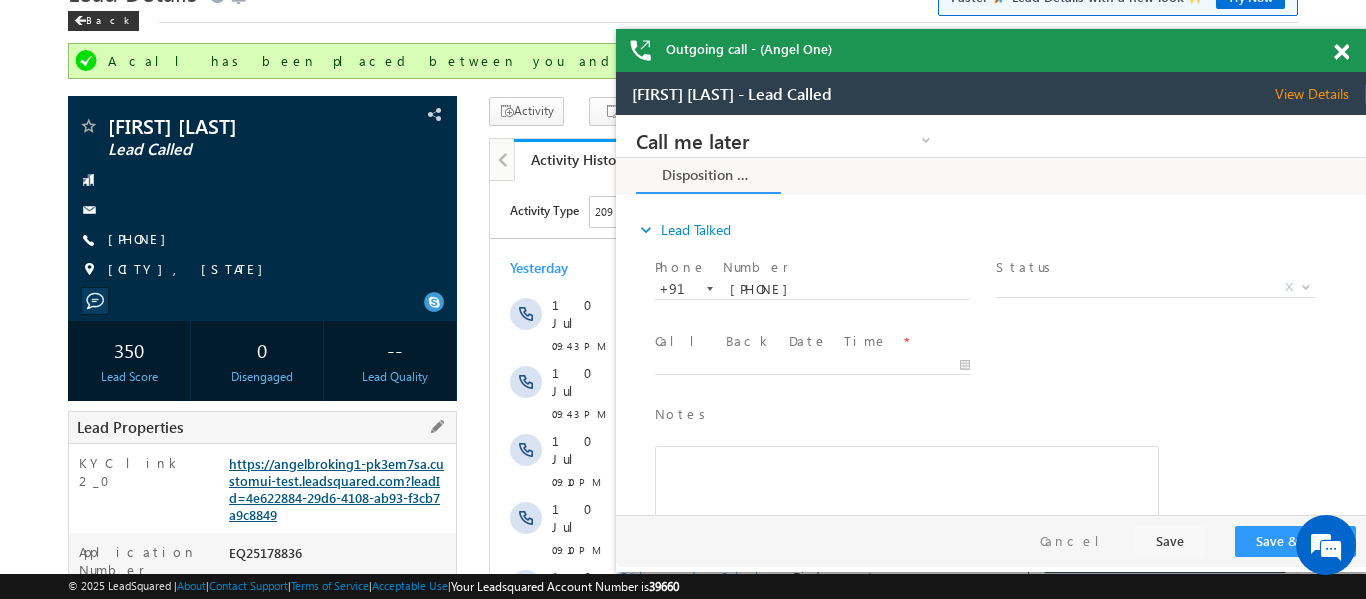 click on "https://angelbroking1-pk3em7sa.customui-test.leadsquared.com?leadId=4e622884-29d6-4108-ab93-f3cb7a9c8849" at bounding box center (336, 489) 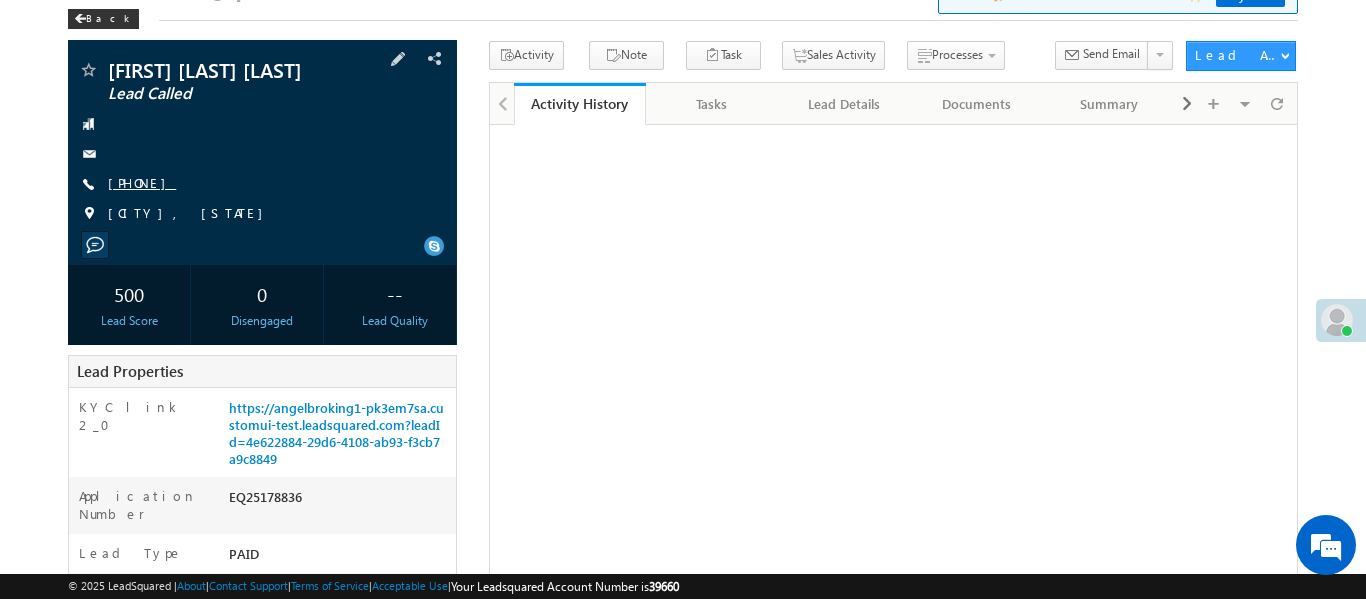 click on "[PHONE]" at bounding box center [142, 182] 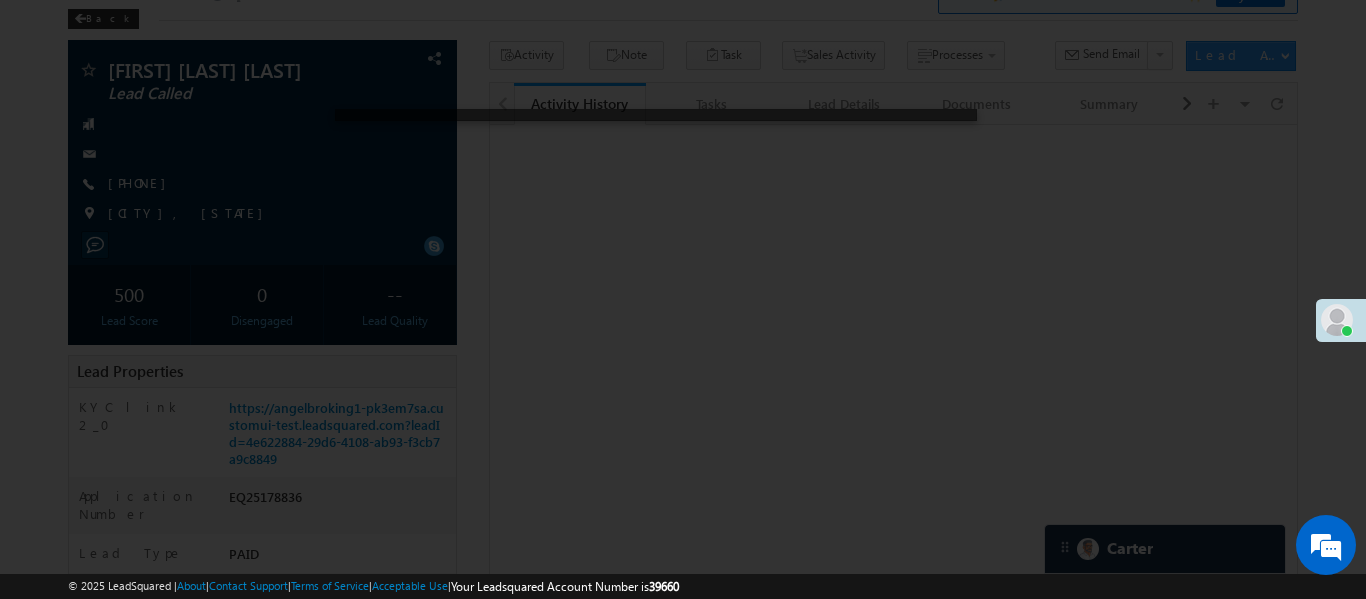 scroll, scrollTop: 96, scrollLeft: 0, axis: vertical 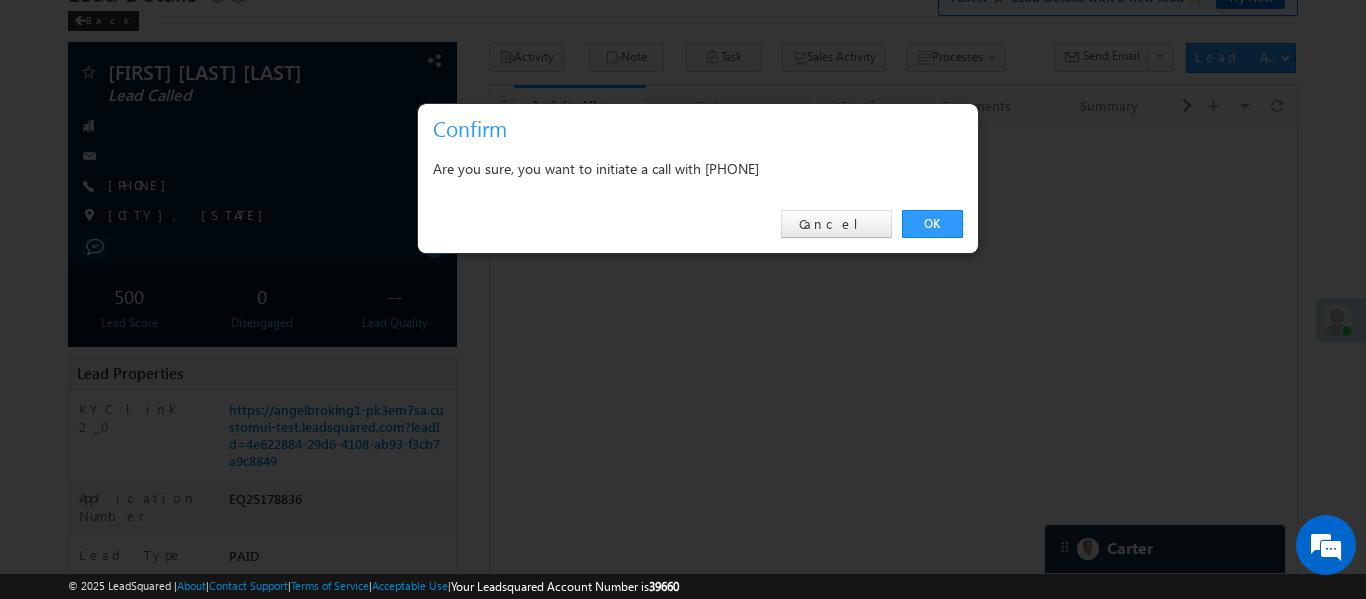 click on "OK" at bounding box center [932, 224] 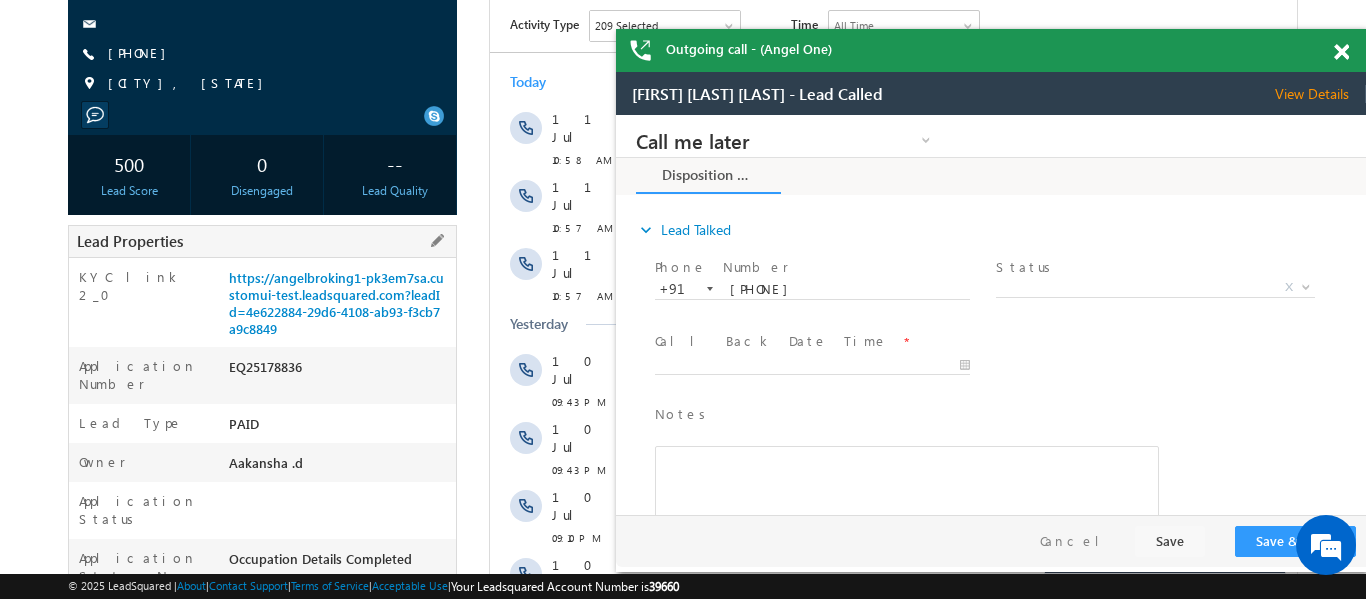 scroll, scrollTop: 0, scrollLeft: 0, axis: both 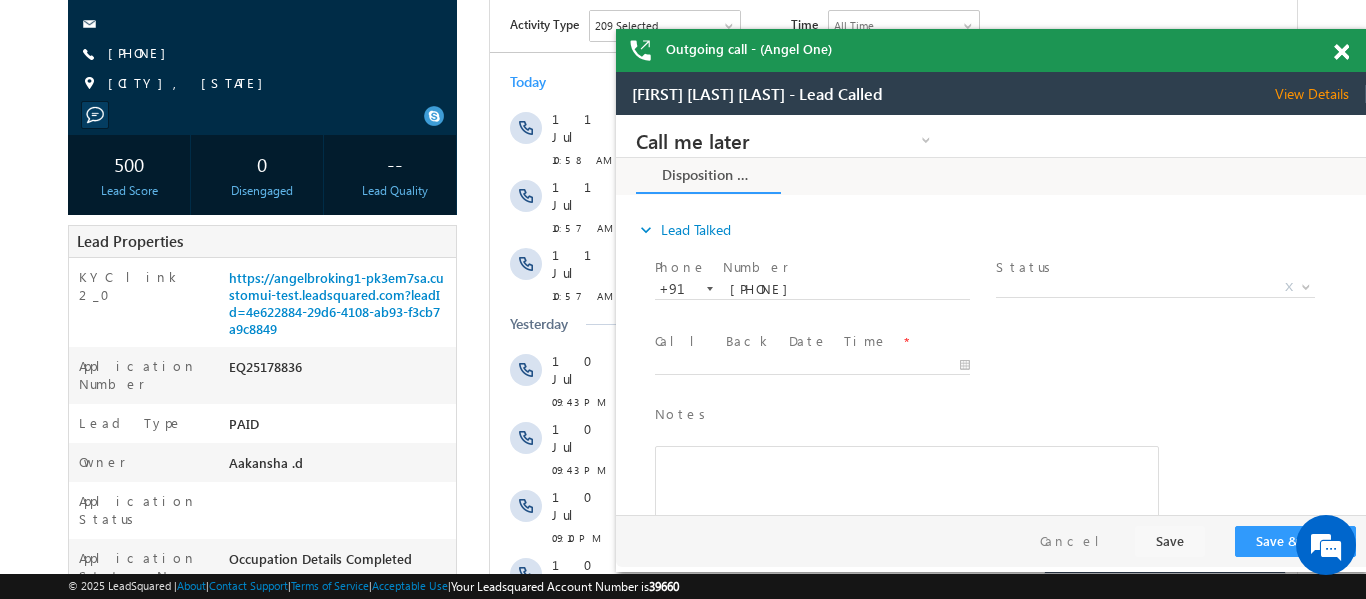 click at bounding box center (1352, 48) 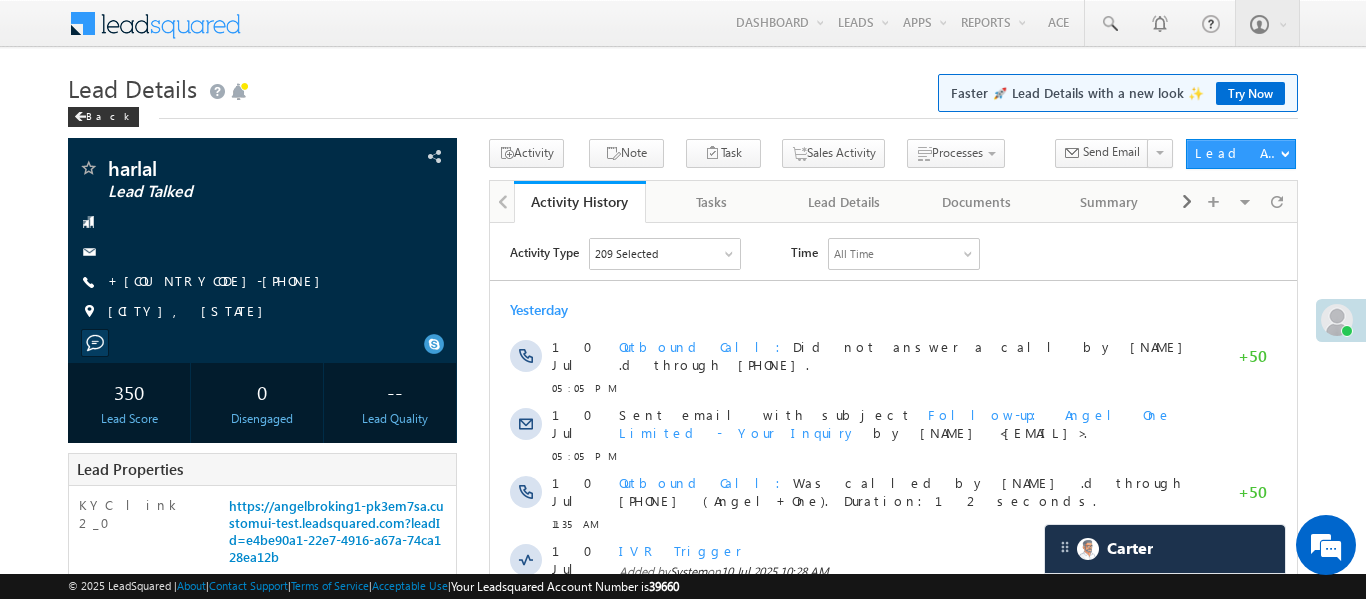 scroll, scrollTop: 0, scrollLeft: 0, axis: both 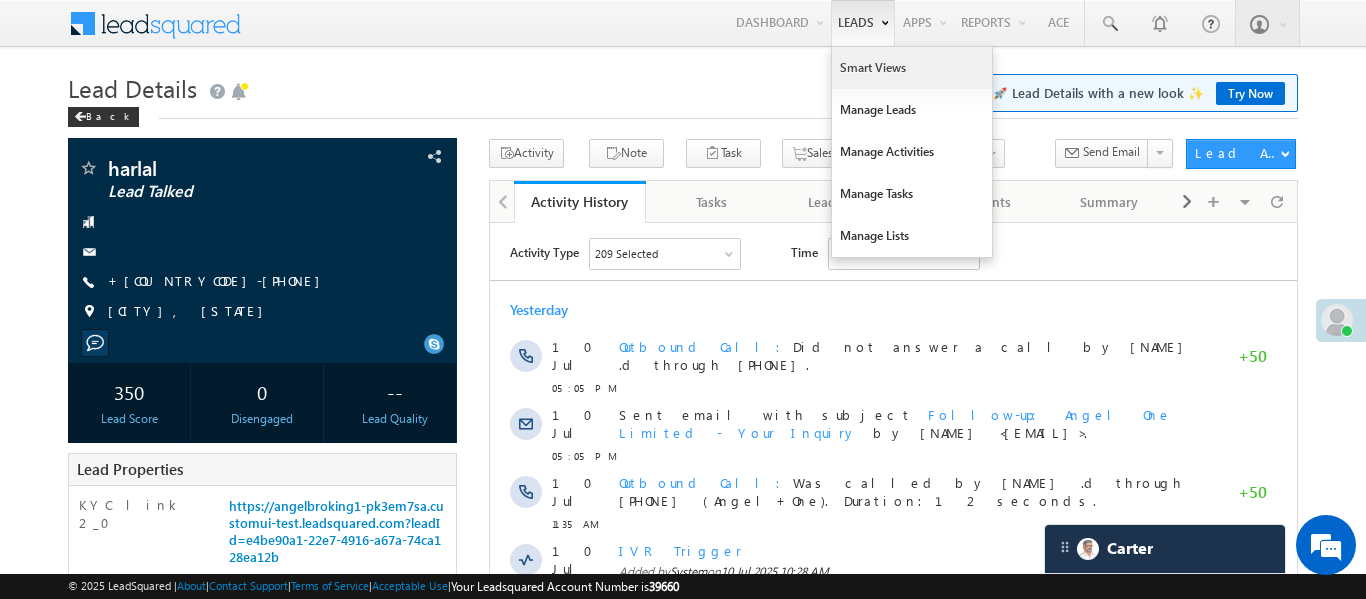 click on "Smart Views" at bounding box center (912, 68) 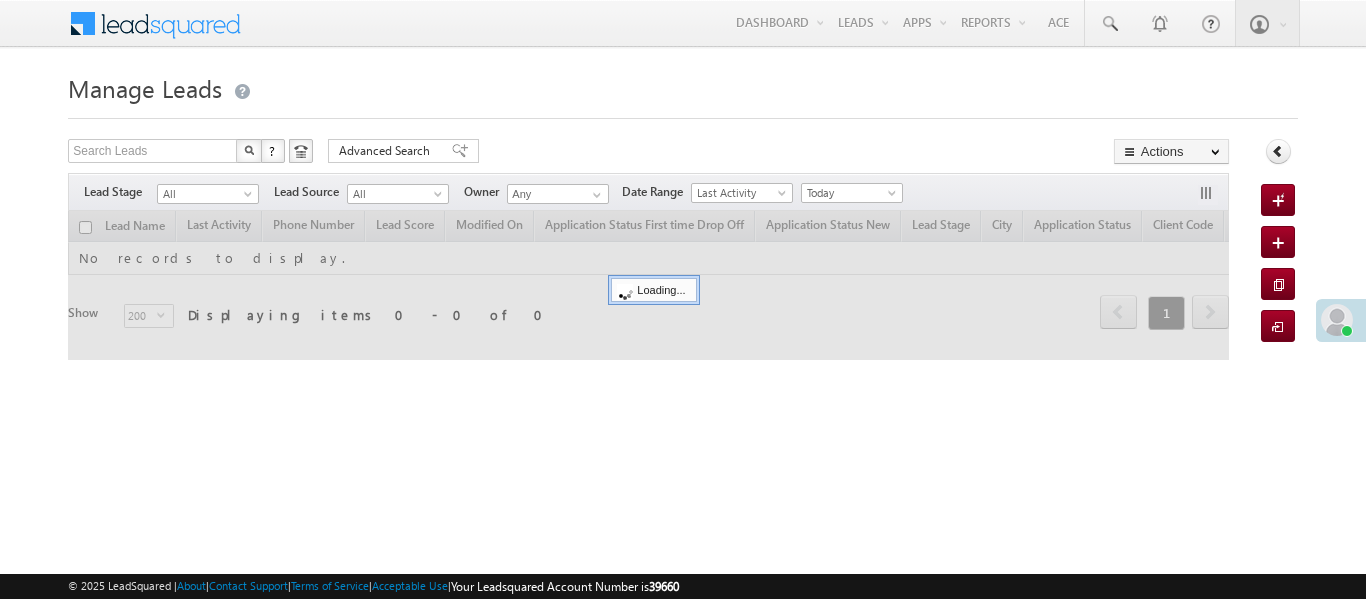 scroll, scrollTop: 18, scrollLeft: 0, axis: vertical 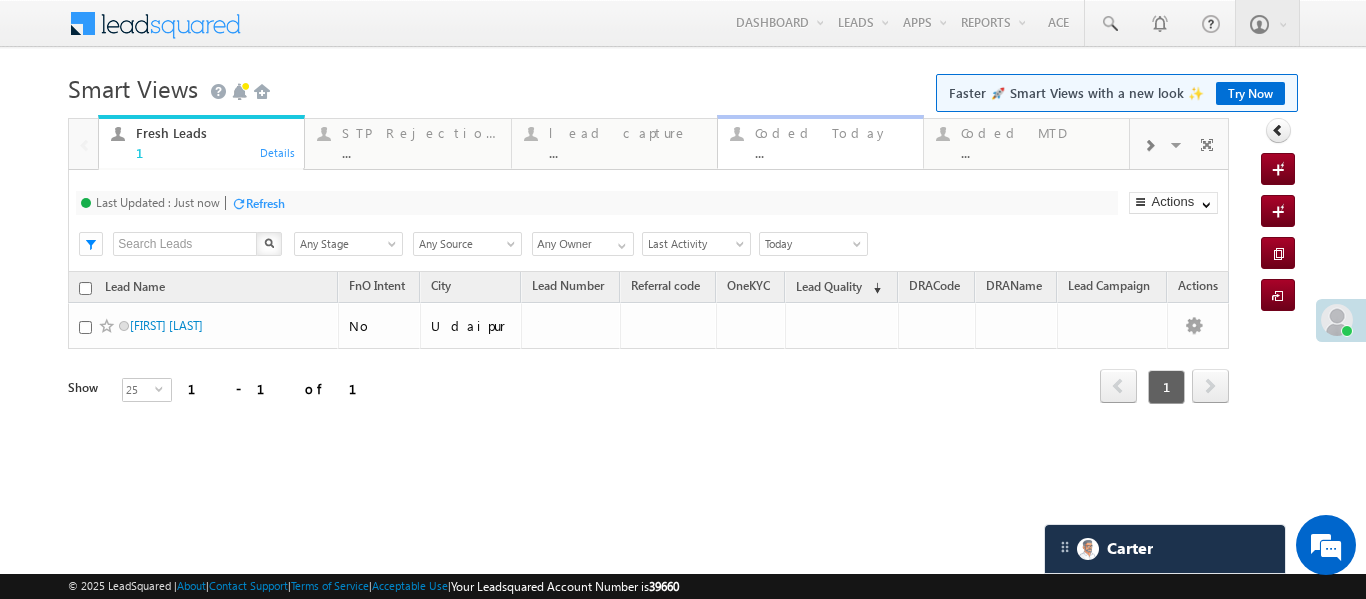 click on "Coded Today ... Details" at bounding box center [820, 142] 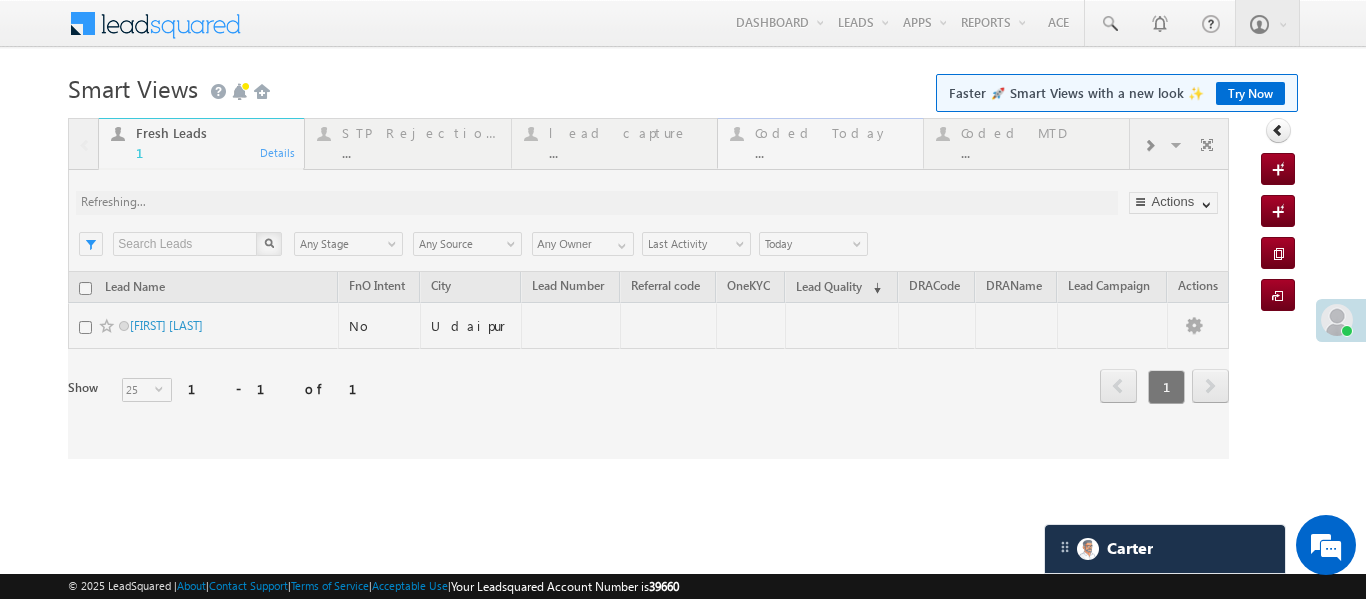 click at bounding box center (648, 288) 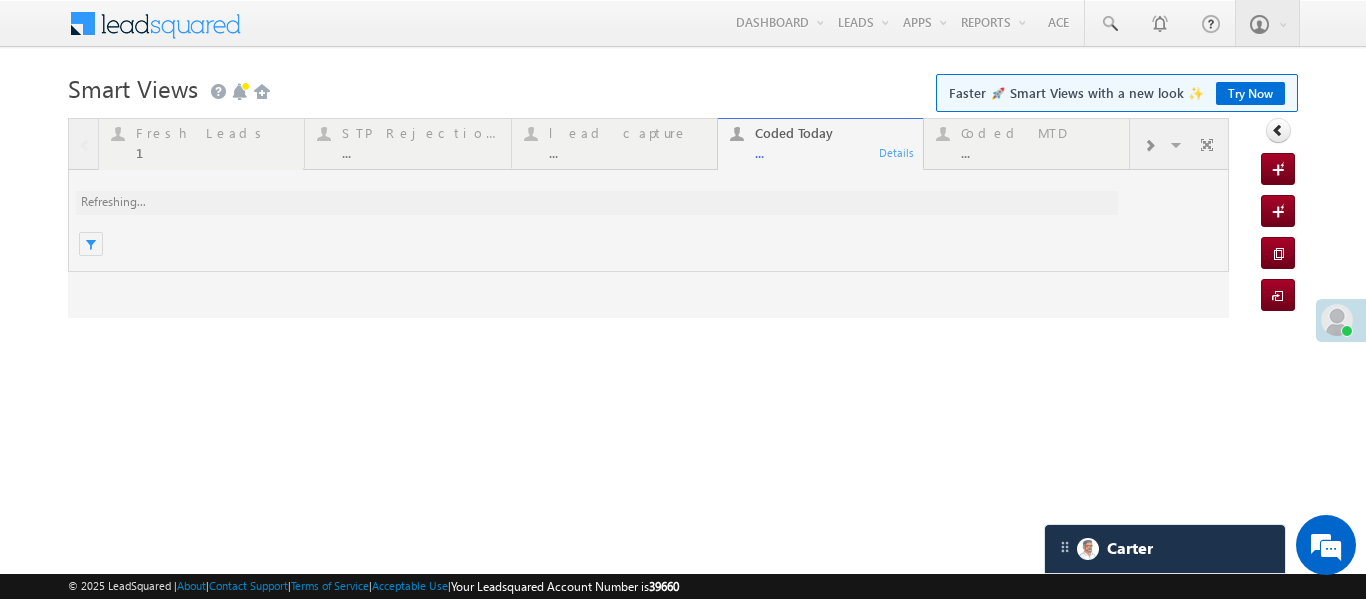scroll, scrollTop: 0, scrollLeft: 0, axis: both 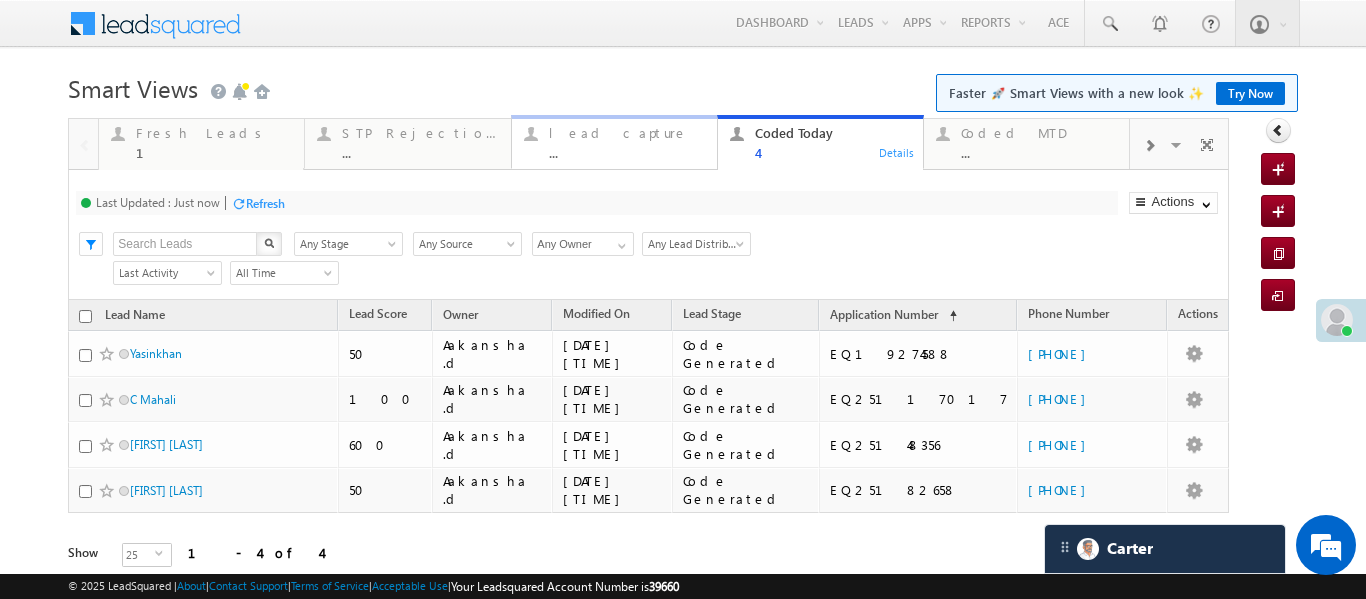 click on "..." at bounding box center (627, 152) 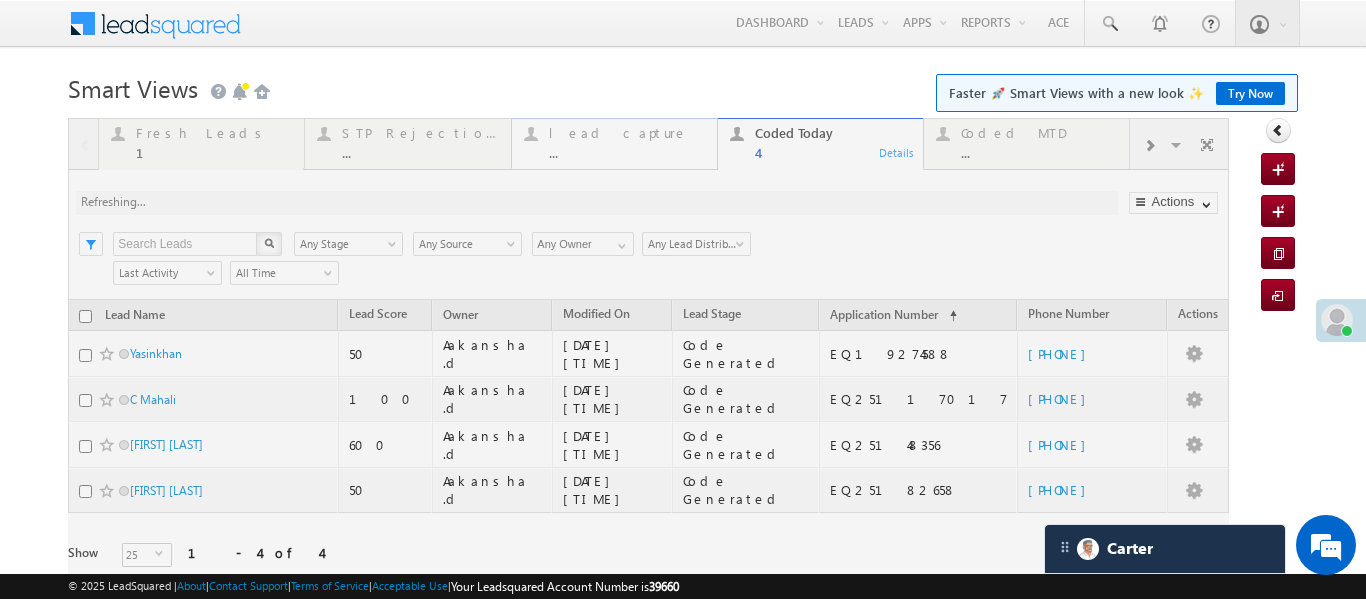 click at bounding box center [648, 371] 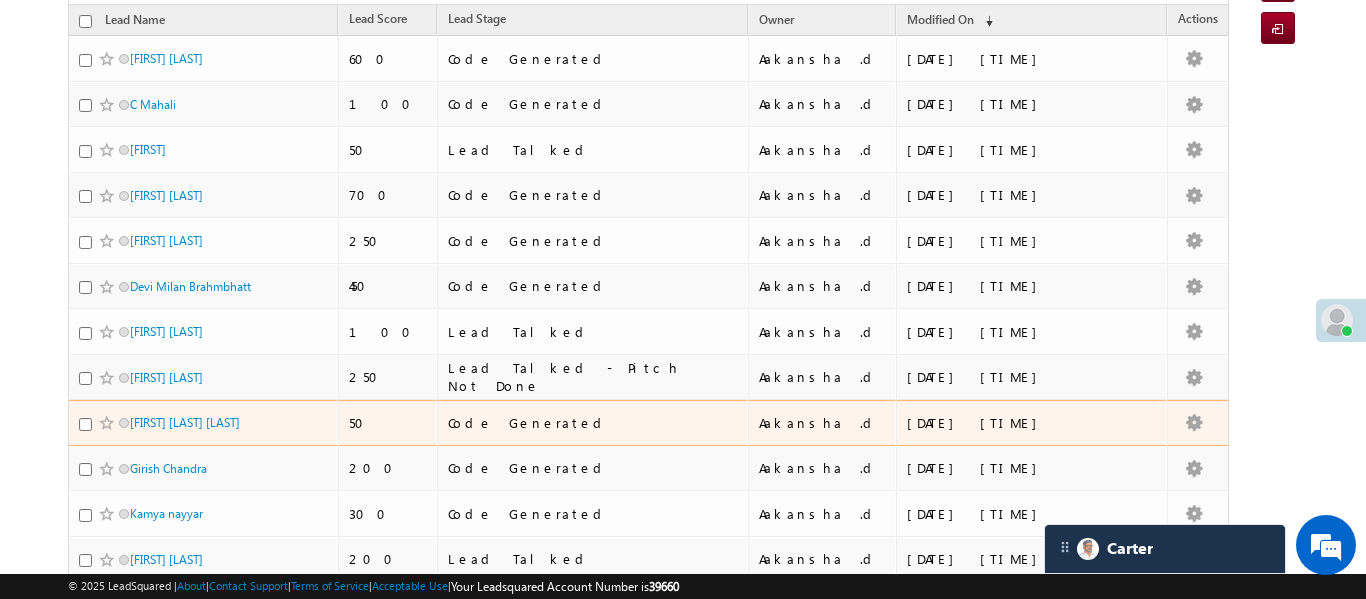 scroll, scrollTop: 258, scrollLeft: 0, axis: vertical 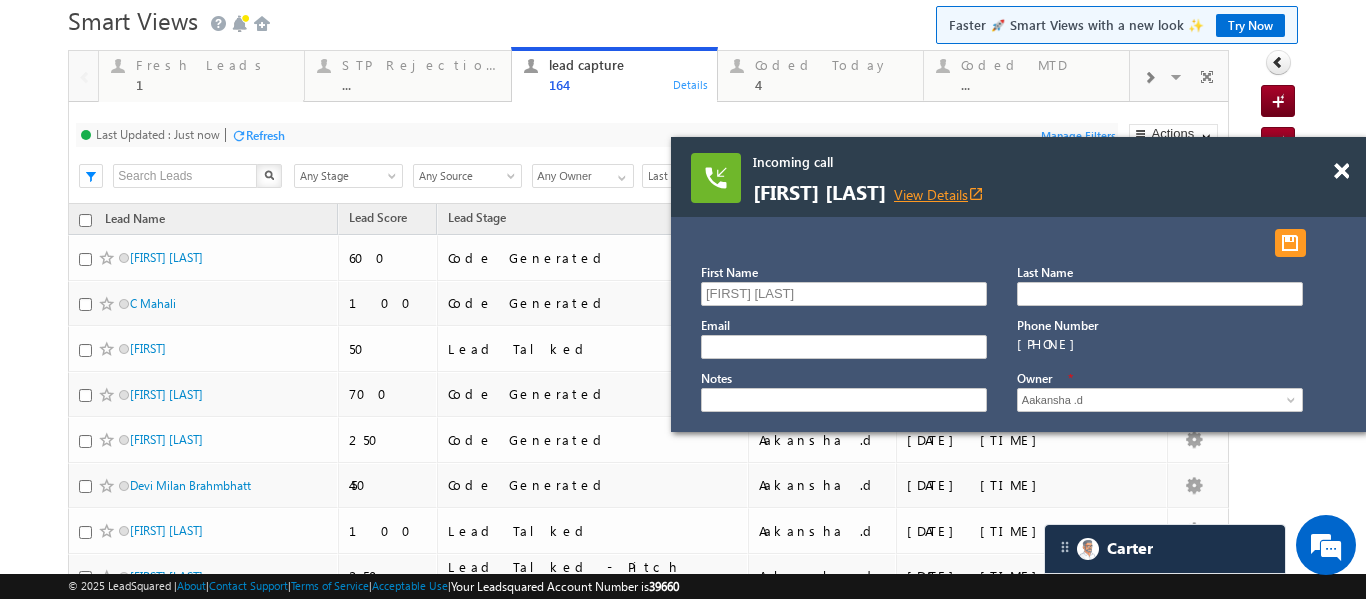 click on "View Details  open_in_new" at bounding box center (939, 194) 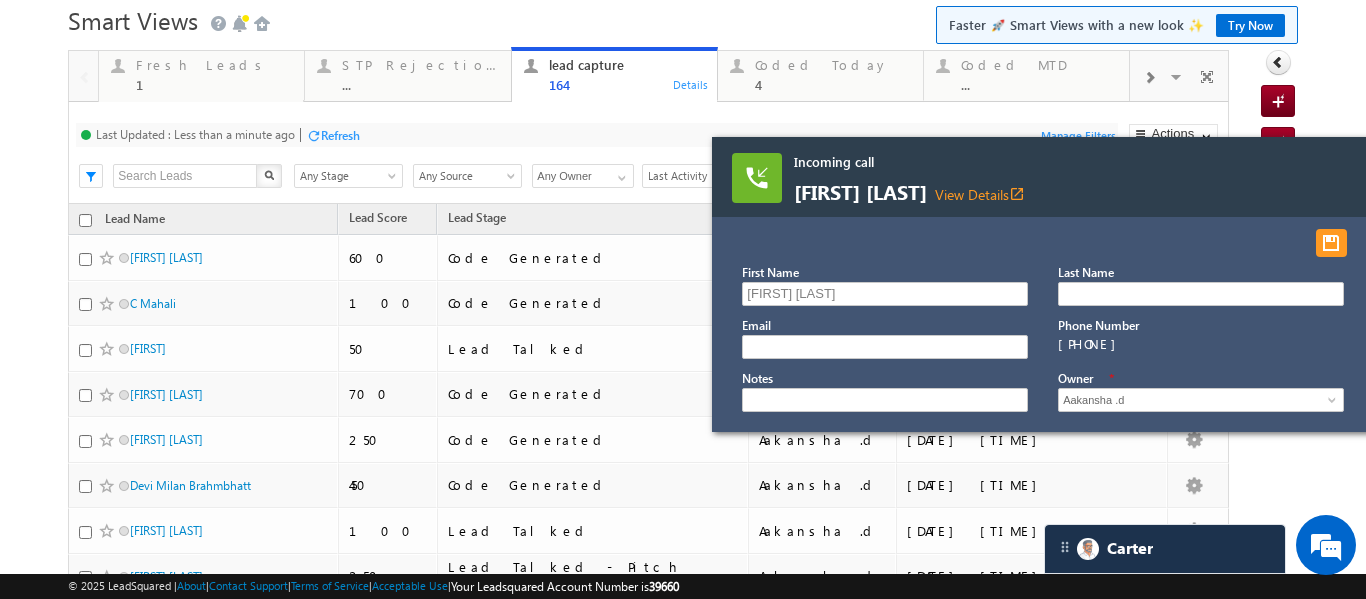 click on "Incoming call  Sagar goswami   View Details  open_in_new" at bounding box center (1059, 177) 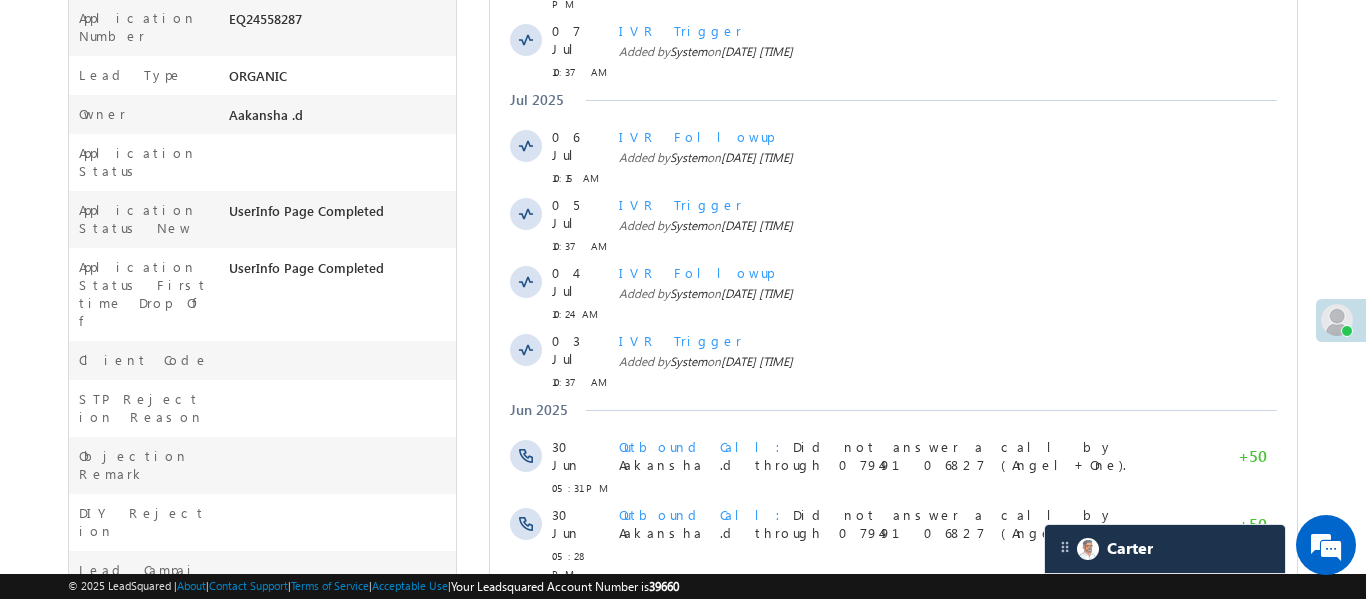 scroll, scrollTop: 660, scrollLeft: 0, axis: vertical 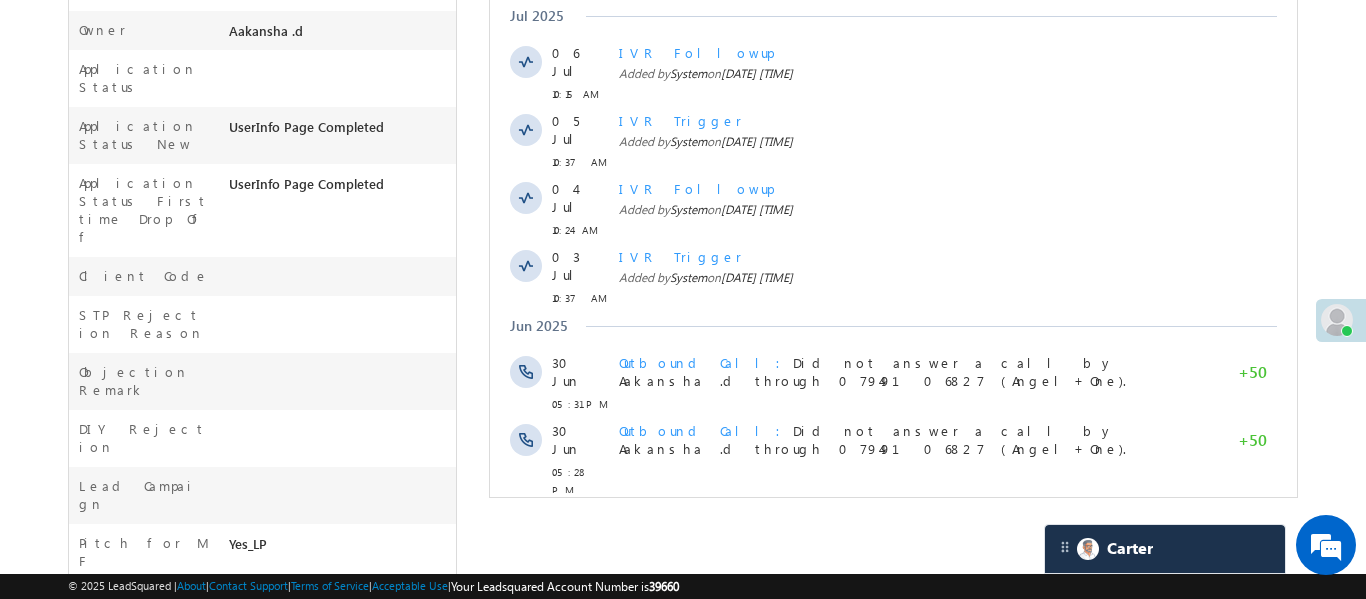 click on "Show More" at bounding box center [892, 534] 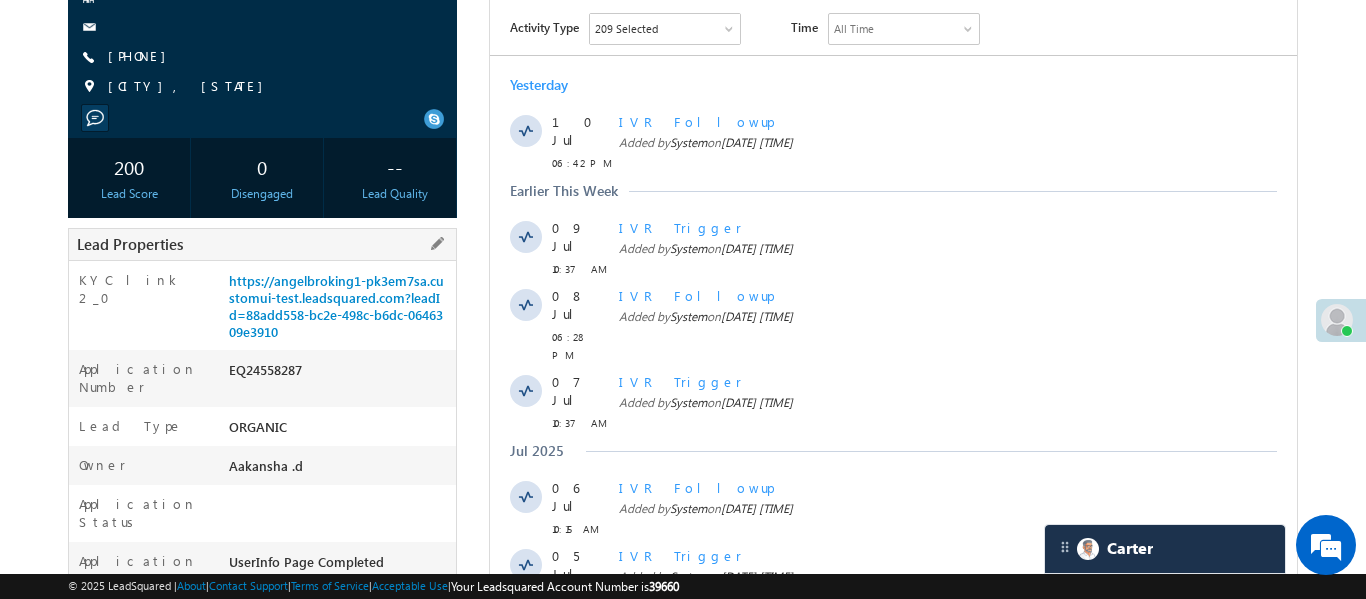 scroll, scrollTop: 213, scrollLeft: 0, axis: vertical 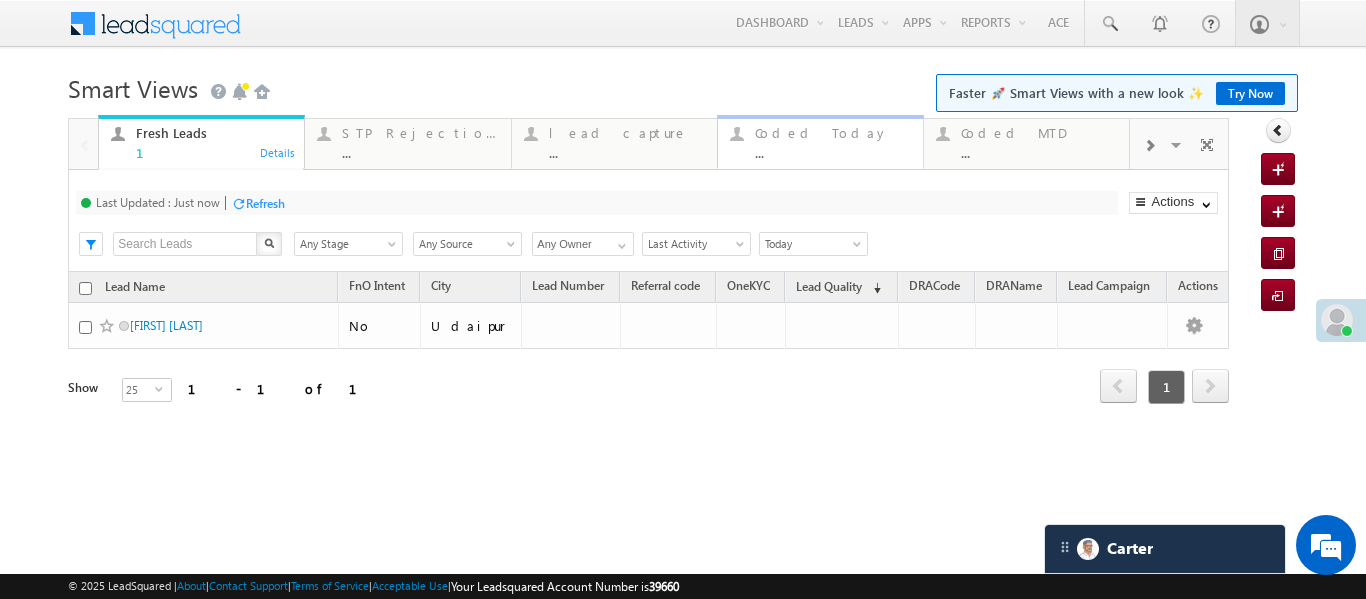 click on "..." at bounding box center (833, 152) 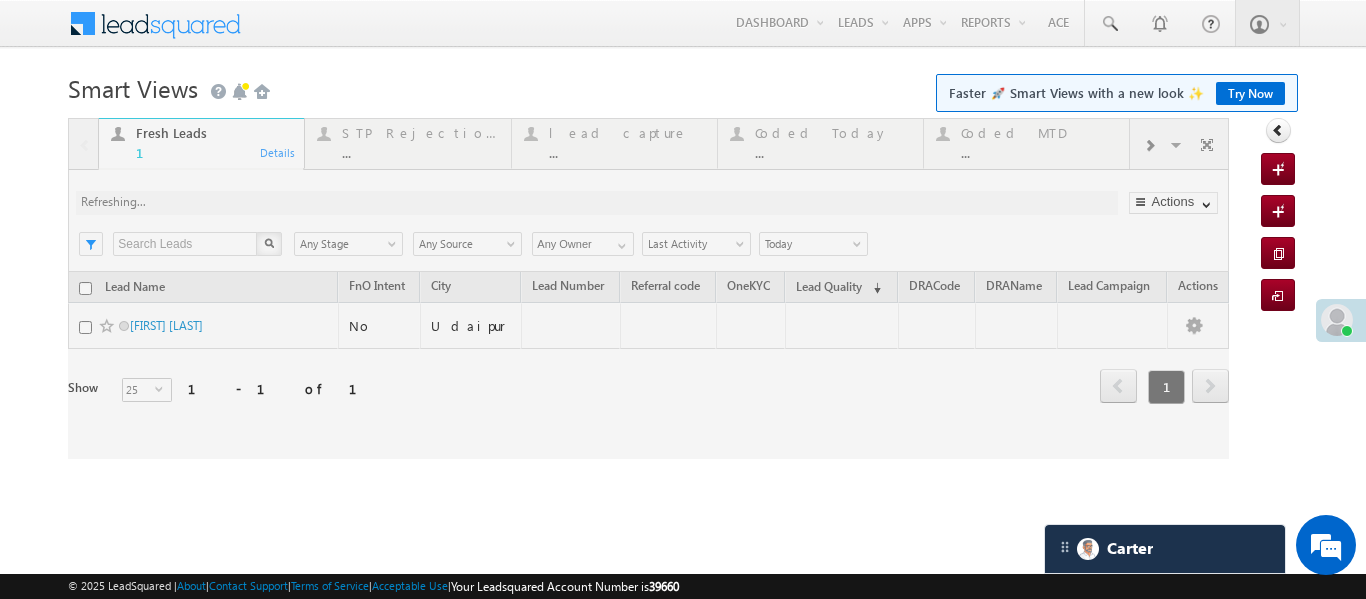 click at bounding box center [648, 288] 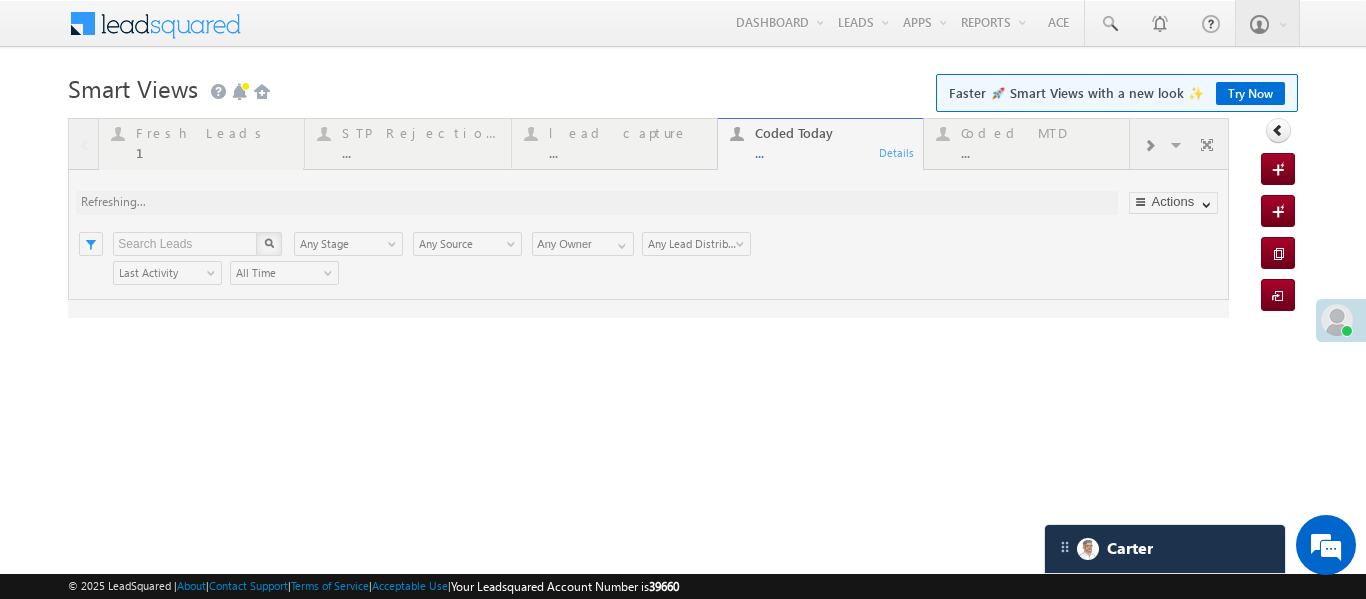 scroll, scrollTop: 0, scrollLeft: 0, axis: both 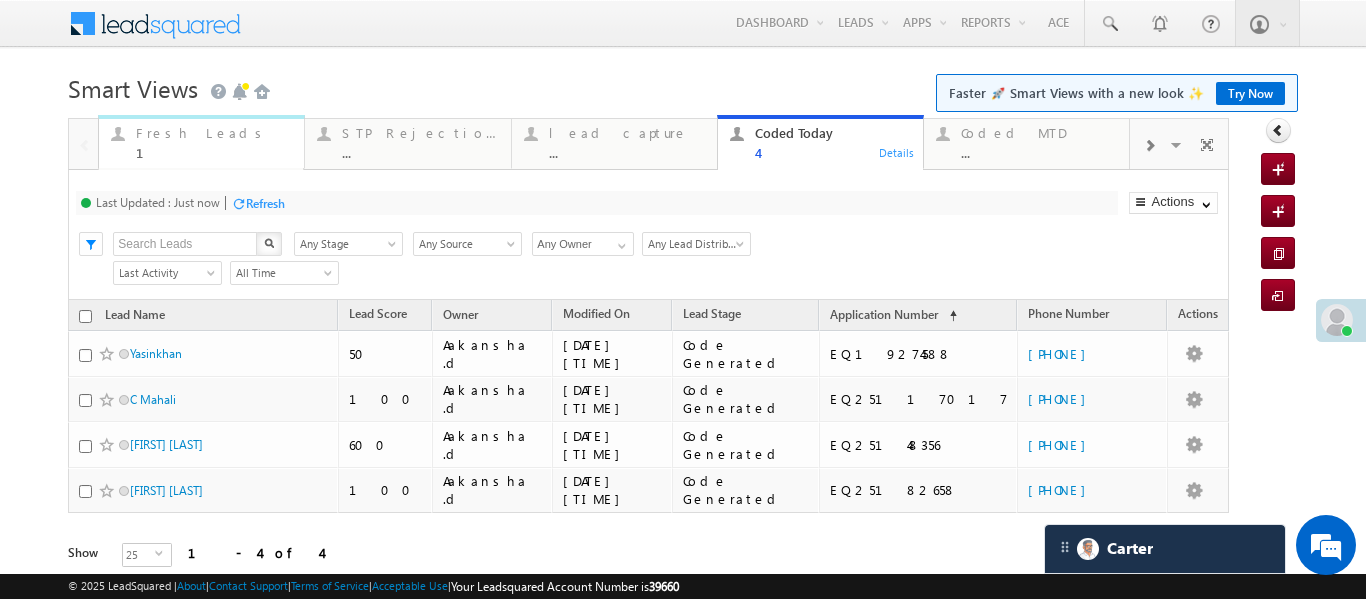click on "1" at bounding box center (214, 152) 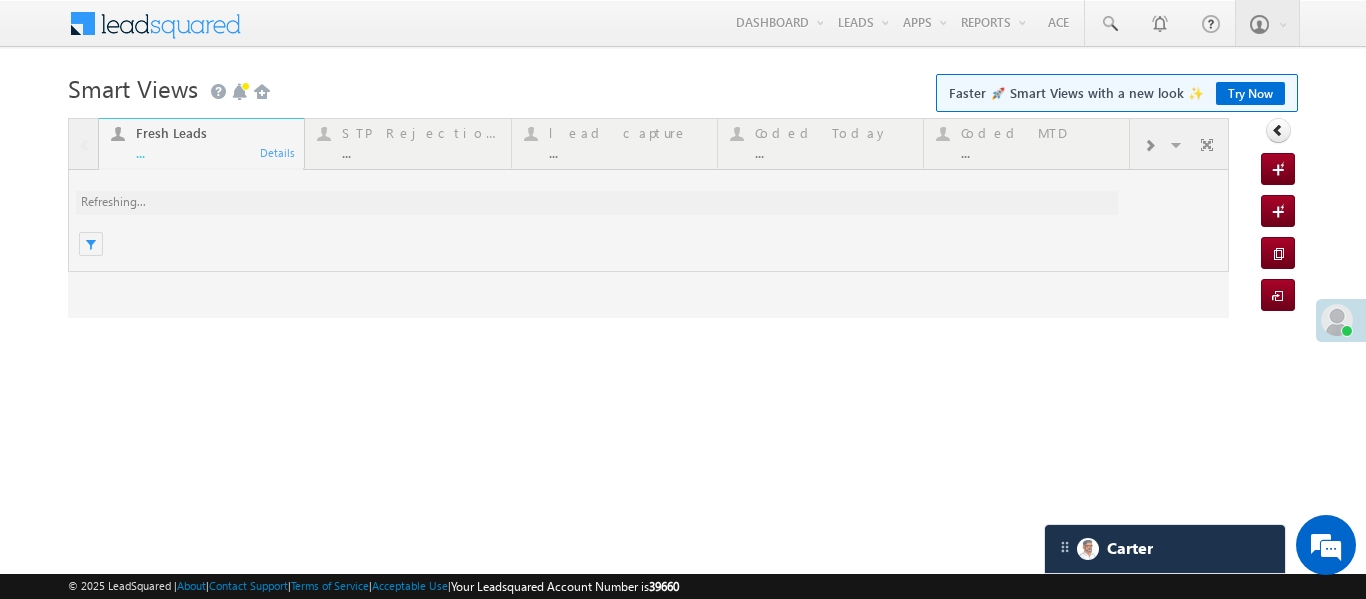 scroll, scrollTop: 0, scrollLeft: 0, axis: both 